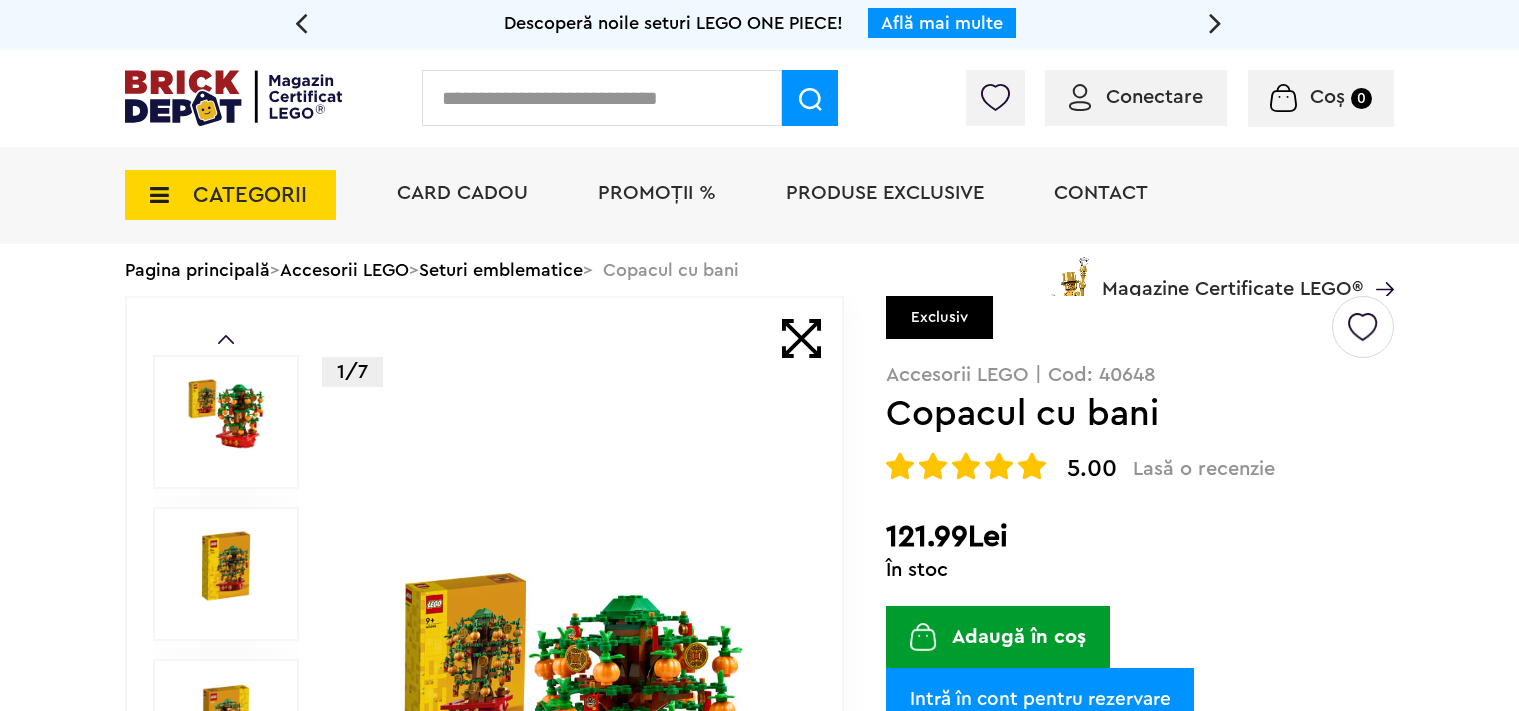 scroll, scrollTop: 0, scrollLeft: 0, axis: both 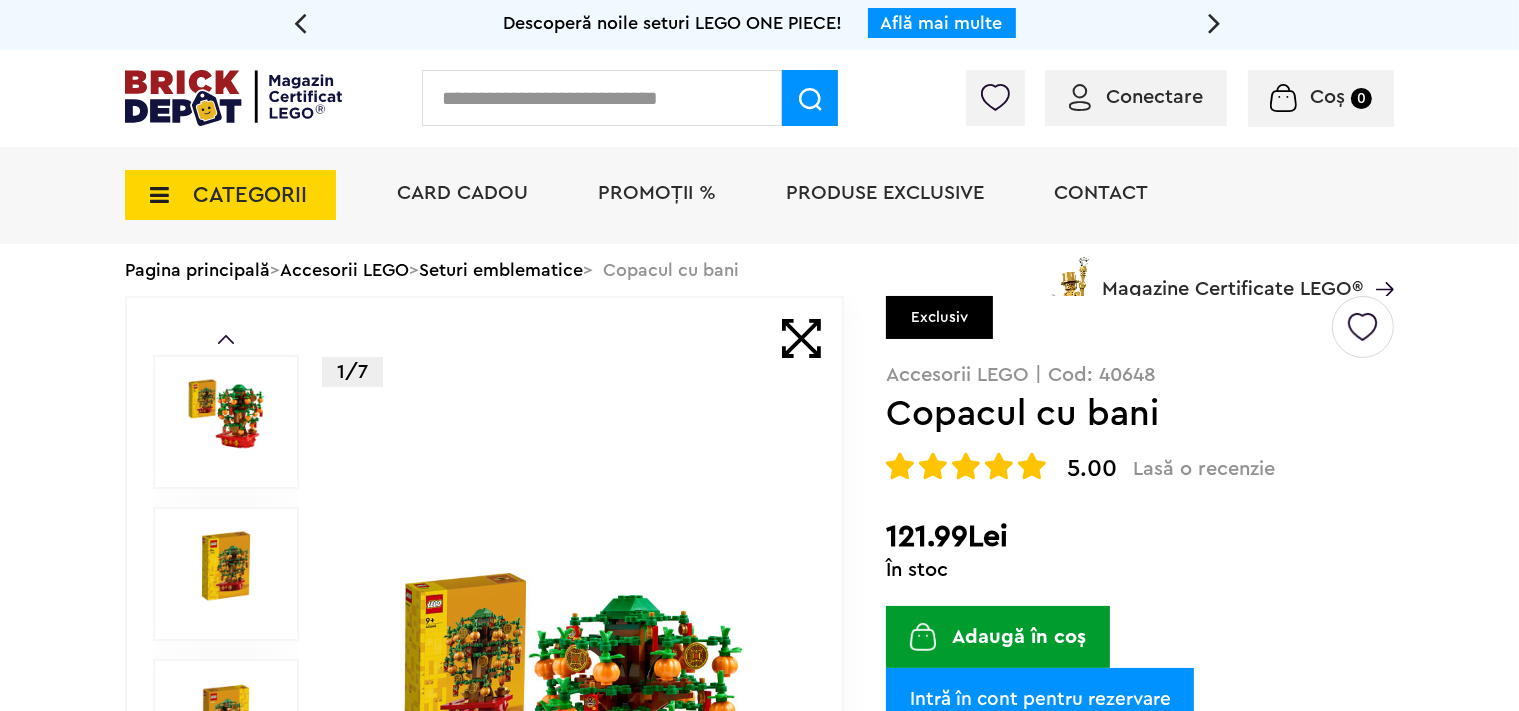 click on "Conectare" at bounding box center (1154, 97) 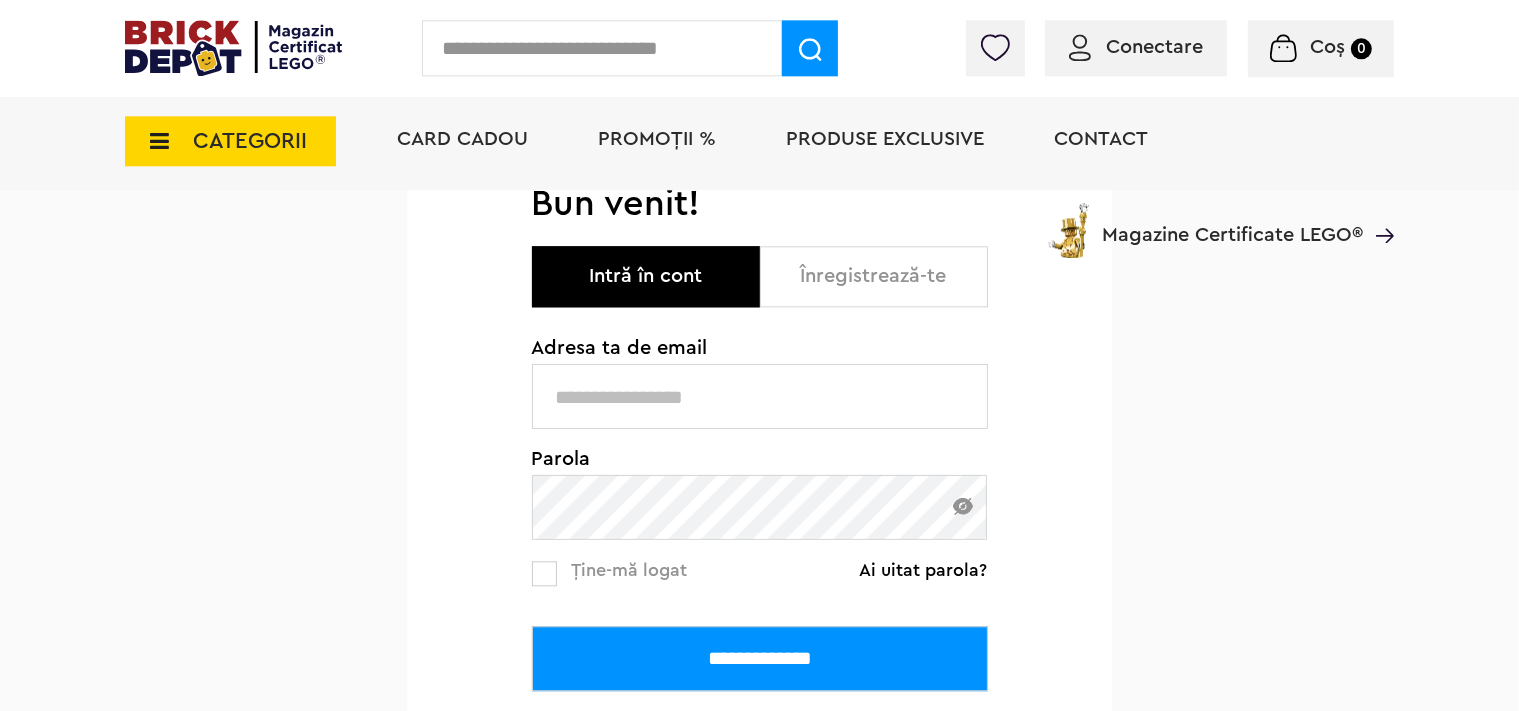 scroll, scrollTop: 211, scrollLeft: 0, axis: vertical 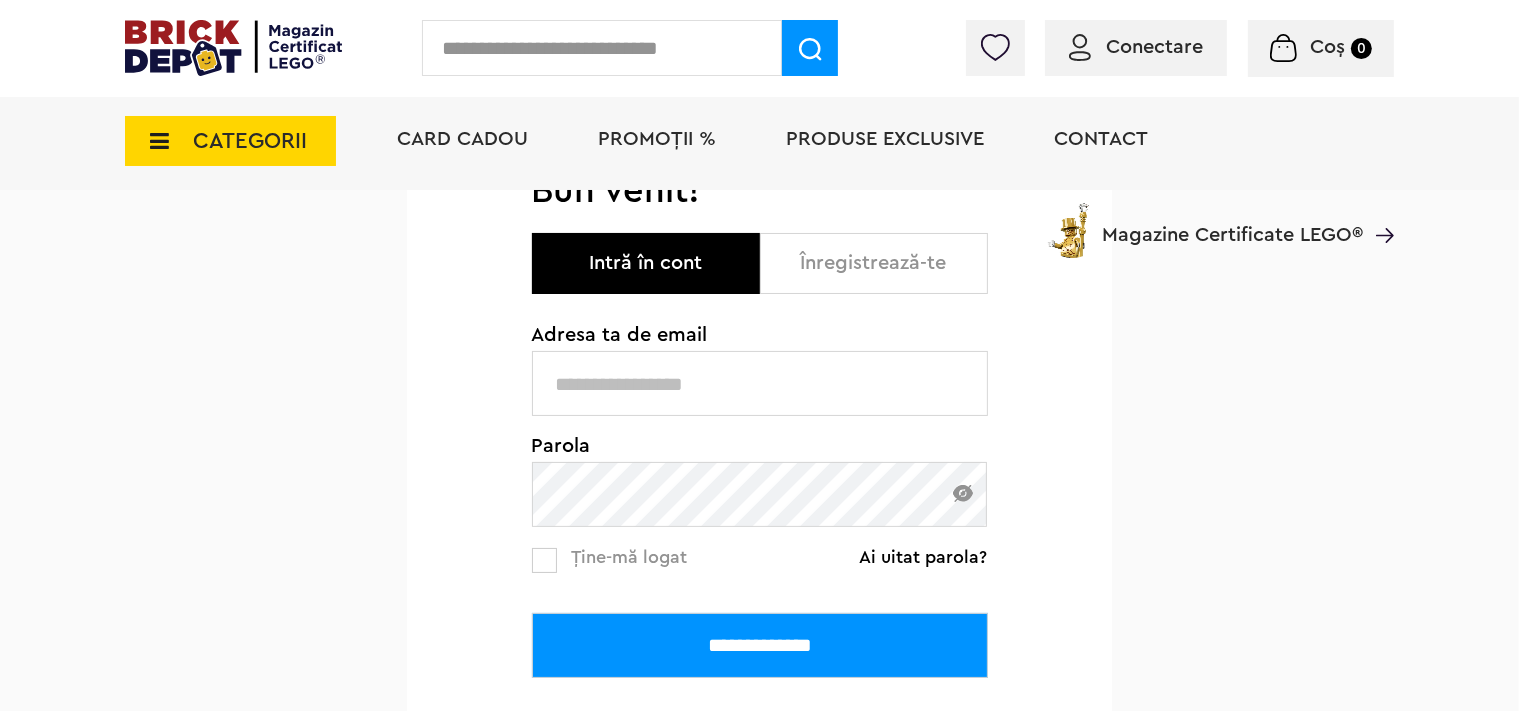 click on "Înregistrează-te" at bounding box center [874, 263] 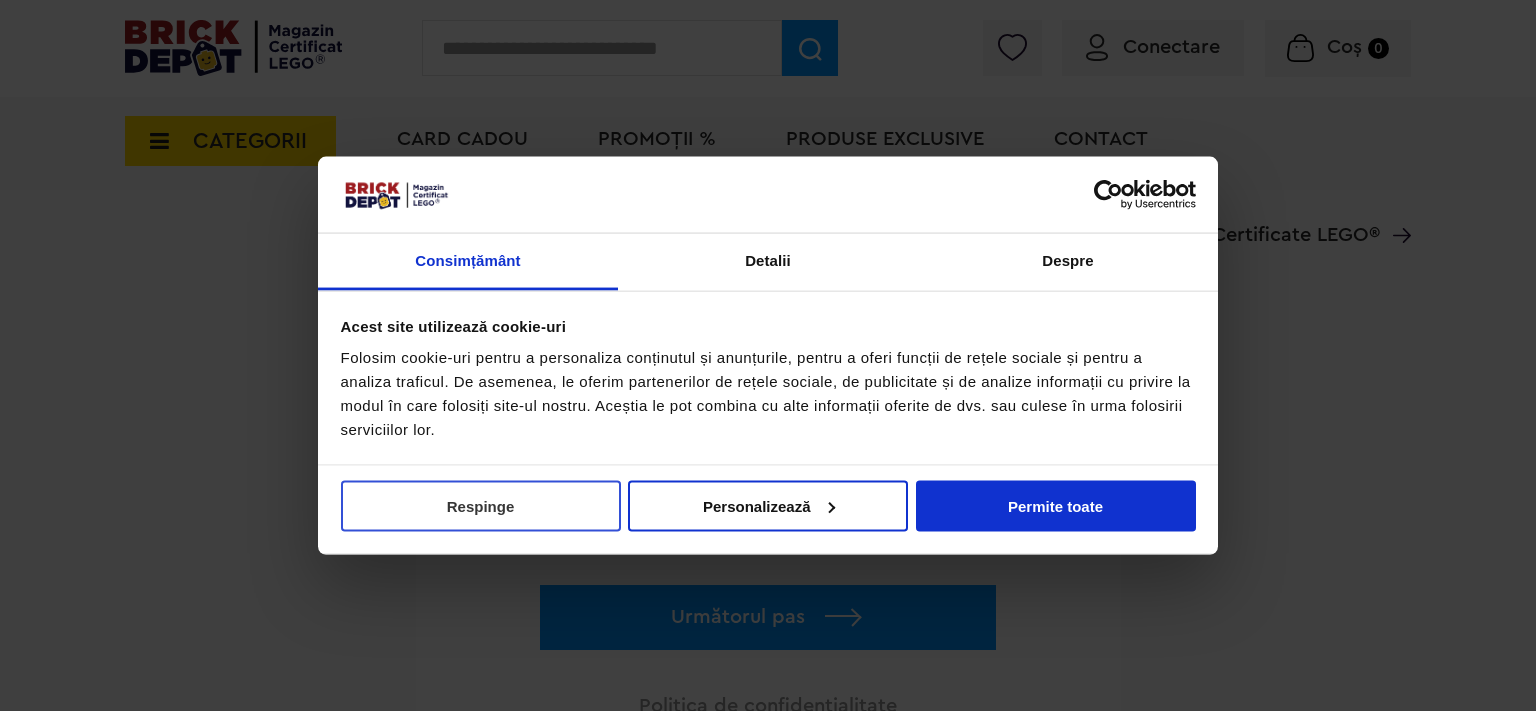 click on "Respinge" at bounding box center (481, 505) 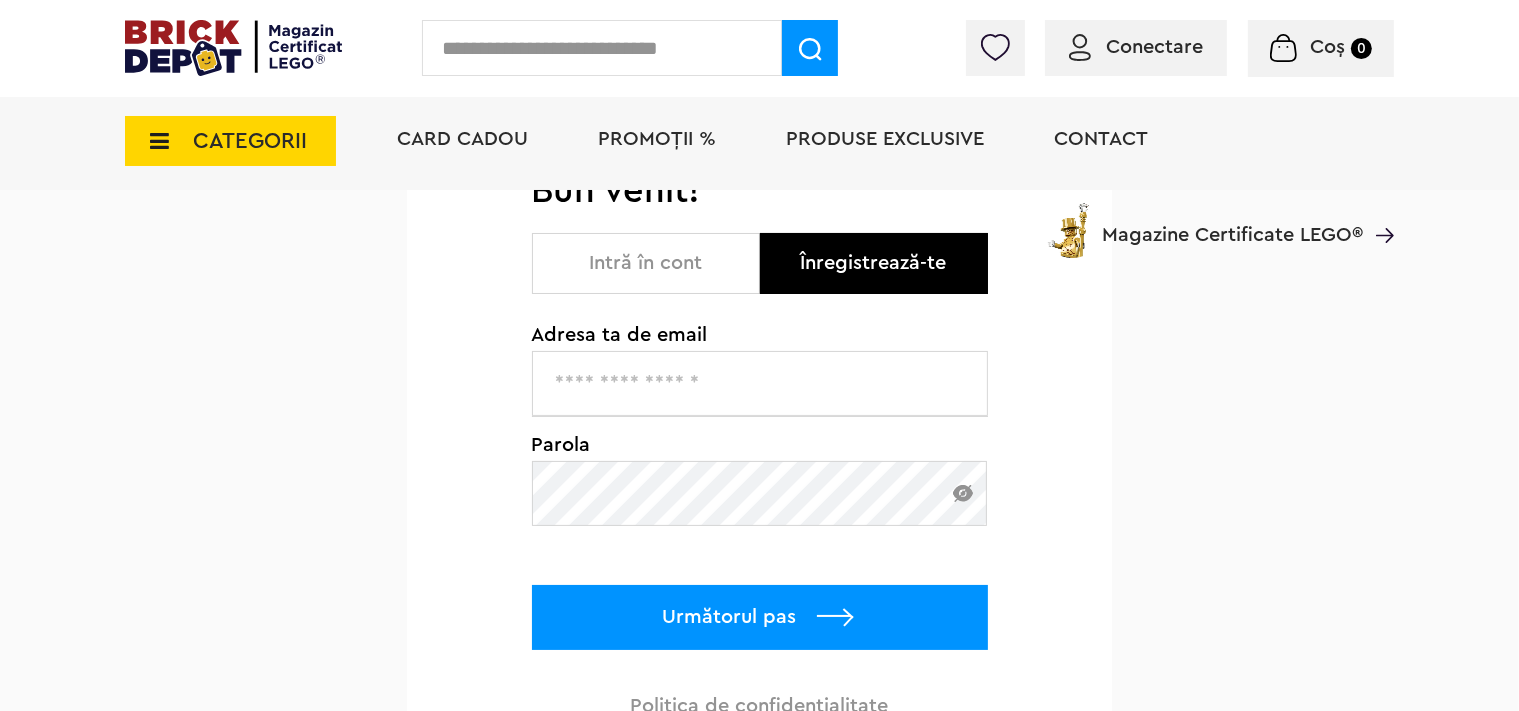 click at bounding box center (760, 383) 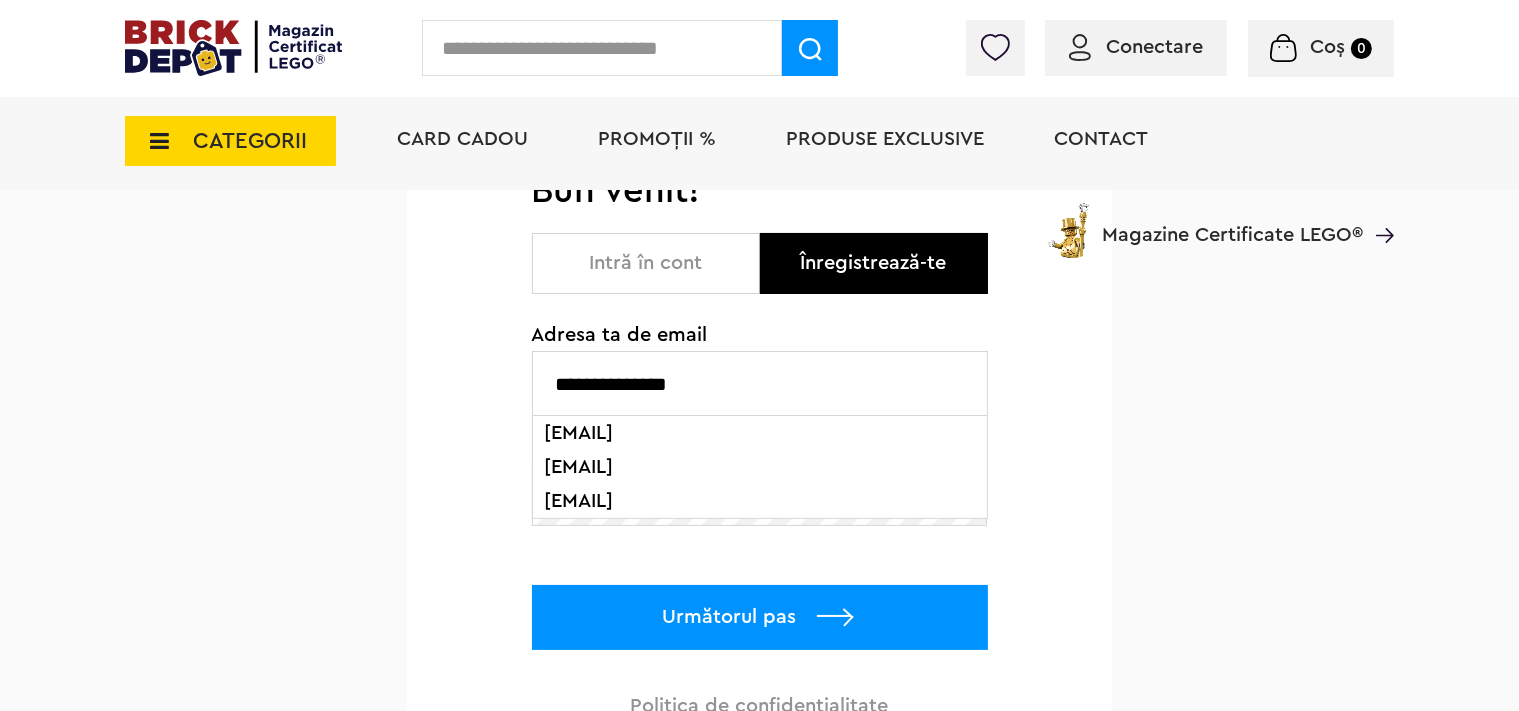 click on "mela_cord2000@yahoo.com" at bounding box center [760, 501] 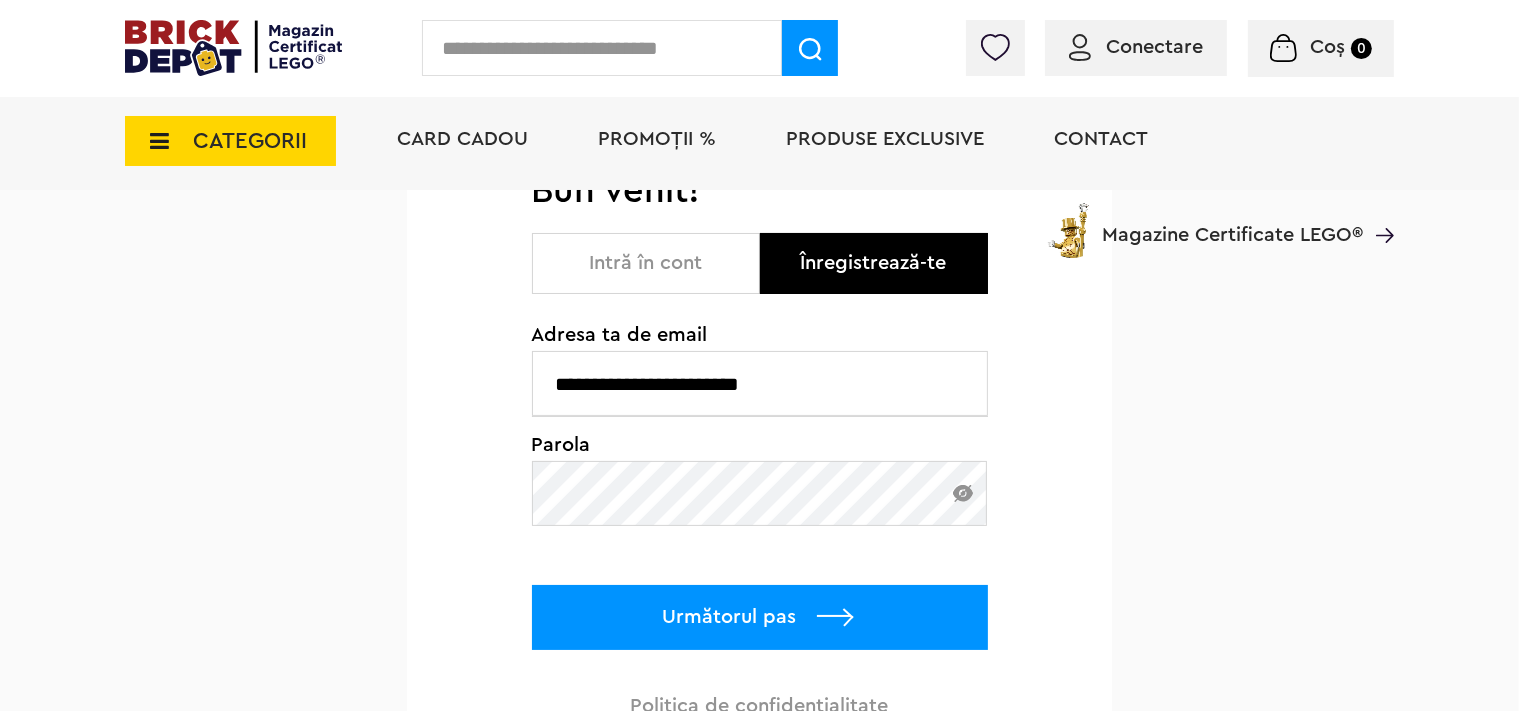 click at bounding box center (963, 493) 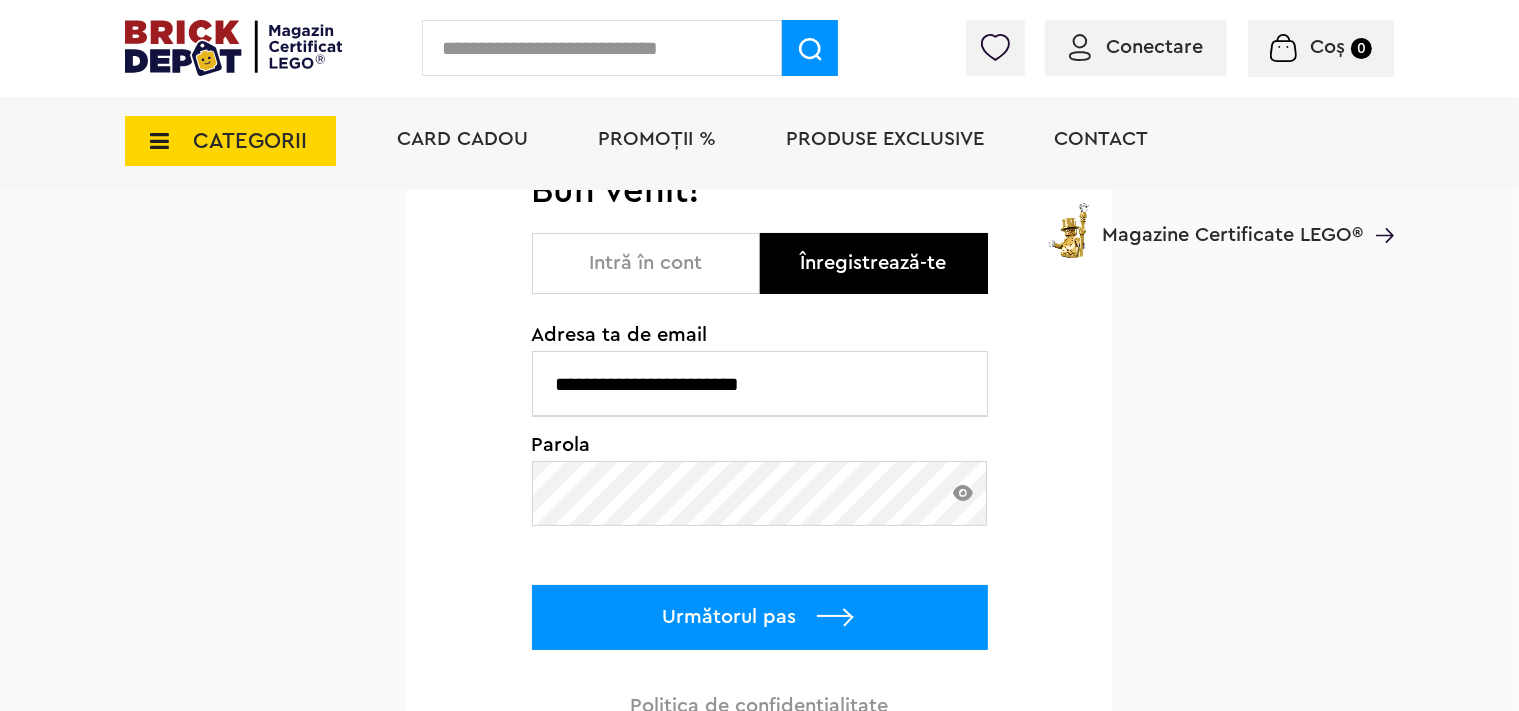 click on "Următorul pas" at bounding box center [760, 617] 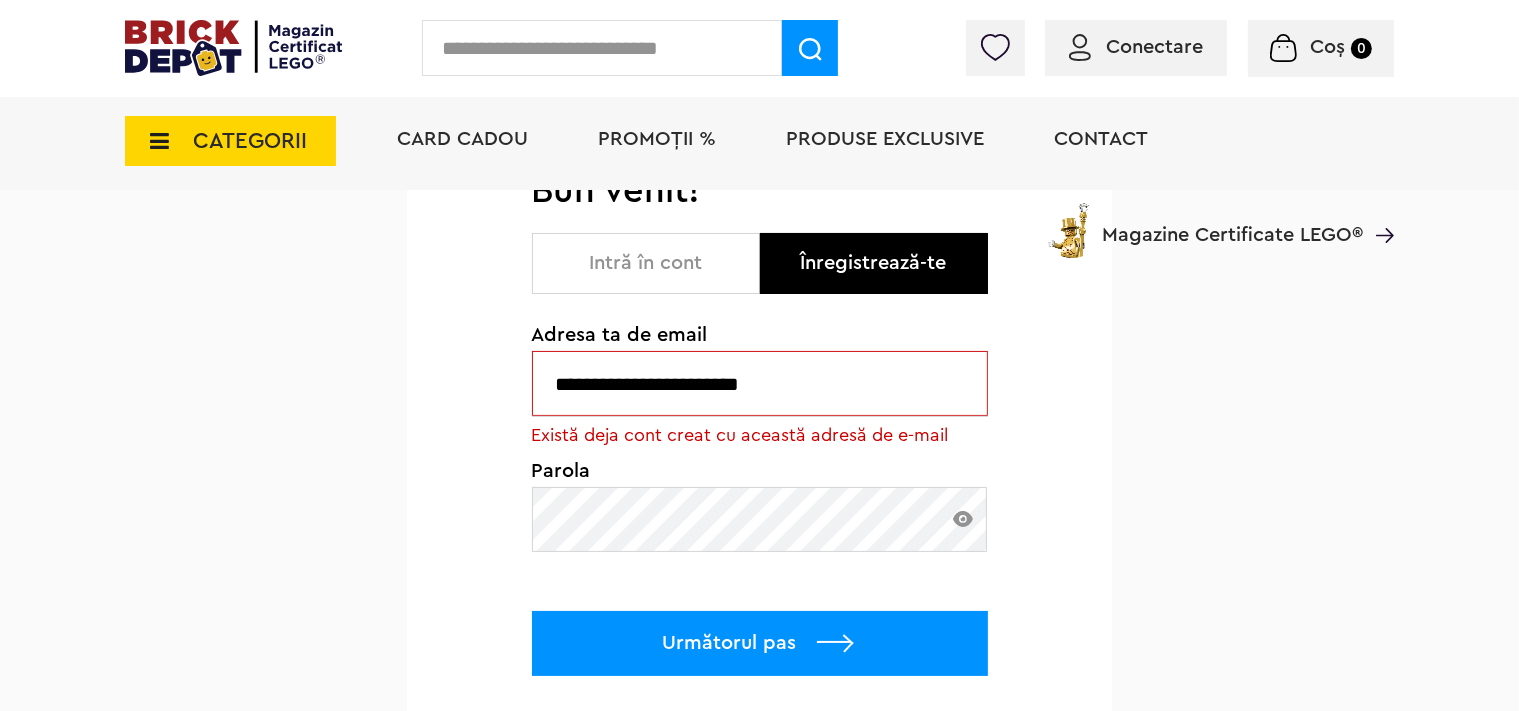 click on "Card Cadou    PROMOȚII %    Produse exclusive    Contact    Magazine Certificate LEGO®" at bounding box center [885, 175] 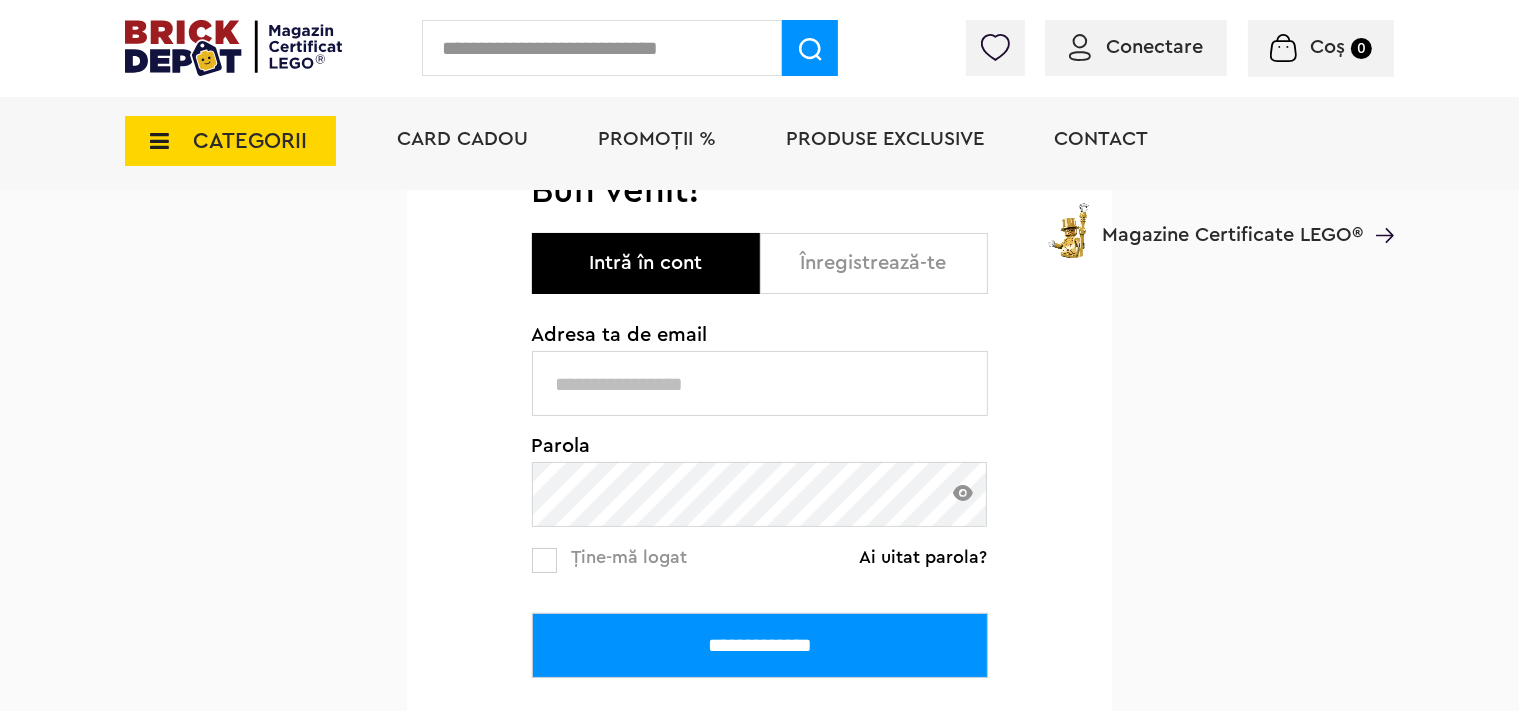 click at bounding box center (760, 383) 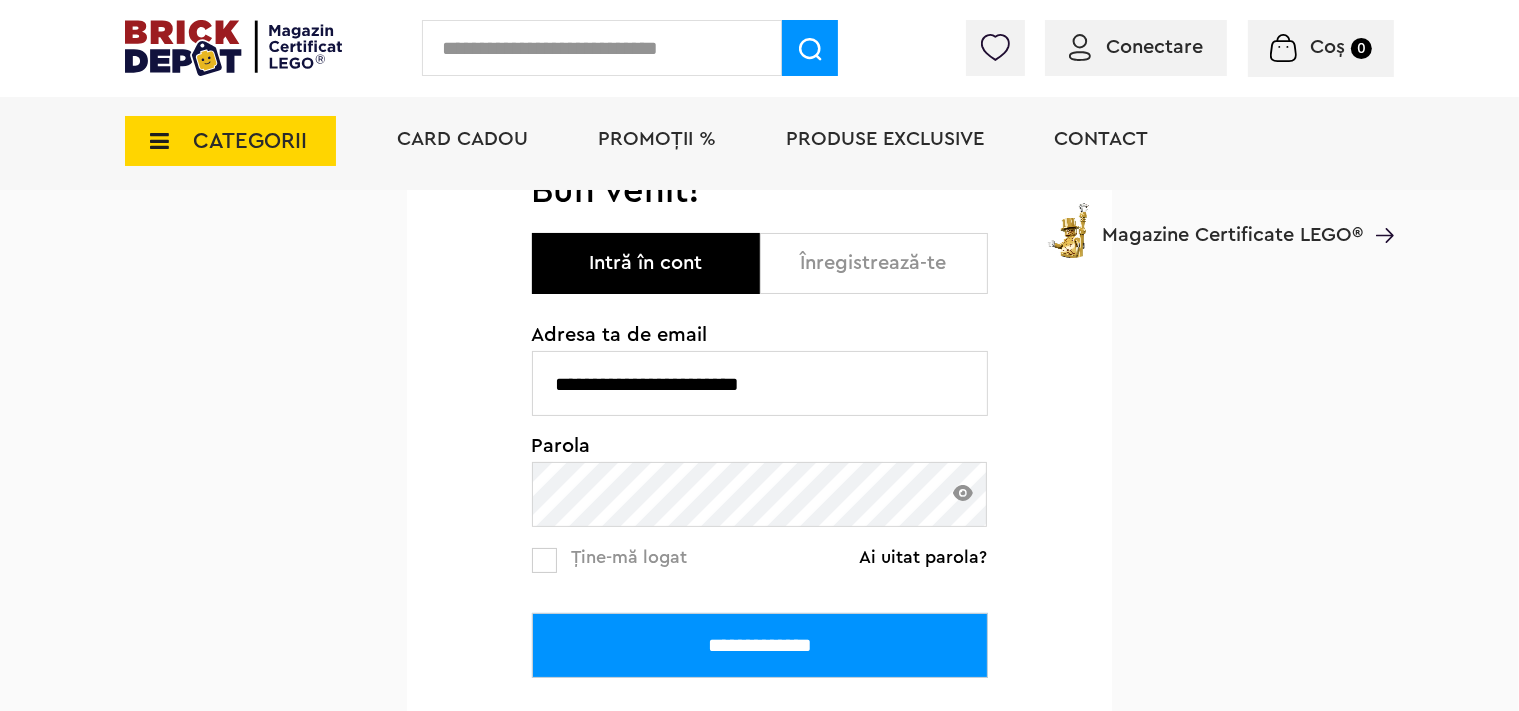type on "**********" 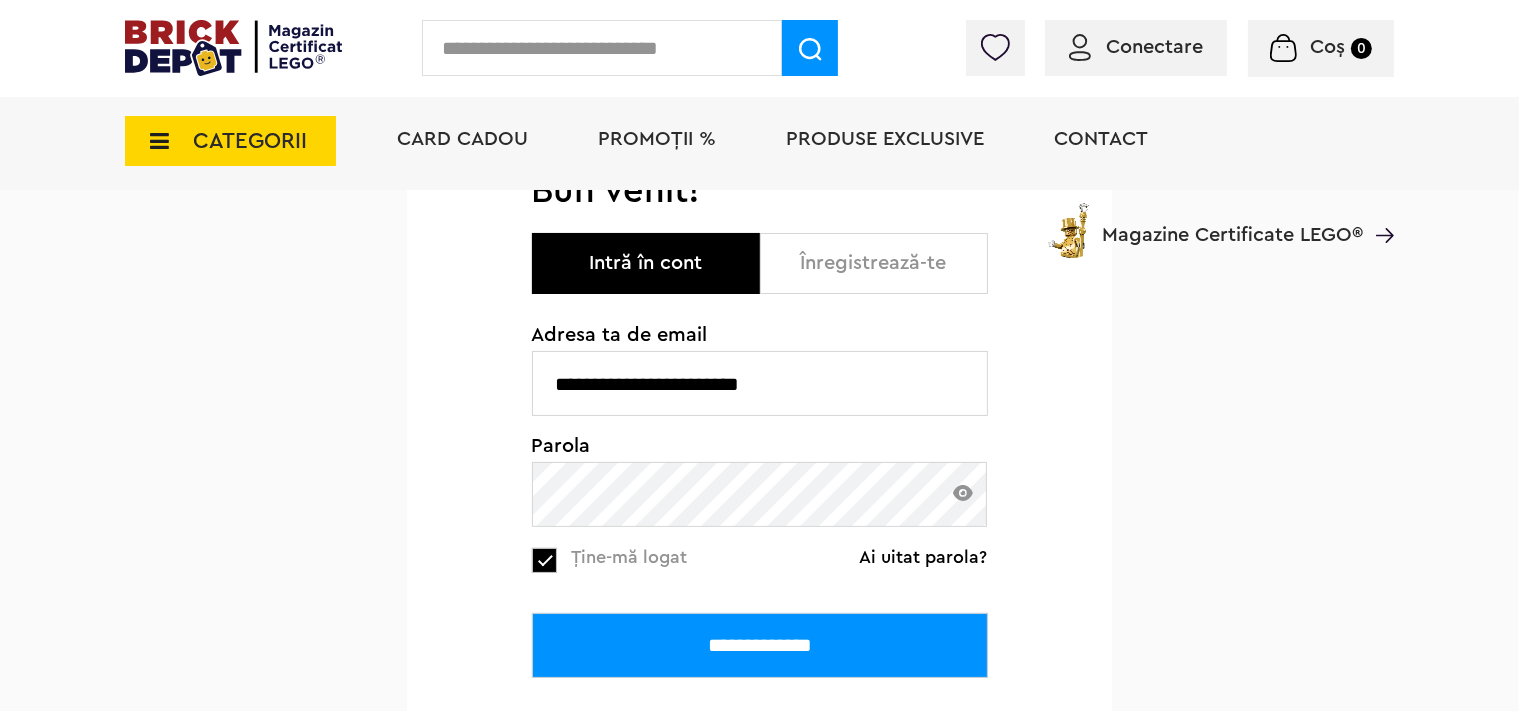 click on "**********" at bounding box center [760, 645] 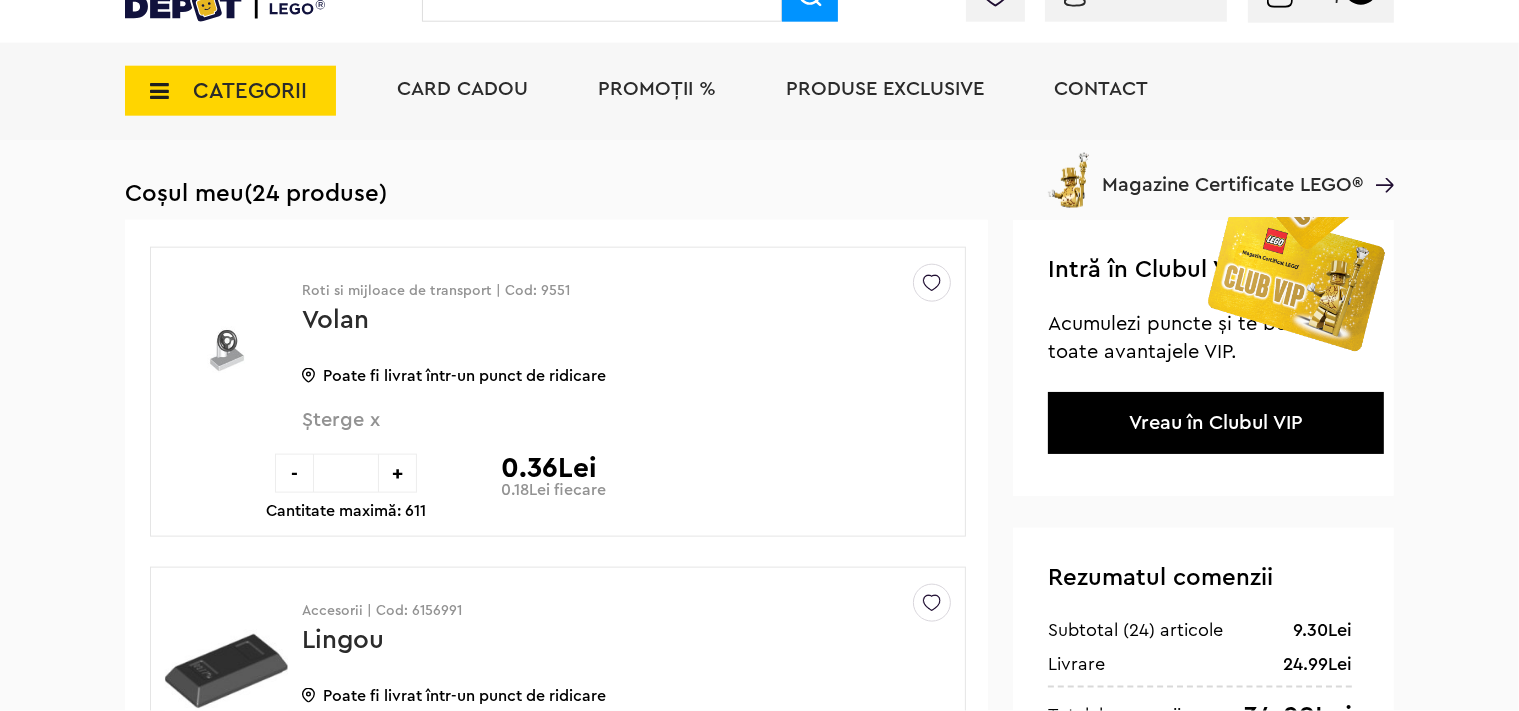 scroll, scrollTop: 105, scrollLeft: 0, axis: vertical 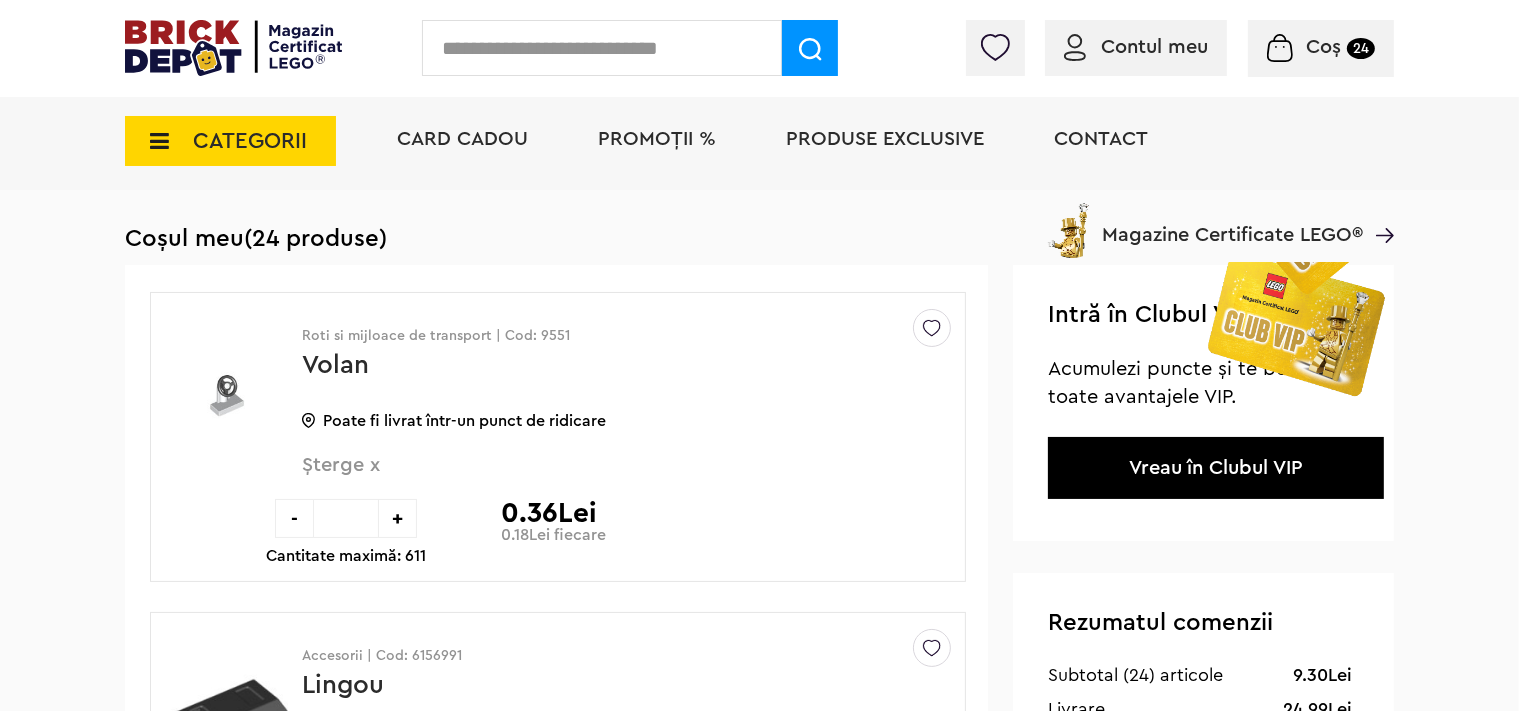click on "Șterge x" at bounding box center (593, 476) 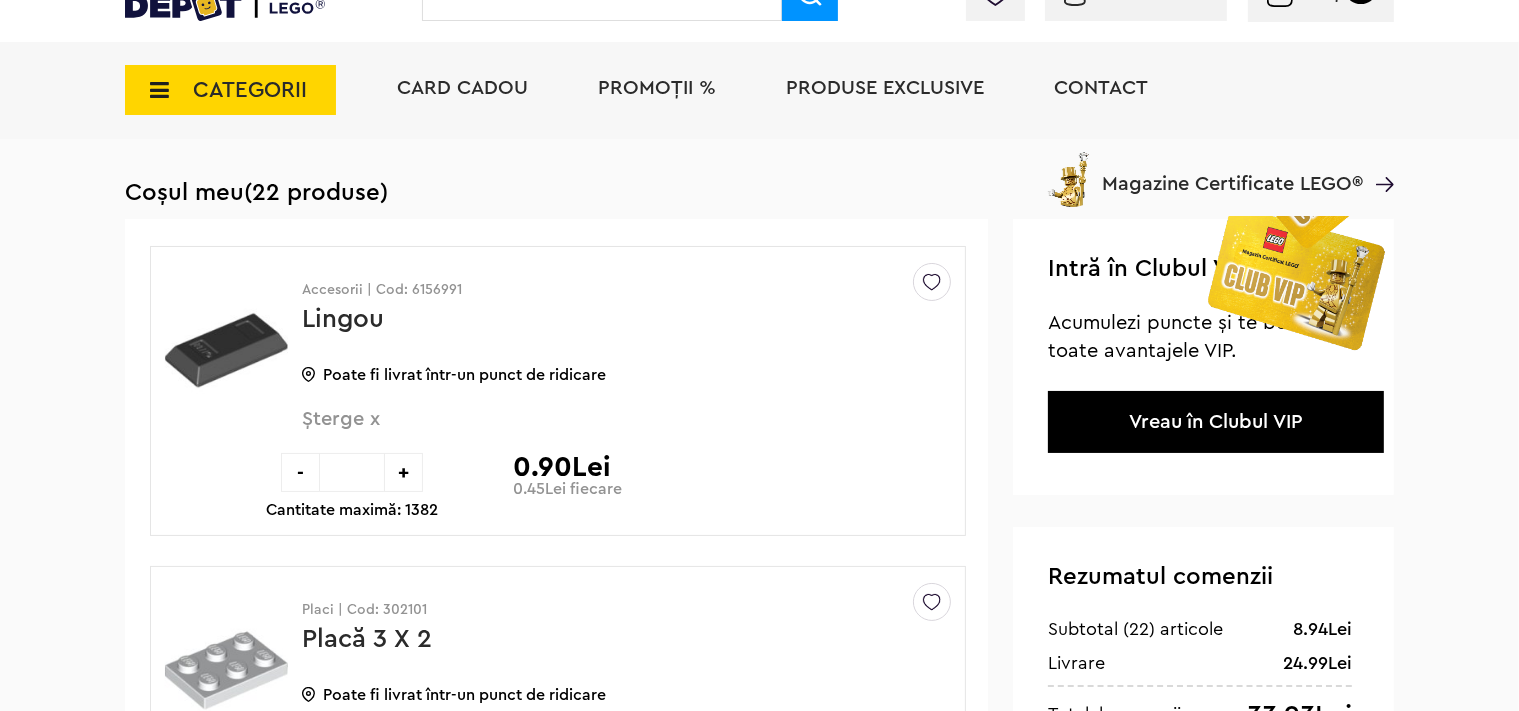 scroll, scrollTop: 105, scrollLeft: 0, axis: vertical 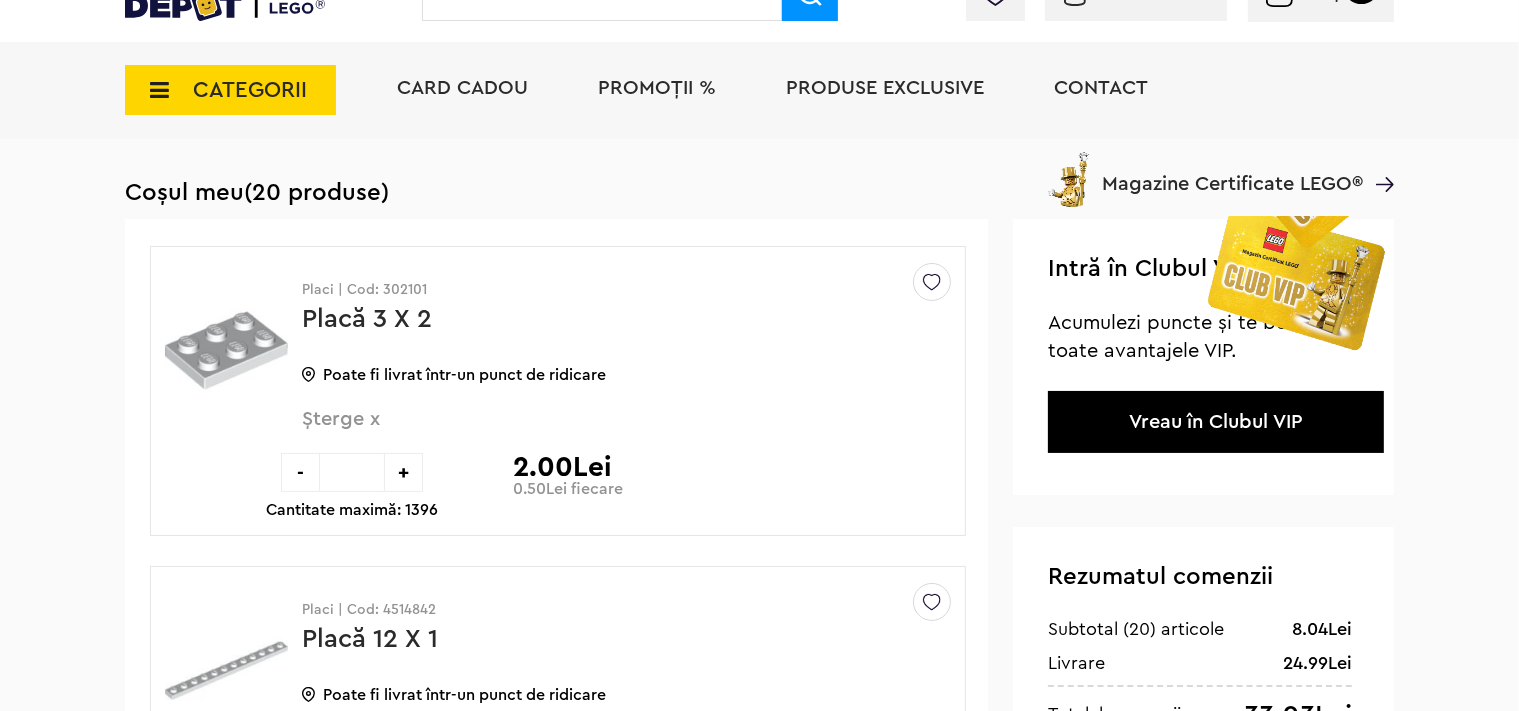 click on "Șterge x" at bounding box center [593, 430] 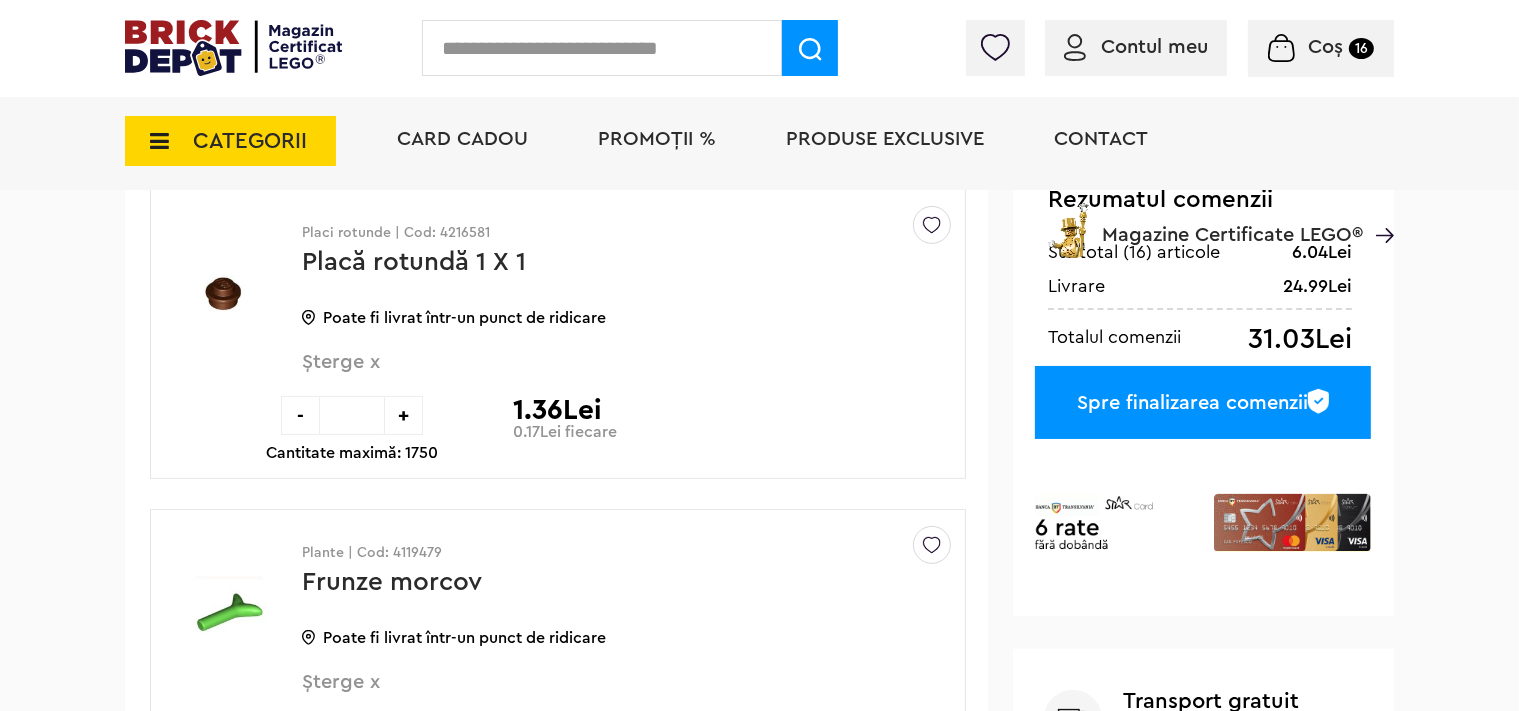 scroll, scrollTop: 0, scrollLeft: 0, axis: both 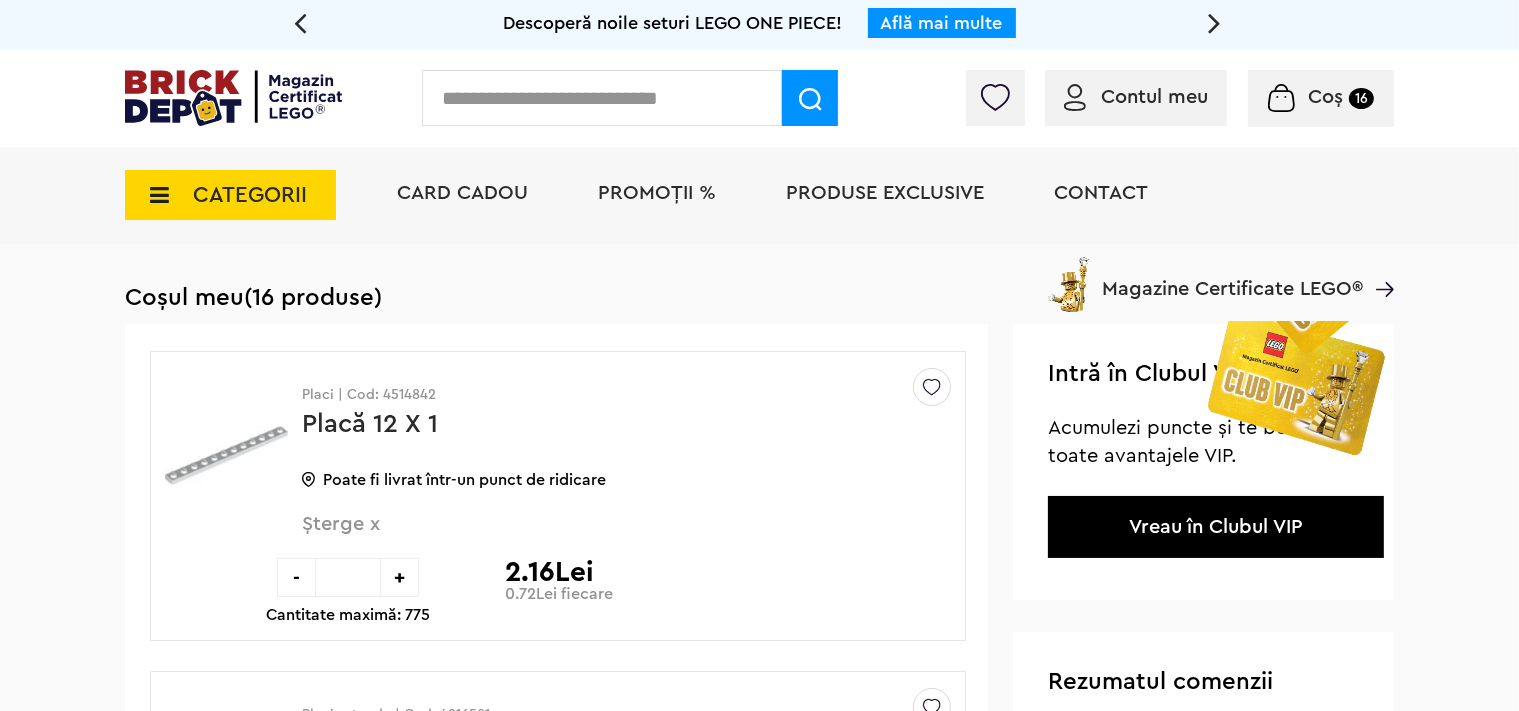 click on "Șterge x" at bounding box center (593, 535) 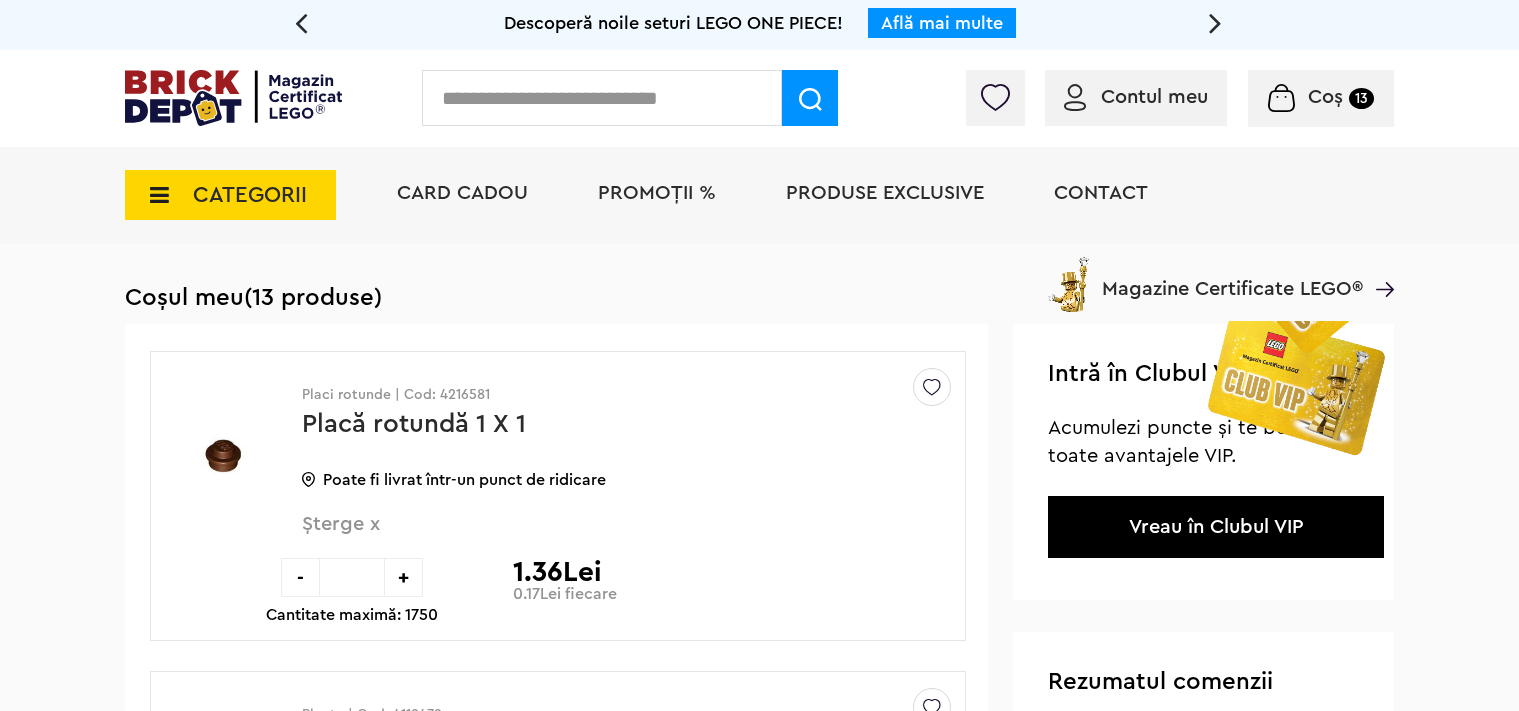 scroll, scrollTop: 0, scrollLeft: 0, axis: both 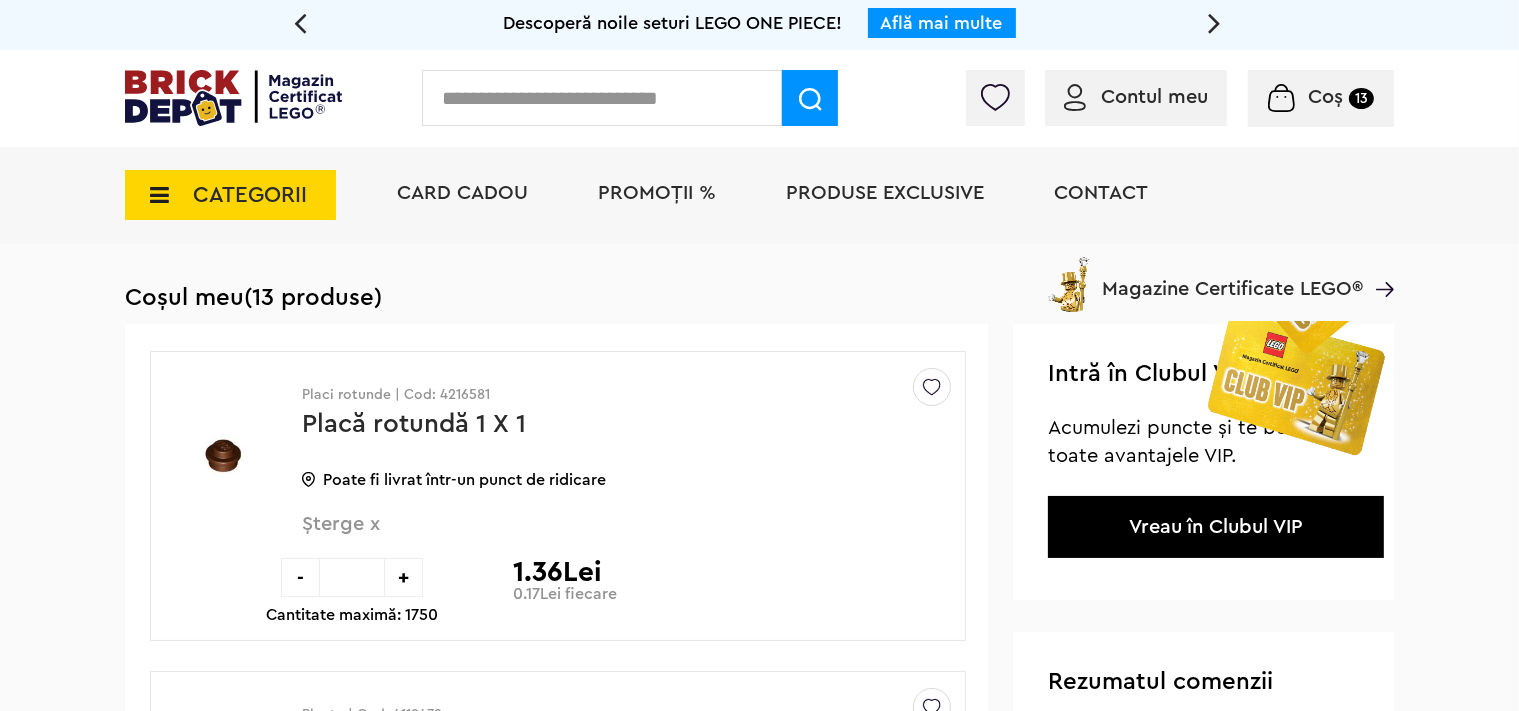 click on "Șterge x" at bounding box center (593, 535) 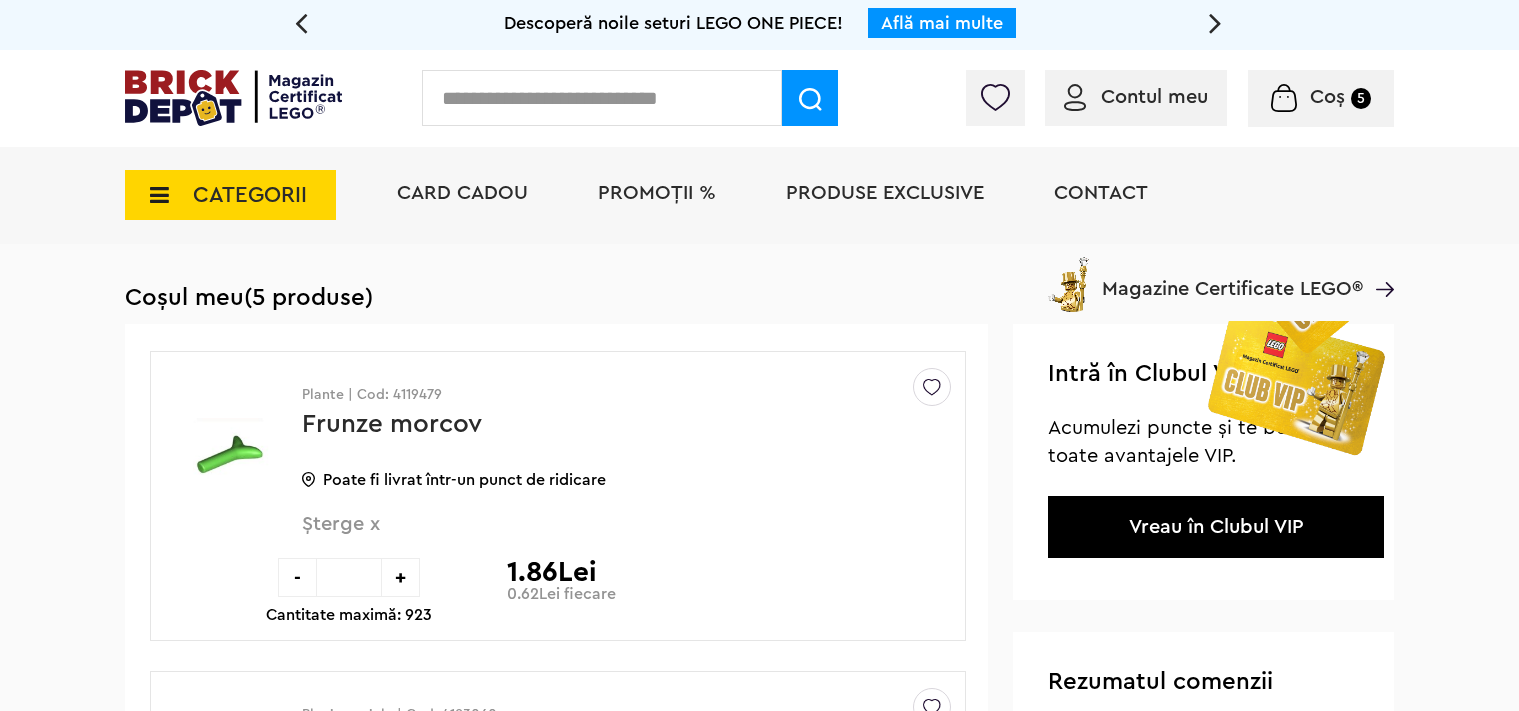 scroll, scrollTop: 0, scrollLeft: 0, axis: both 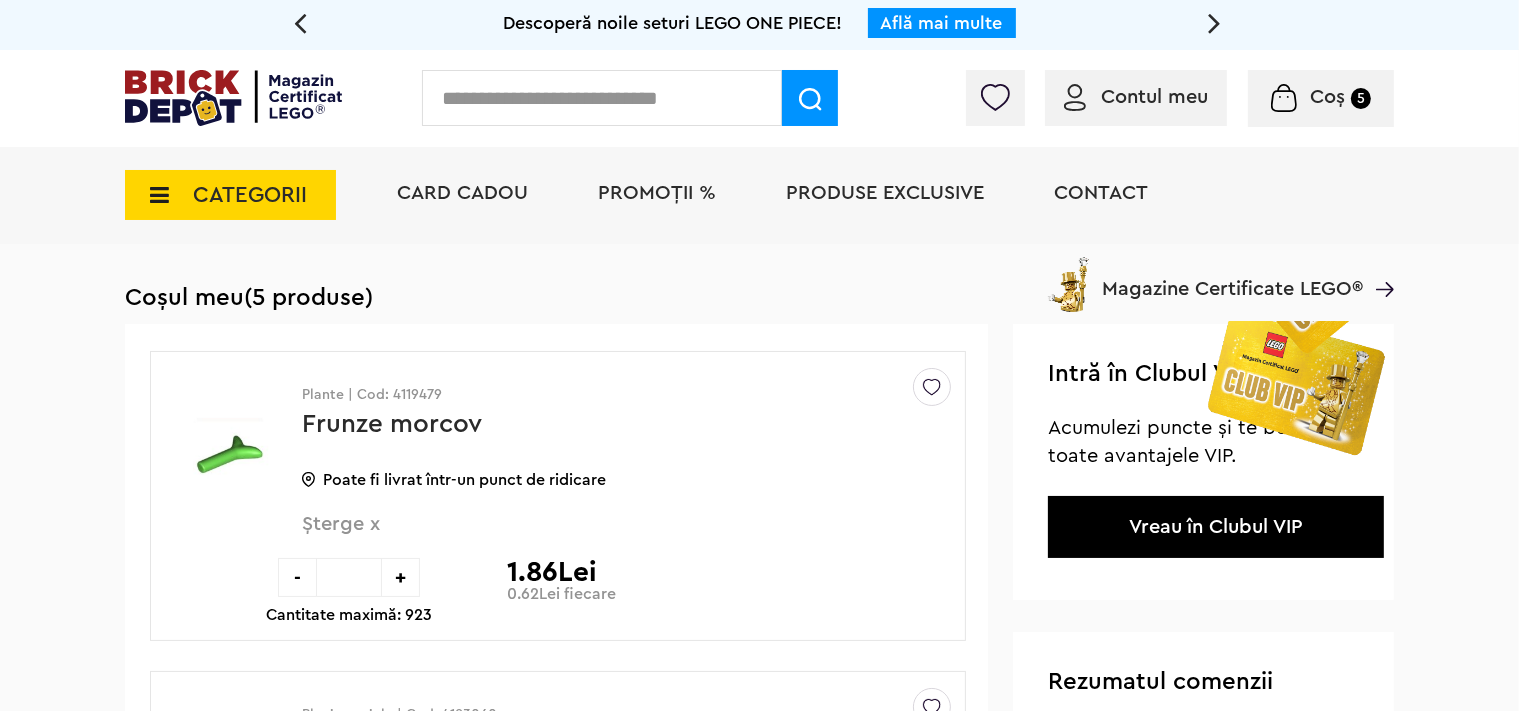 click on "Șterge x" at bounding box center [593, 535] 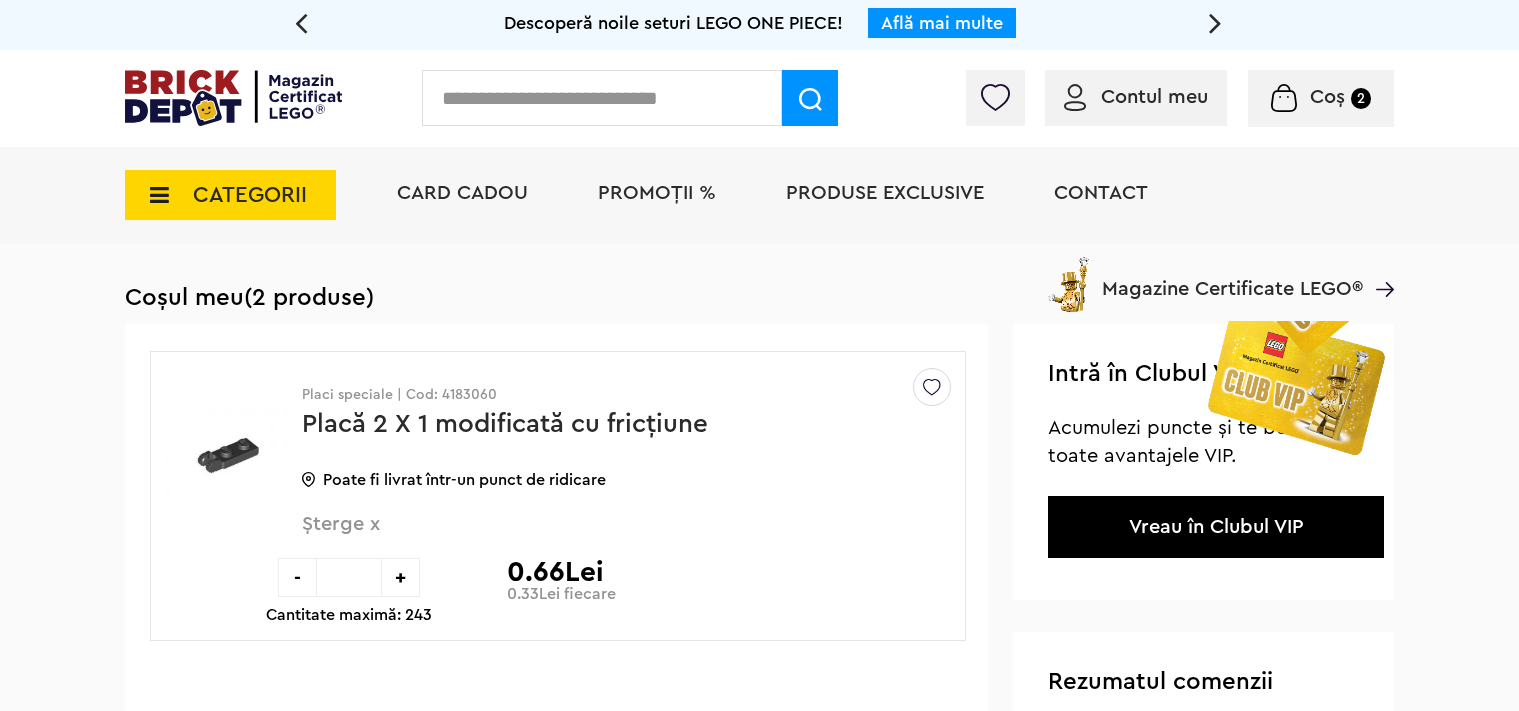 click on "Șterge x" at bounding box center (593, 535) 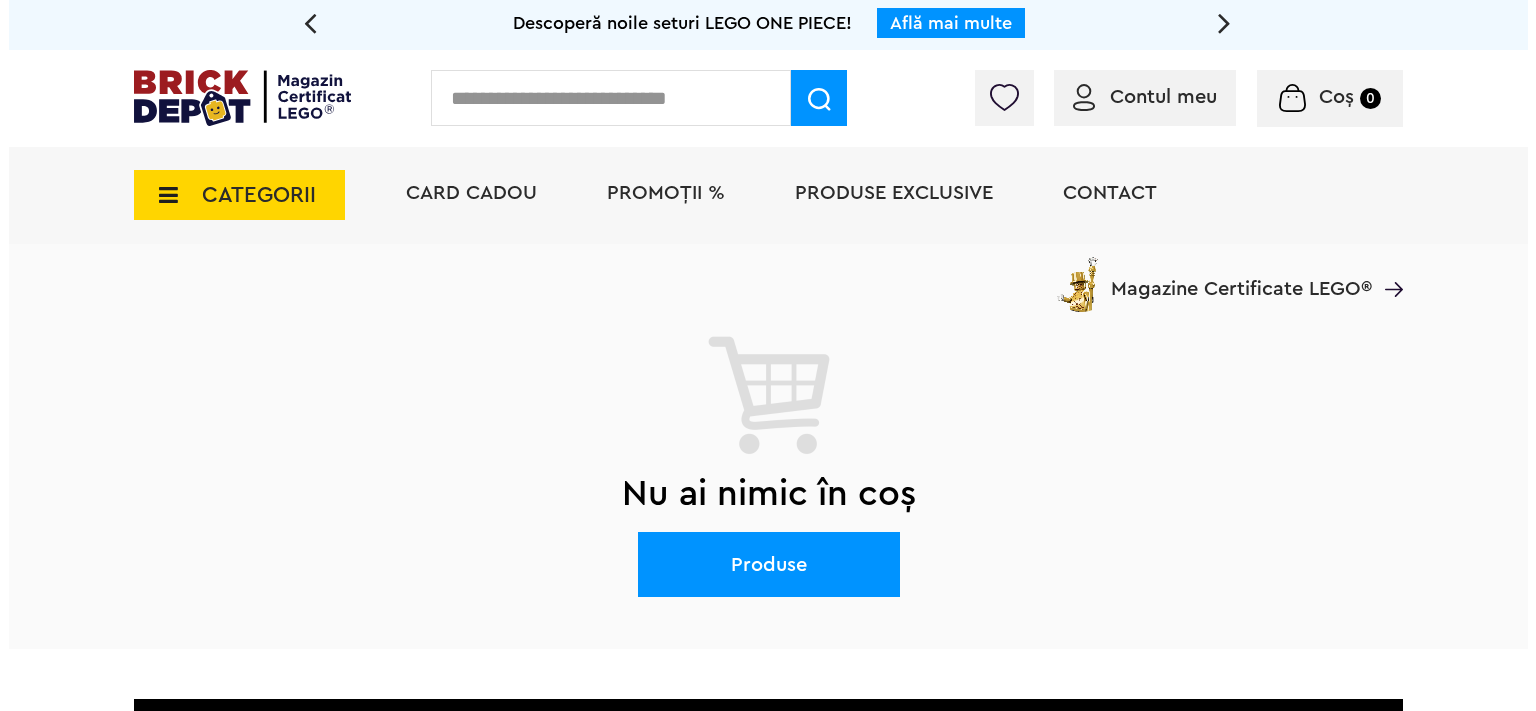 scroll, scrollTop: 0, scrollLeft: 0, axis: both 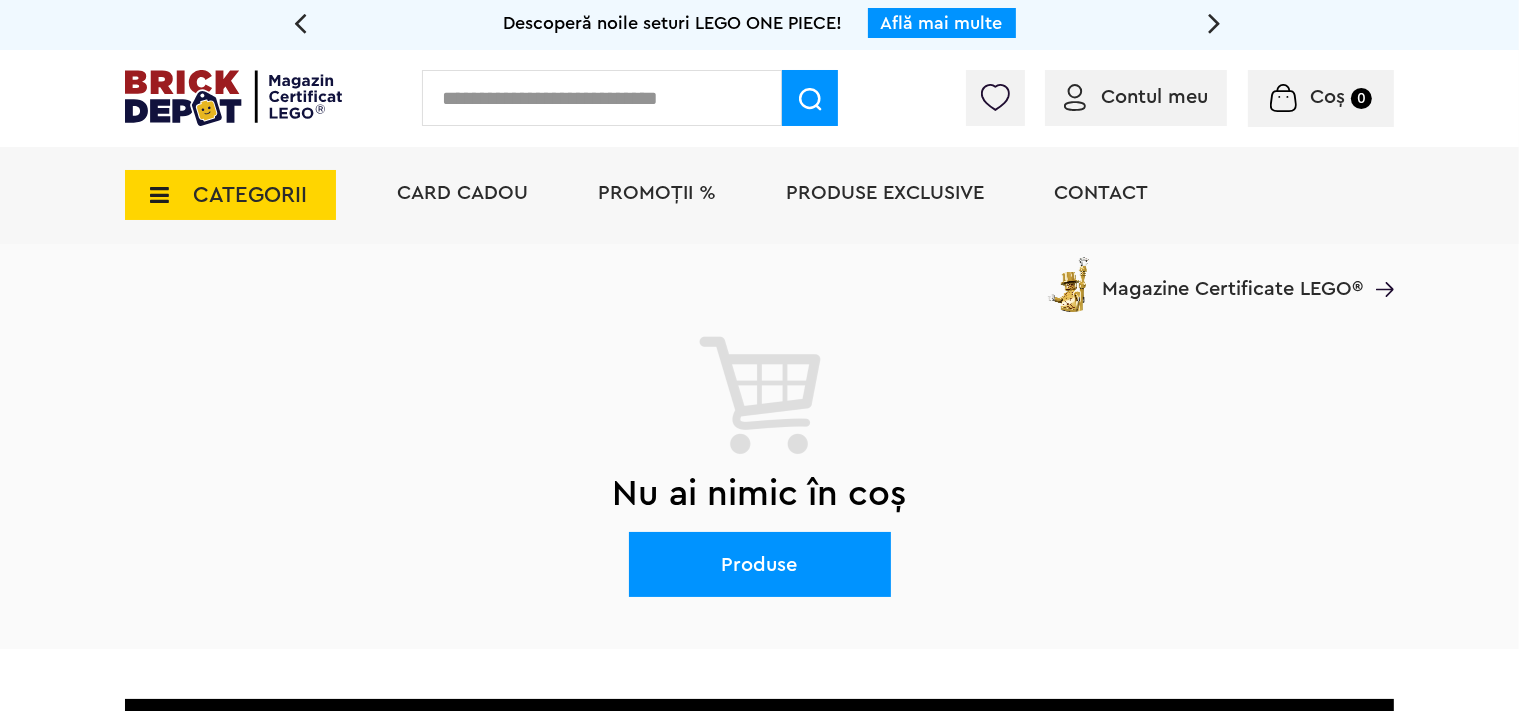 click at bounding box center (602, 98) 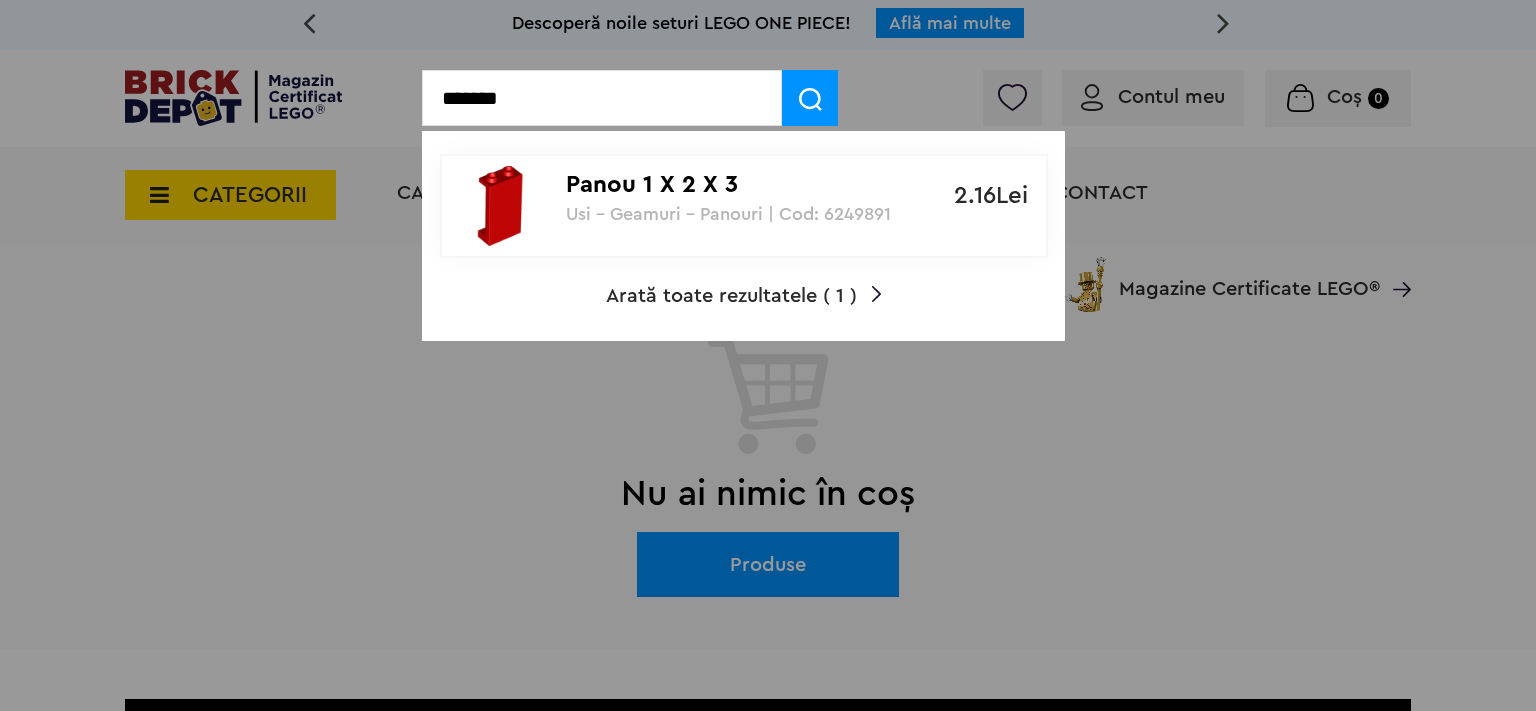 type on "*******" 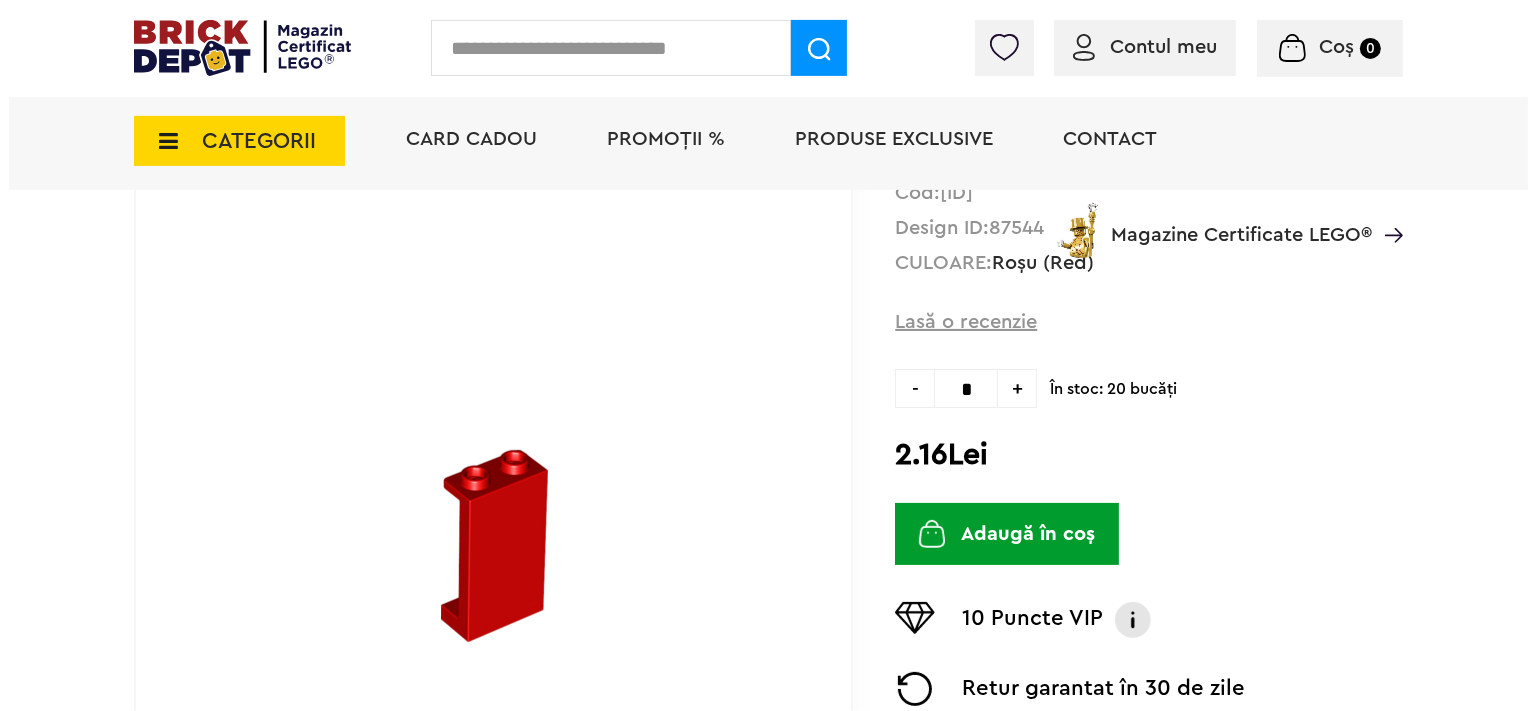 scroll, scrollTop: 211, scrollLeft: 0, axis: vertical 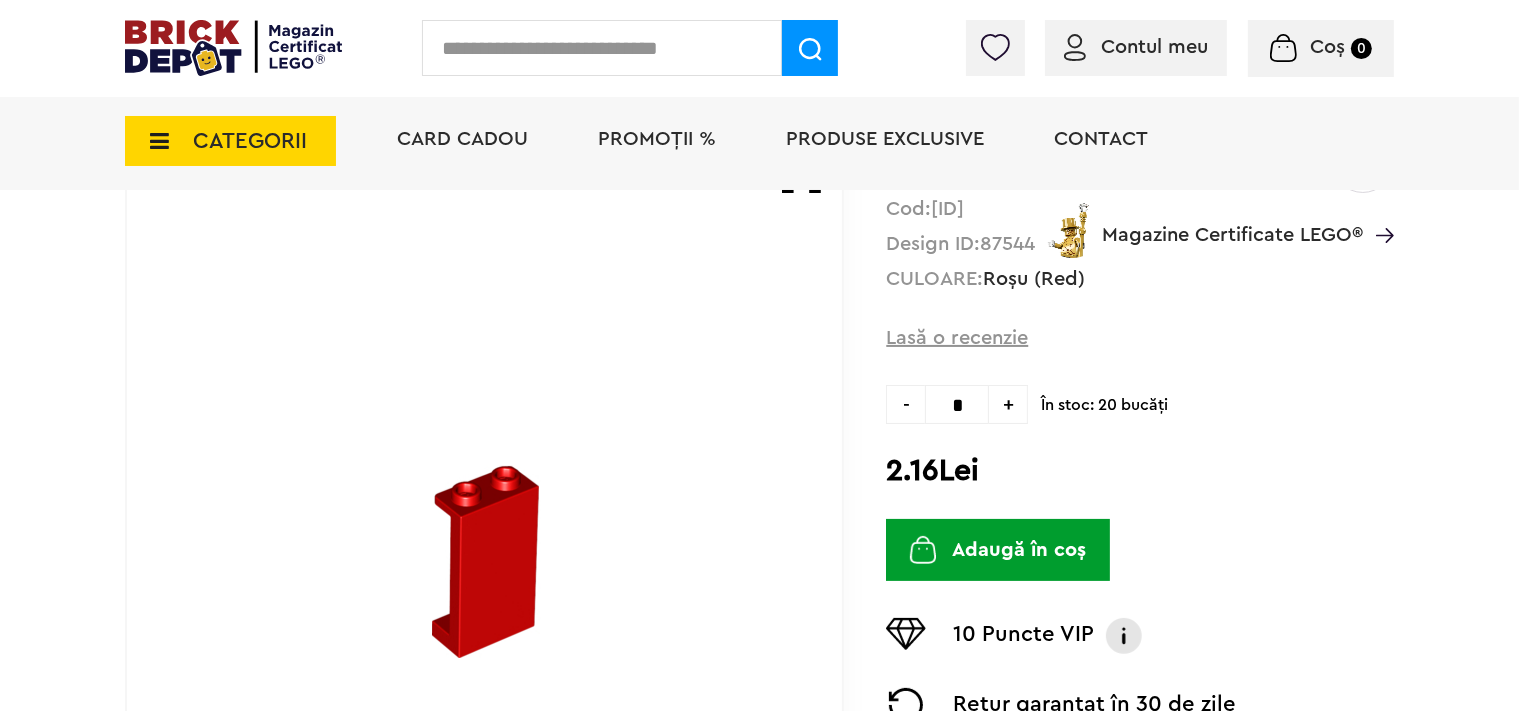 click on "Adaugă în coș" at bounding box center [998, 550] 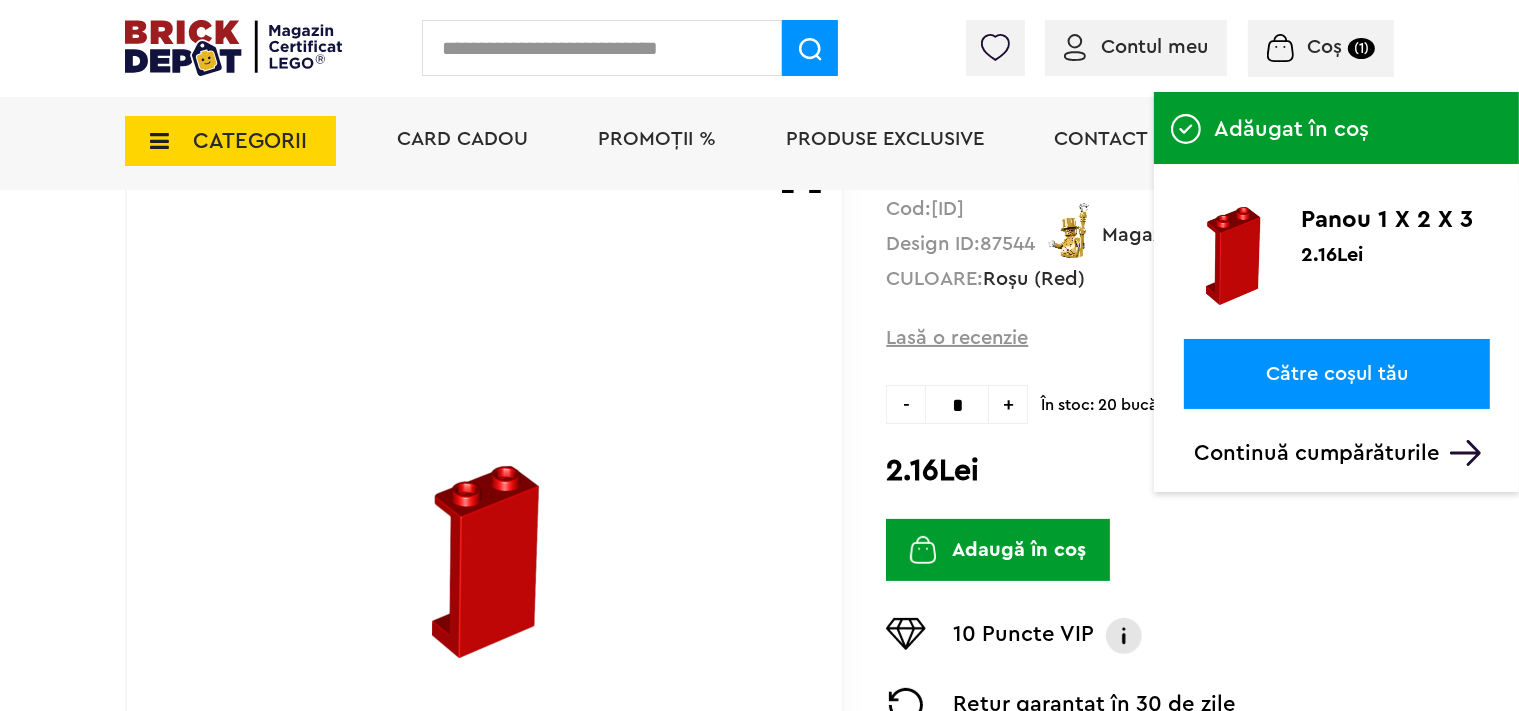 click on "Continuă cumpărăturile" at bounding box center (1342, 453) 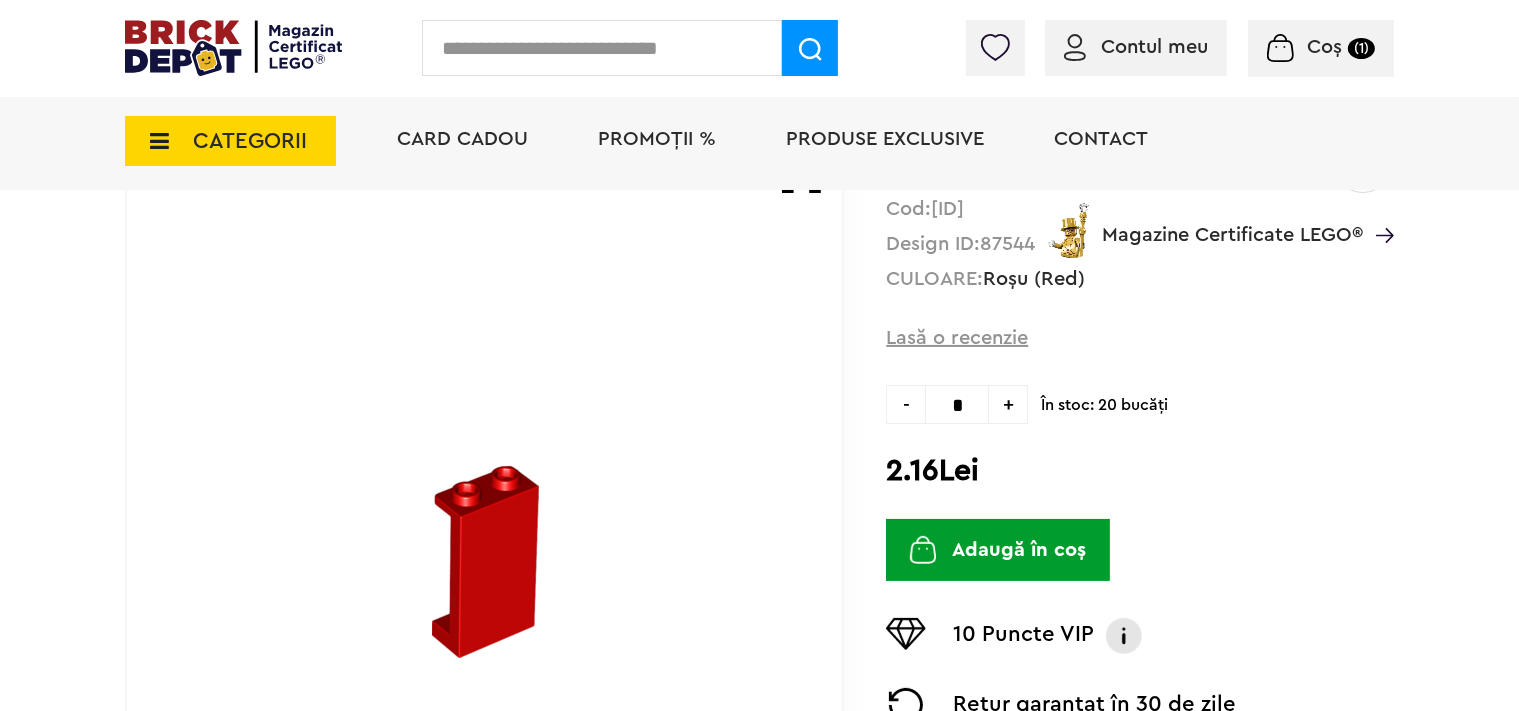 click at bounding box center (602, 48) 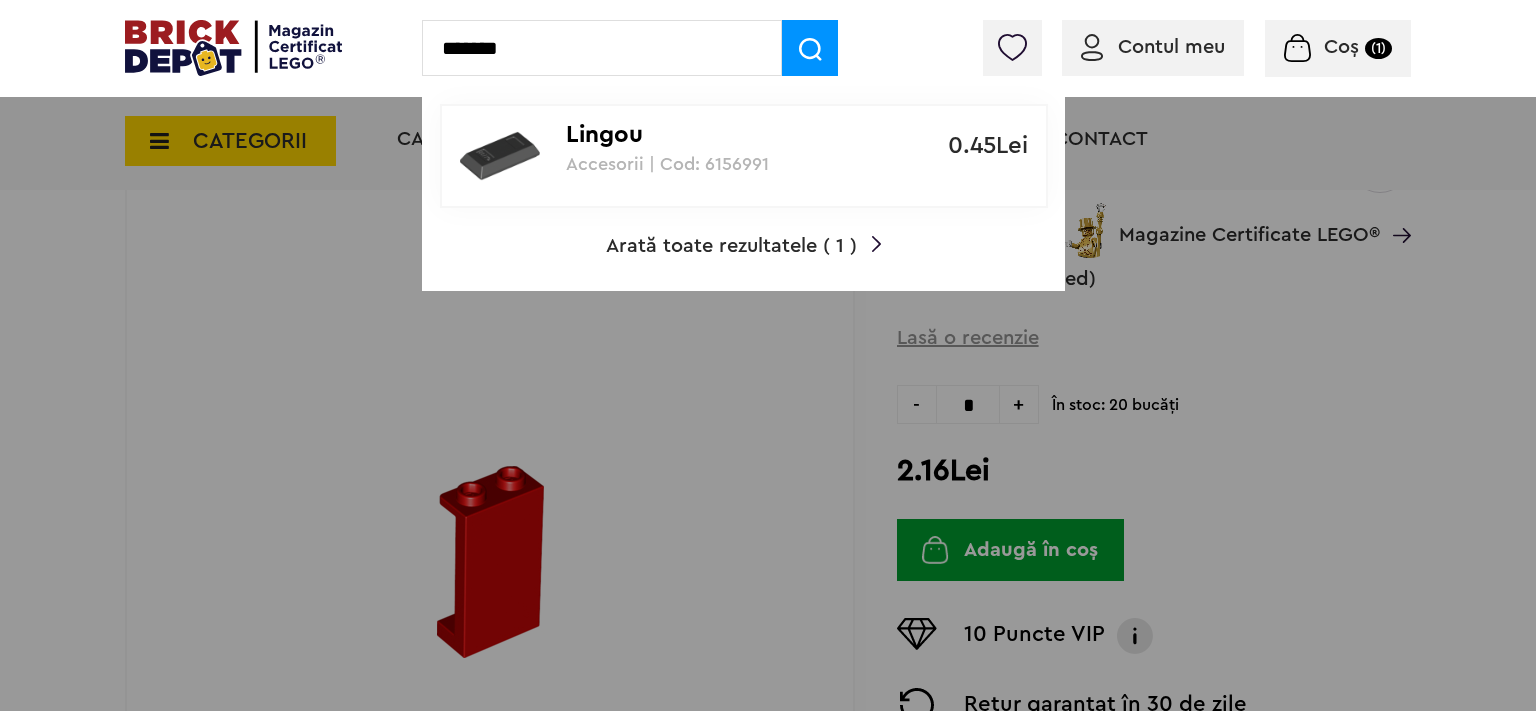 type on "*******" 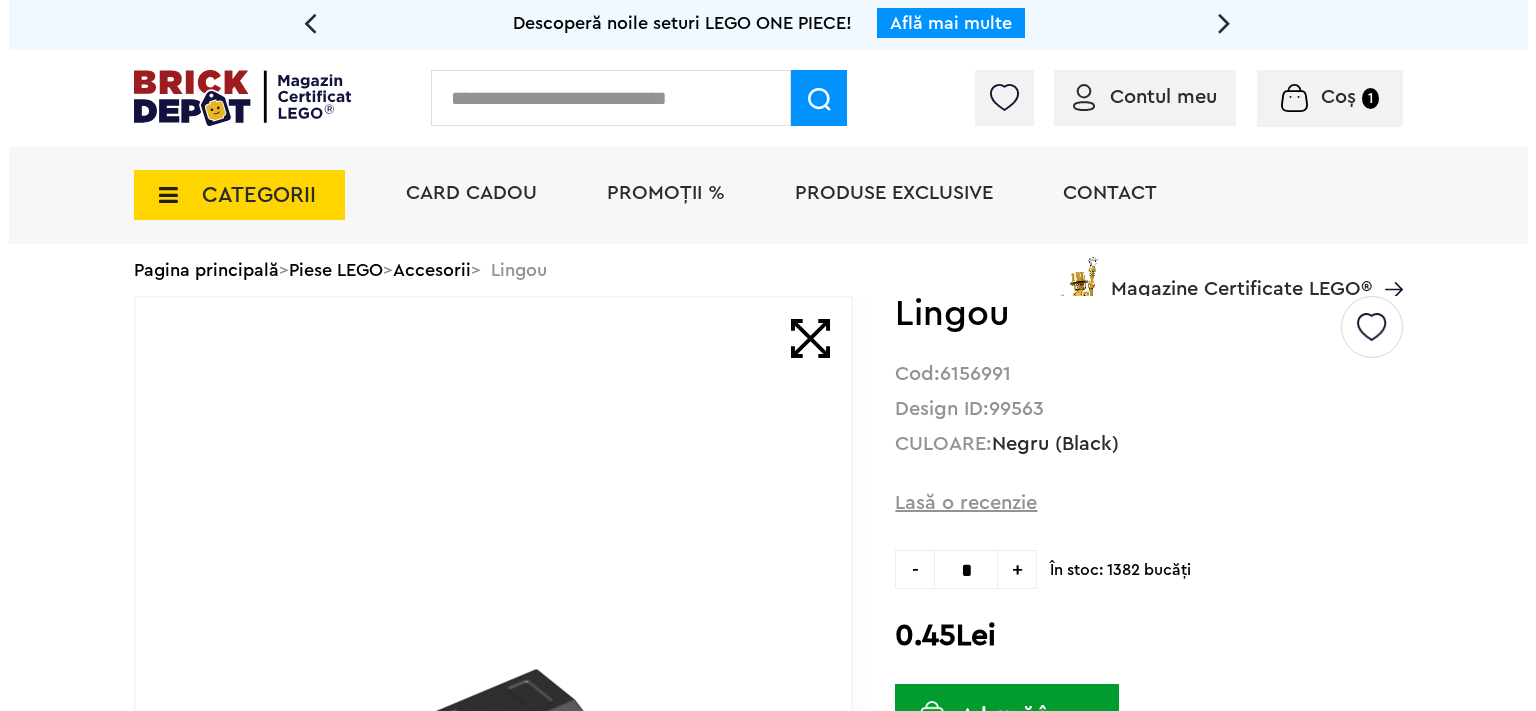 scroll, scrollTop: 0, scrollLeft: 0, axis: both 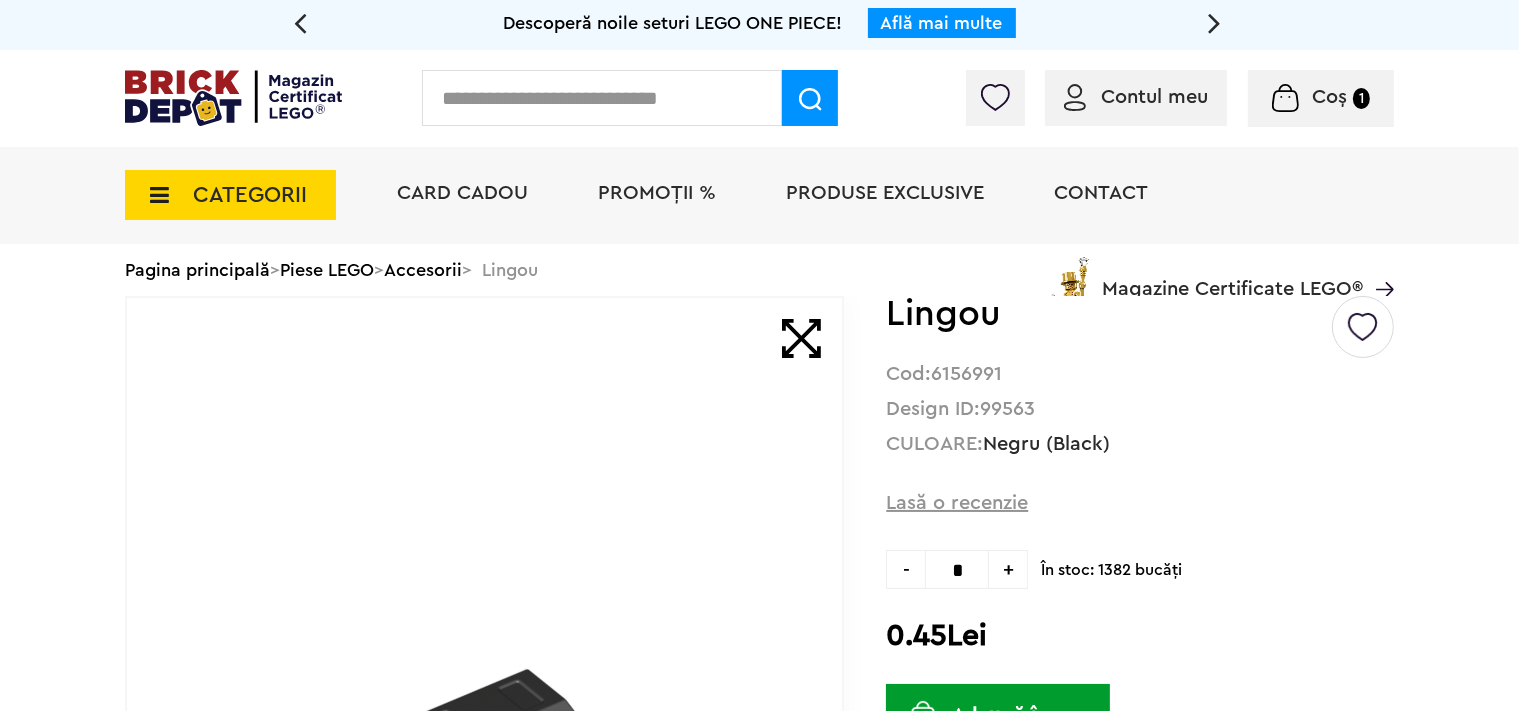 click on "+" at bounding box center (1008, 569) 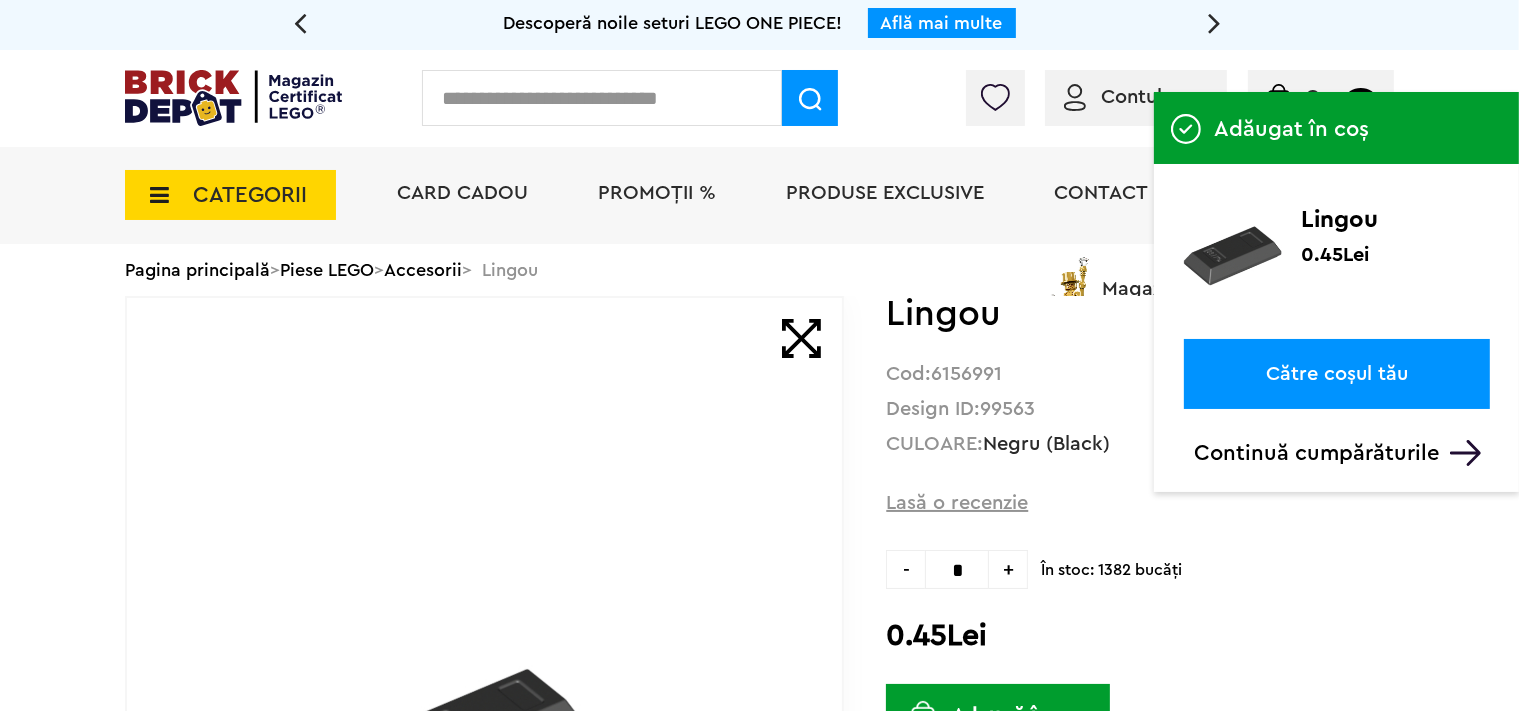 click at bounding box center [602, 98] 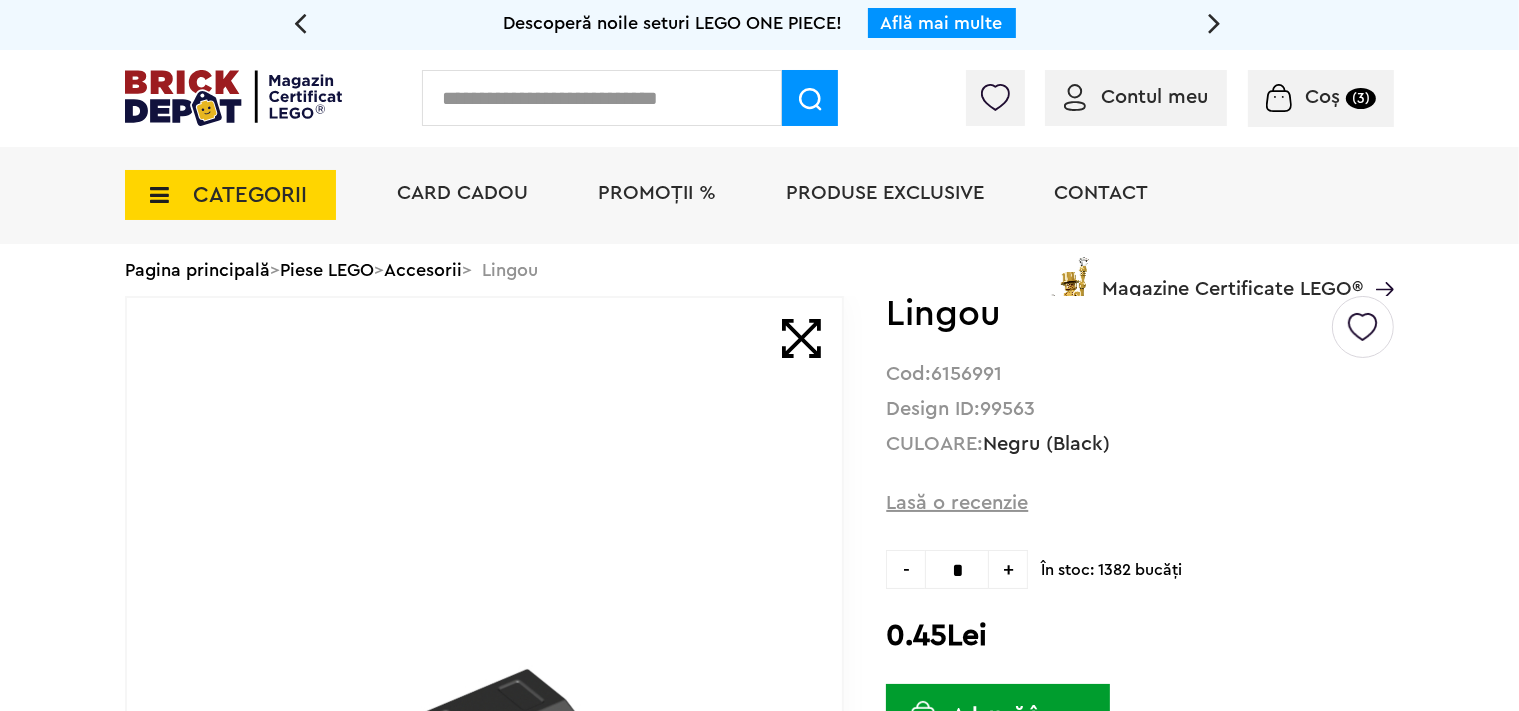 click at bounding box center [602, 98] 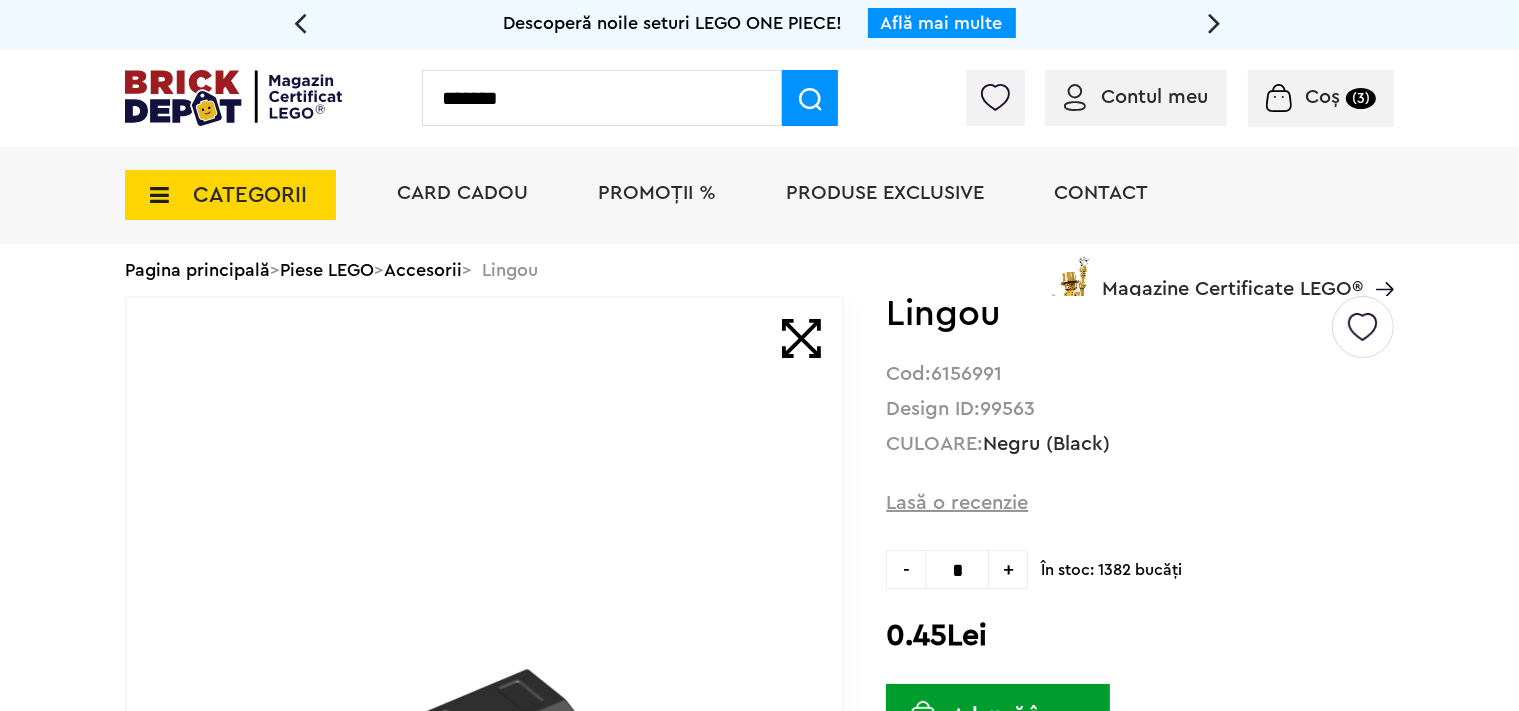 type on "*******" 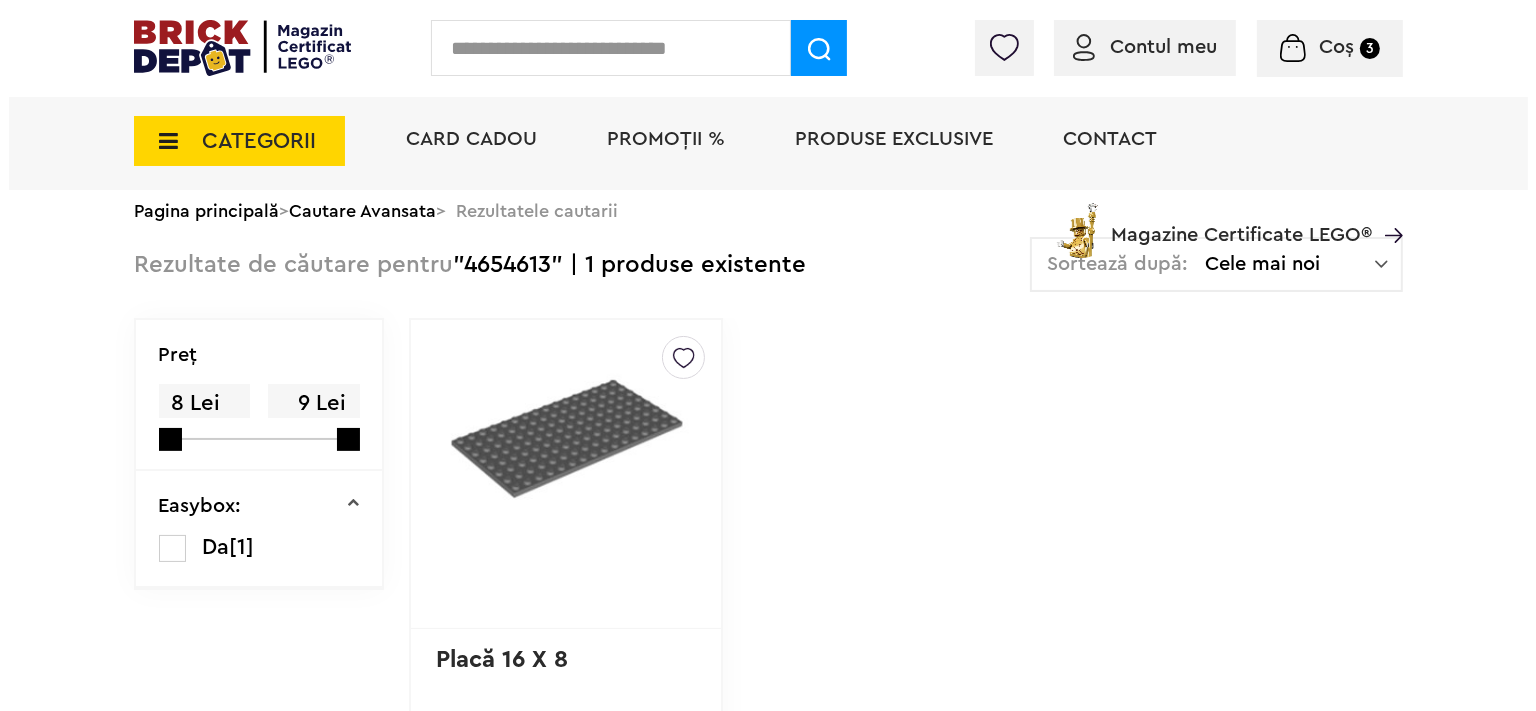 scroll, scrollTop: 422, scrollLeft: 0, axis: vertical 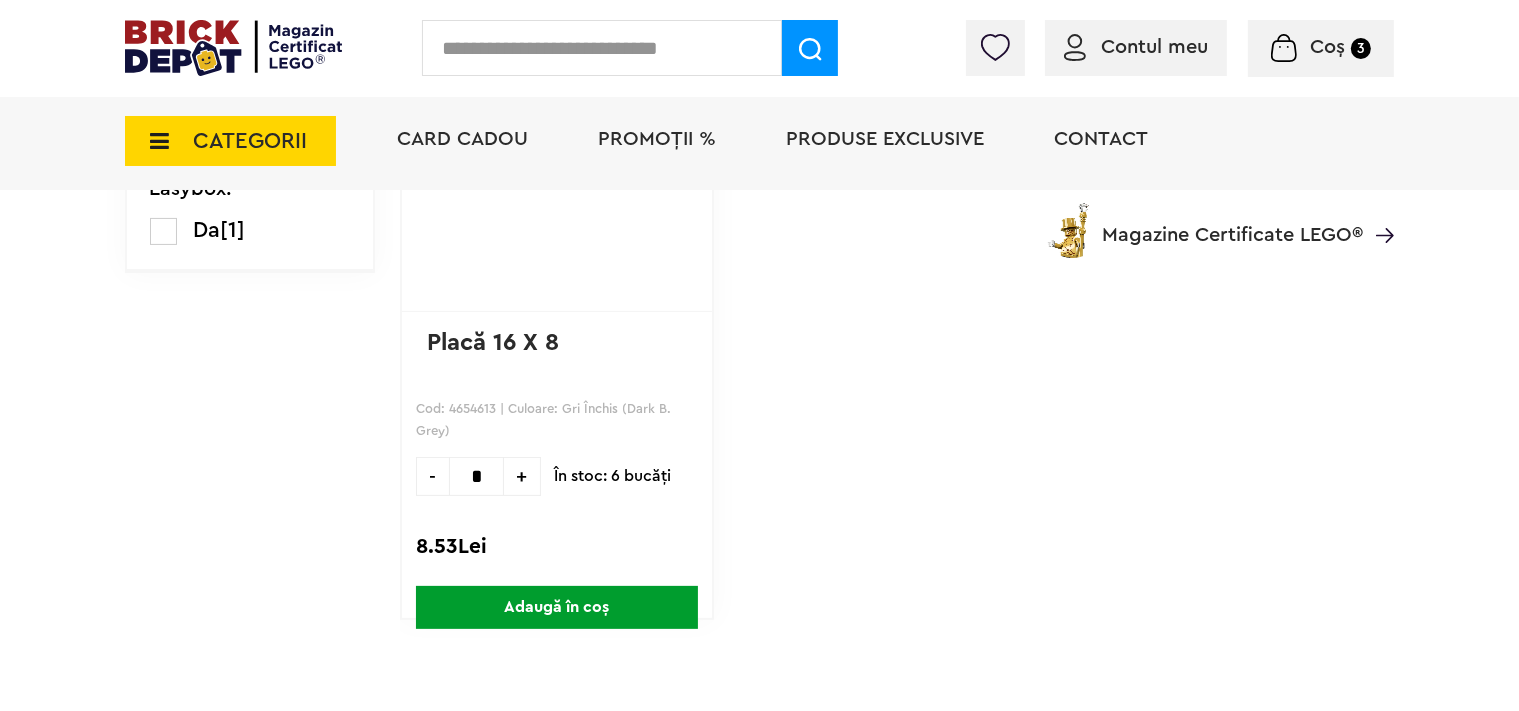 click on "Adaugă în coș" at bounding box center (557, 607) 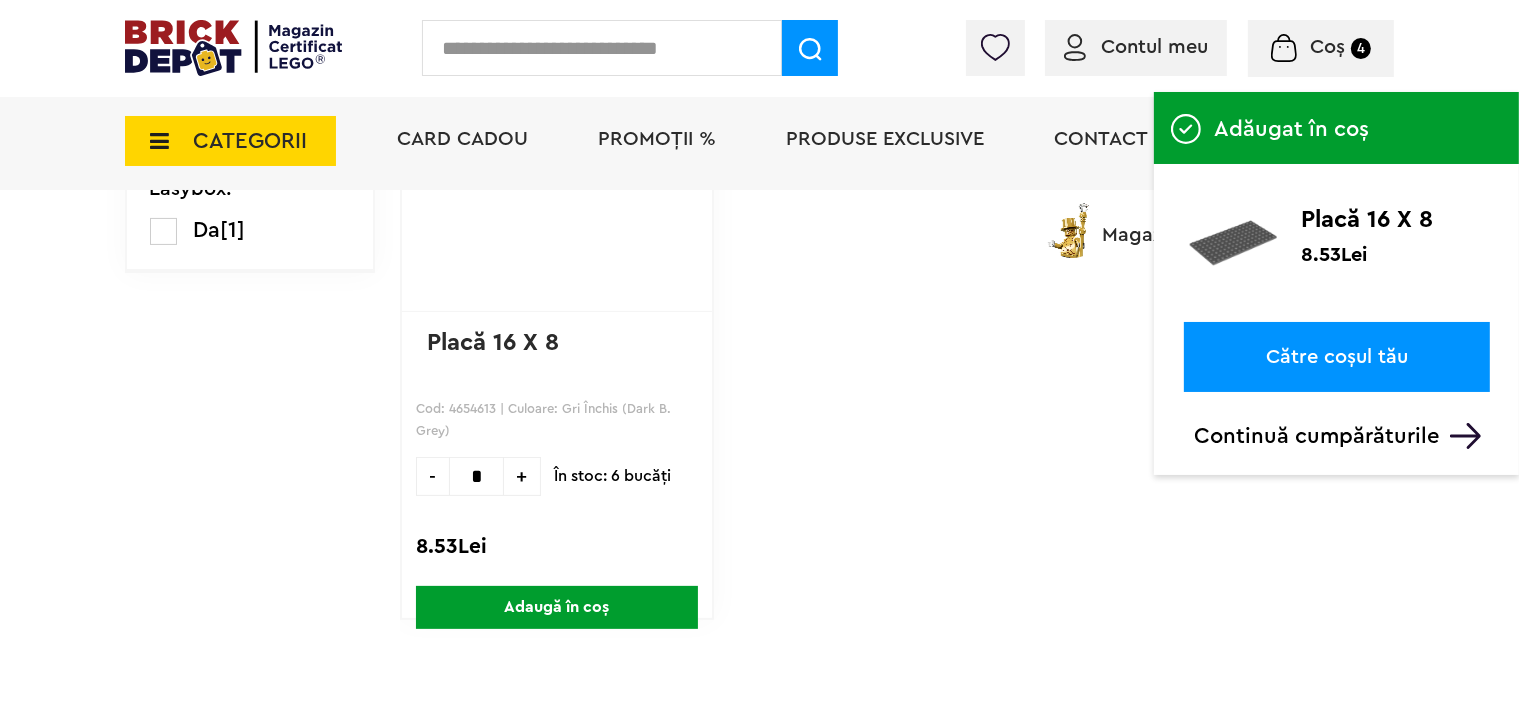 click at bounding box center (602, 48) 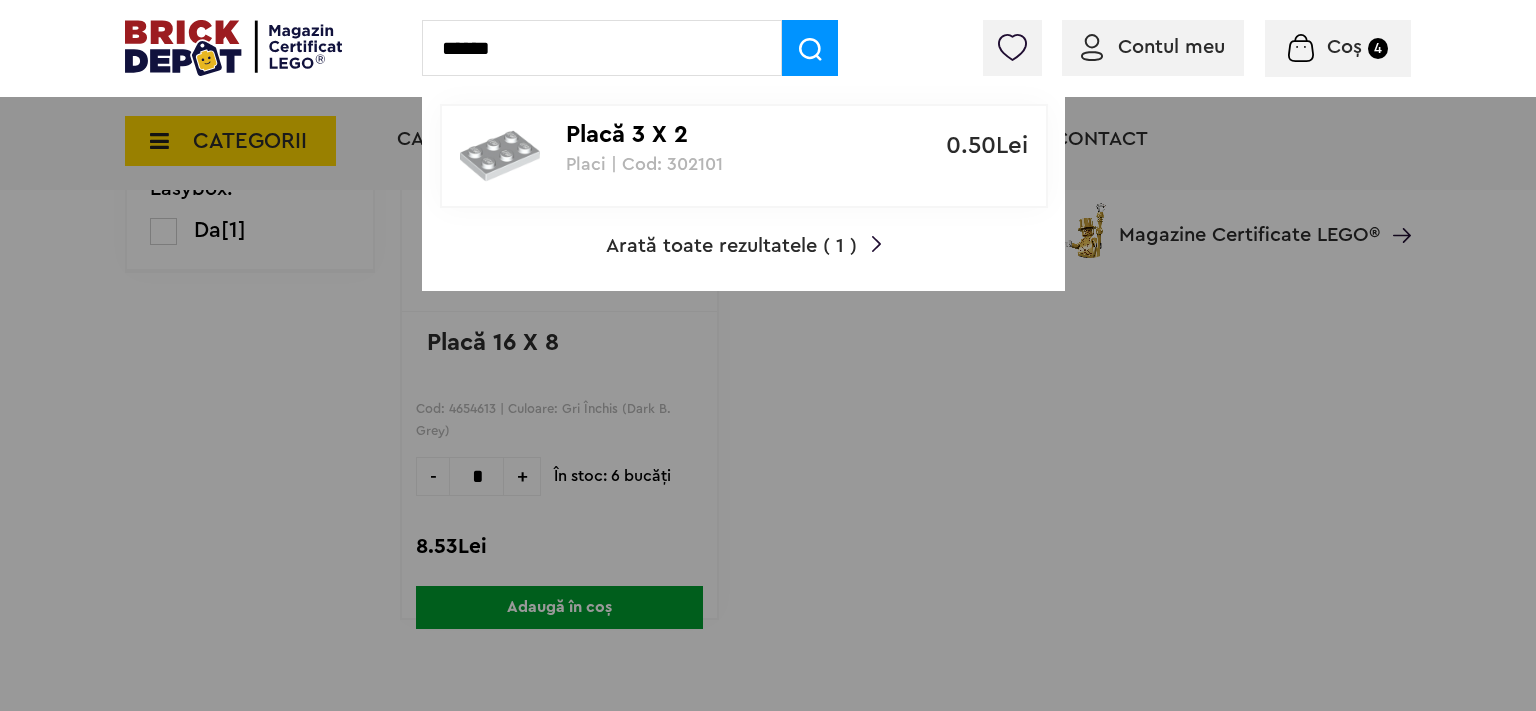 type on "******" 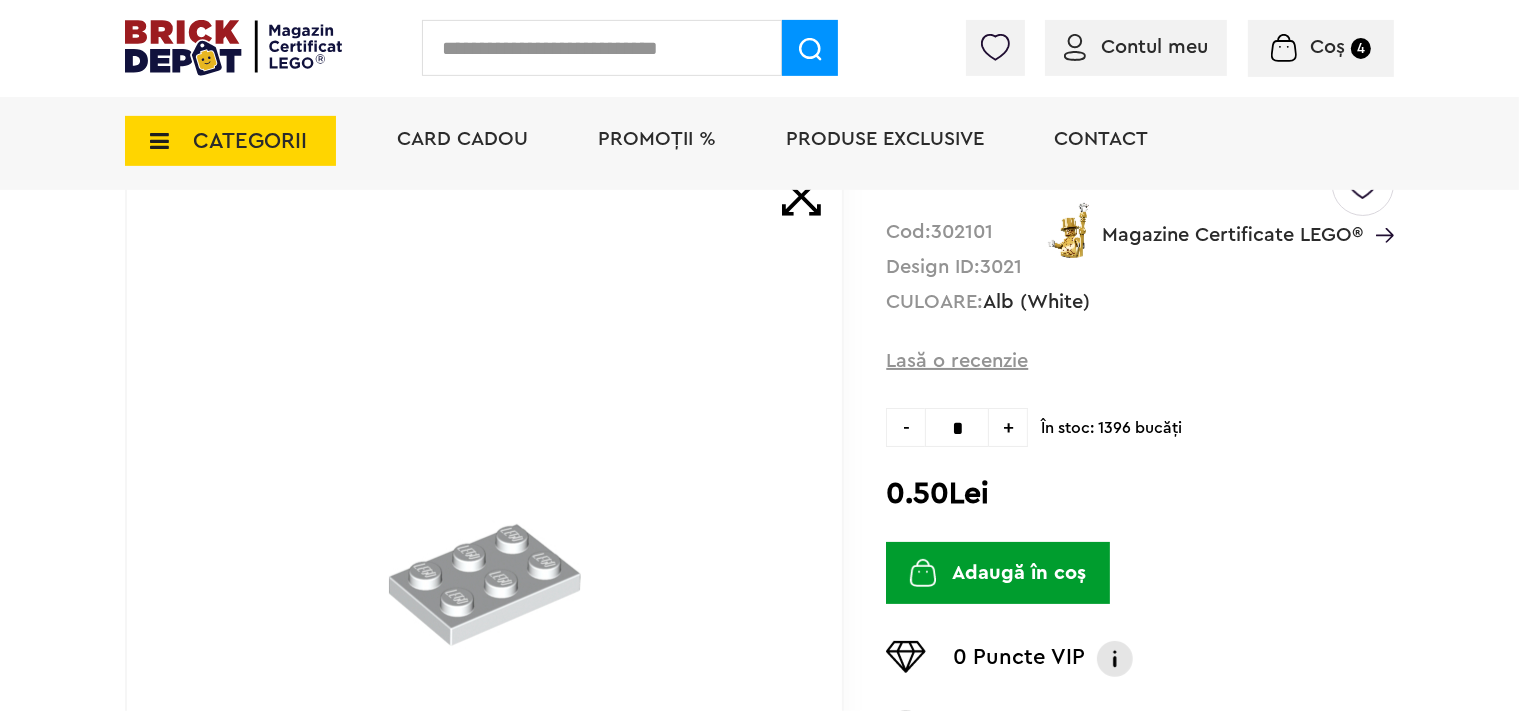 scroll, scrollTop: 211, scrollLeft: 0, axis: vertical 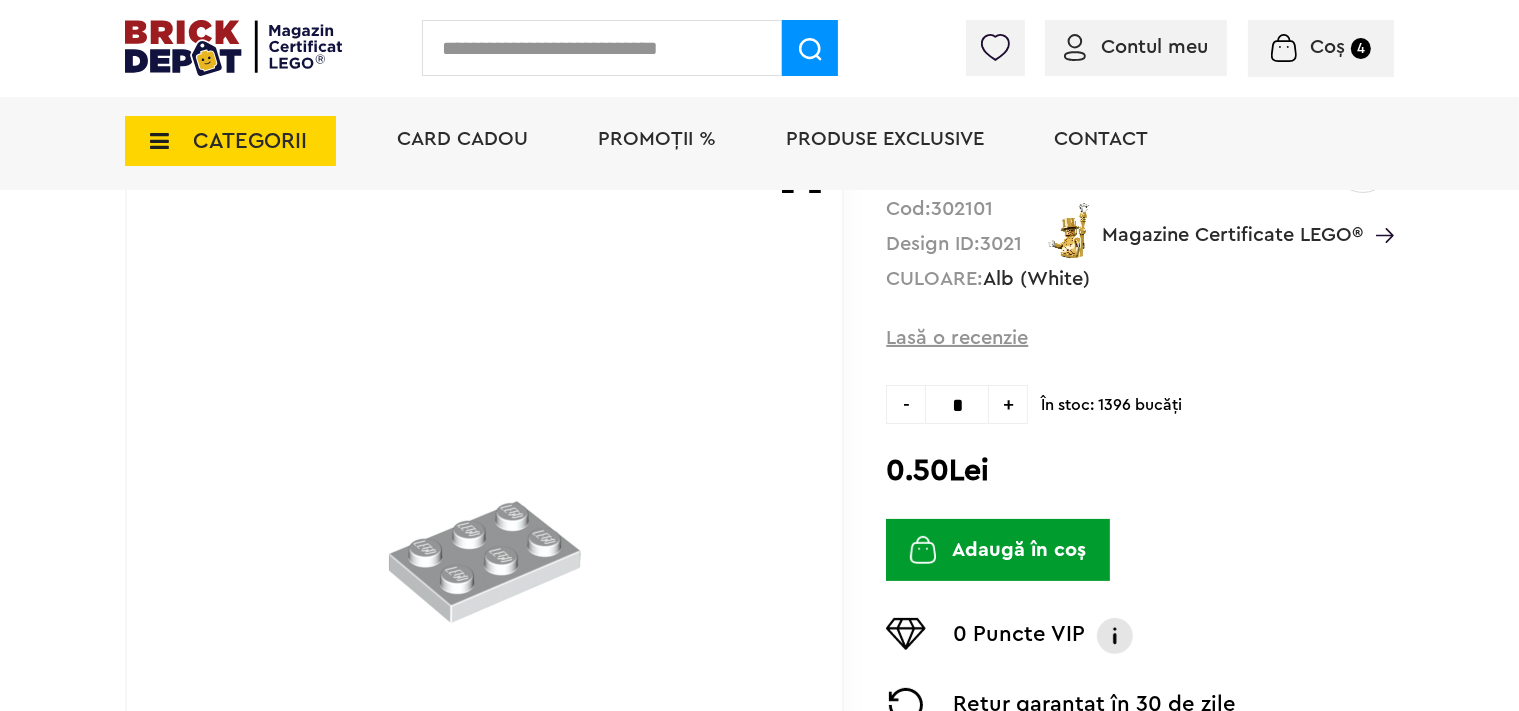 click on "+" at bounding box center (1008, 404) 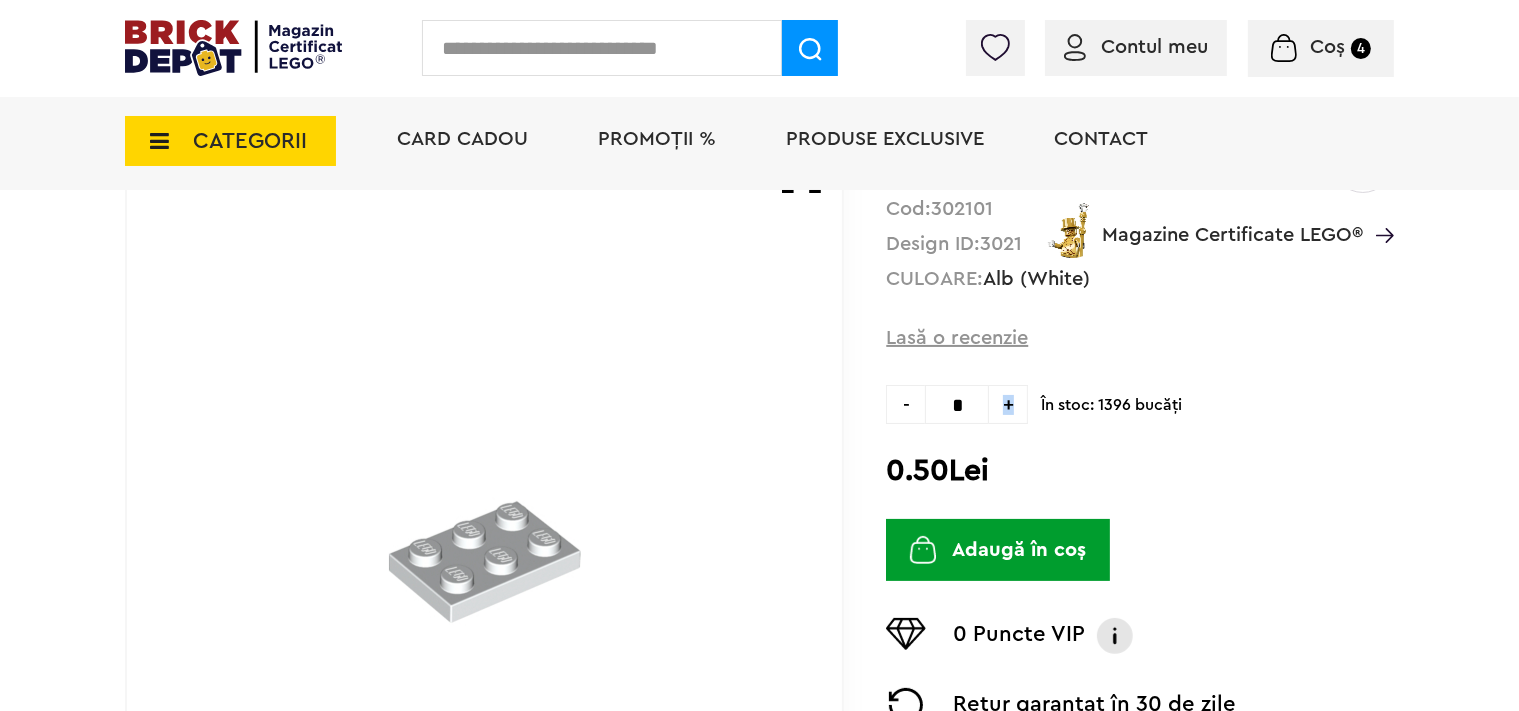 click on "+" at bounding box center (1008, 404) 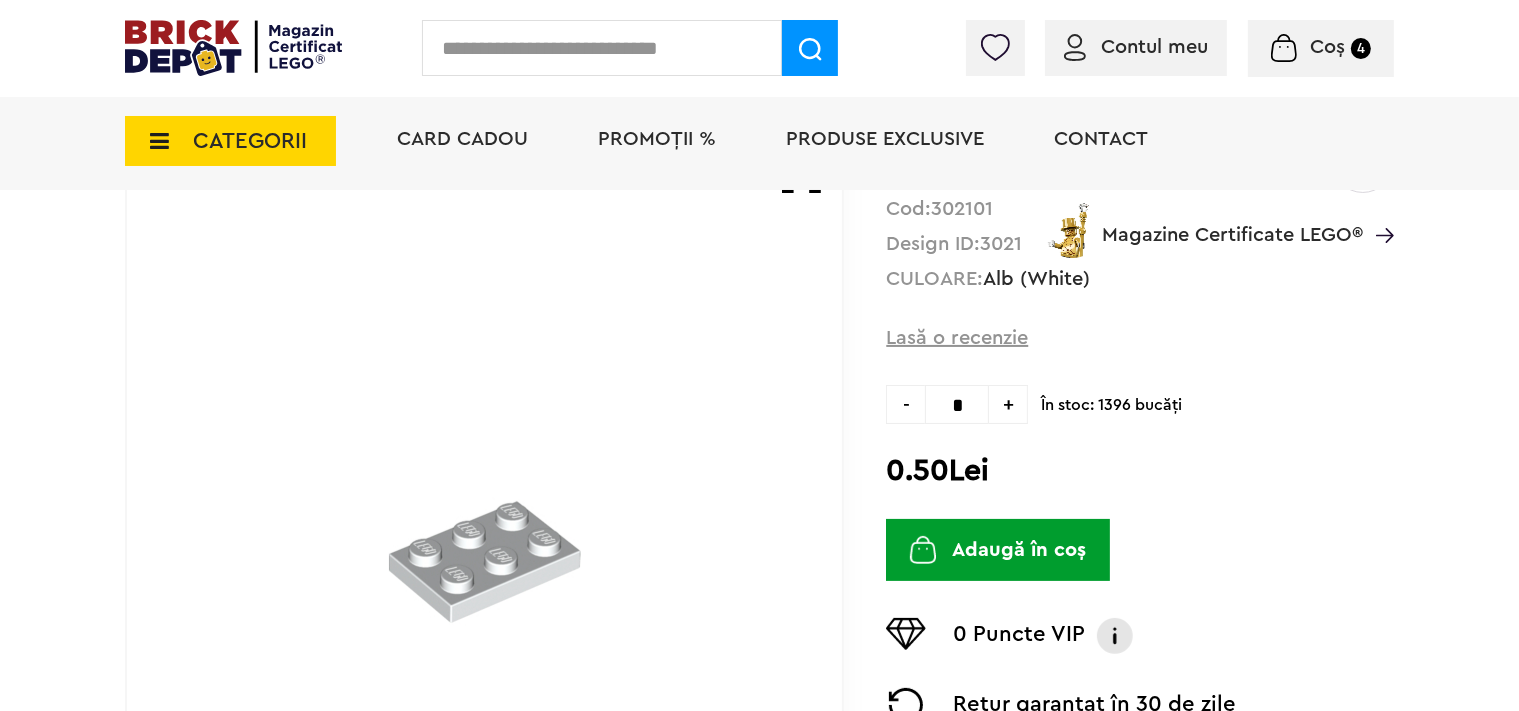 click on "+" at bounding box center [1008, 404] 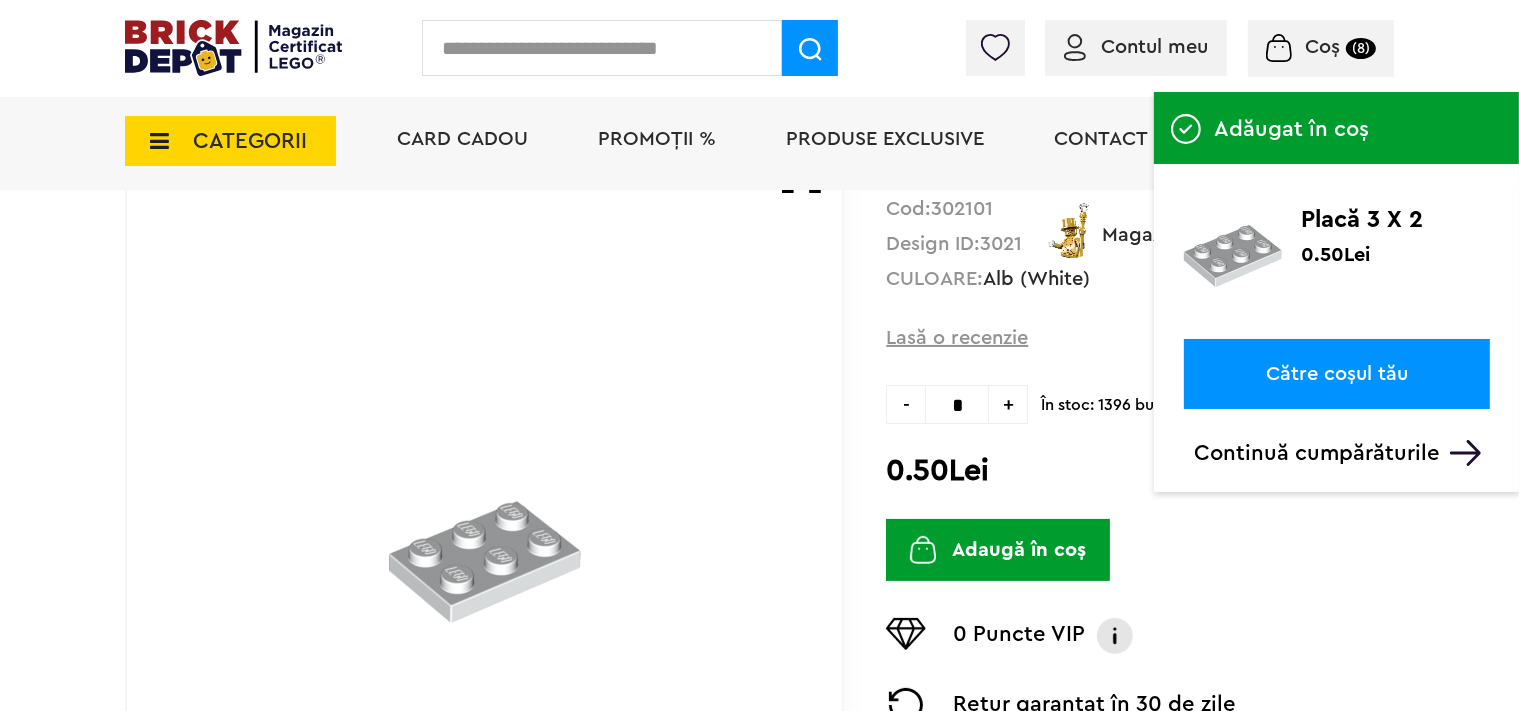 click at bounding box center (602, 48) 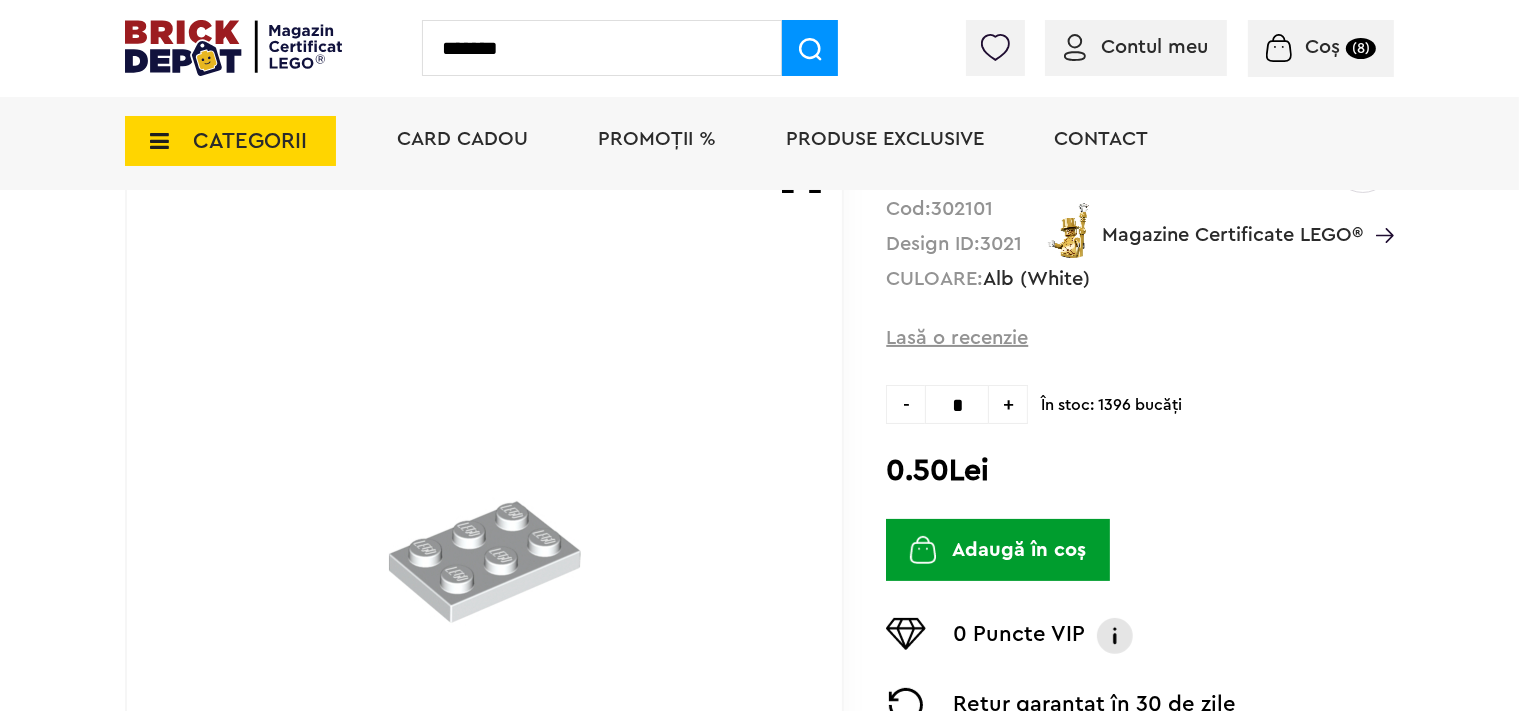 type on "*******" 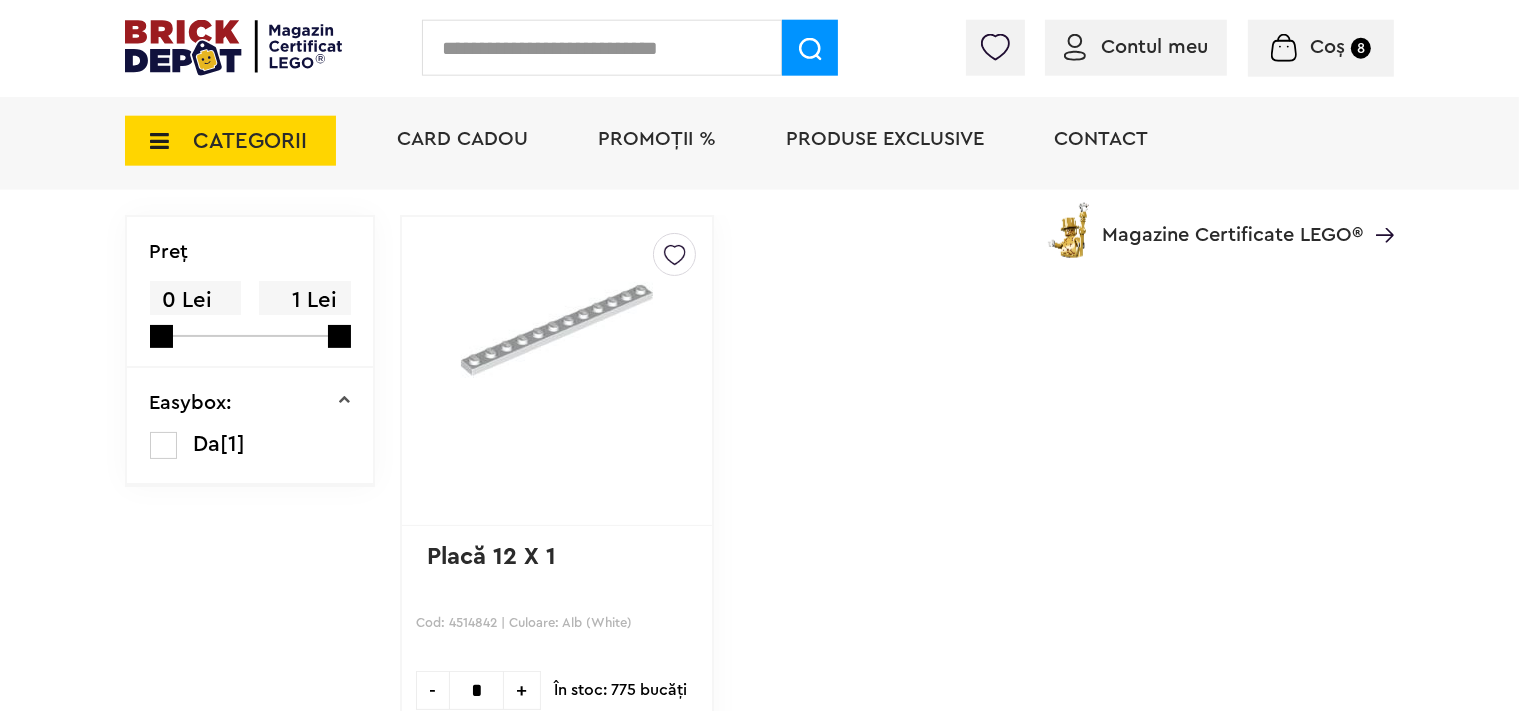 scroll, scrollTop: 211, scrollLeft: 0, axis: vertical 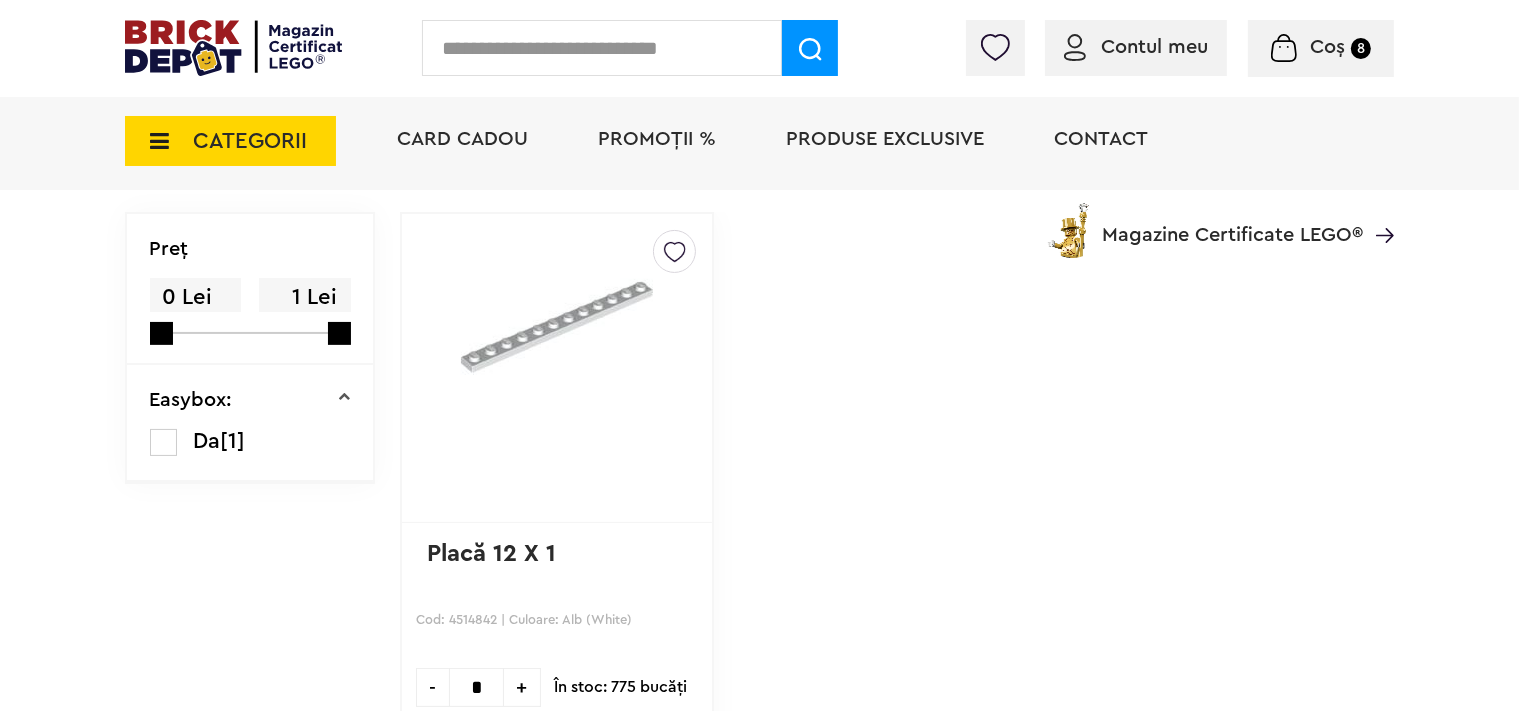 click on "+" at bounding box center [522, 687] 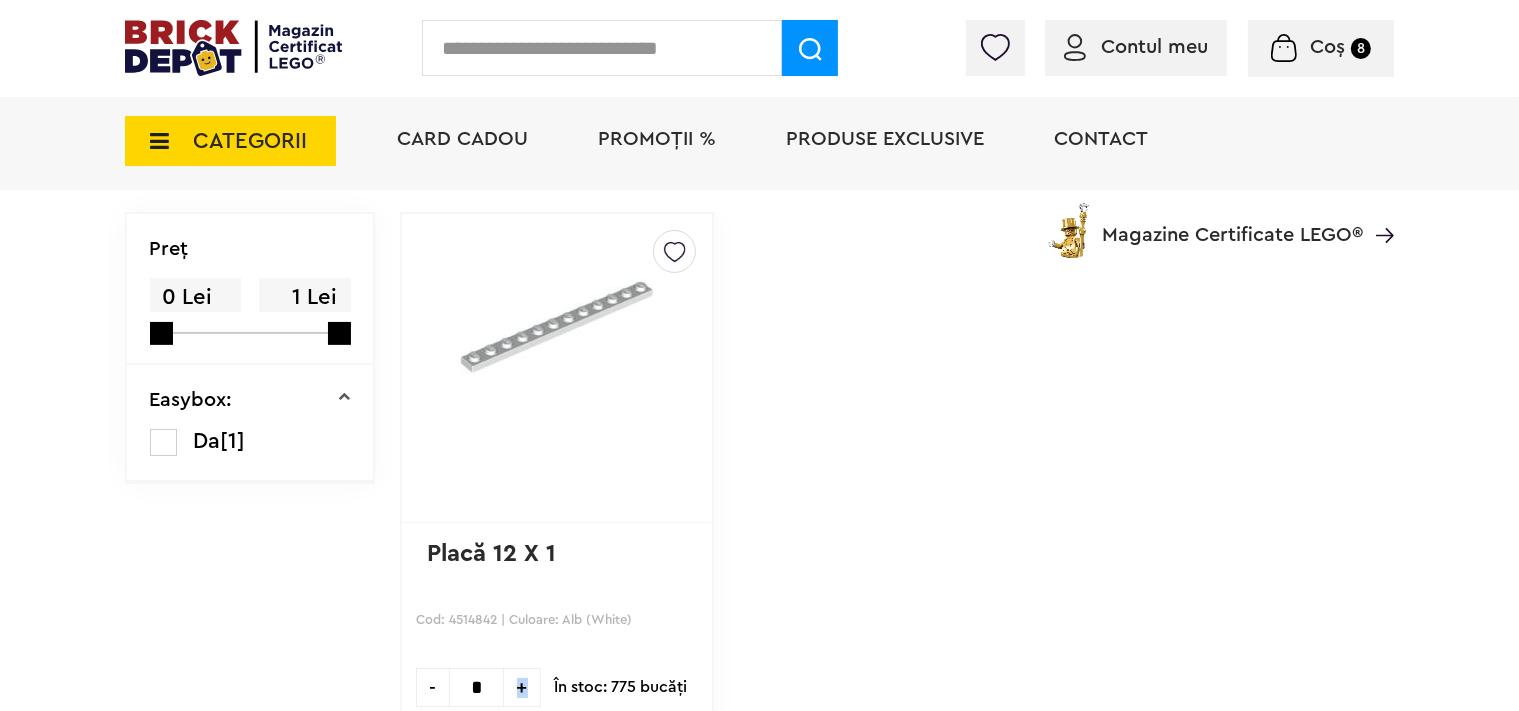 click on "+" at bounding box center (522, 687) 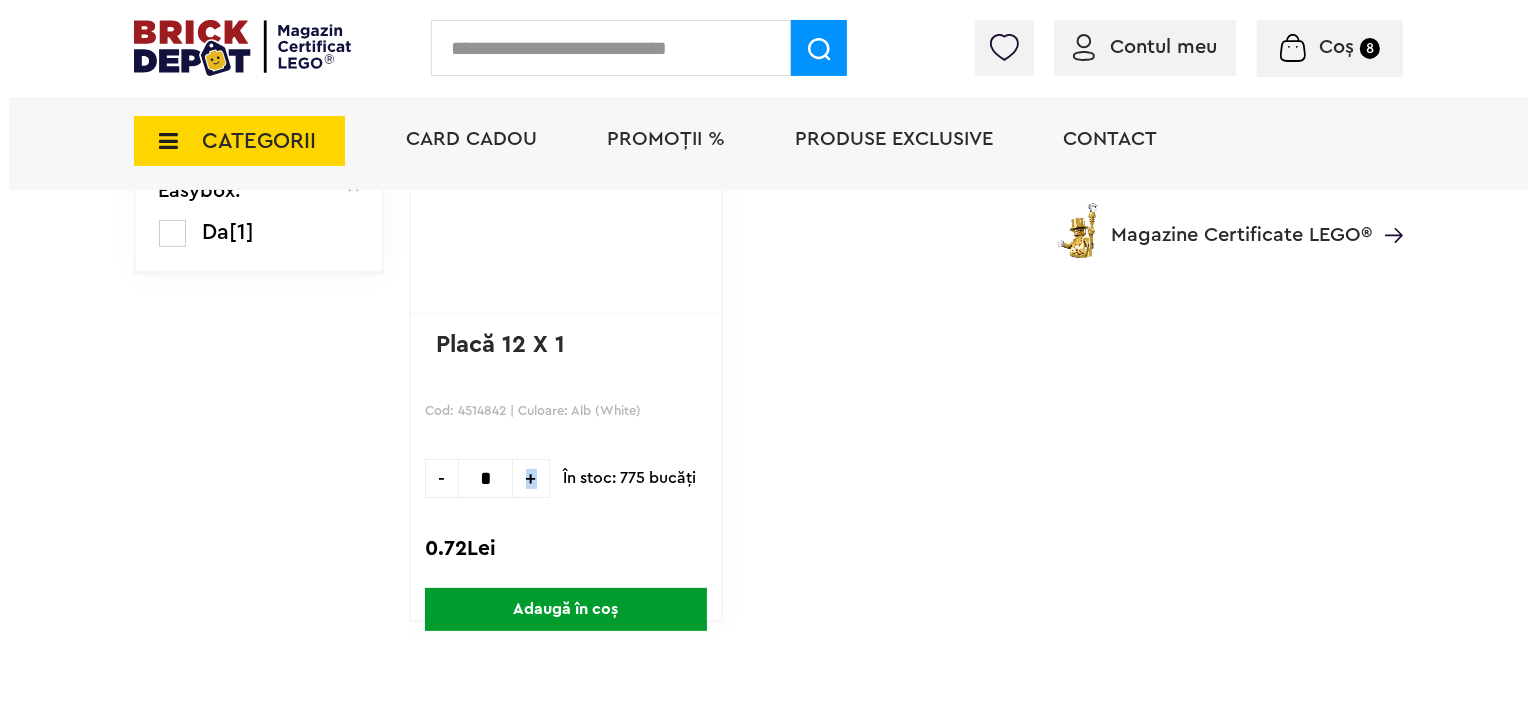 scroll, scrollTop: 422, scrollLeft: 0, axis: vertical 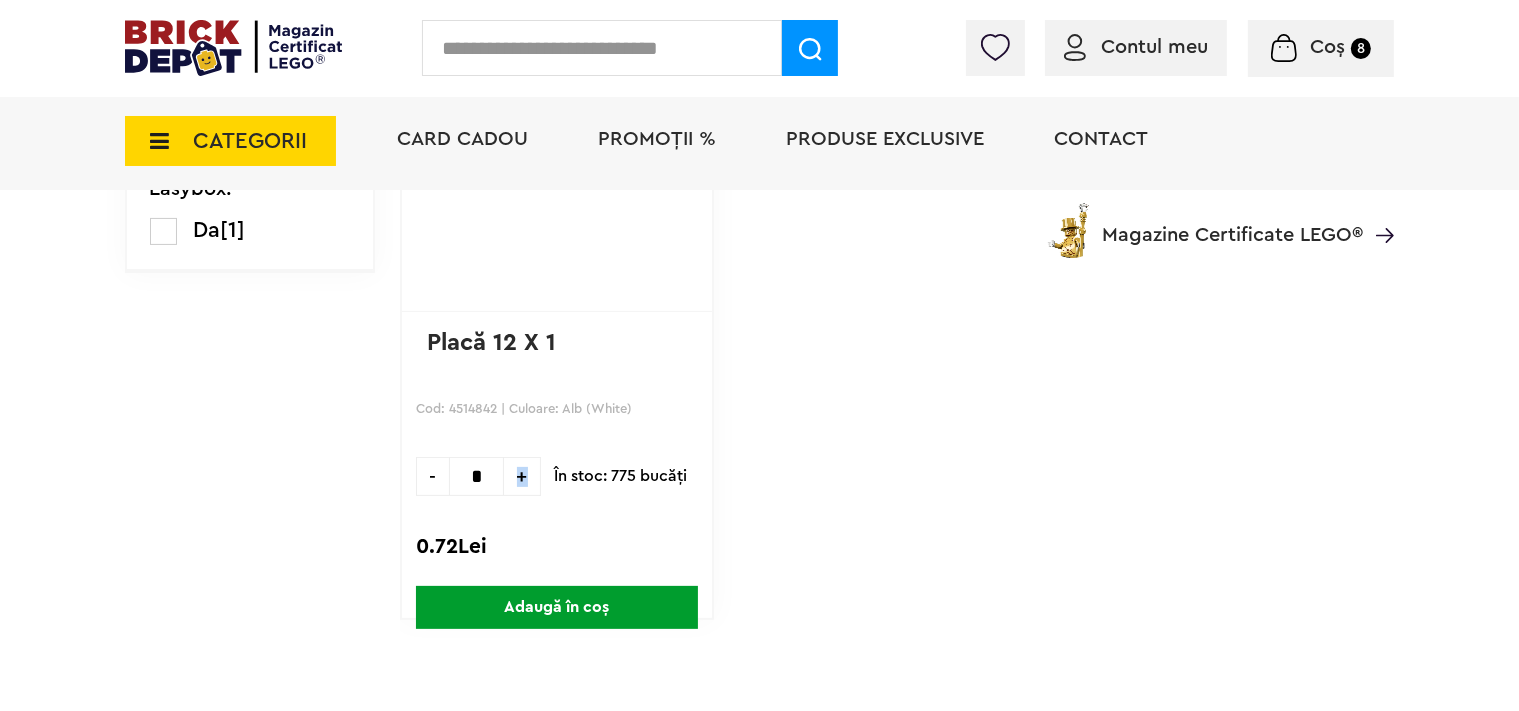 click on "Adaugă în coș" at bounding box center [557, 607] 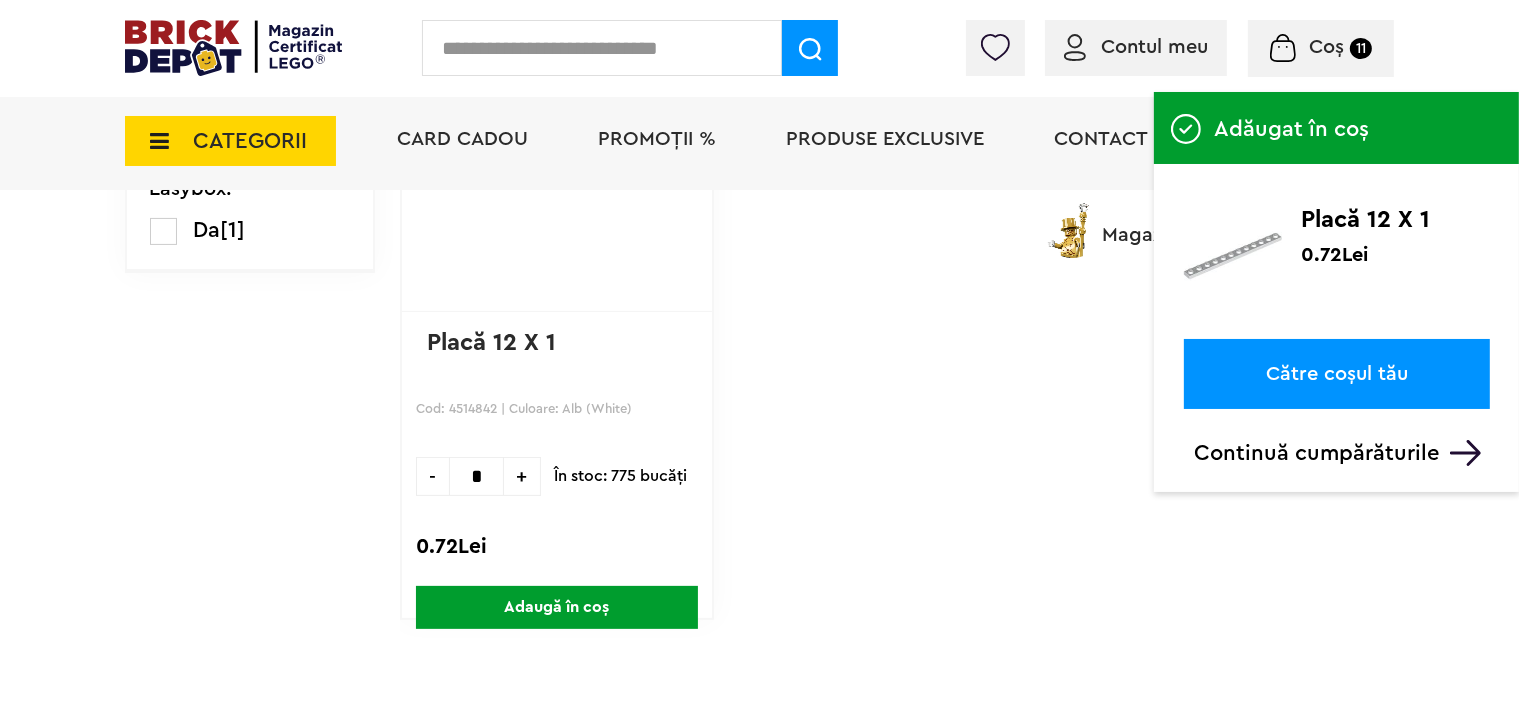 click at bounding box center (602, 48) 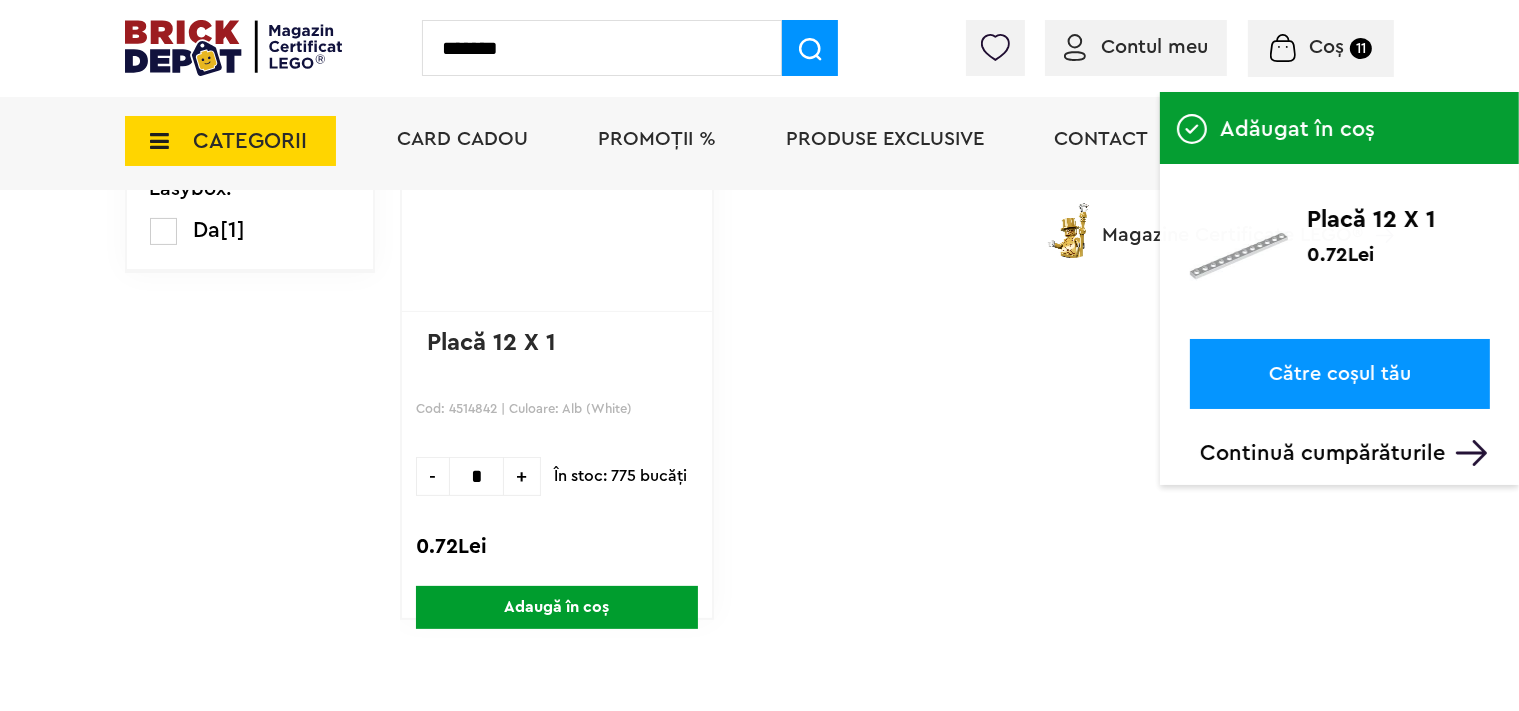 type on "*******" 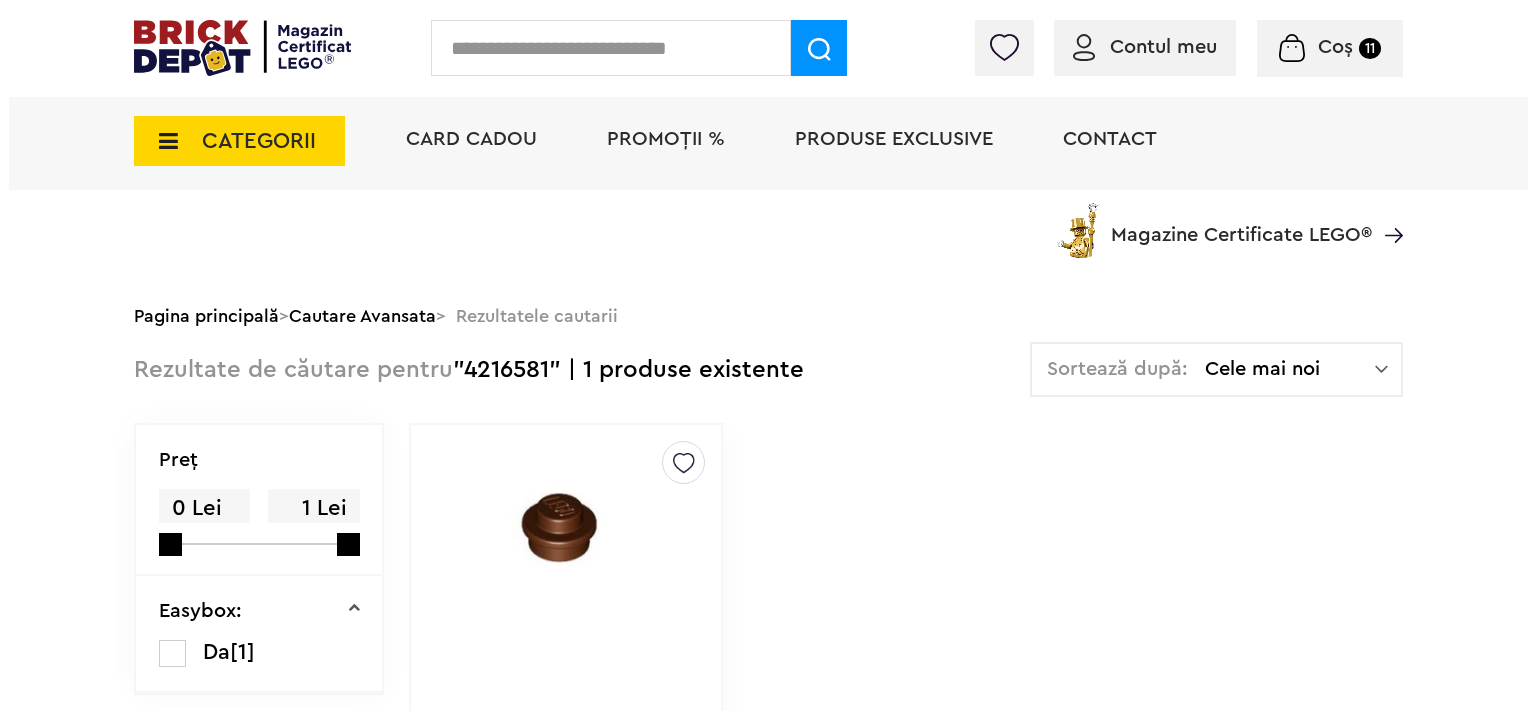scroll, scrollTop: 422, scrollLeft: 0, axis: vertical 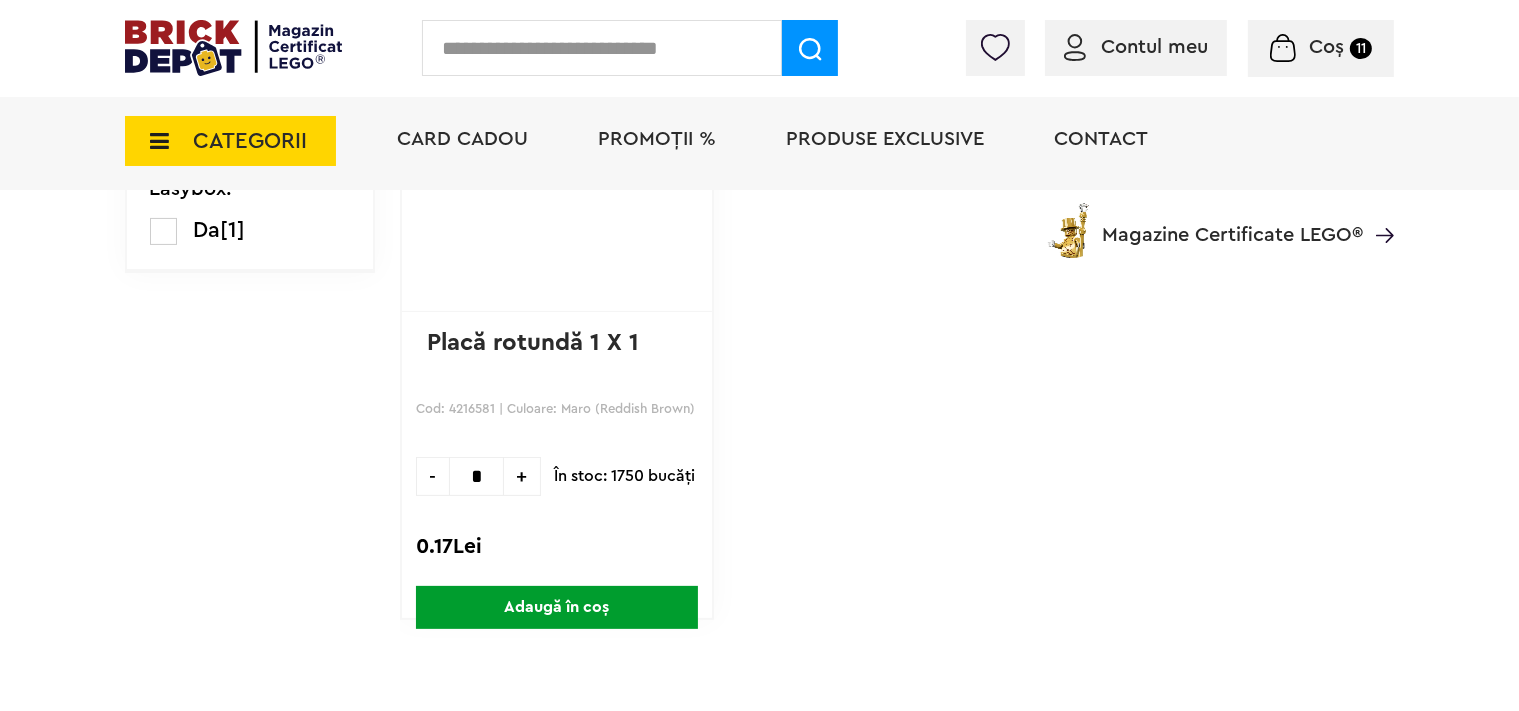 click on "+" at bounding box center (522, 476) 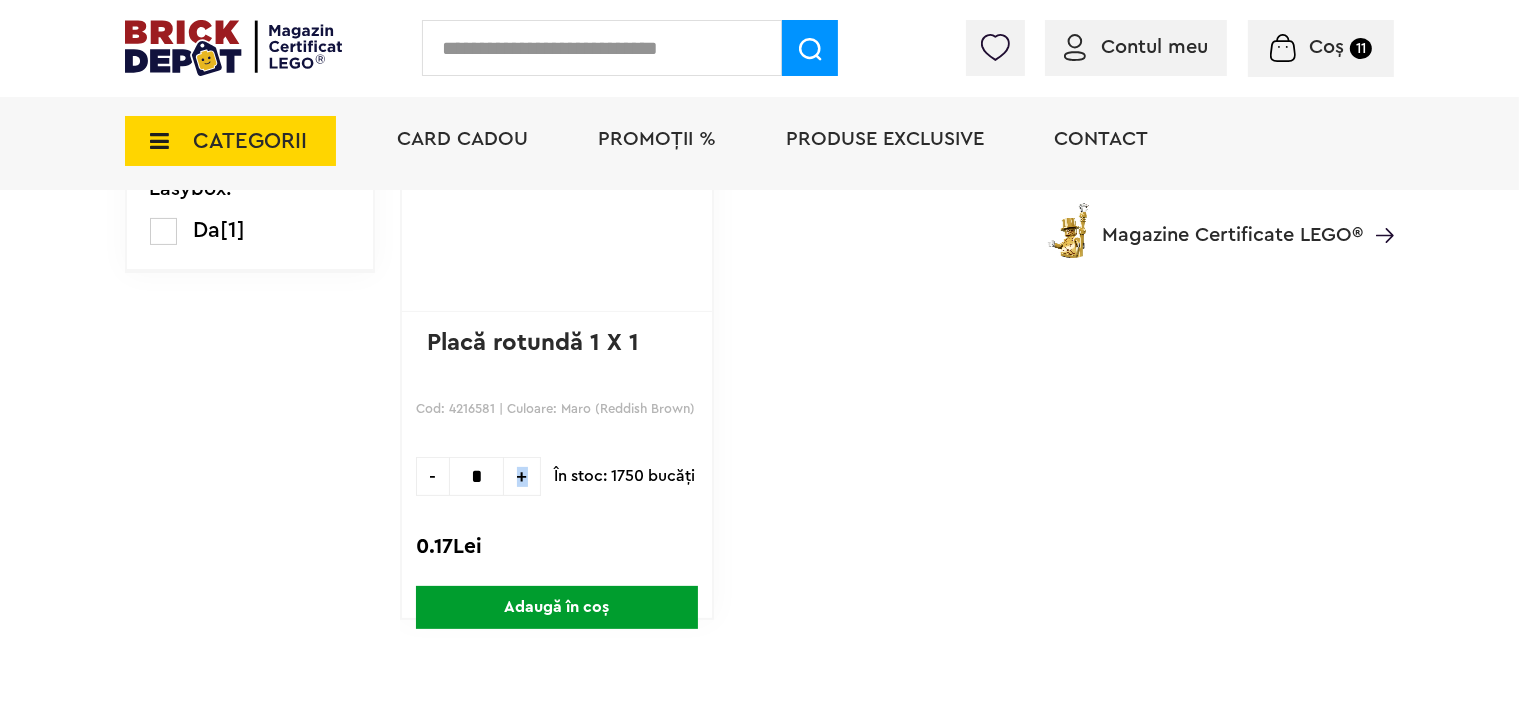 click on "+" at bounding box center [522, 476] 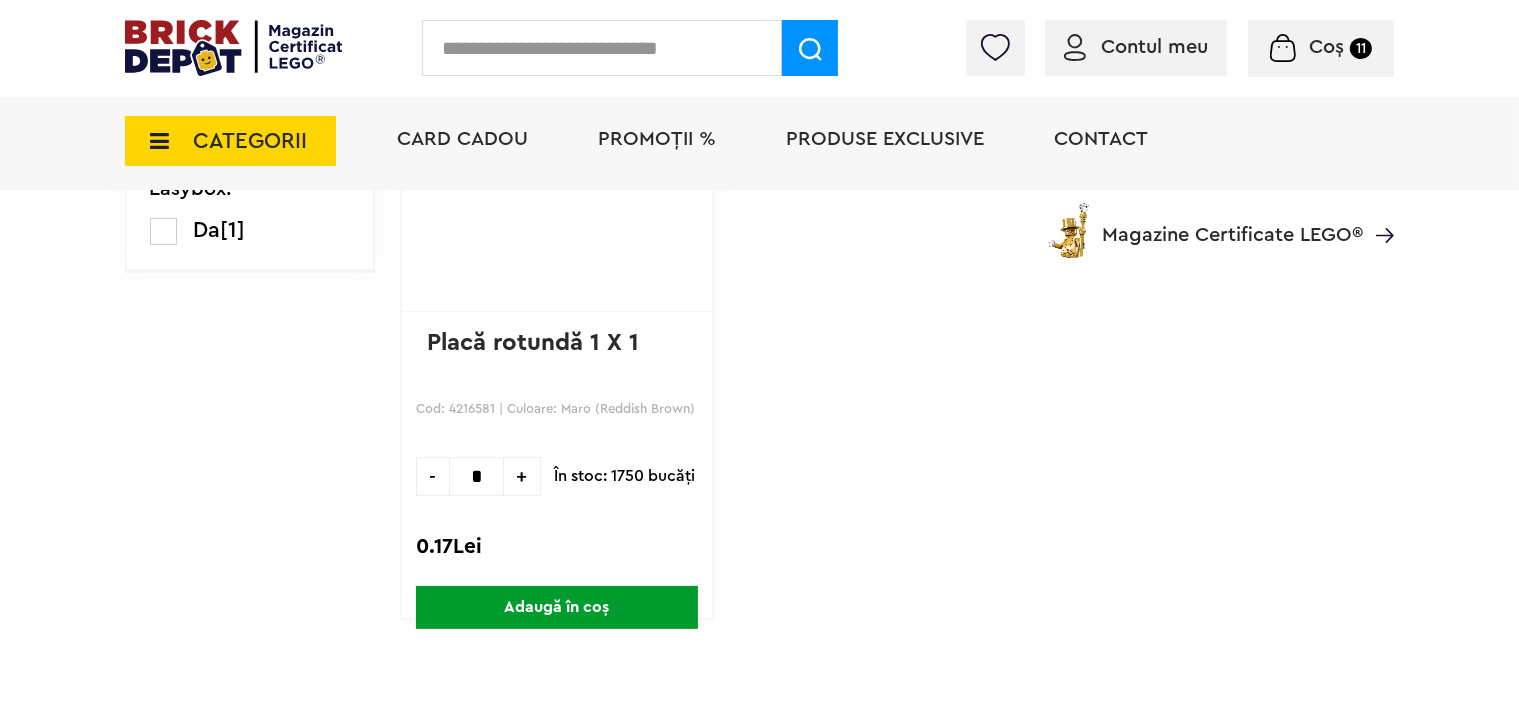 click on "+" at bounding box center [522, 476] 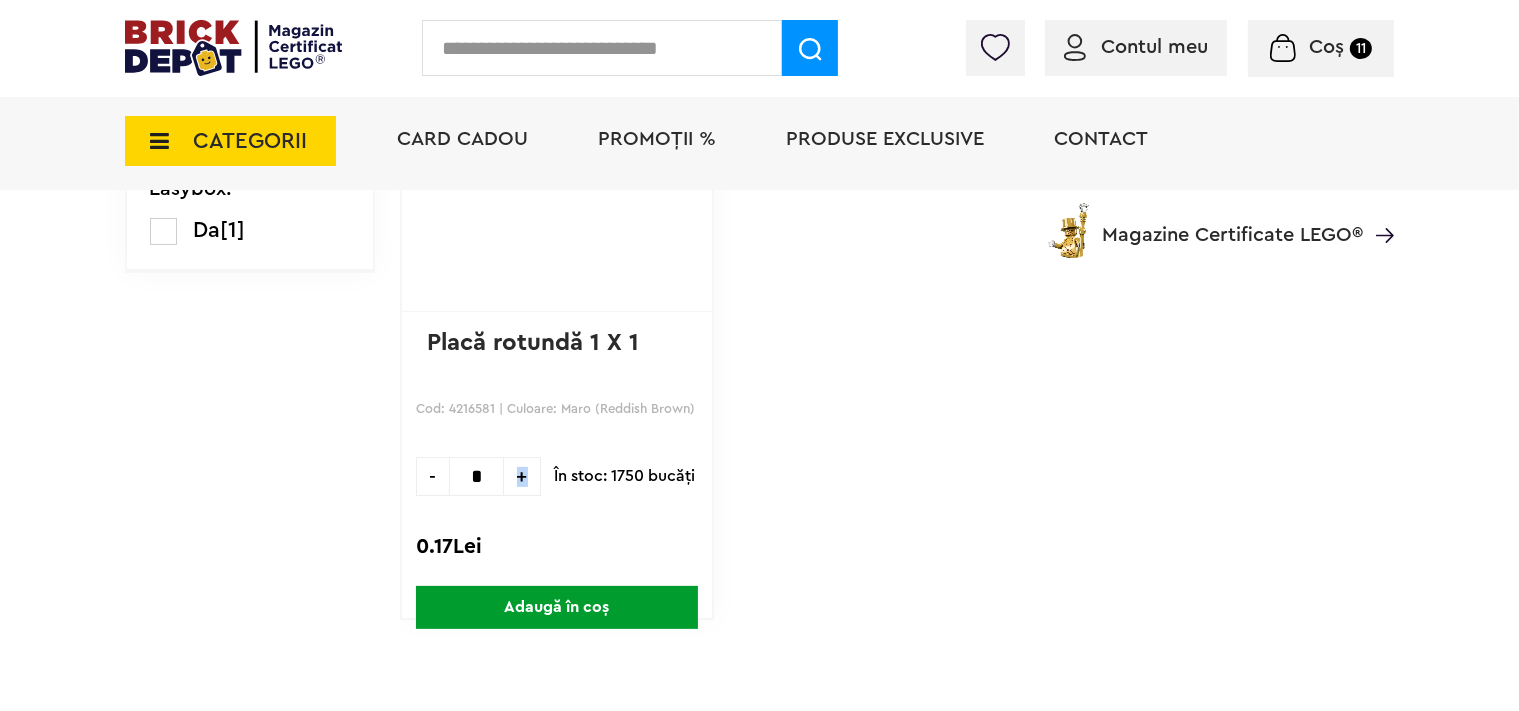 click on "+" at bounding box center (522, 476) 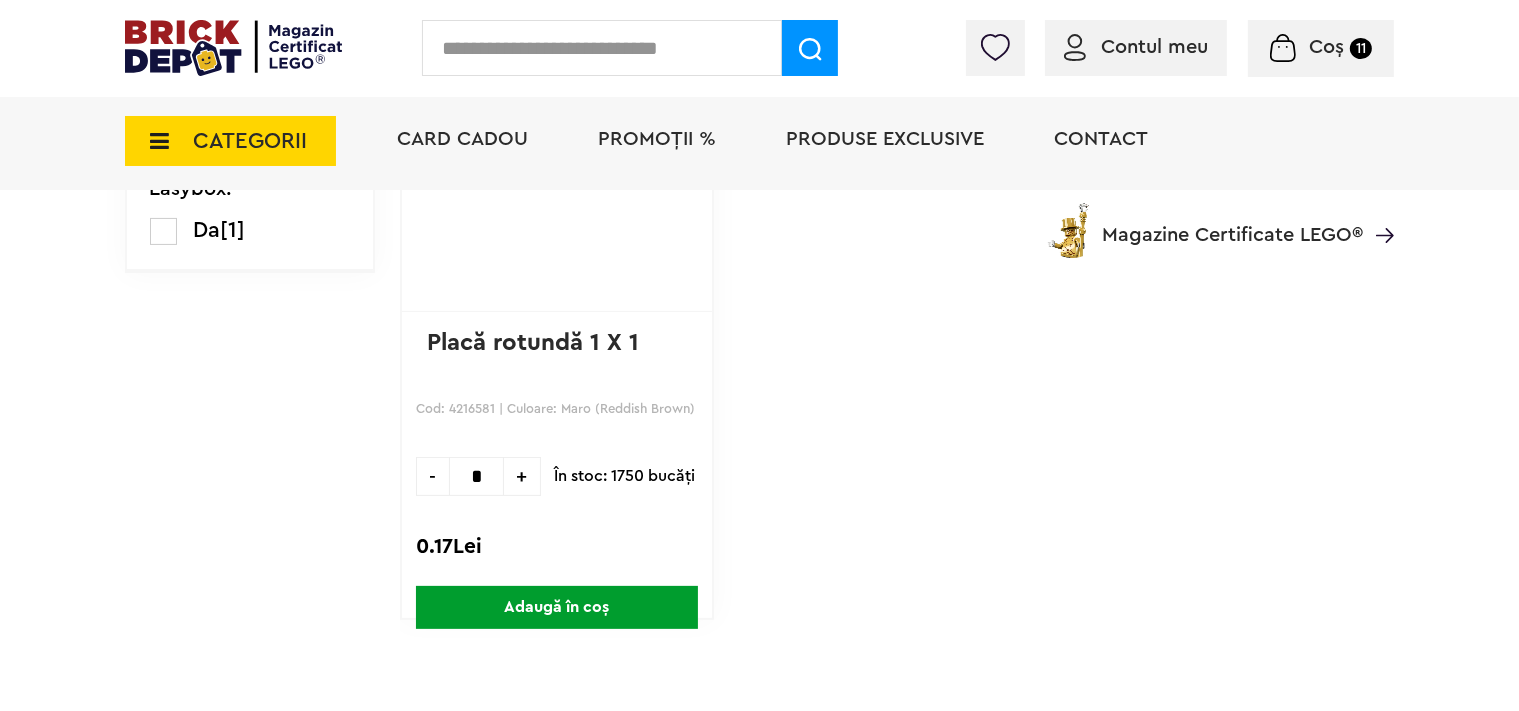 click on "+" at bounding box center (522, 476) 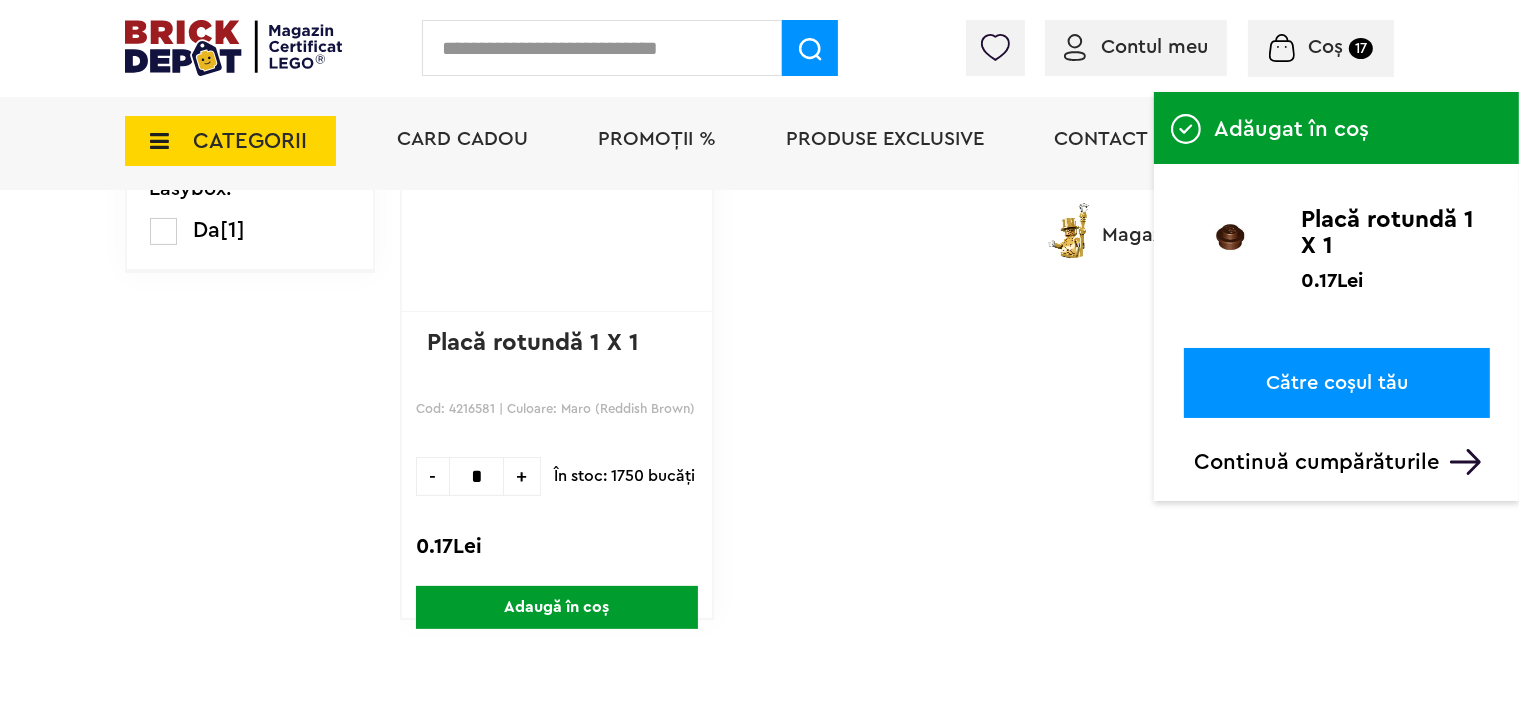 click at bounding box center (602, 48) 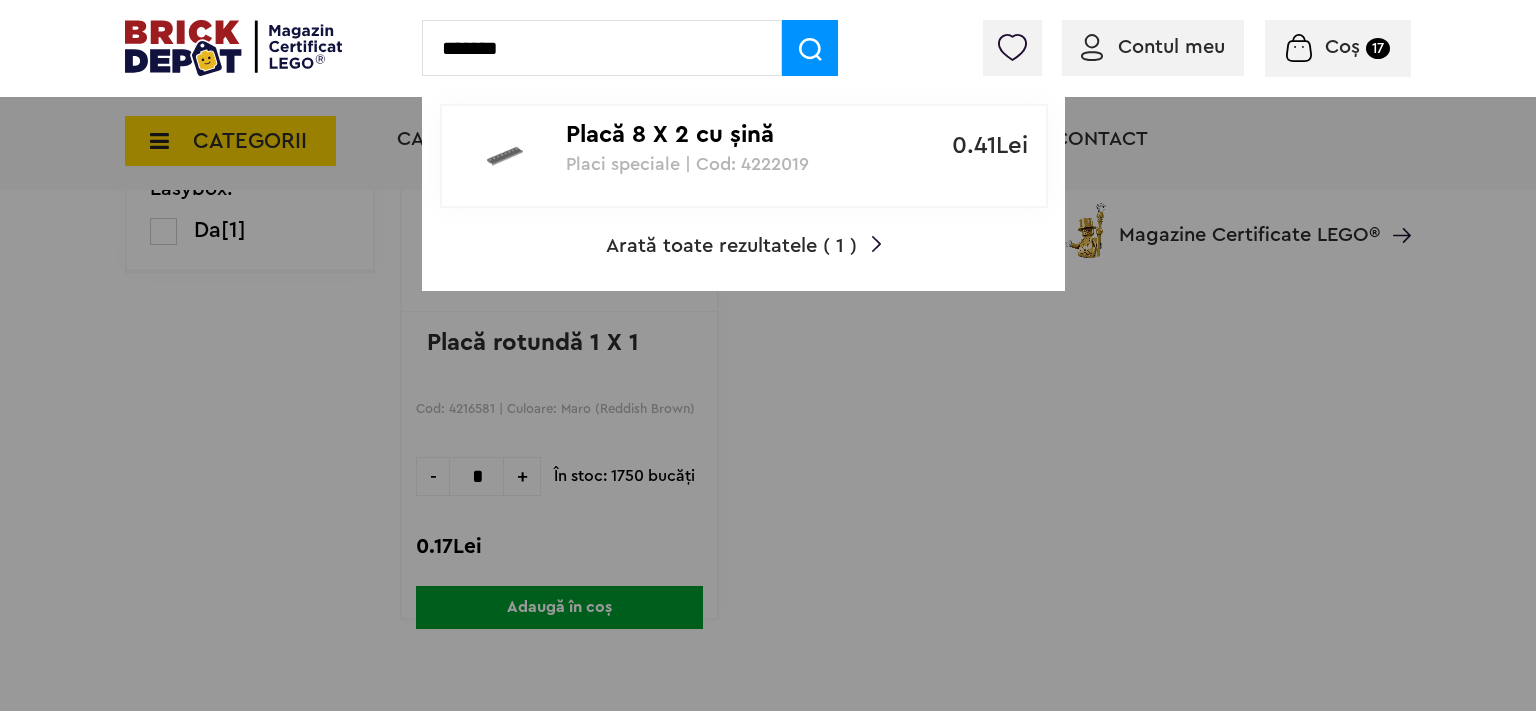 type on "*******" 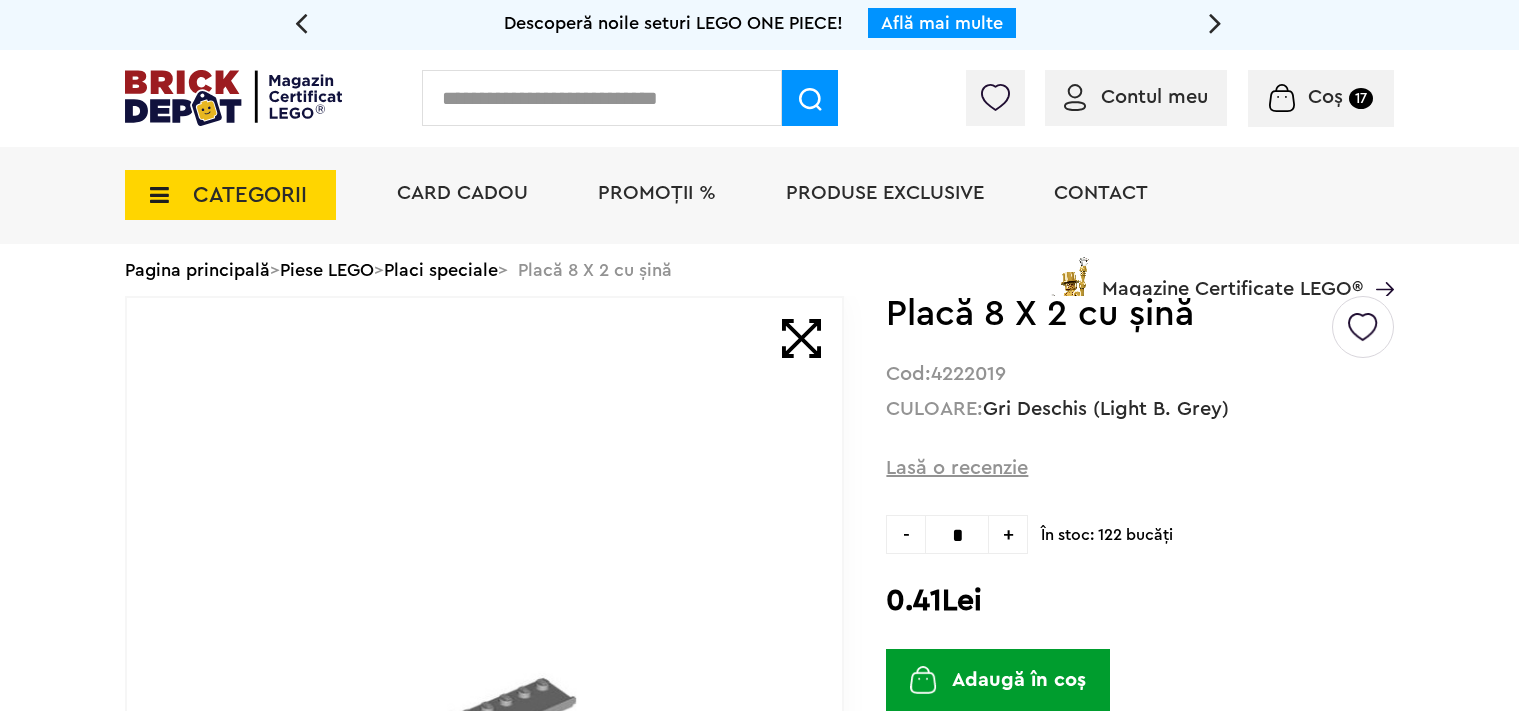 scroll, scrollTop: 0, scrollLeft: 0, axis: both 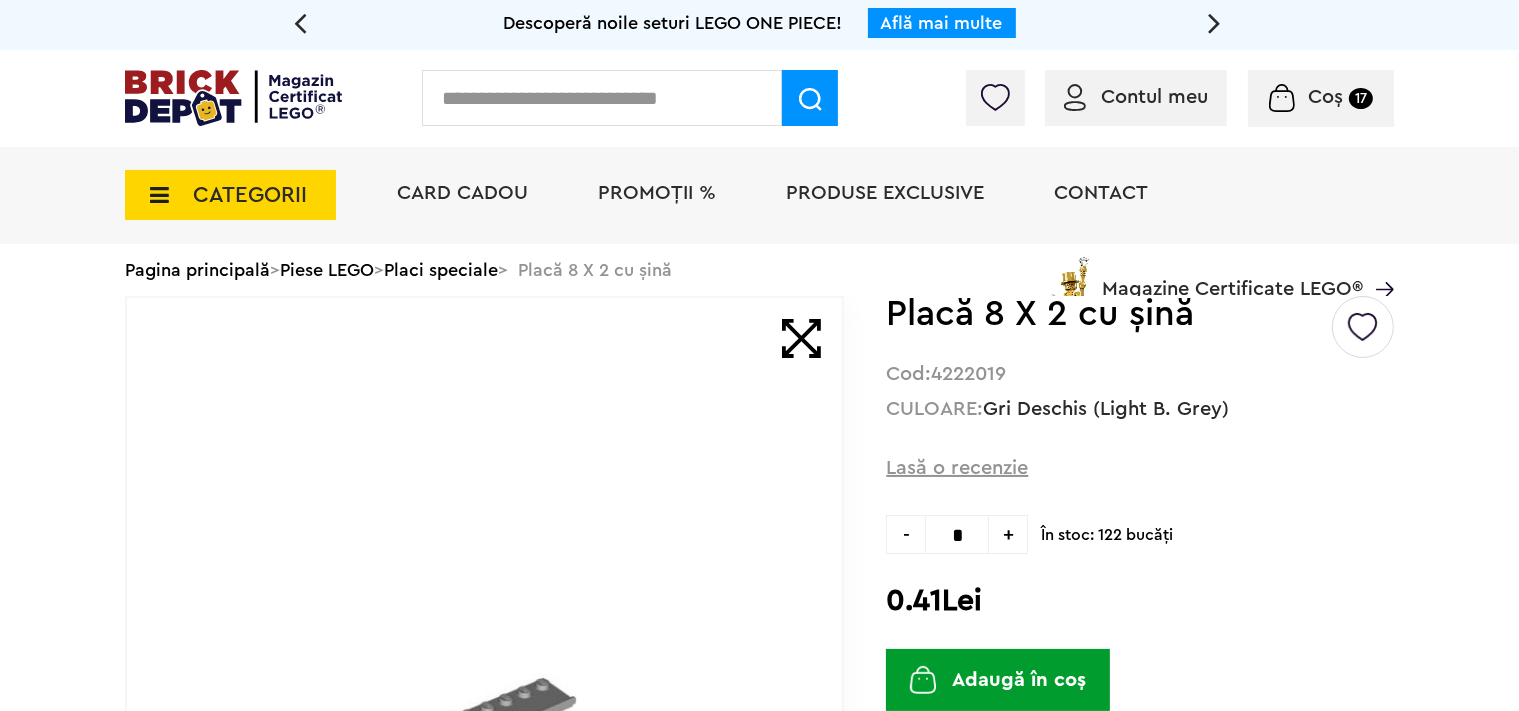 click on "+" at bounding box center (1008, 534) 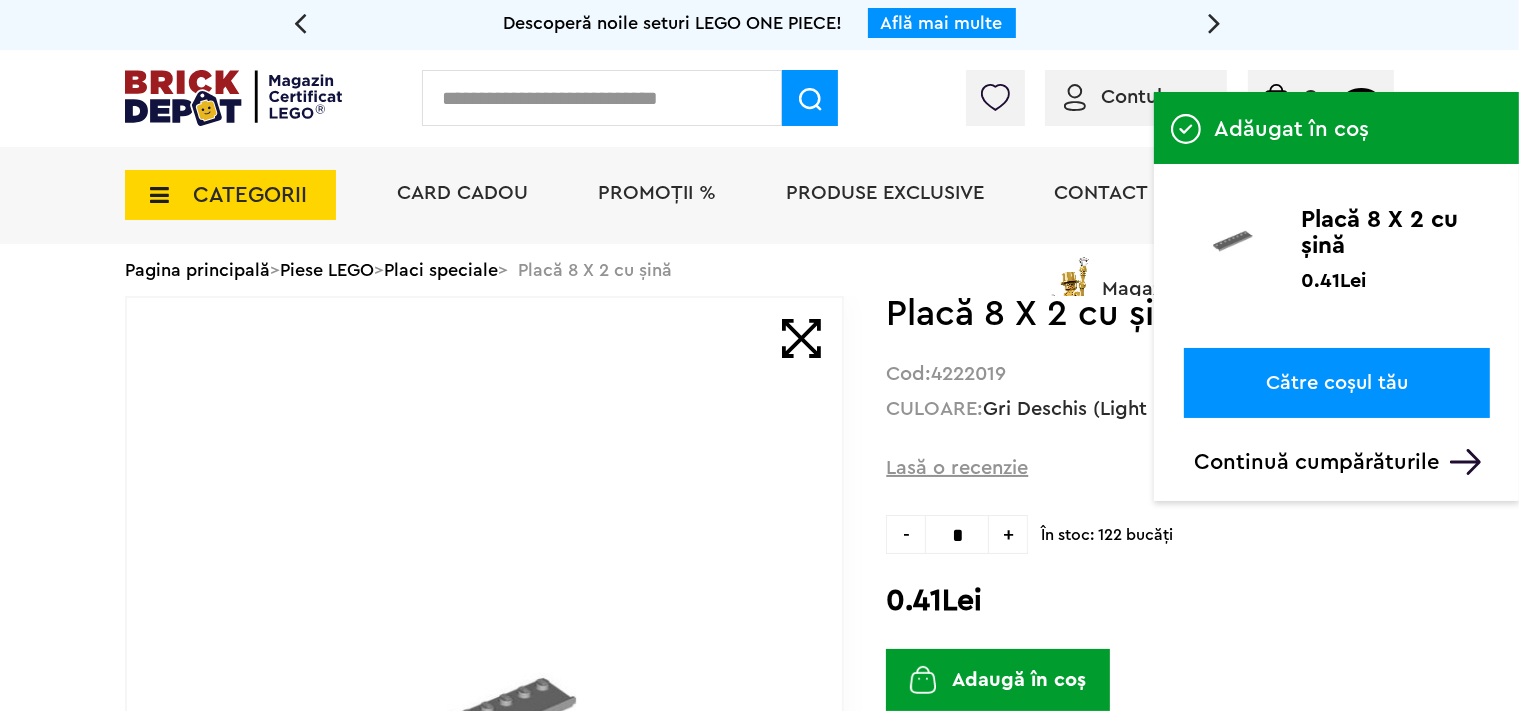 click at bounding box center [602, 98] 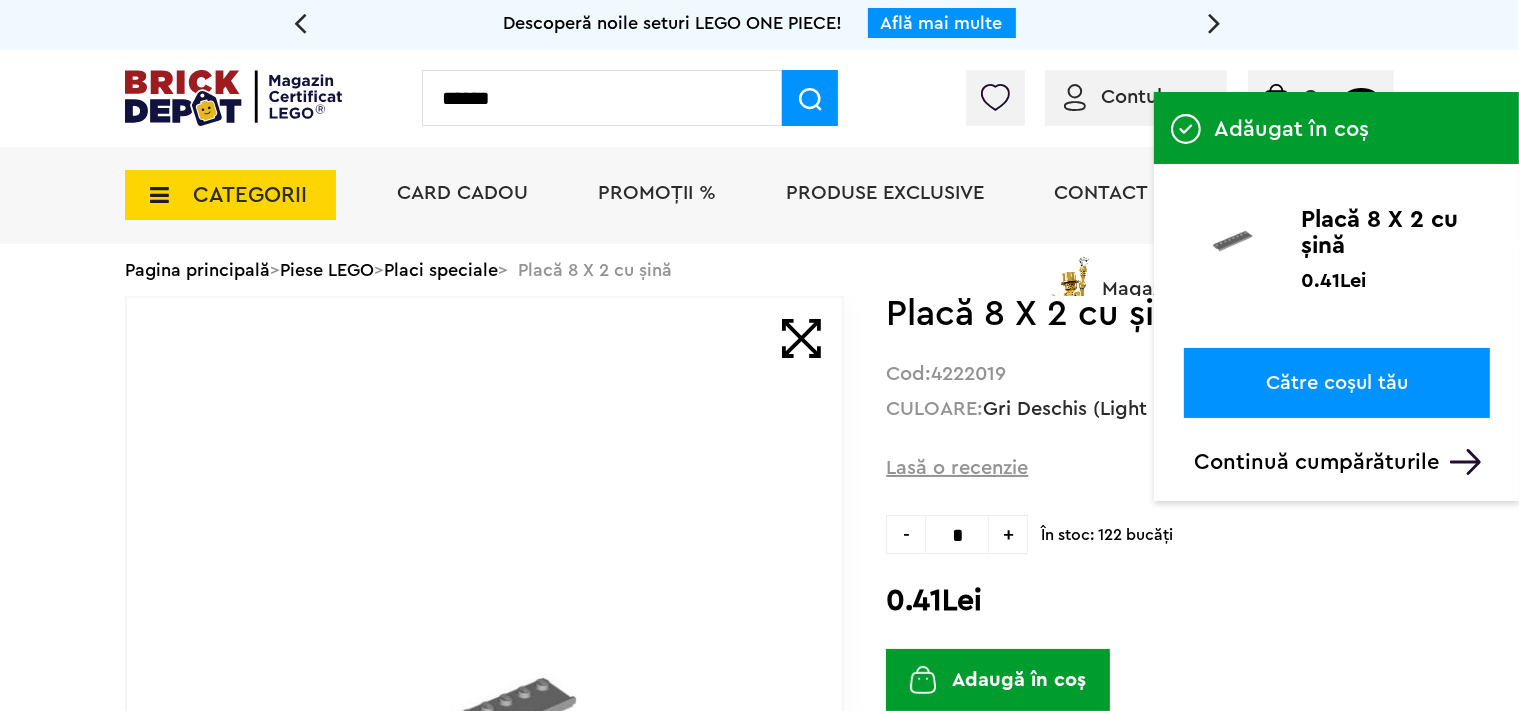 type on "******" 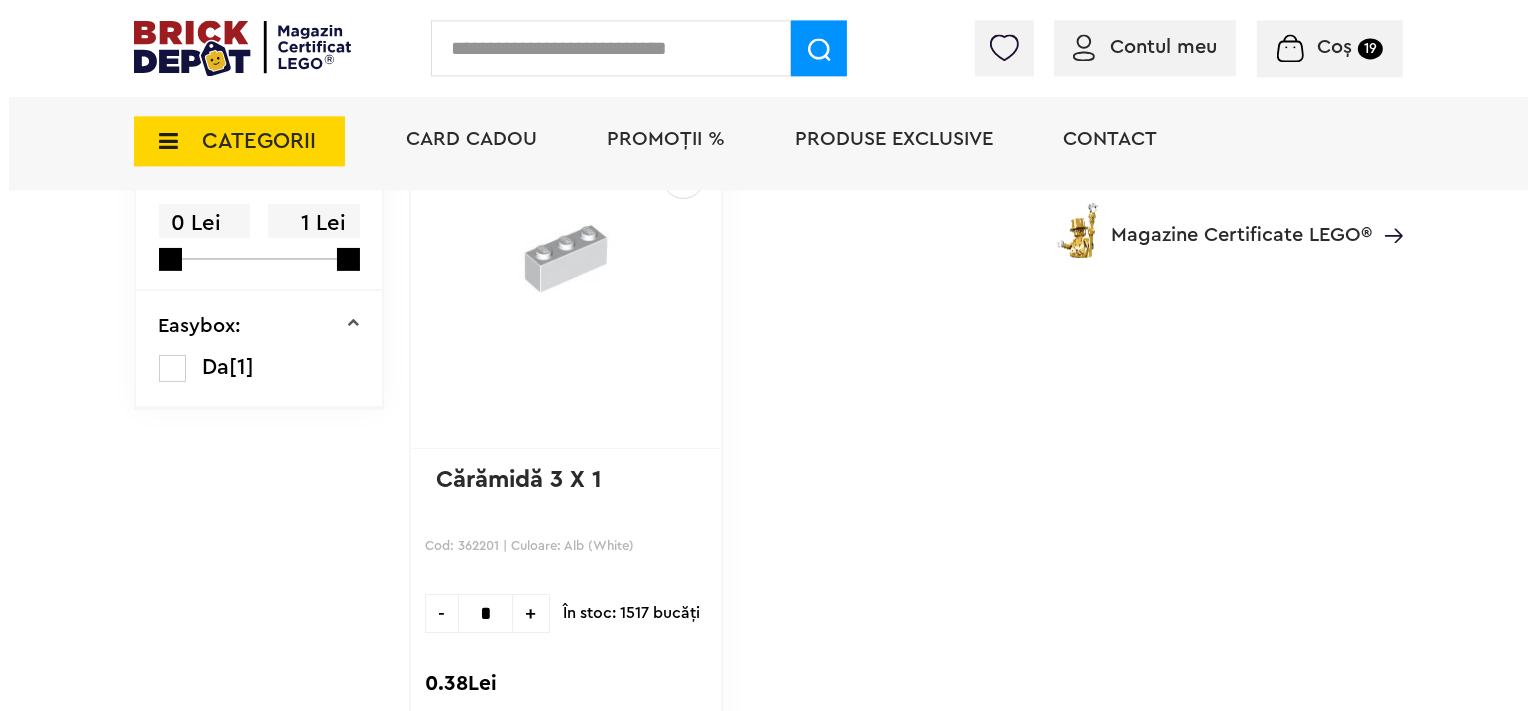 scroll, scrollTop: 316, scrollLeft: 0, axis: vertical 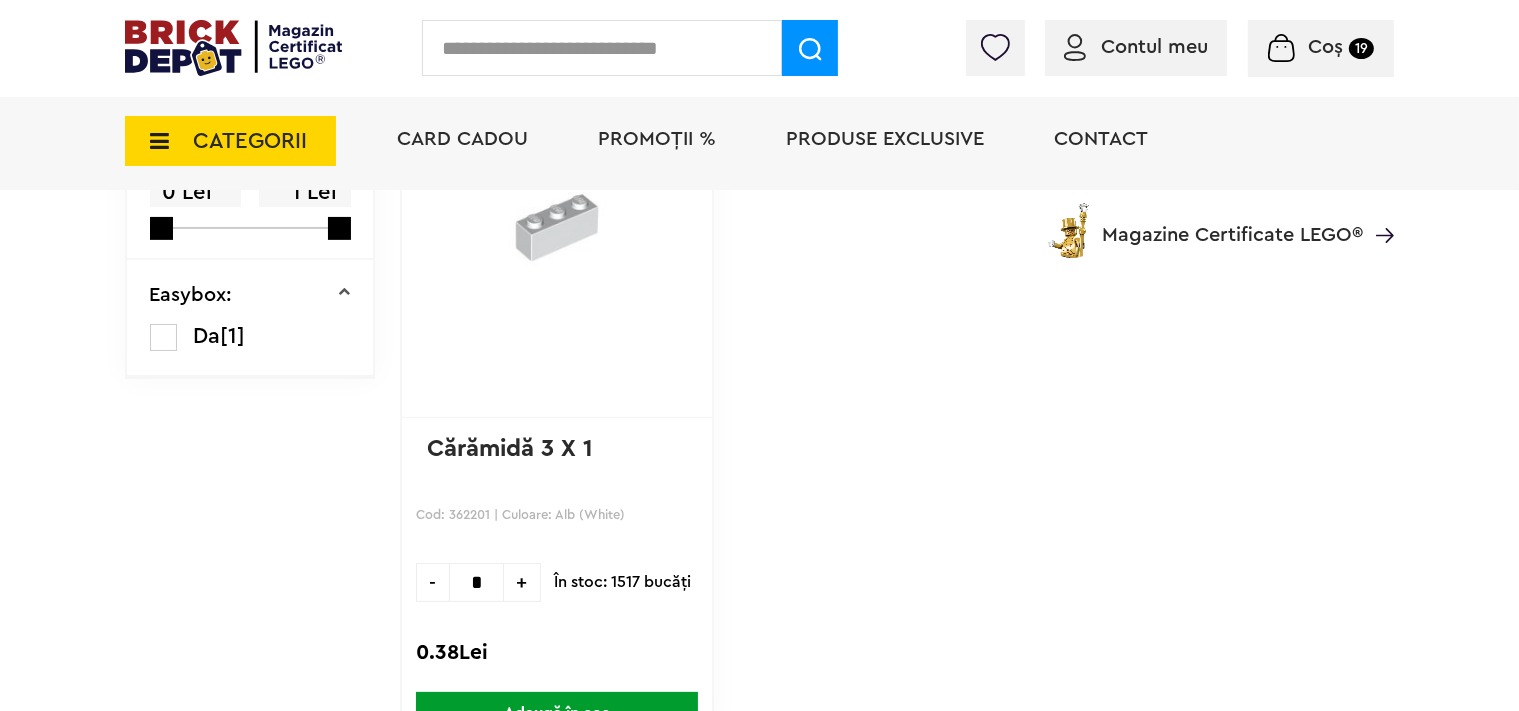 click on "+" at bounding box center [522, 582] 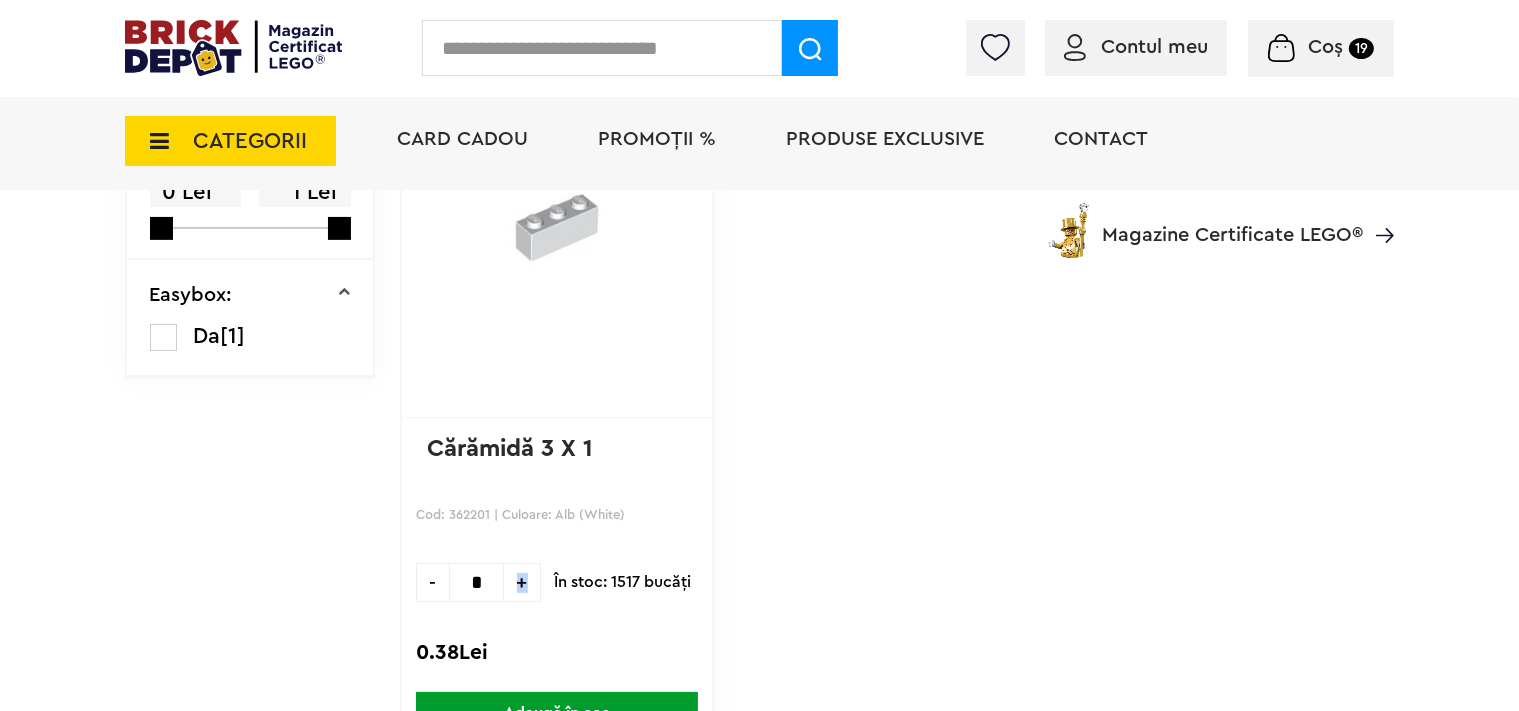 click on "+" at bounding box center [522, 582] 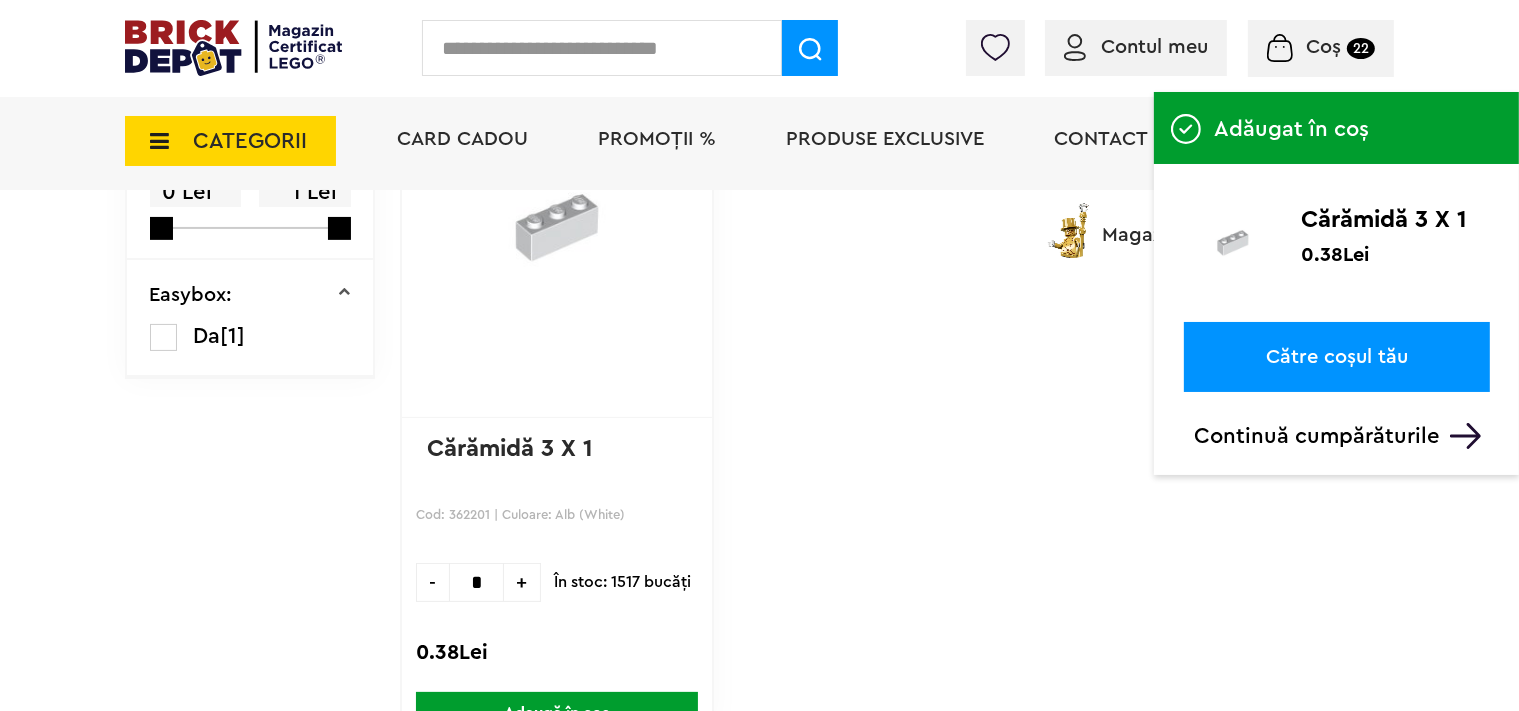 click at bounding box center (602, 48) 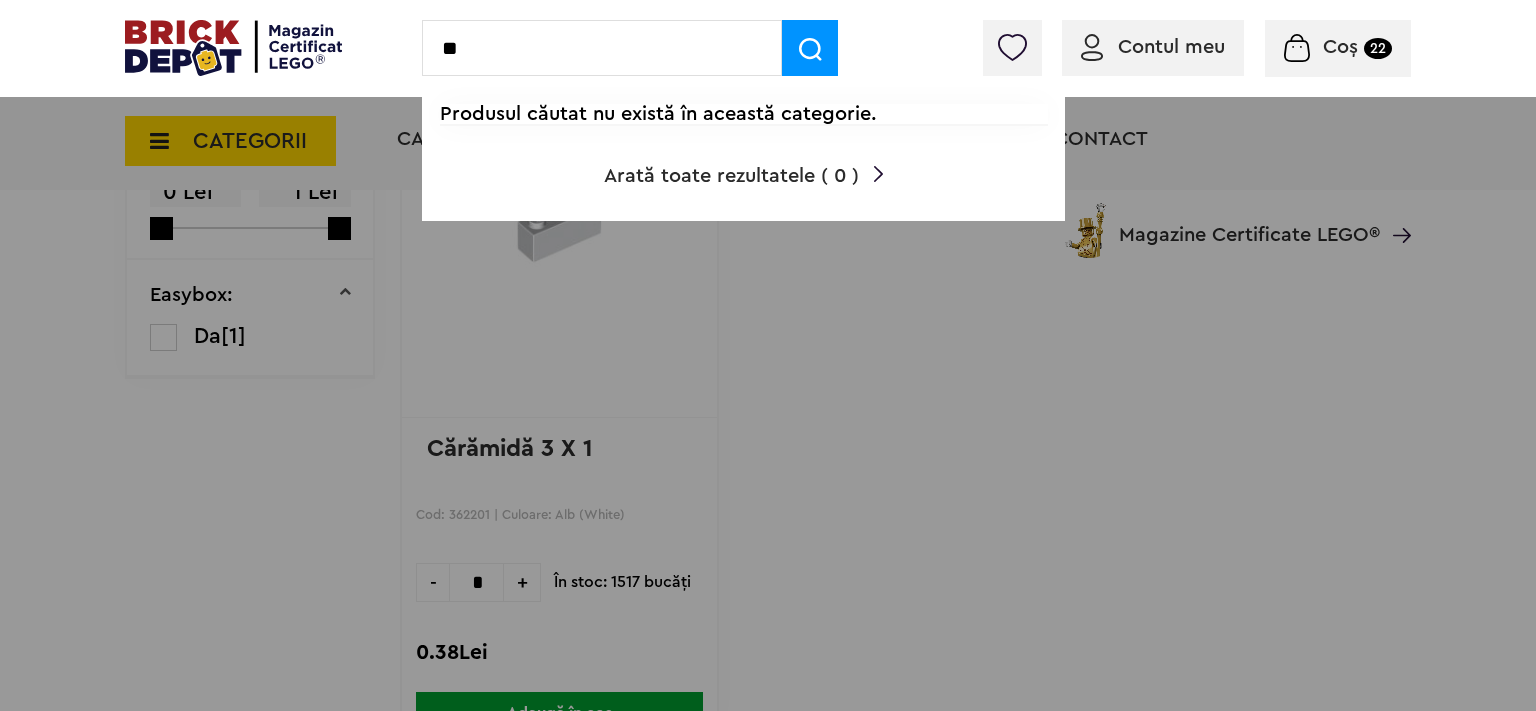 type on "*" 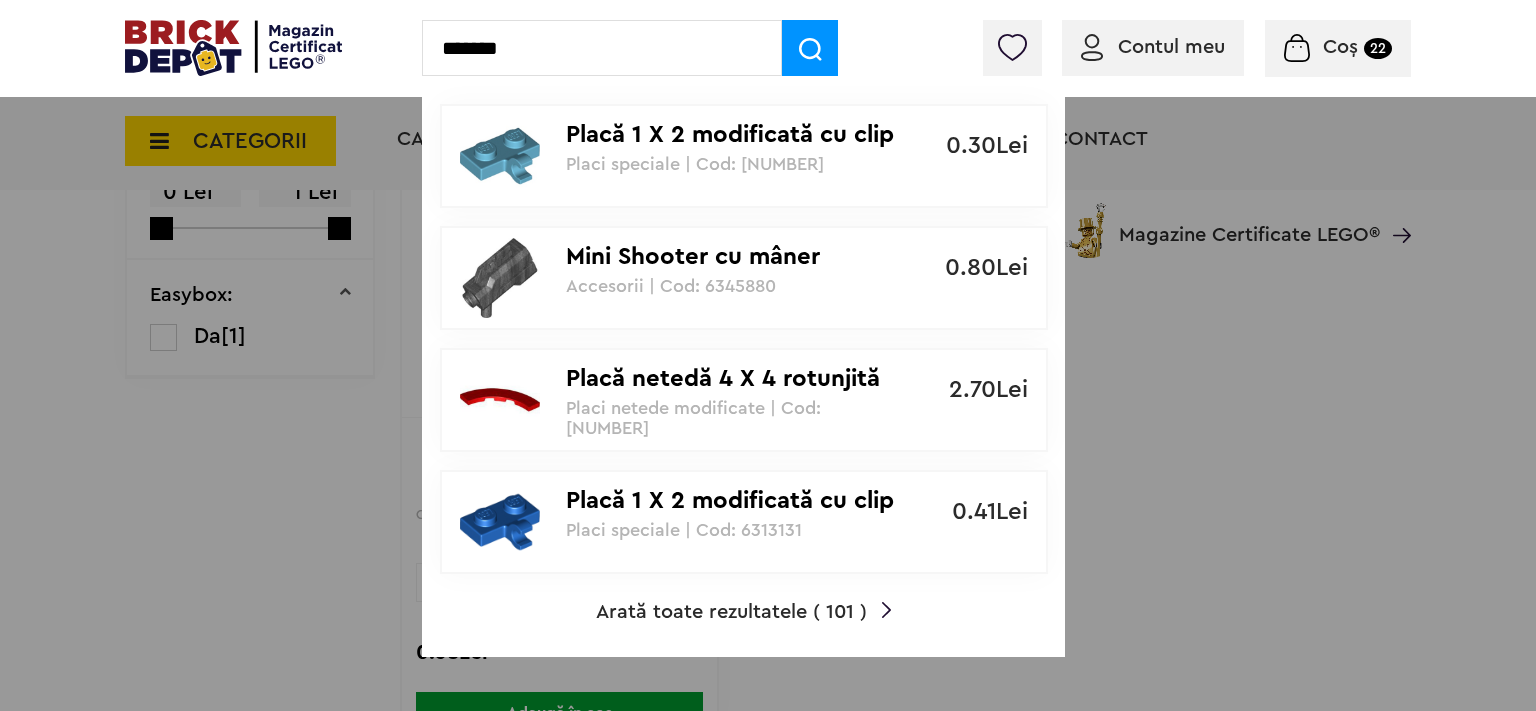 type on "*******" 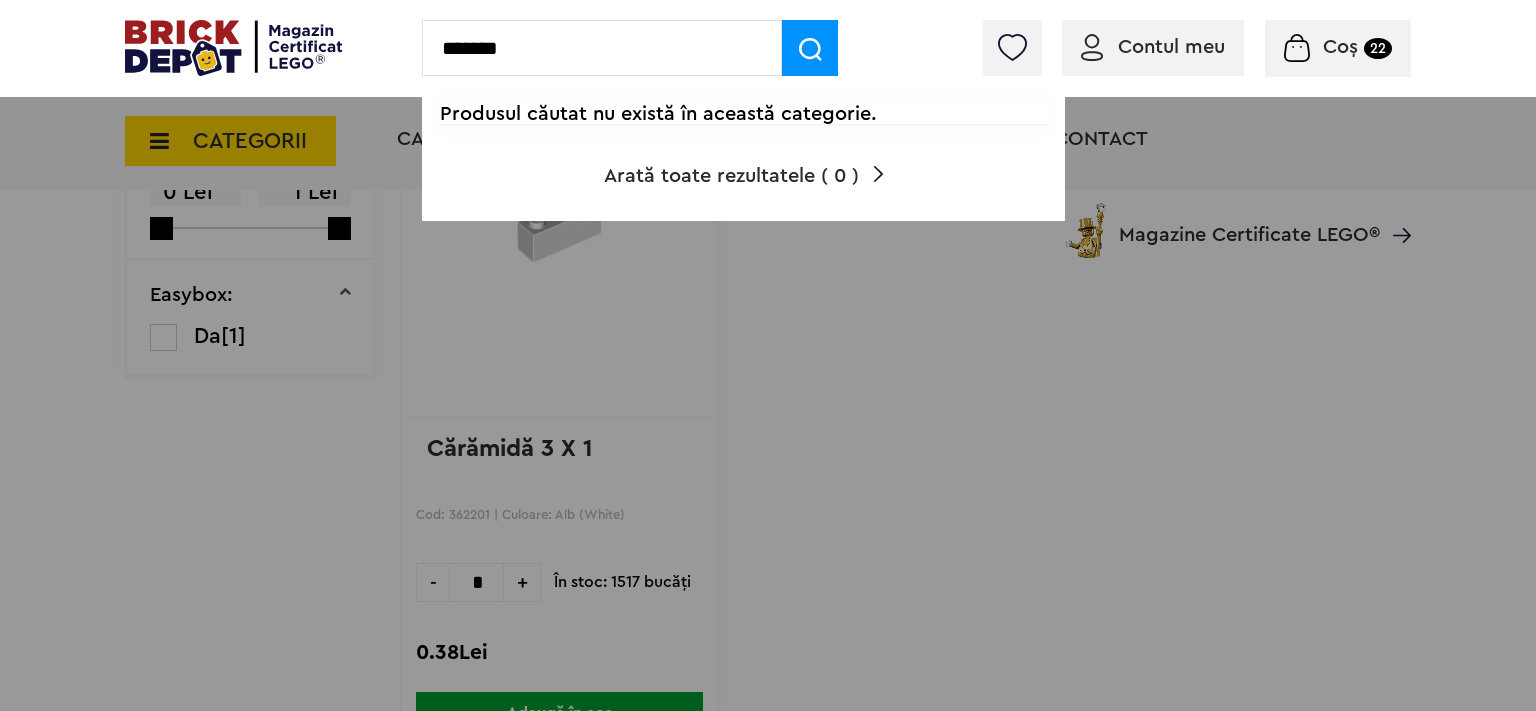 click on "*******" at bounding box center [602, 48] 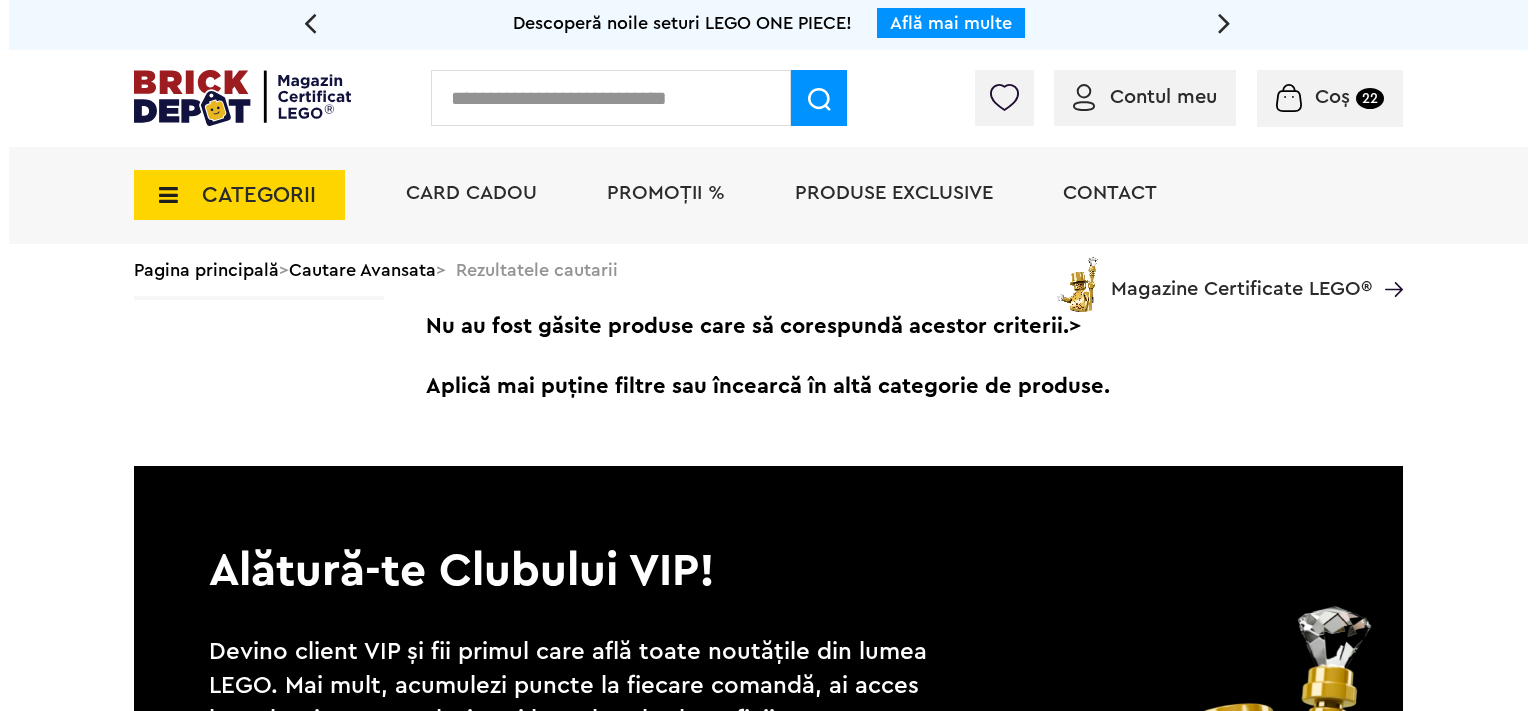 scroll, scrollTop: 0, scrollLeft: 0, axis: both 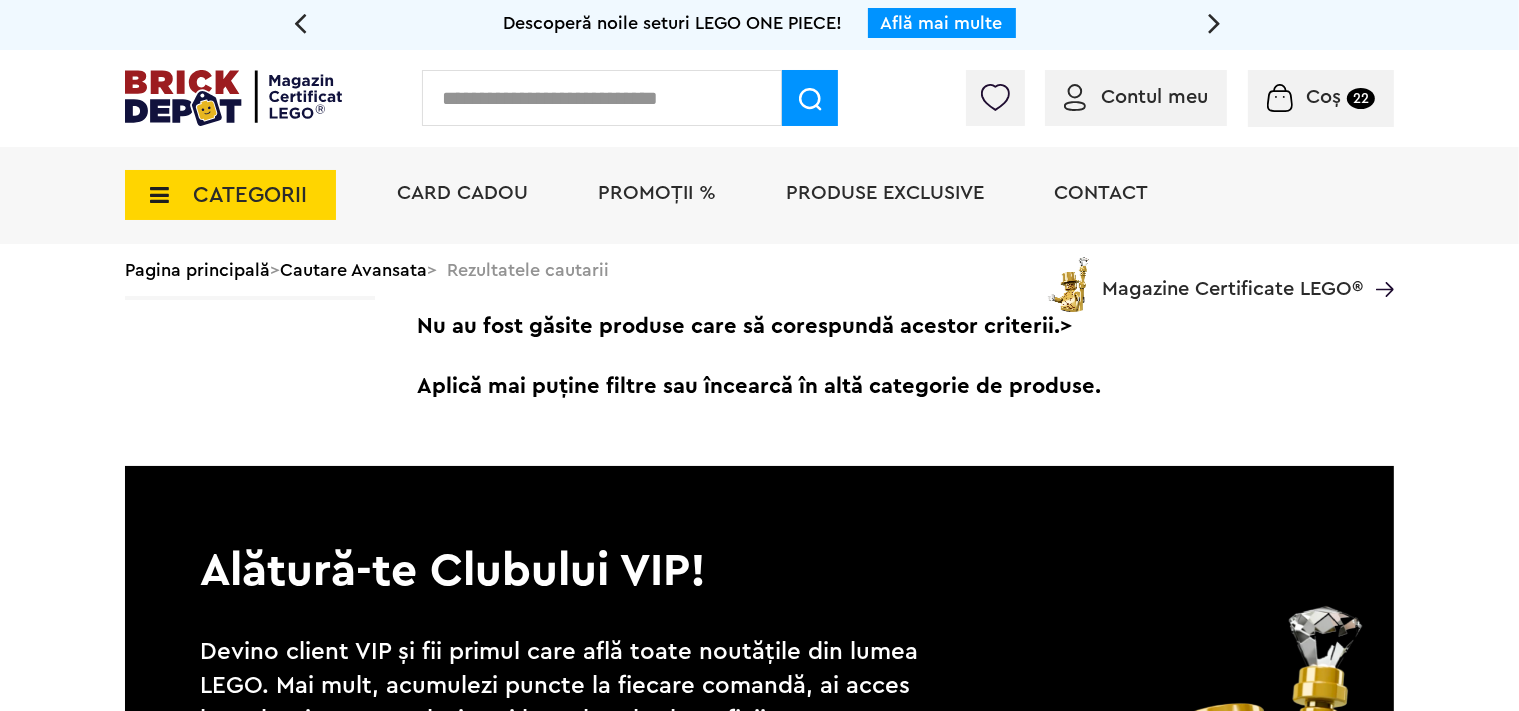 click at bounding box center [602, 98] 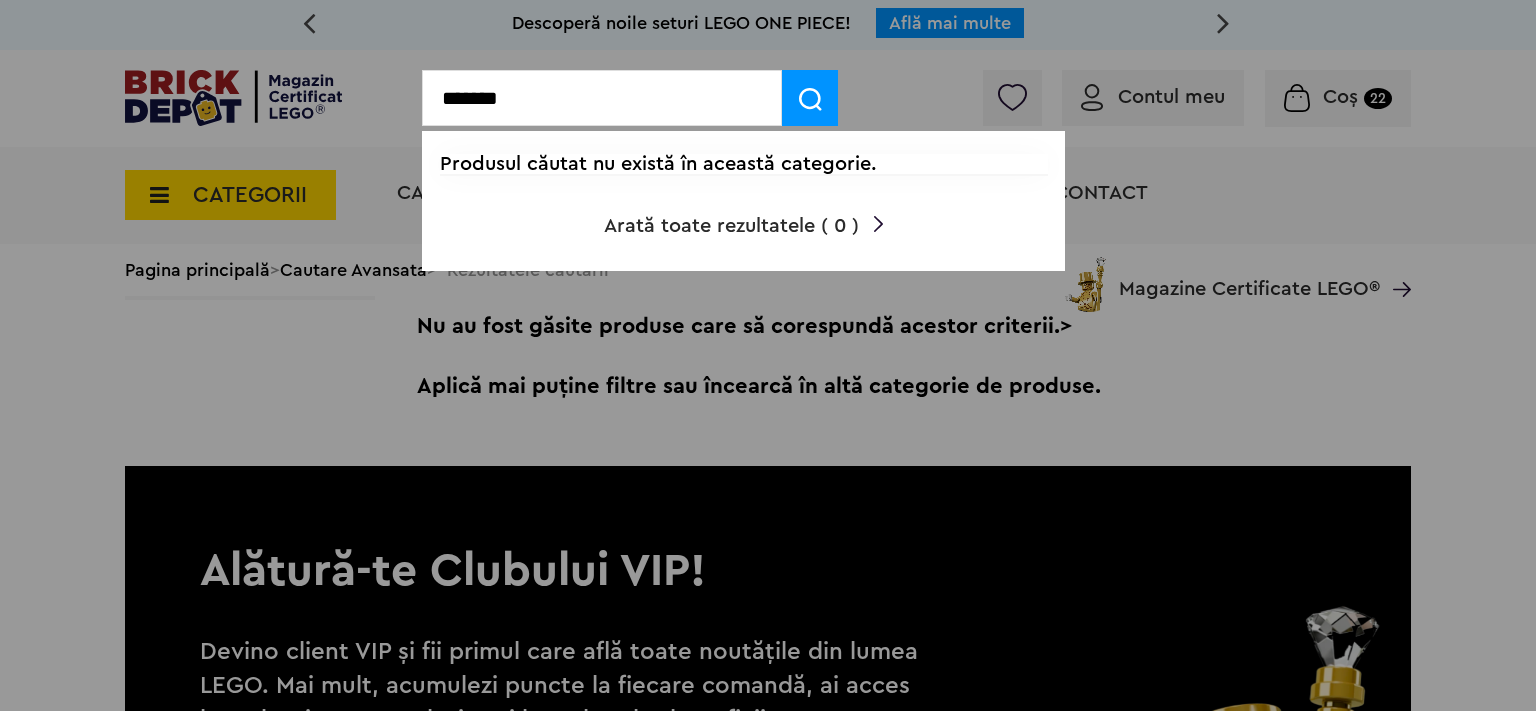 click on "*******" at bounding box center (602, 98) 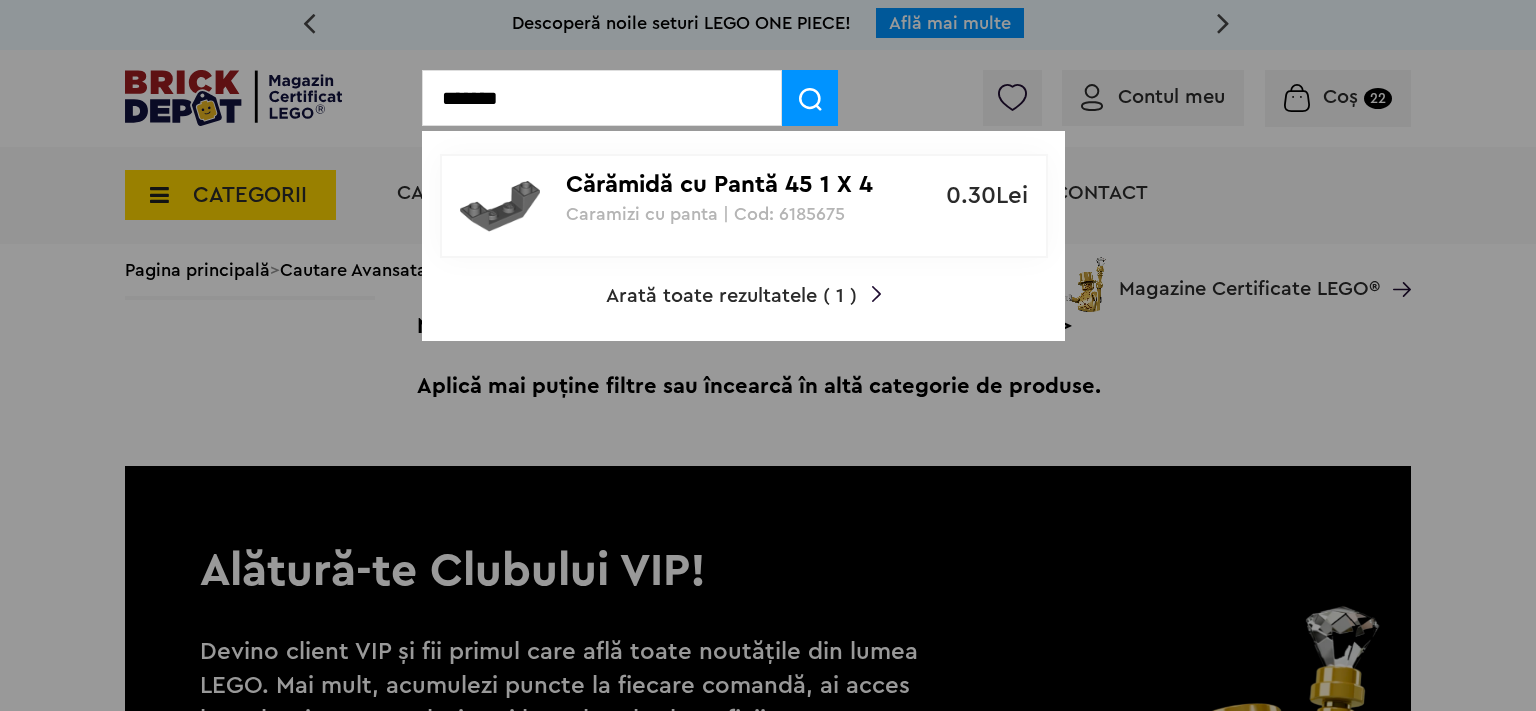 type on "*******" 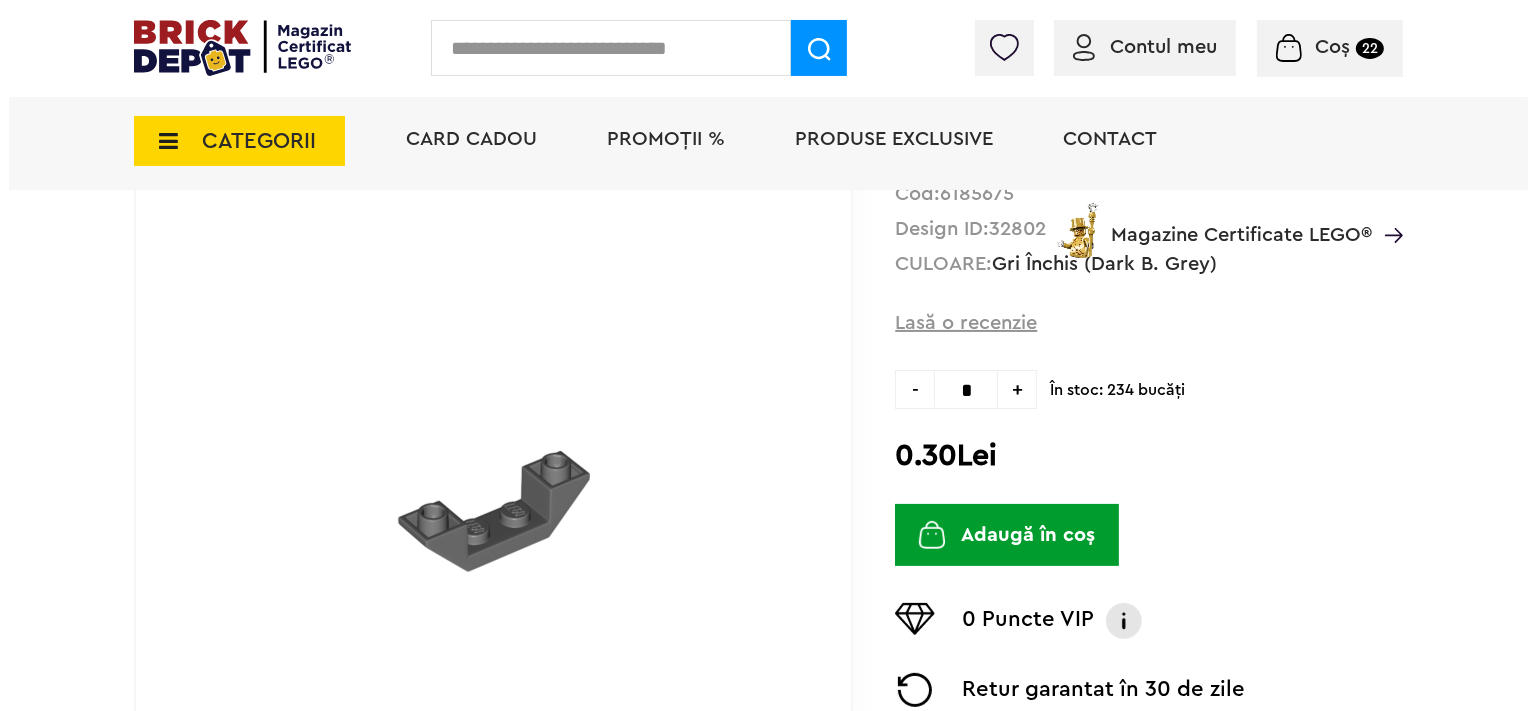 scroll, scrollTop: 316, scrollLeft: 0, axis: vertical 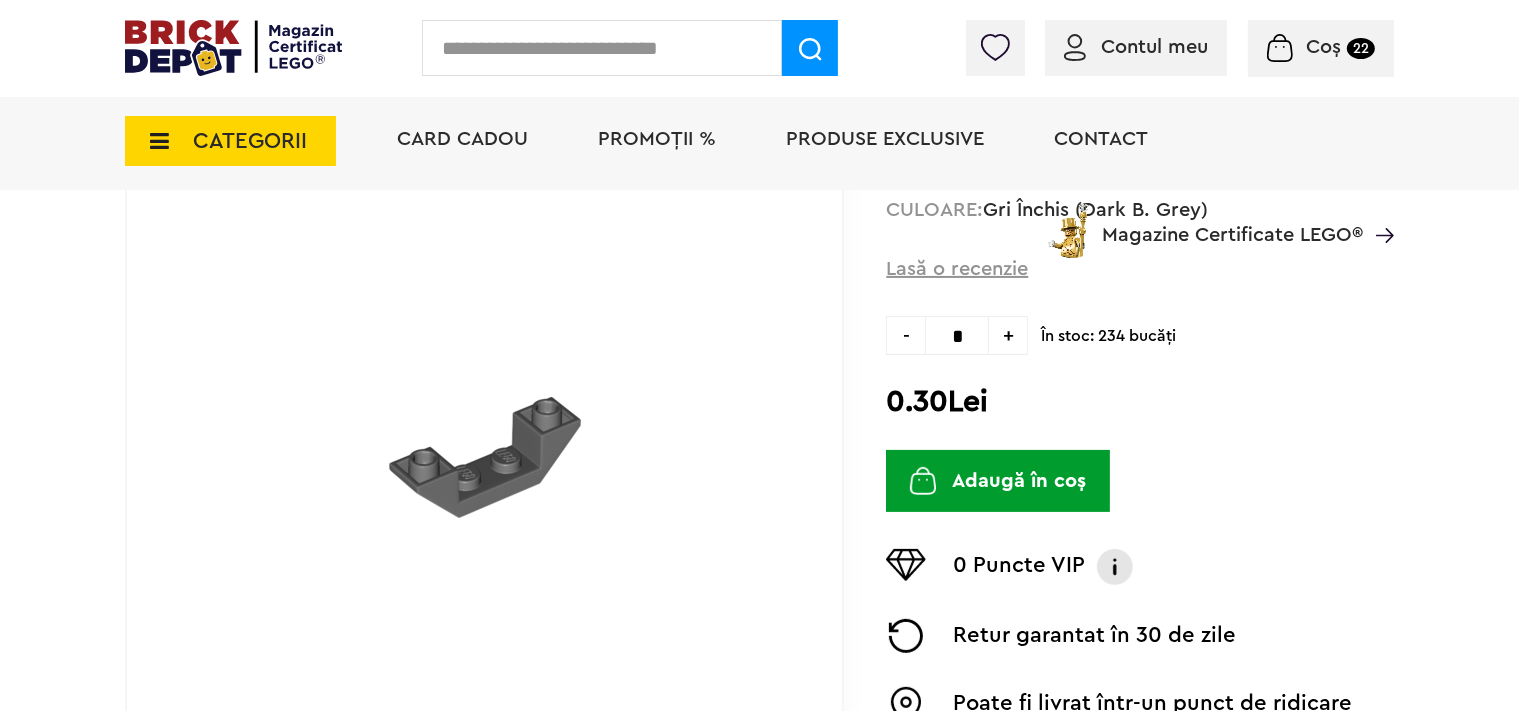 click on "Adaugă în coș" at bounding box center (998, 481) 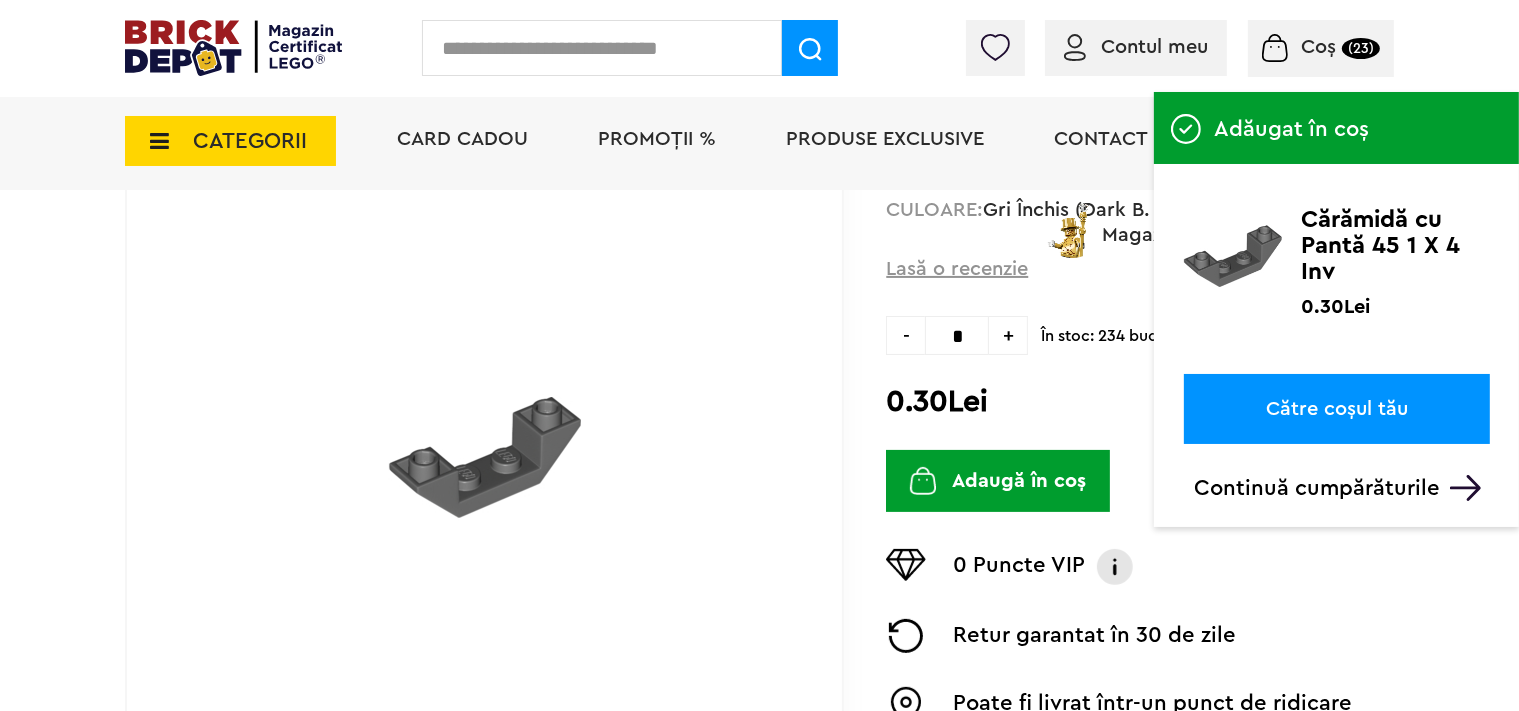 click at bounding box center (602, 48) 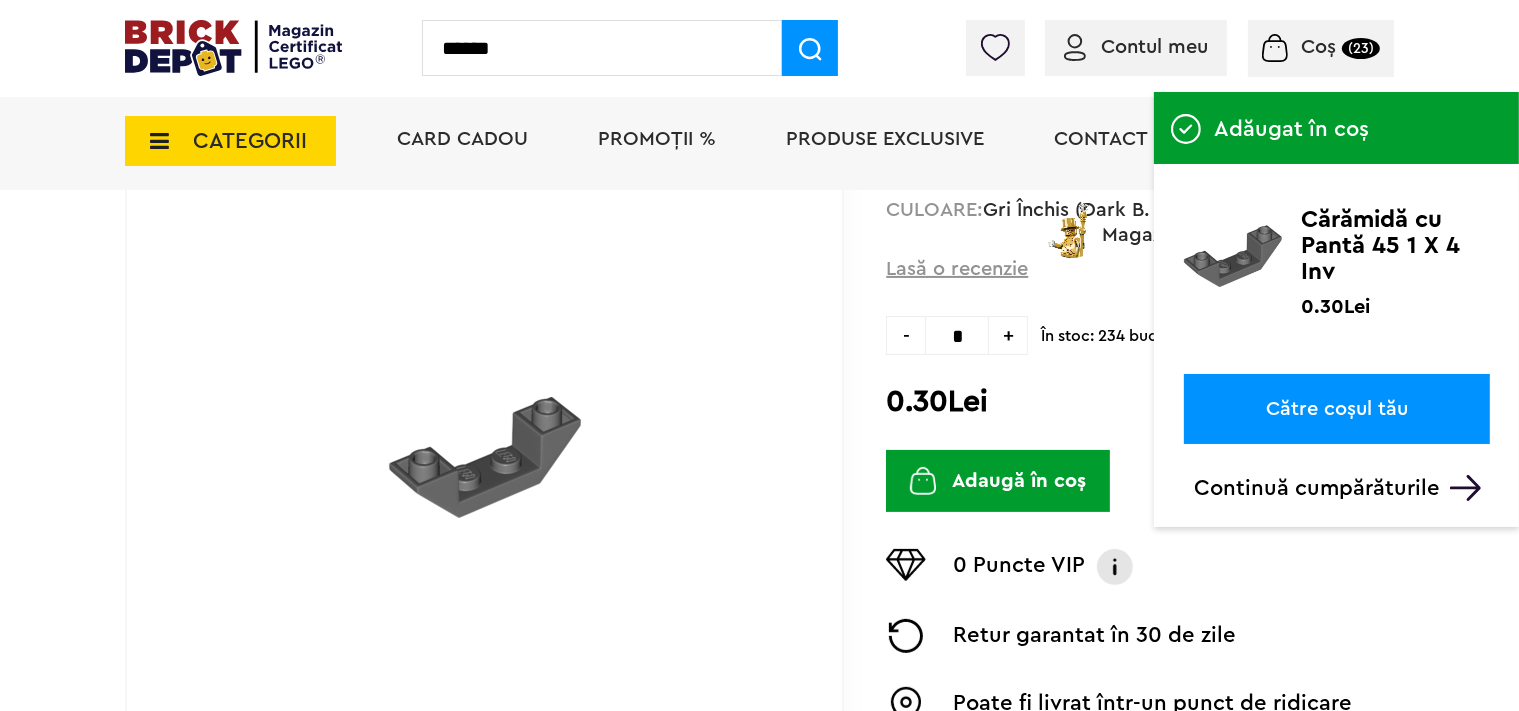 type on "******" 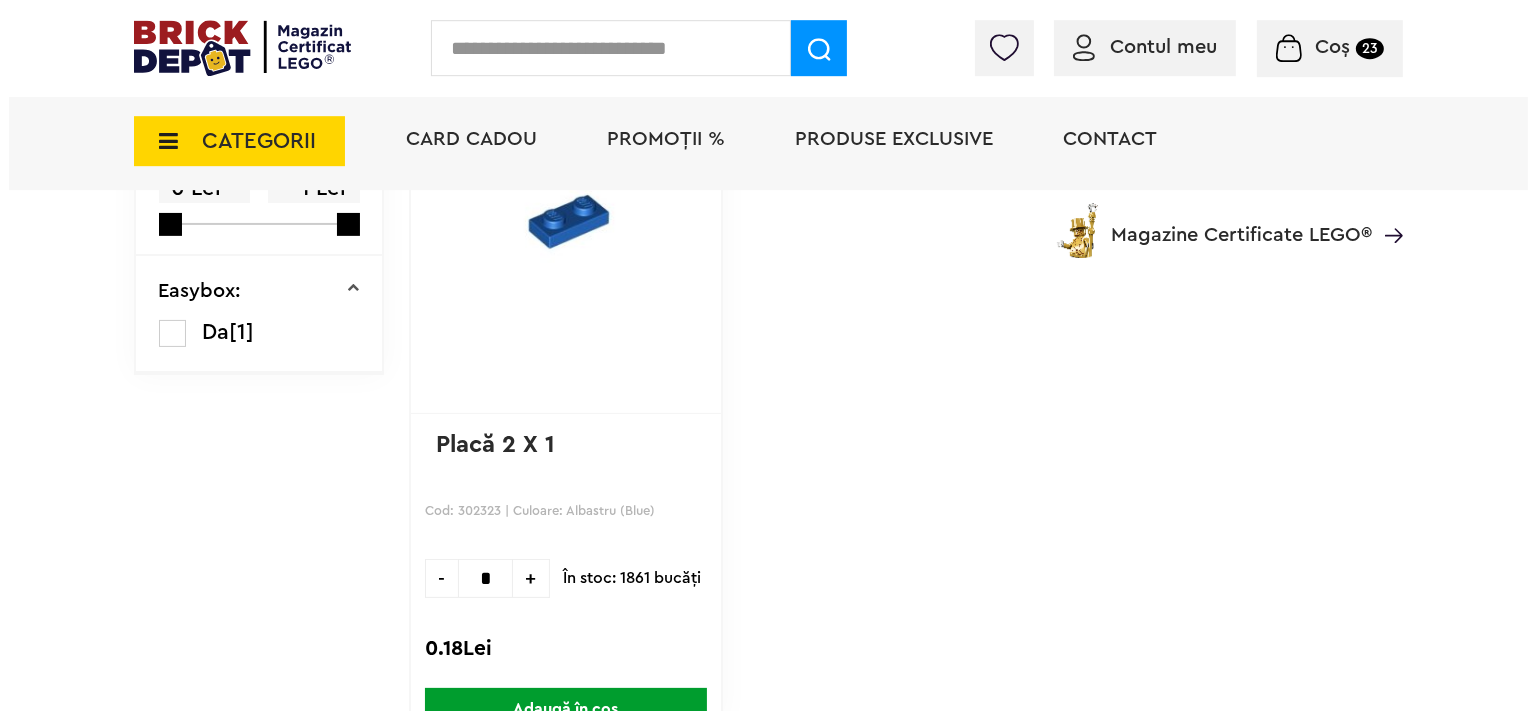 scroll, scrollTop: 528, scrollLeft: 0, axis: vertical 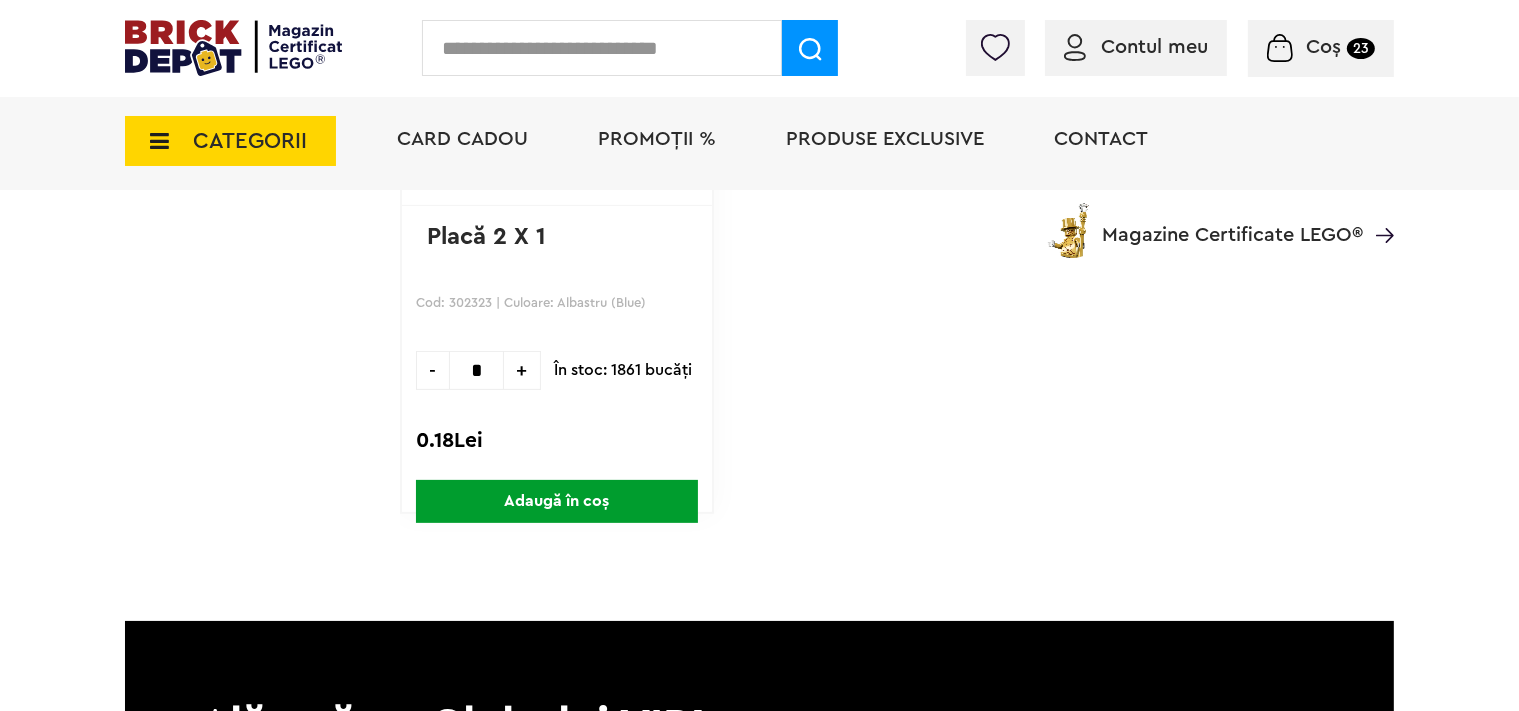 click on "Adaugă în coș" at bounding box center (557, 501) 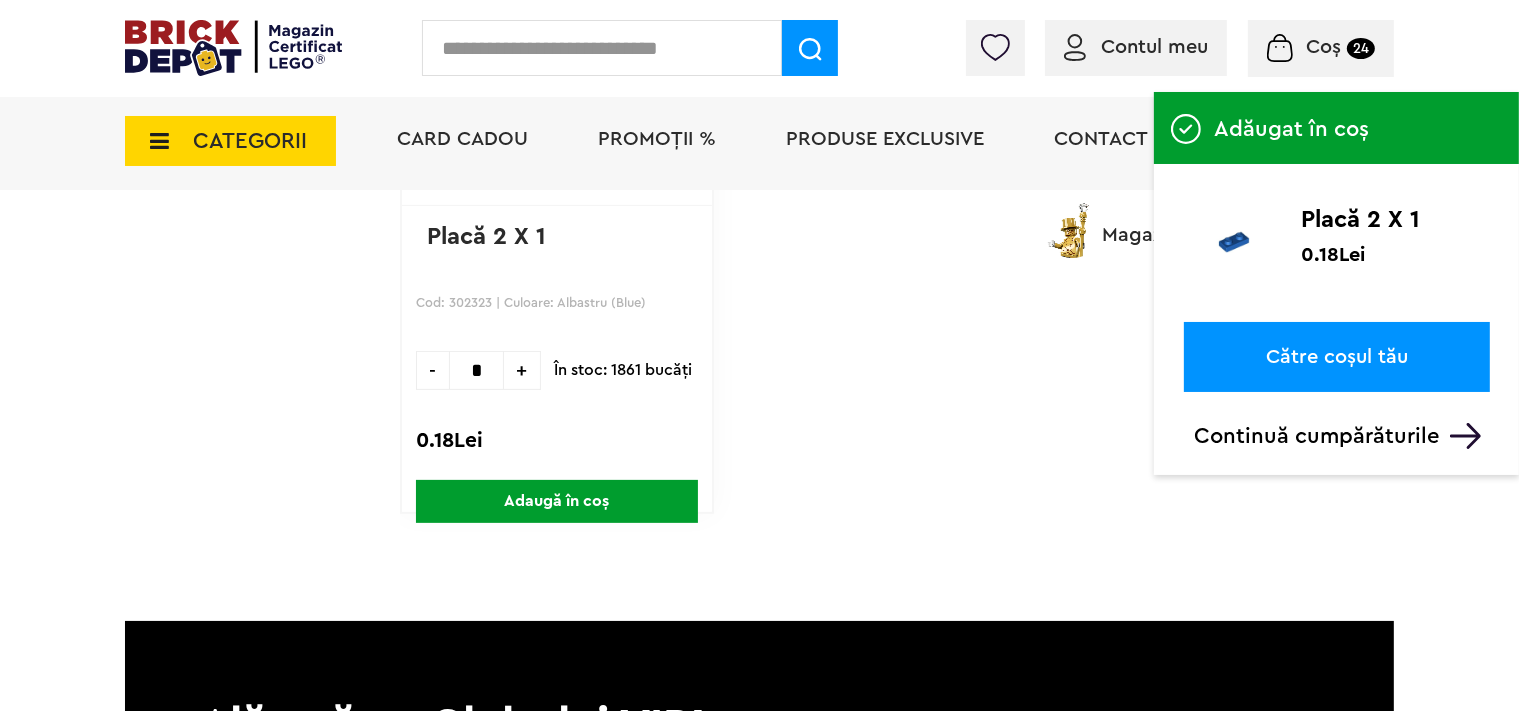 click at bounding box center (602, 48) 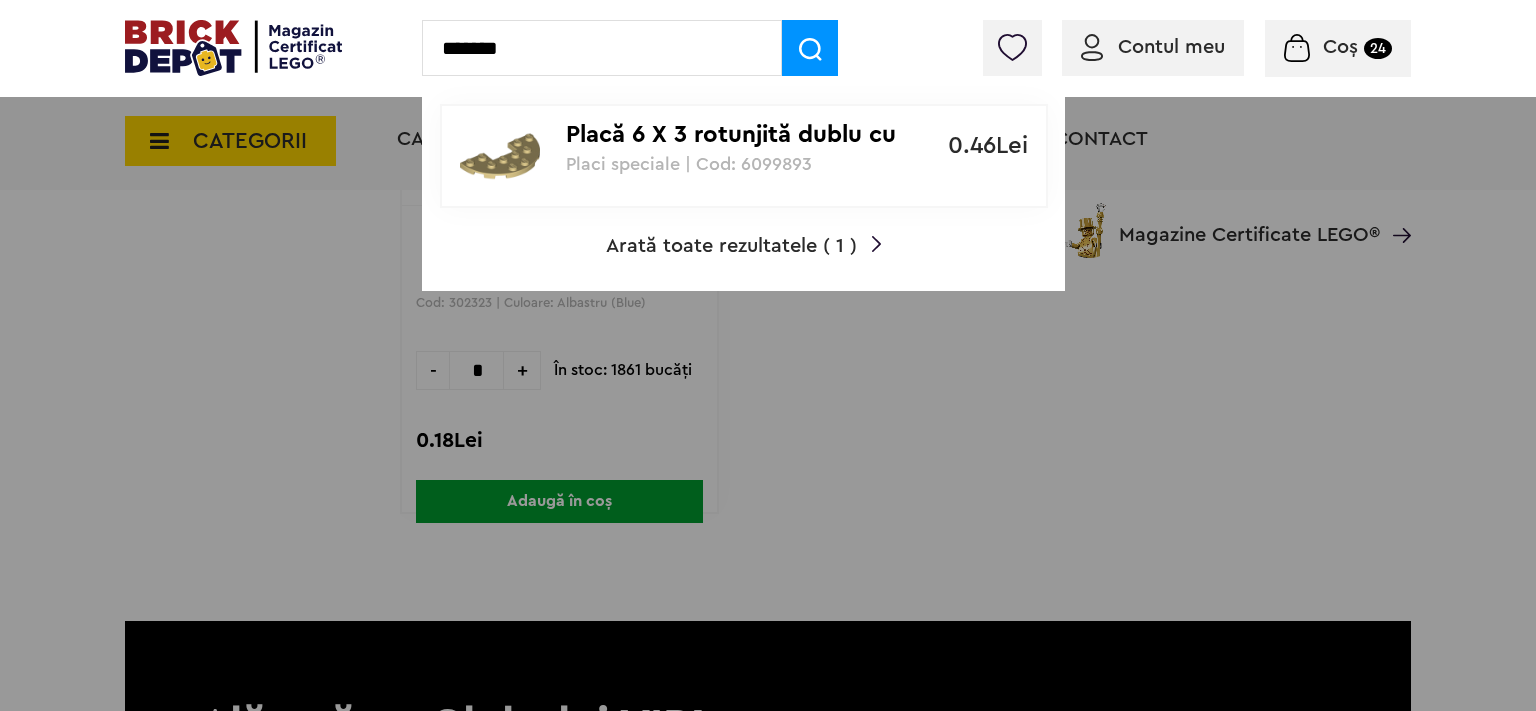type on "*******" 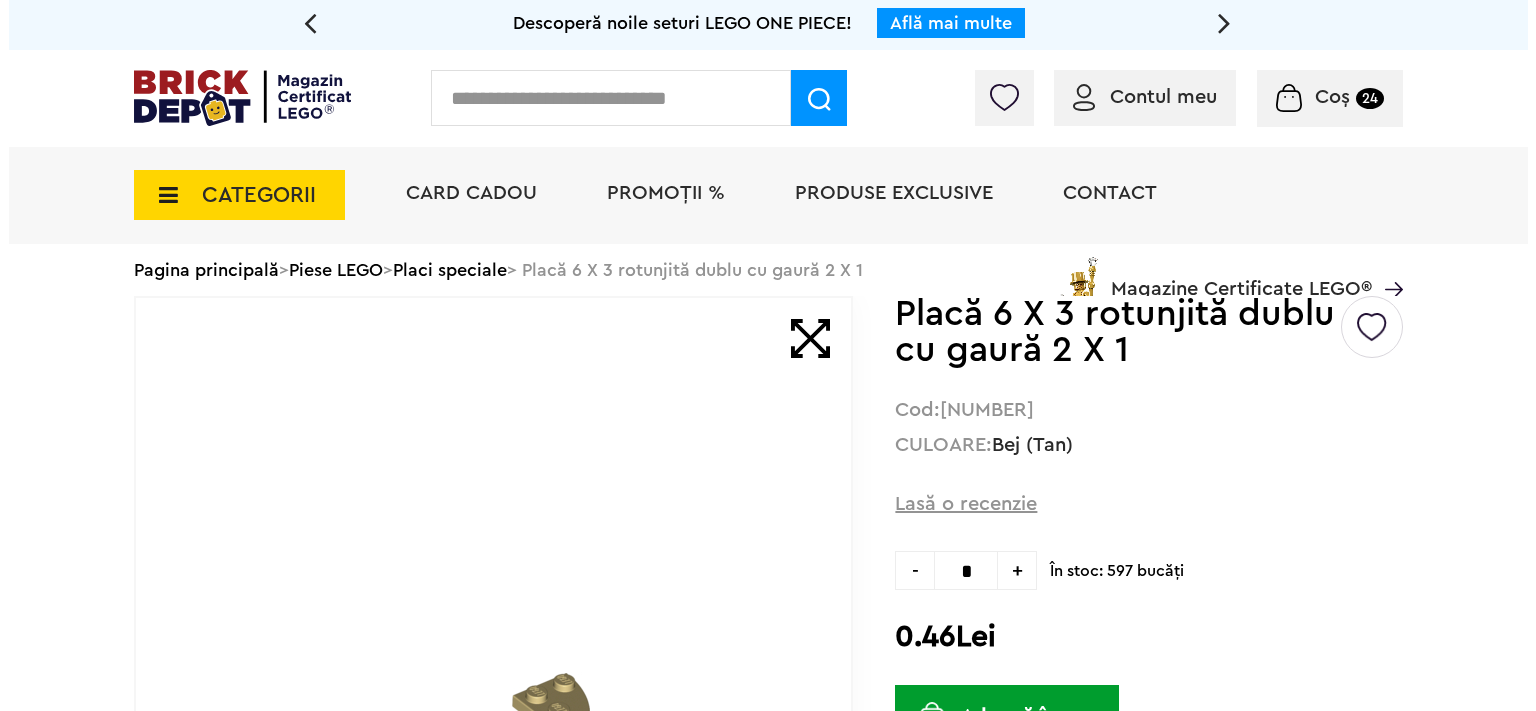 scroll, scrollTop: 0, scrollLeft: 0, axis: both 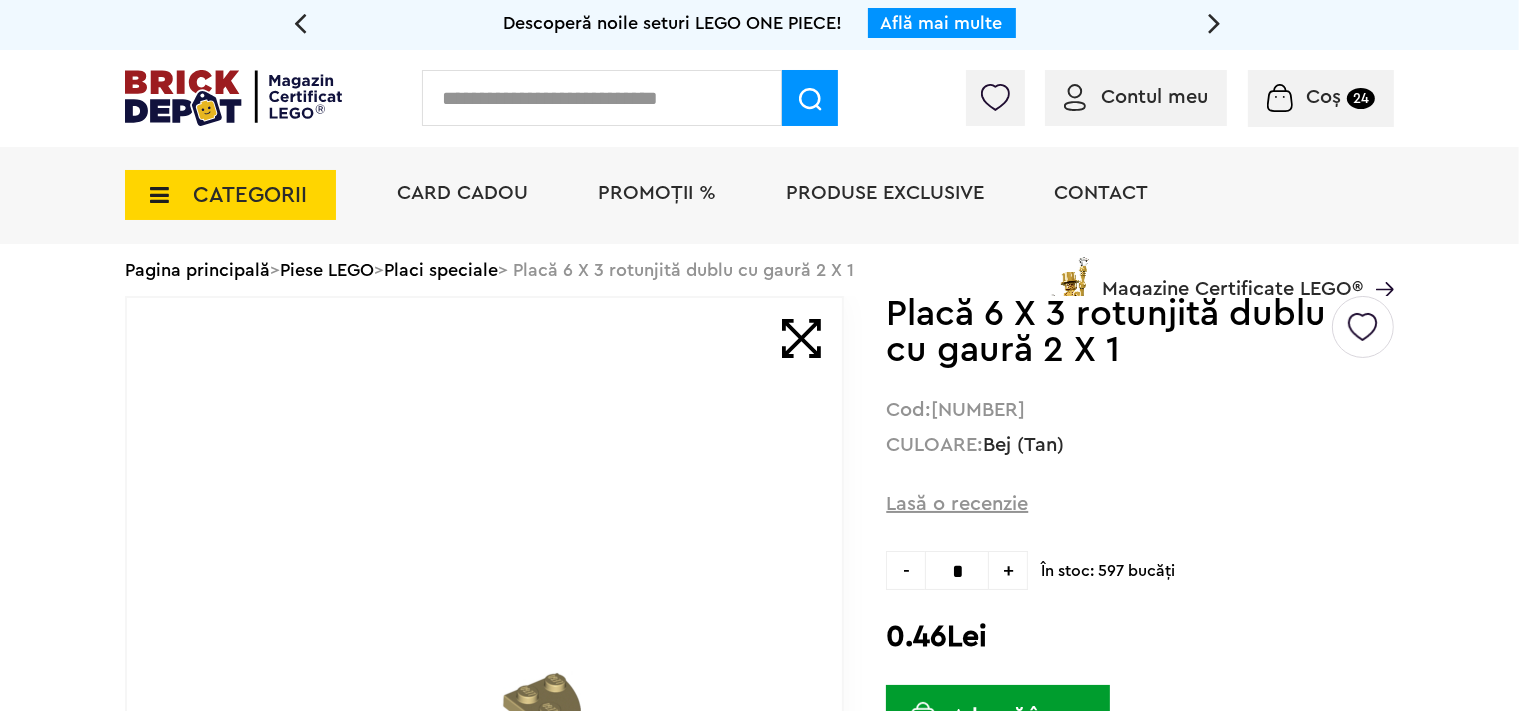 click on "+" at bounding box center (1008, 570) 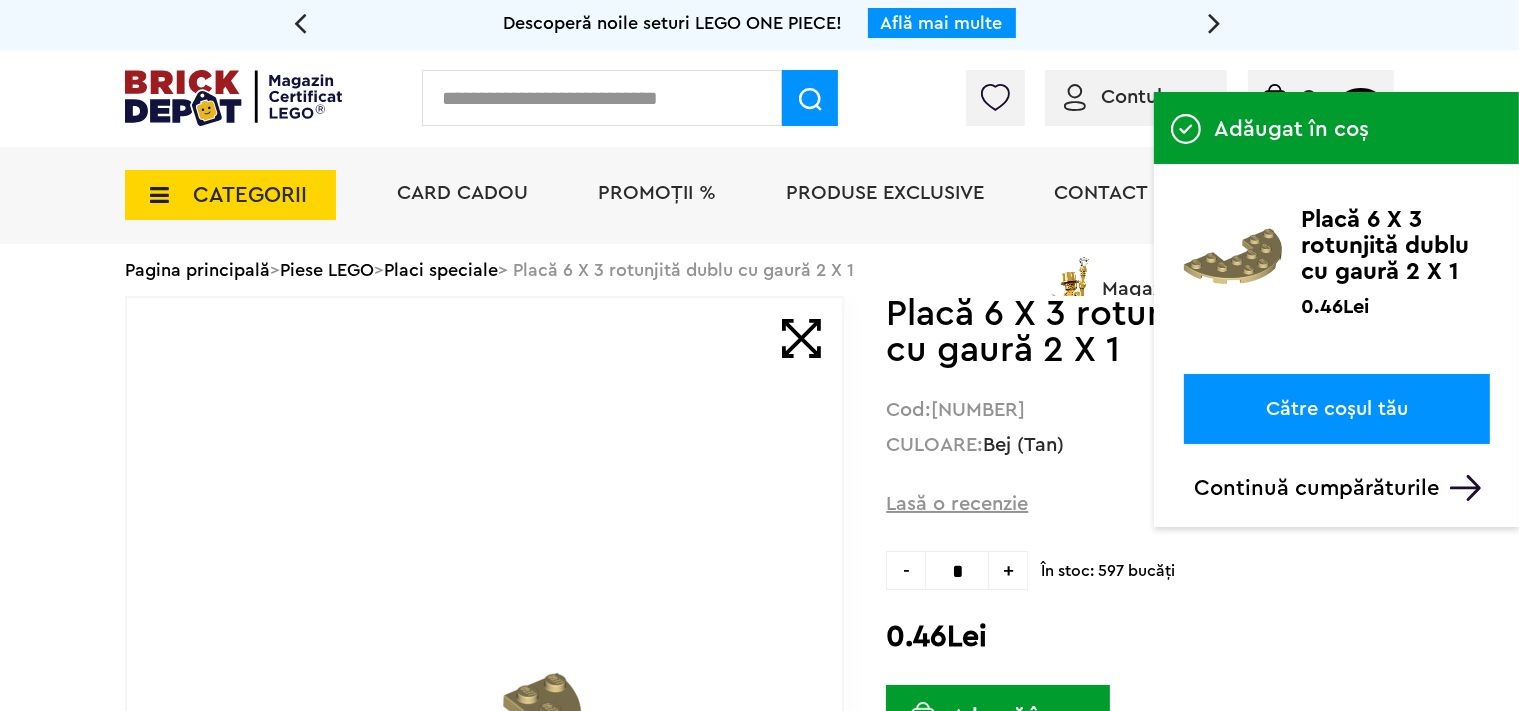 click at bounding box center [602, 98] 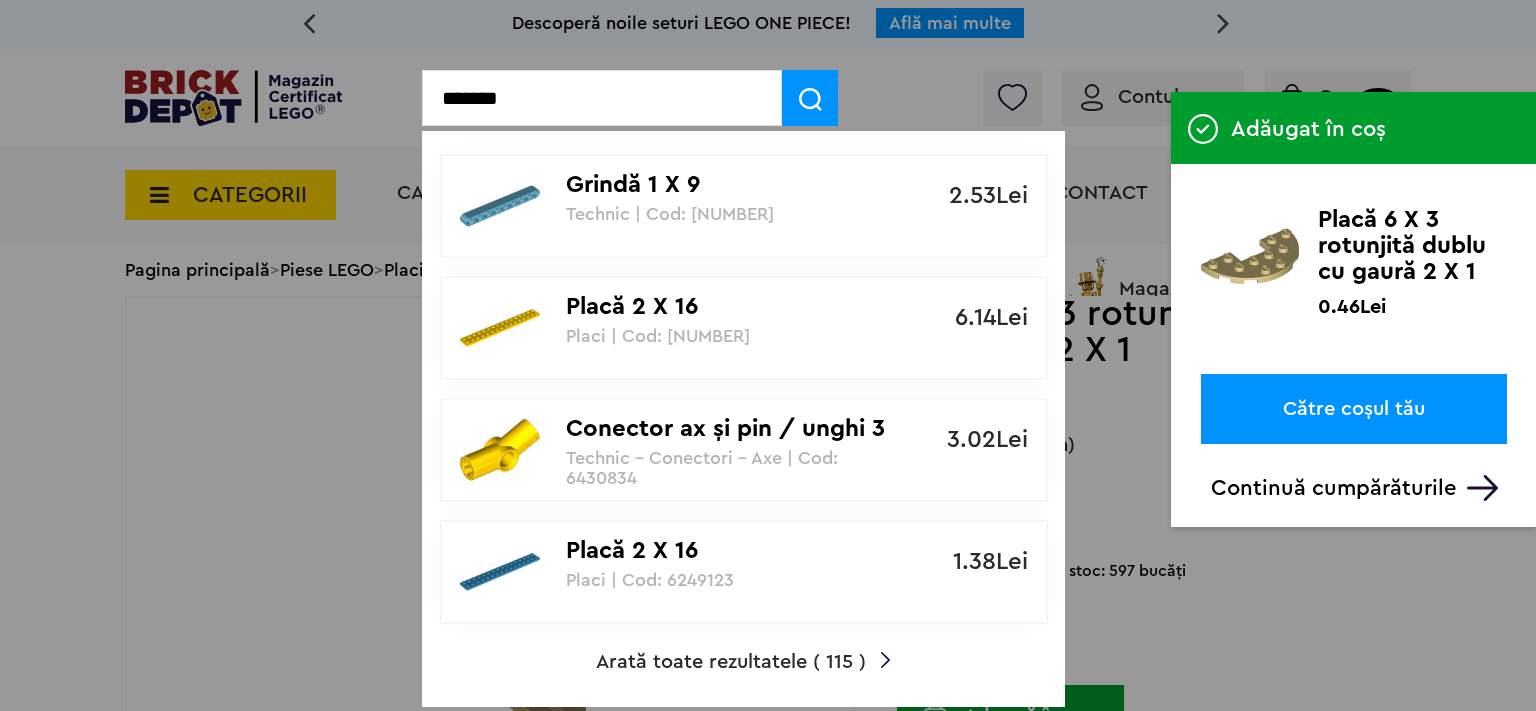 type on "*******" 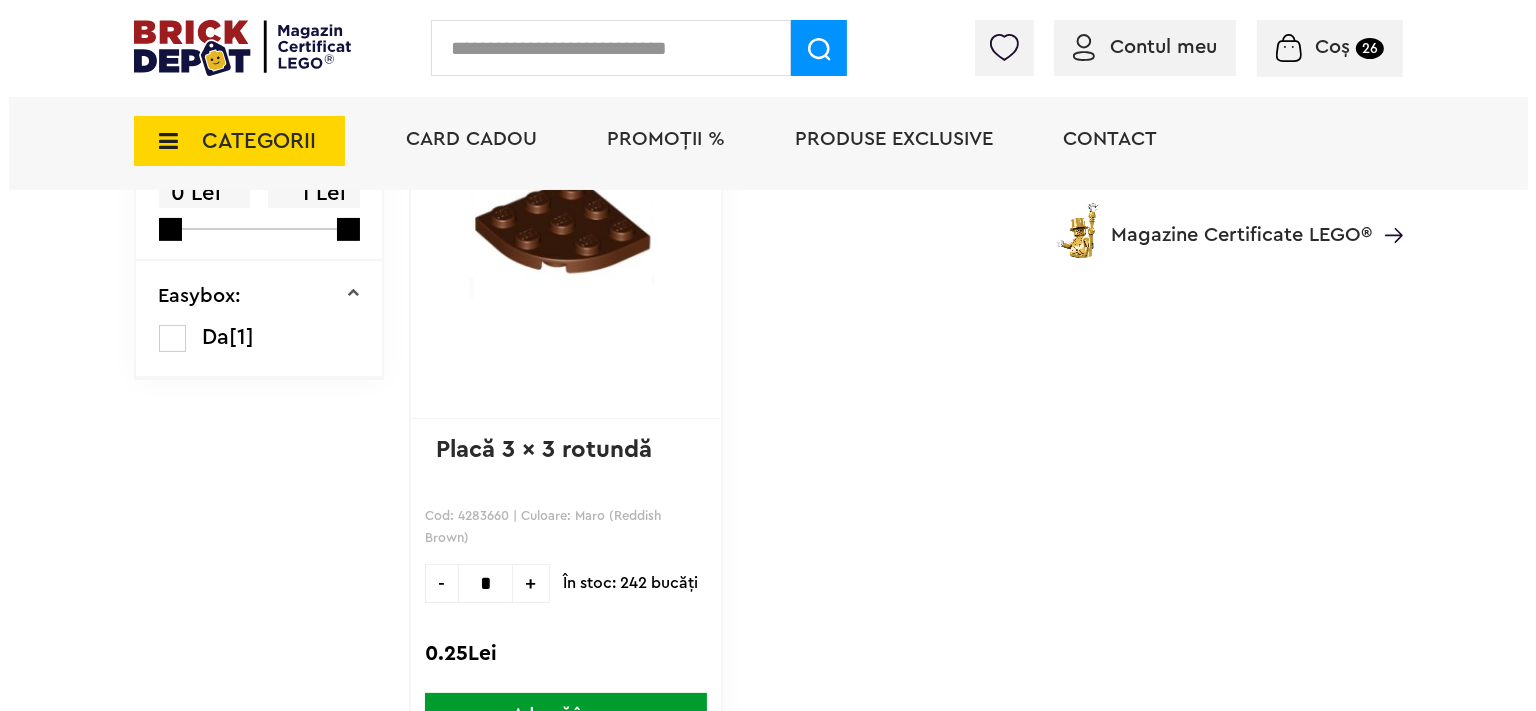 scroll, scrollTop: 316, scrollLeft: 0, axis: vertical 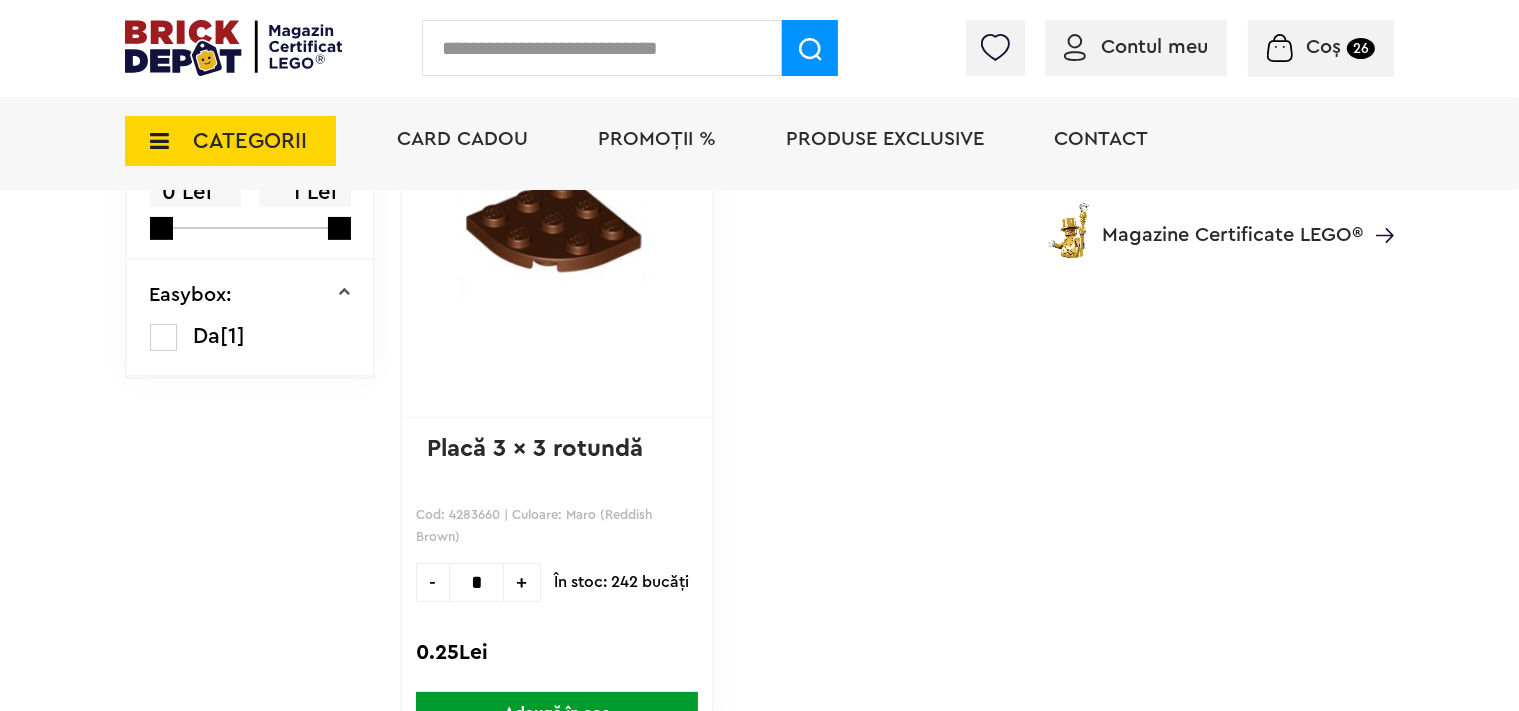 click on "+" at bounding box center (522, 582) 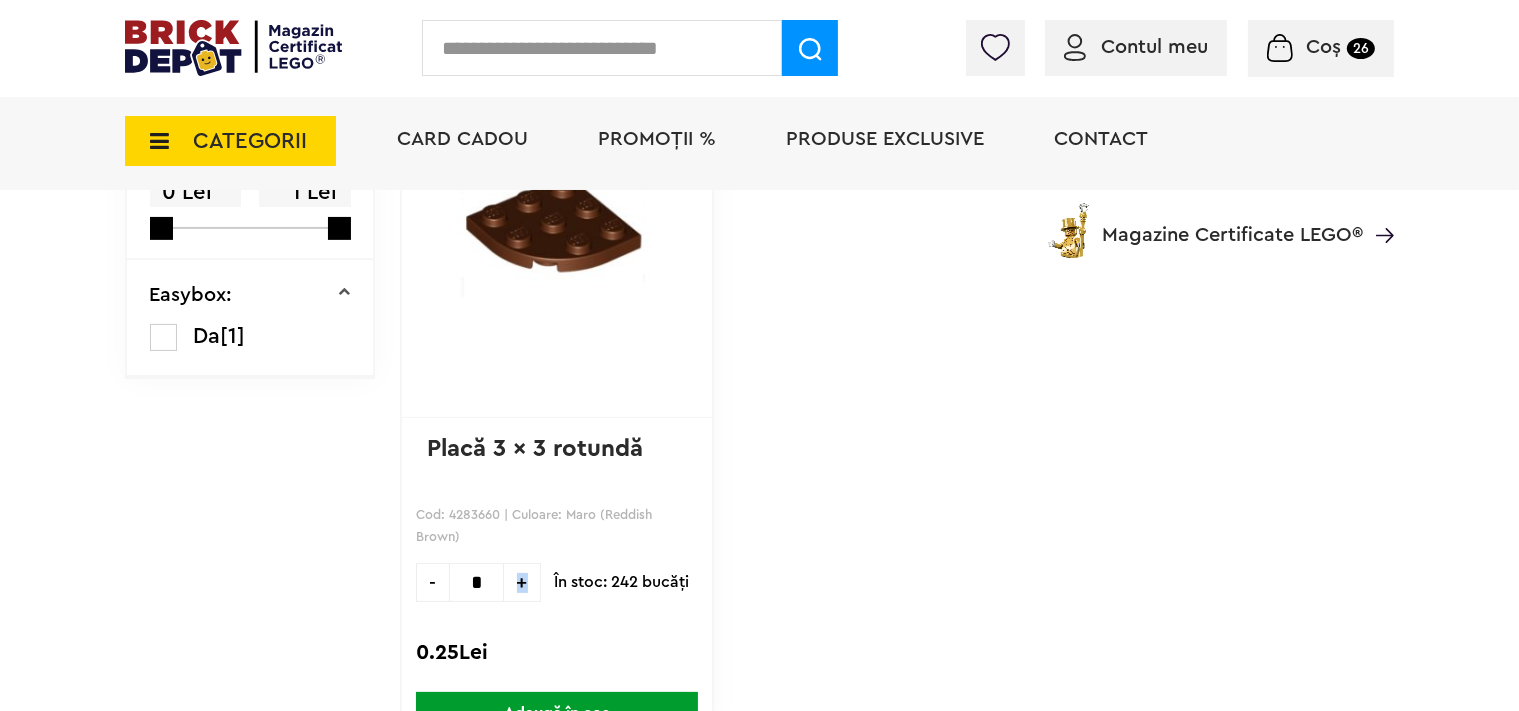 click on "+" at bounding box center (522, 582) 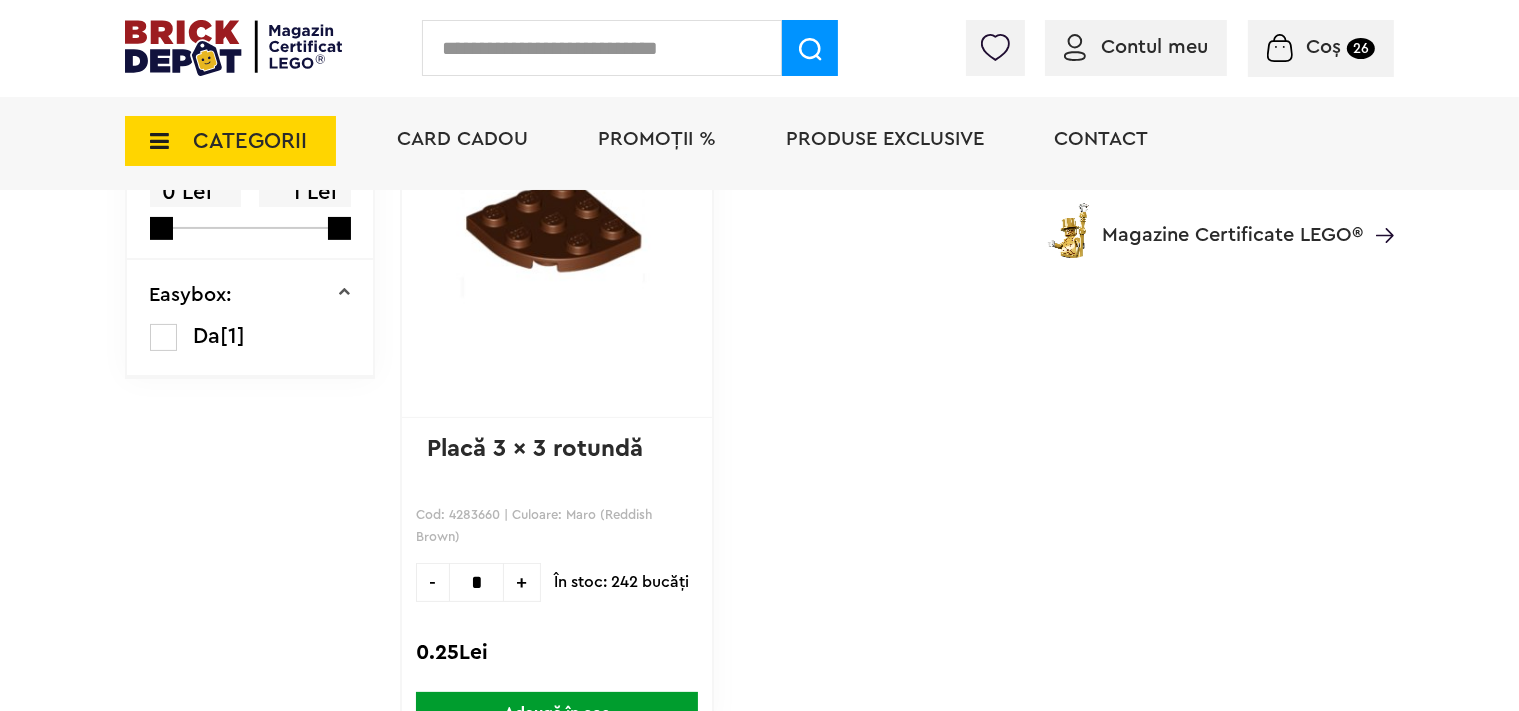 click on "+" at bounding box center (522, 582) 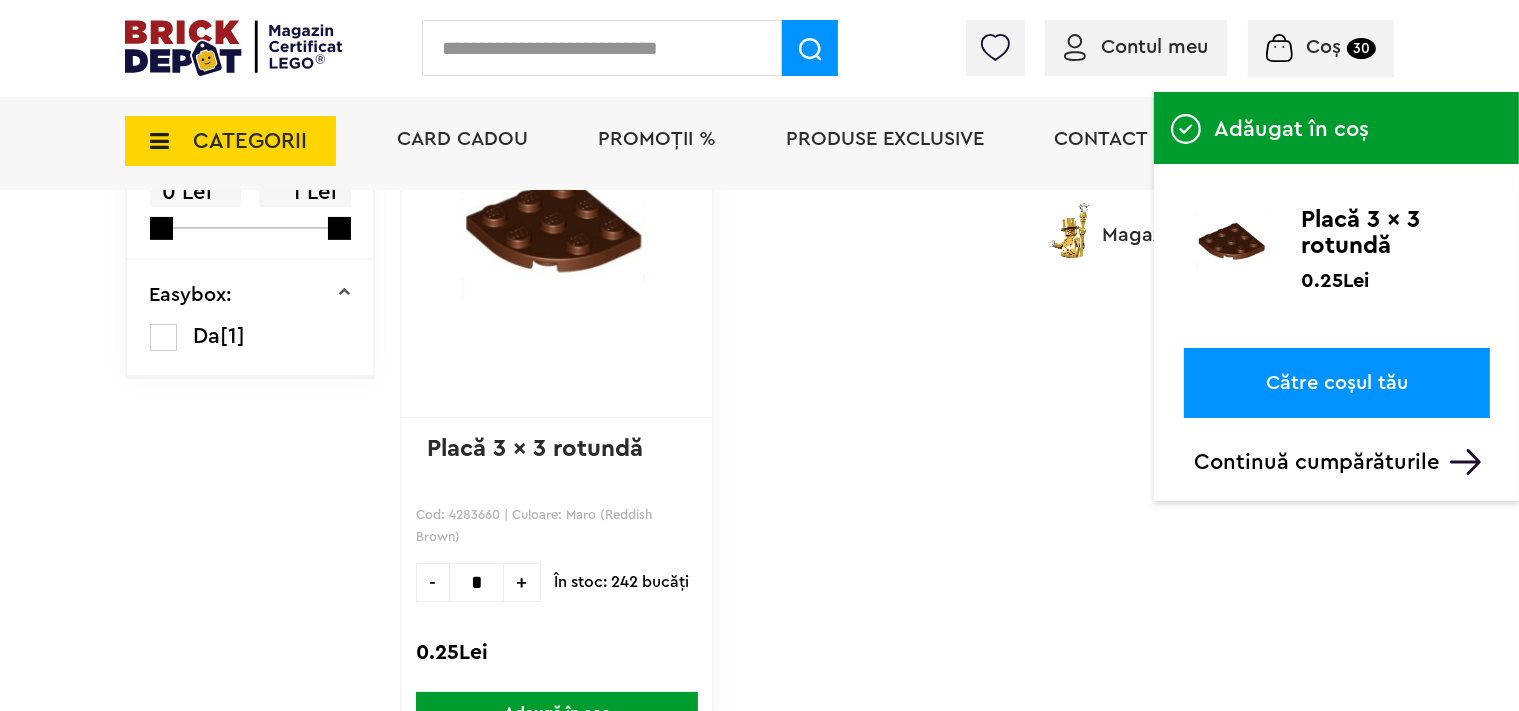 click at bounding box center (602, 48) 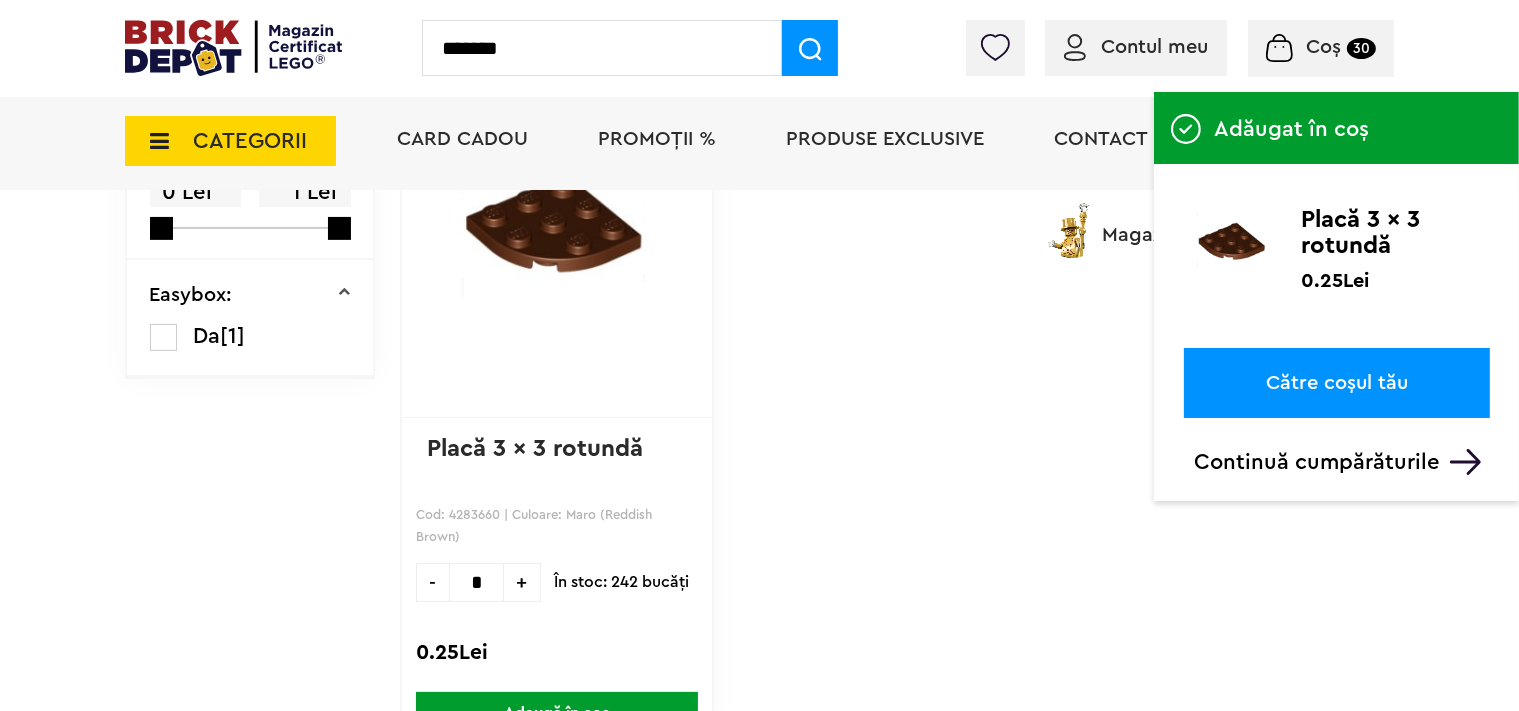 type on "*******" 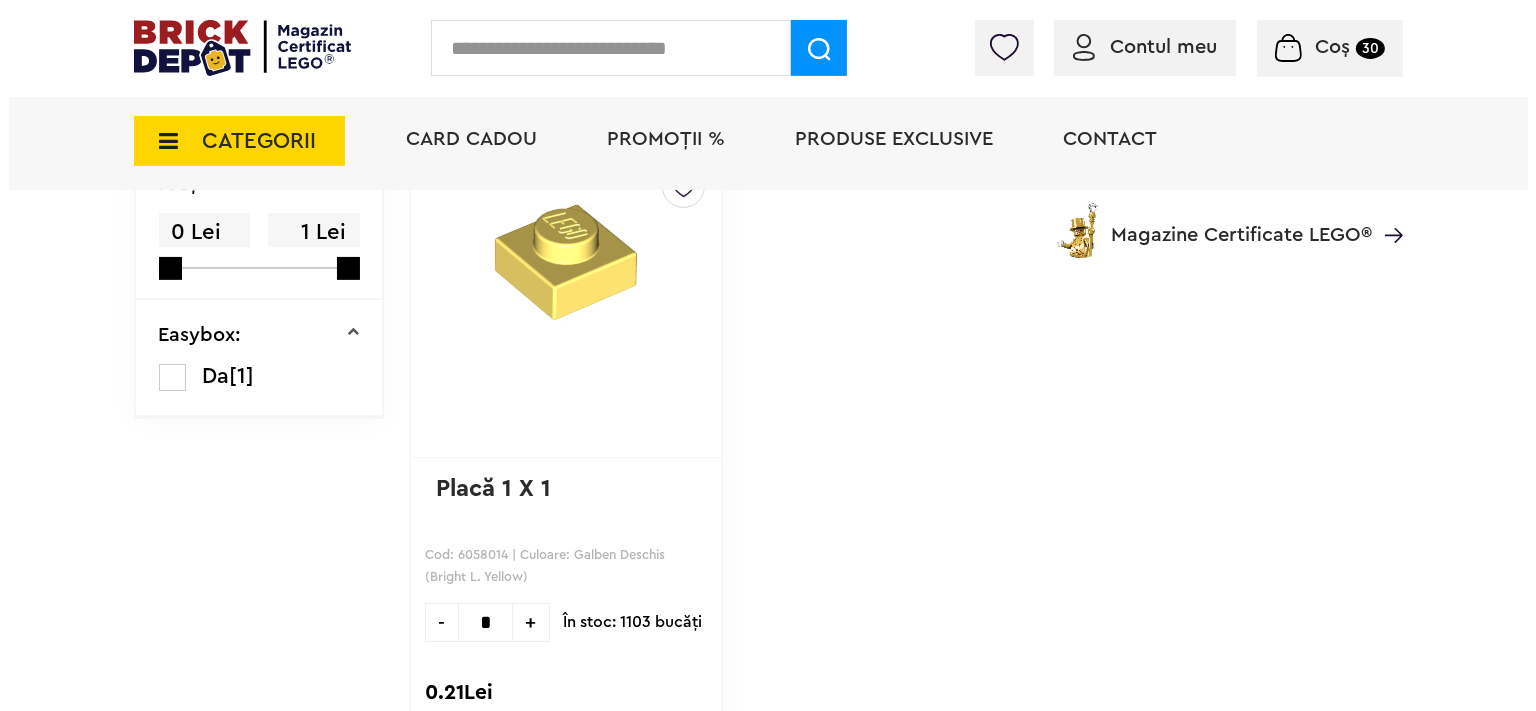 scroll, scrollTop: 316, scrollLeft: 0, axis: vertical 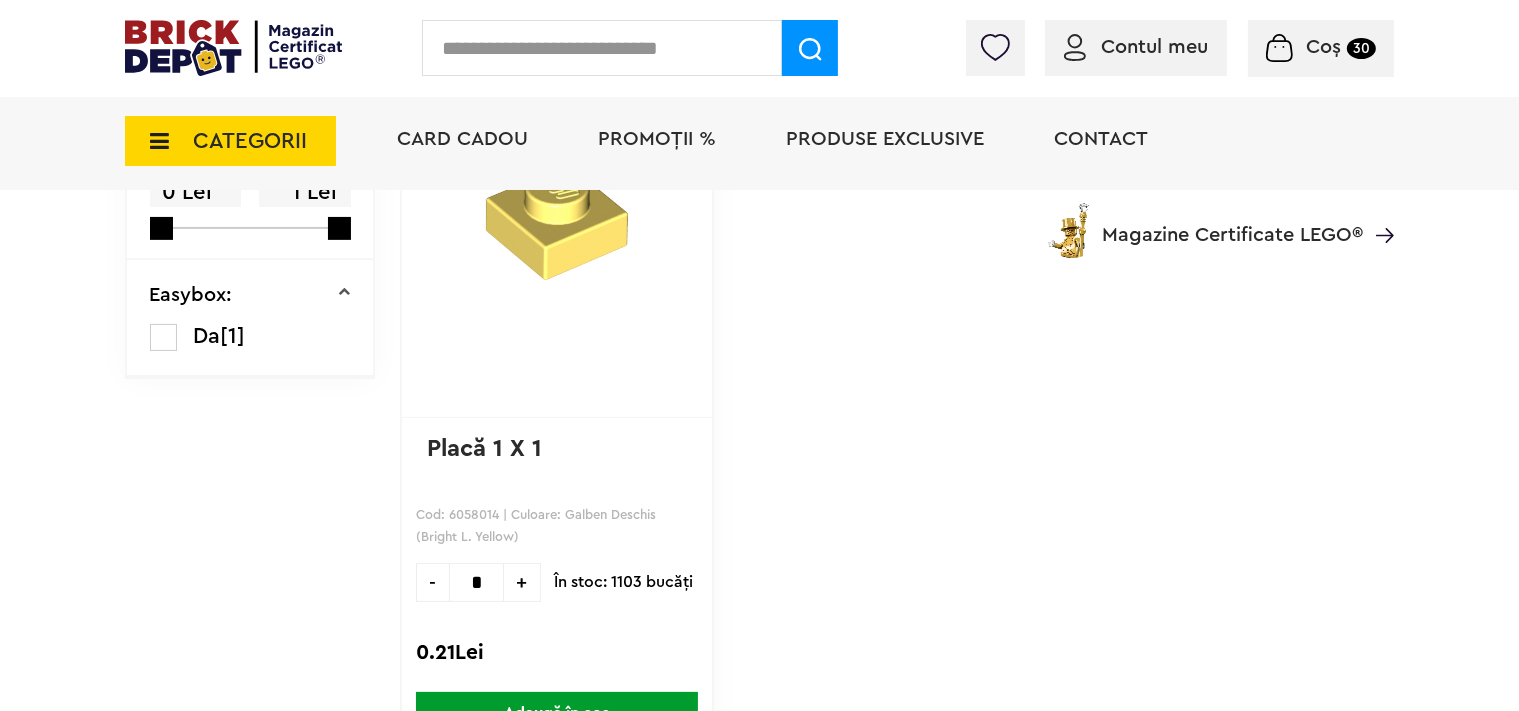click on "+" at bounding box center (522, 582) 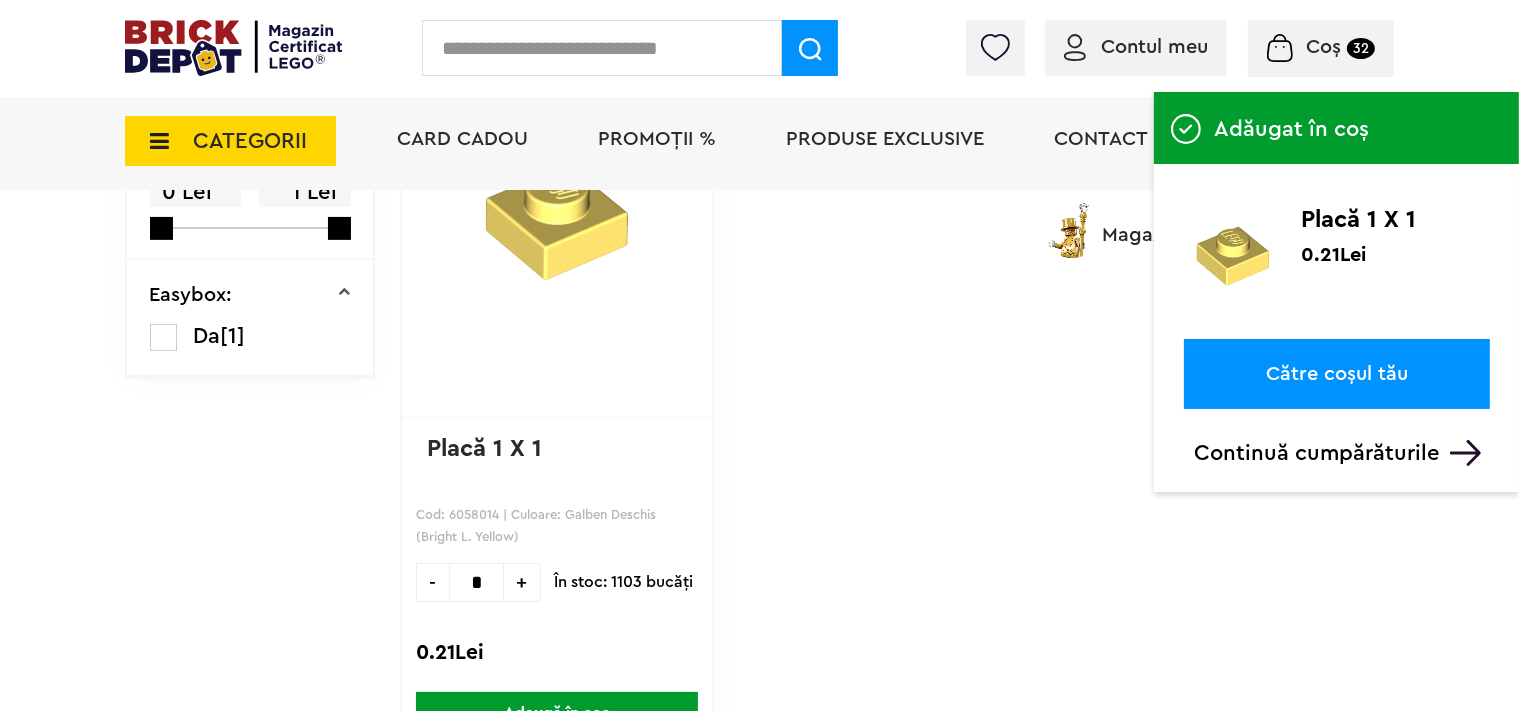 click at bounding box center (602, 48) 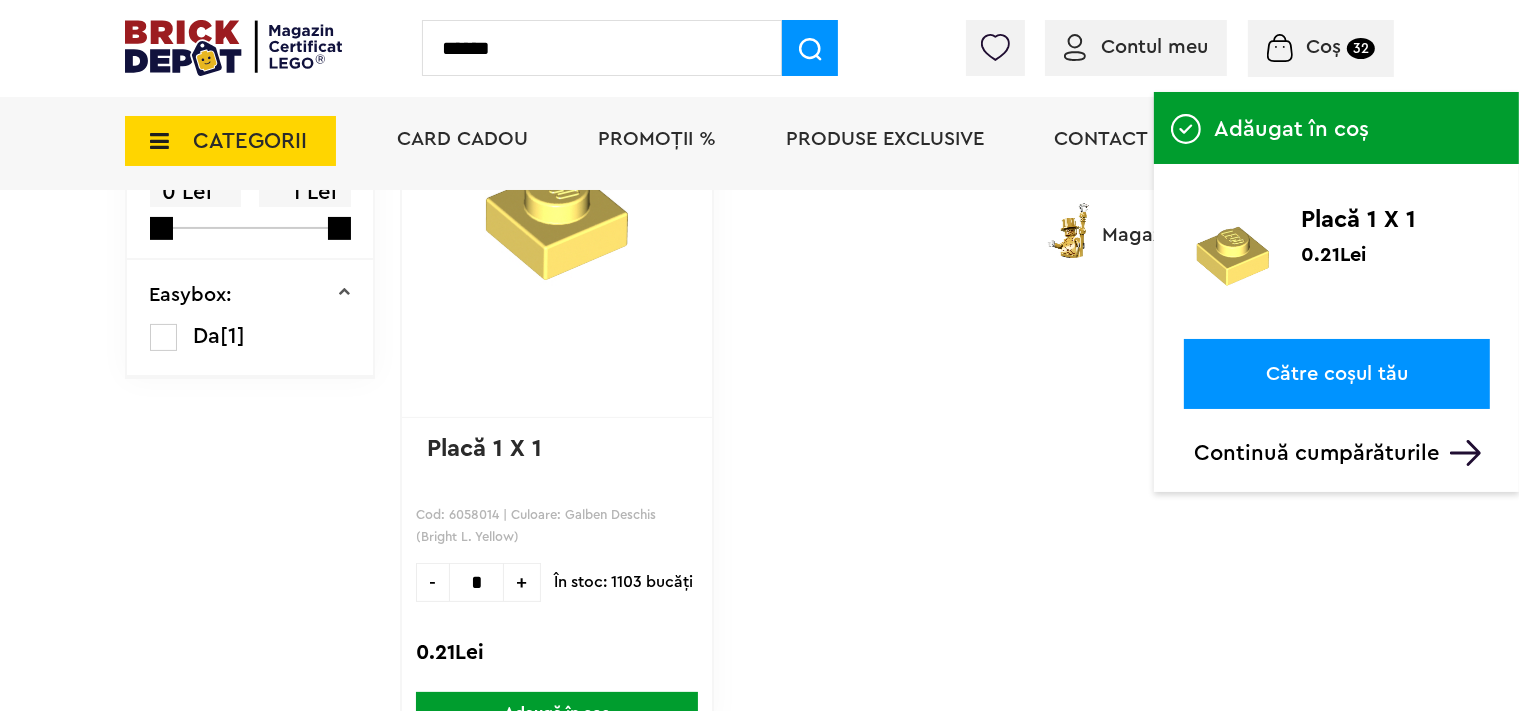 type on "******" 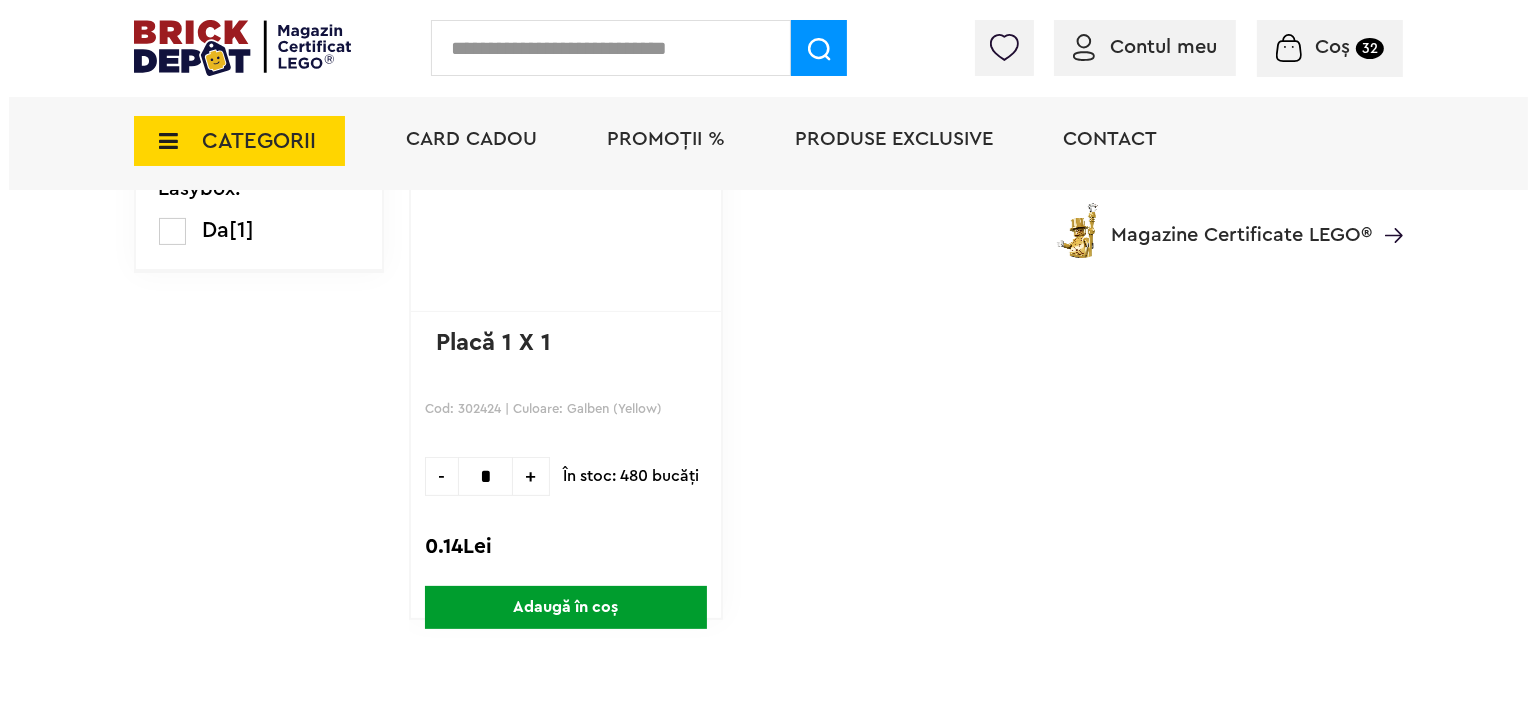 scroll, scrollTop: 422, scrollLeft: 0, axis: vertical 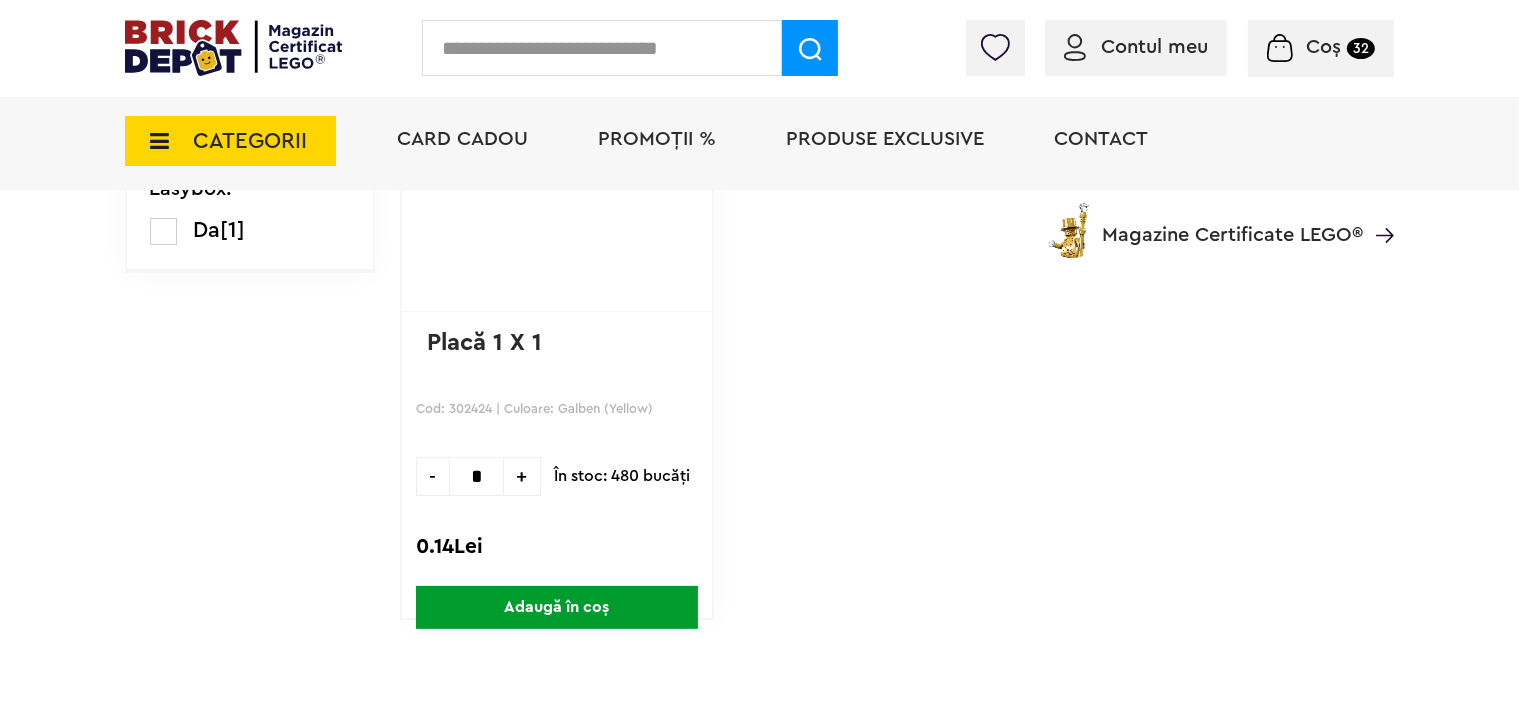 click on "+" at bounding box center [522, 476] 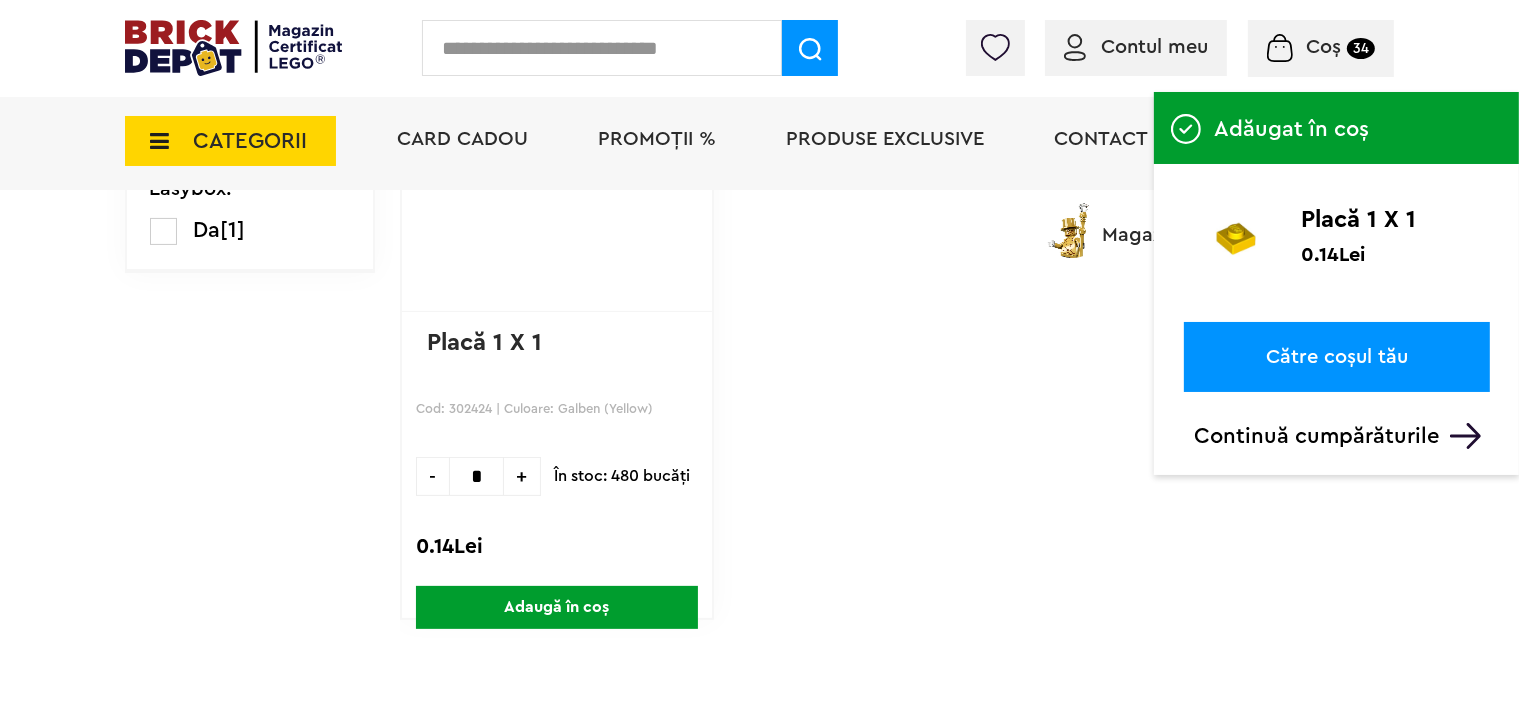 click at bounding box center (602, 48) 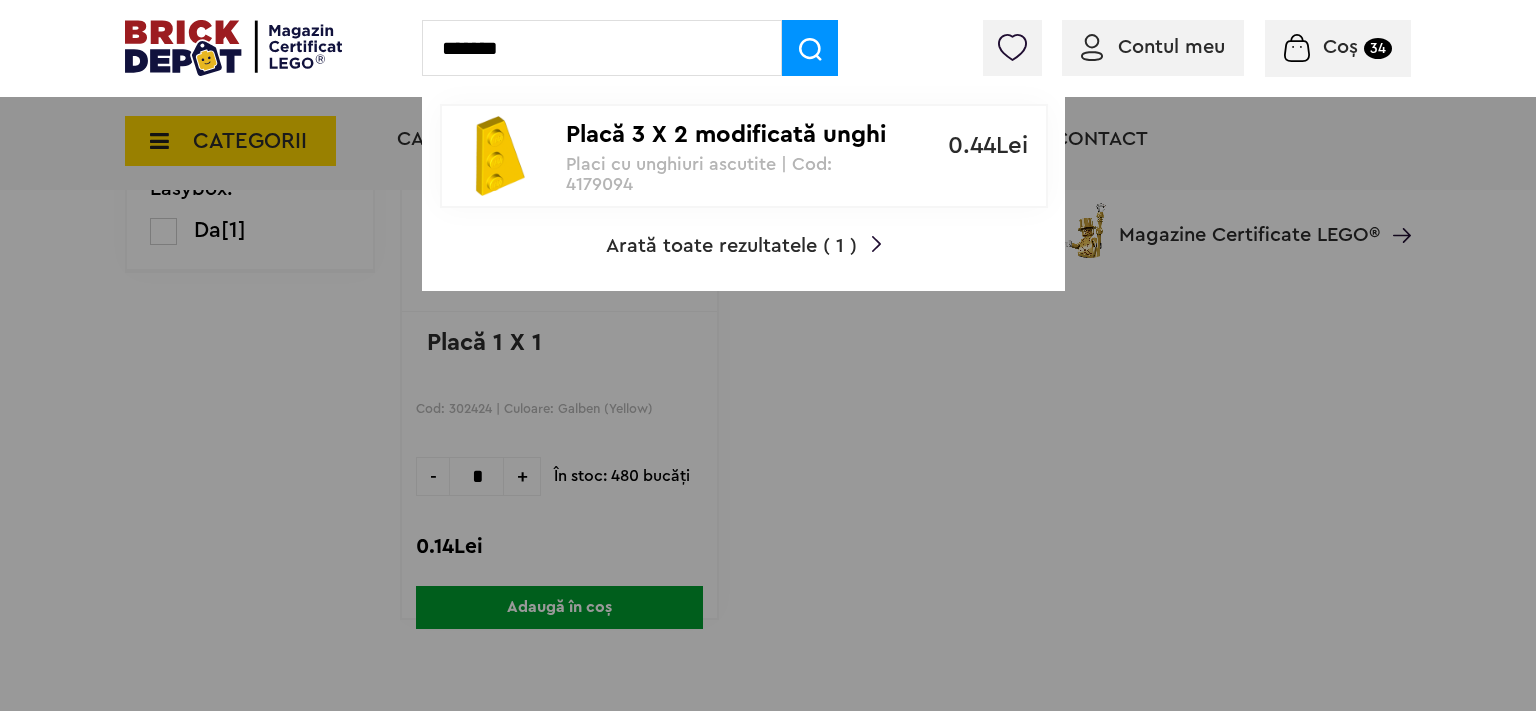 type on "*******" 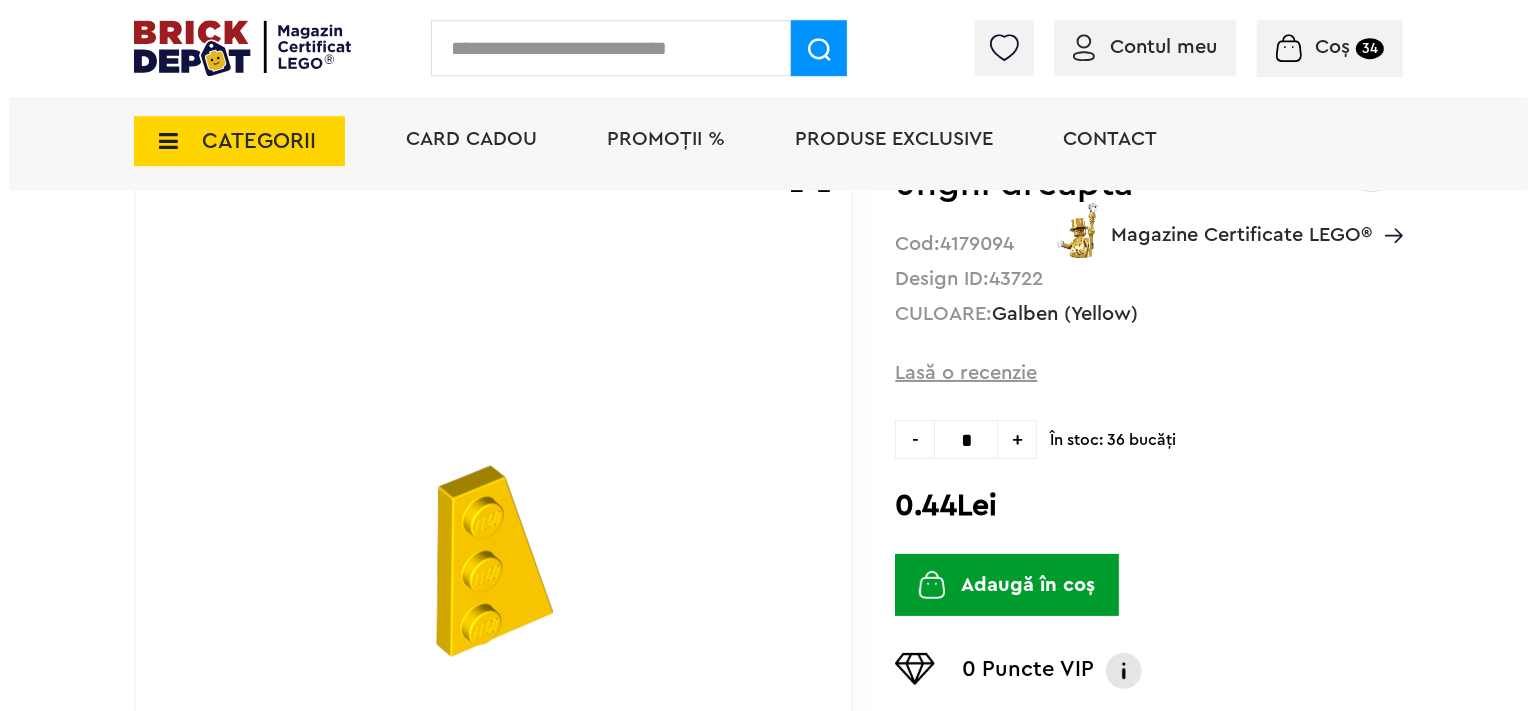 scroll, scrollTop: 211, scrollLeft: 0, axis: vertical 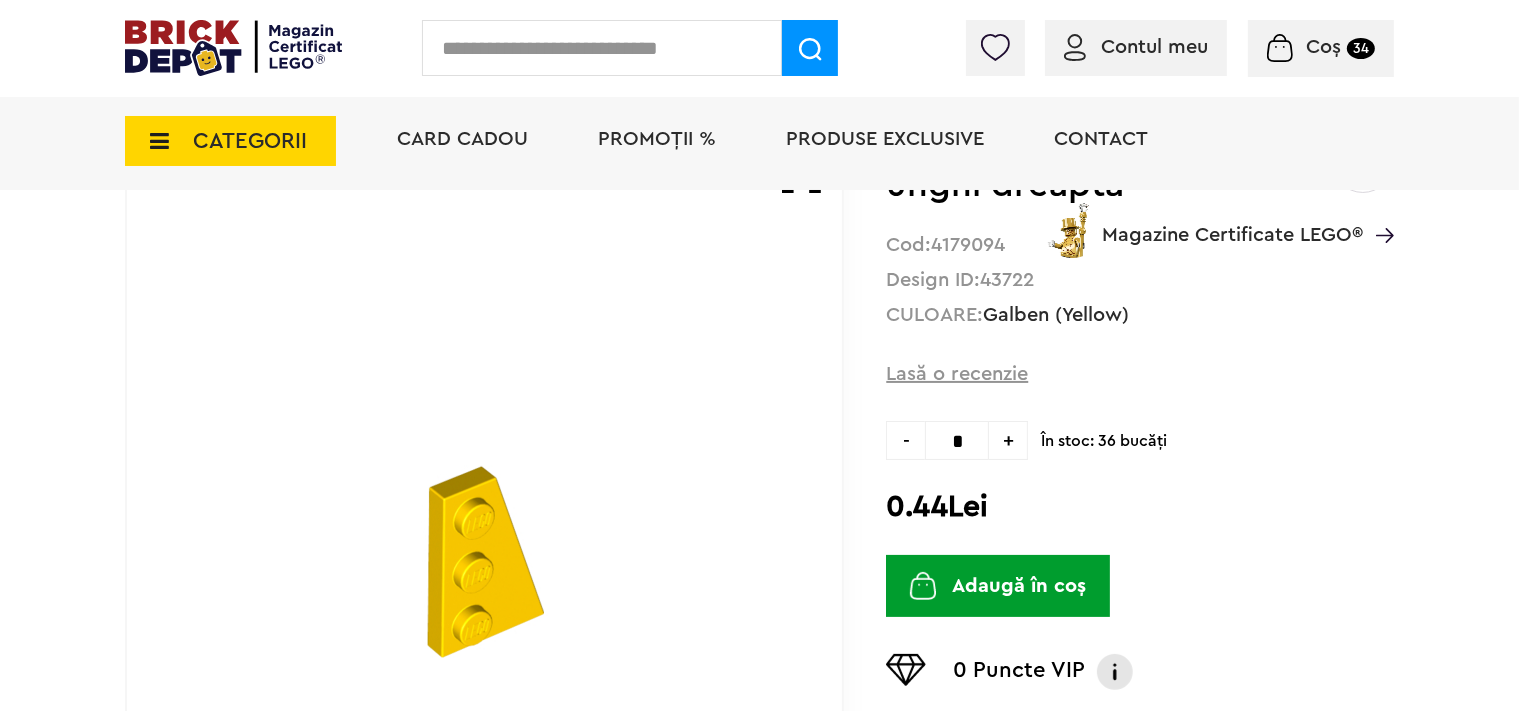 click on "Adaugă în coș" at bounding box center [998, 586] 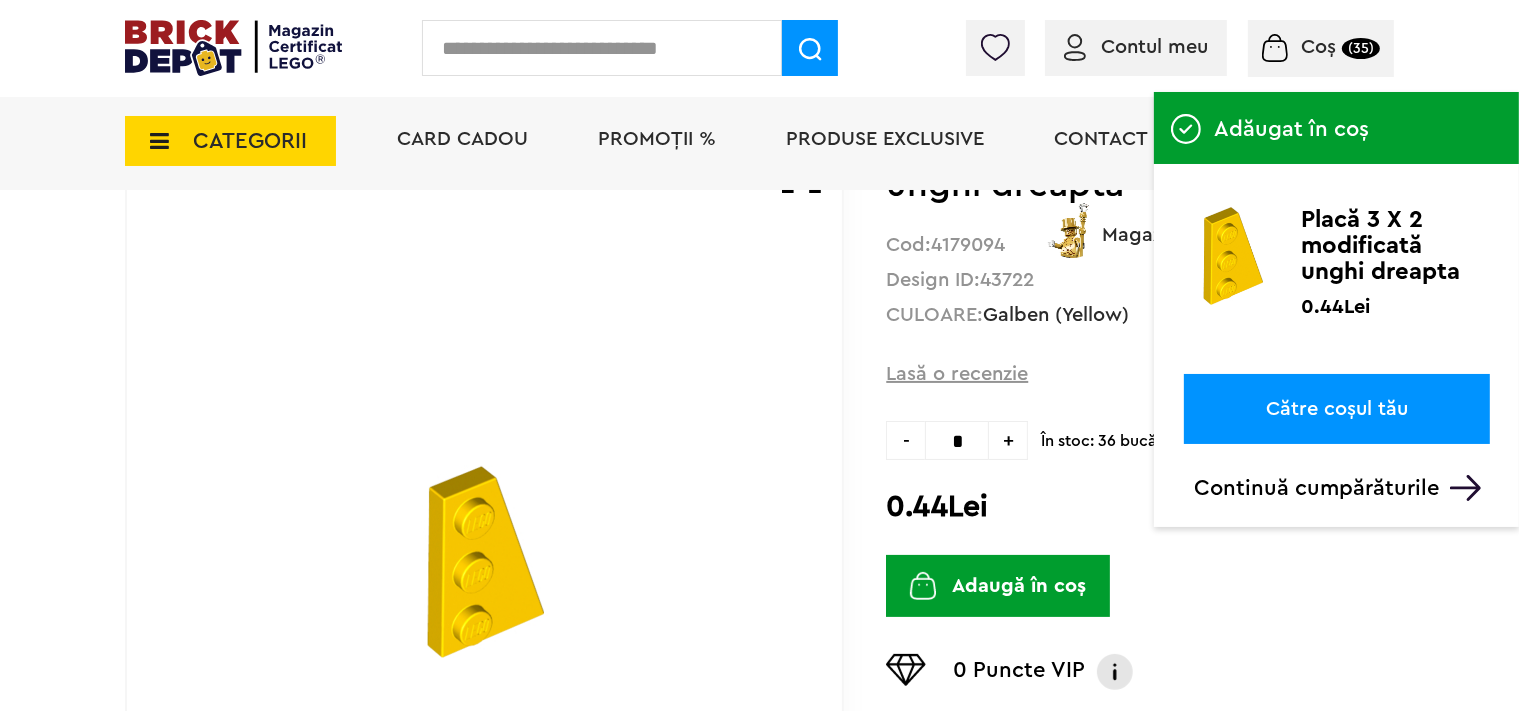 click at bounding box center [602, 48] 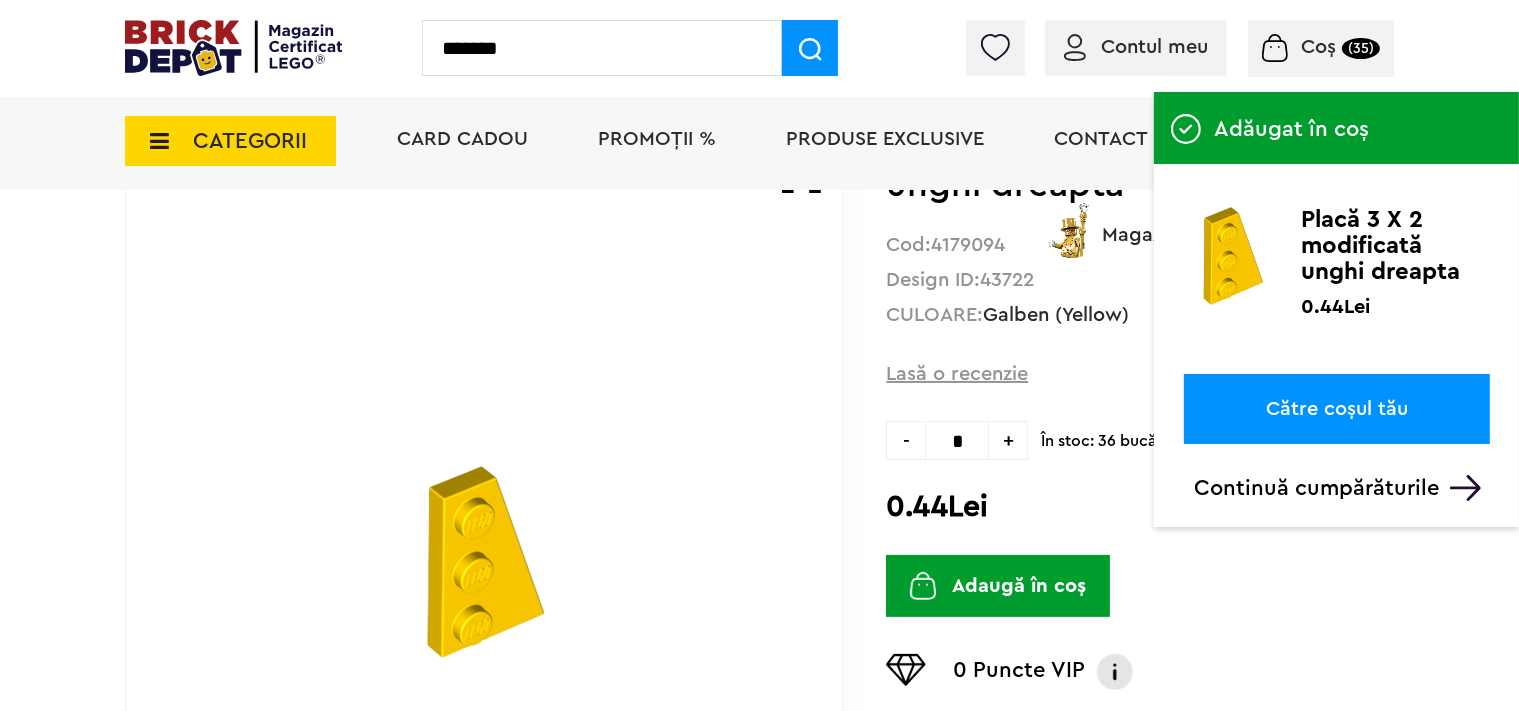 type on "*******" 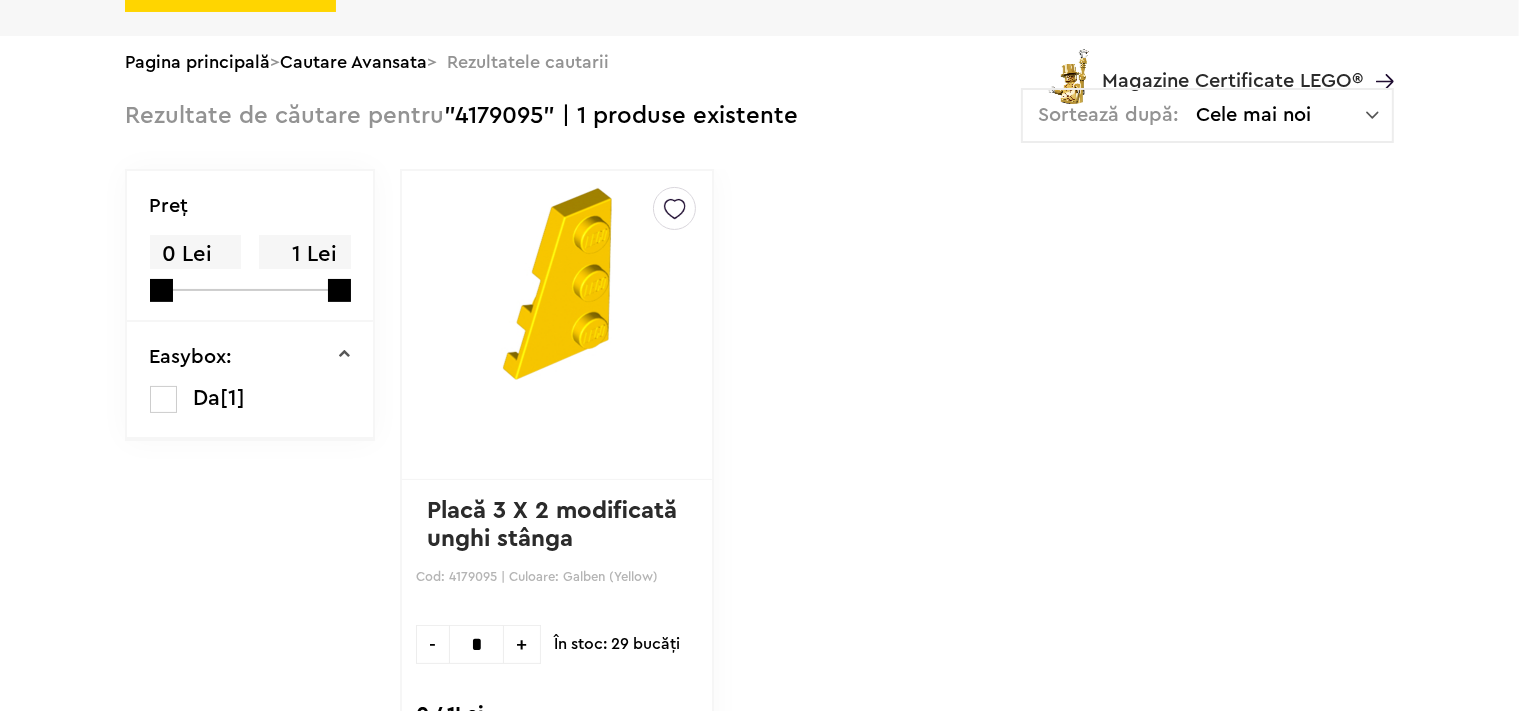 scroll, scrollTop: 422, scrollLeft: 0, axis: vertical 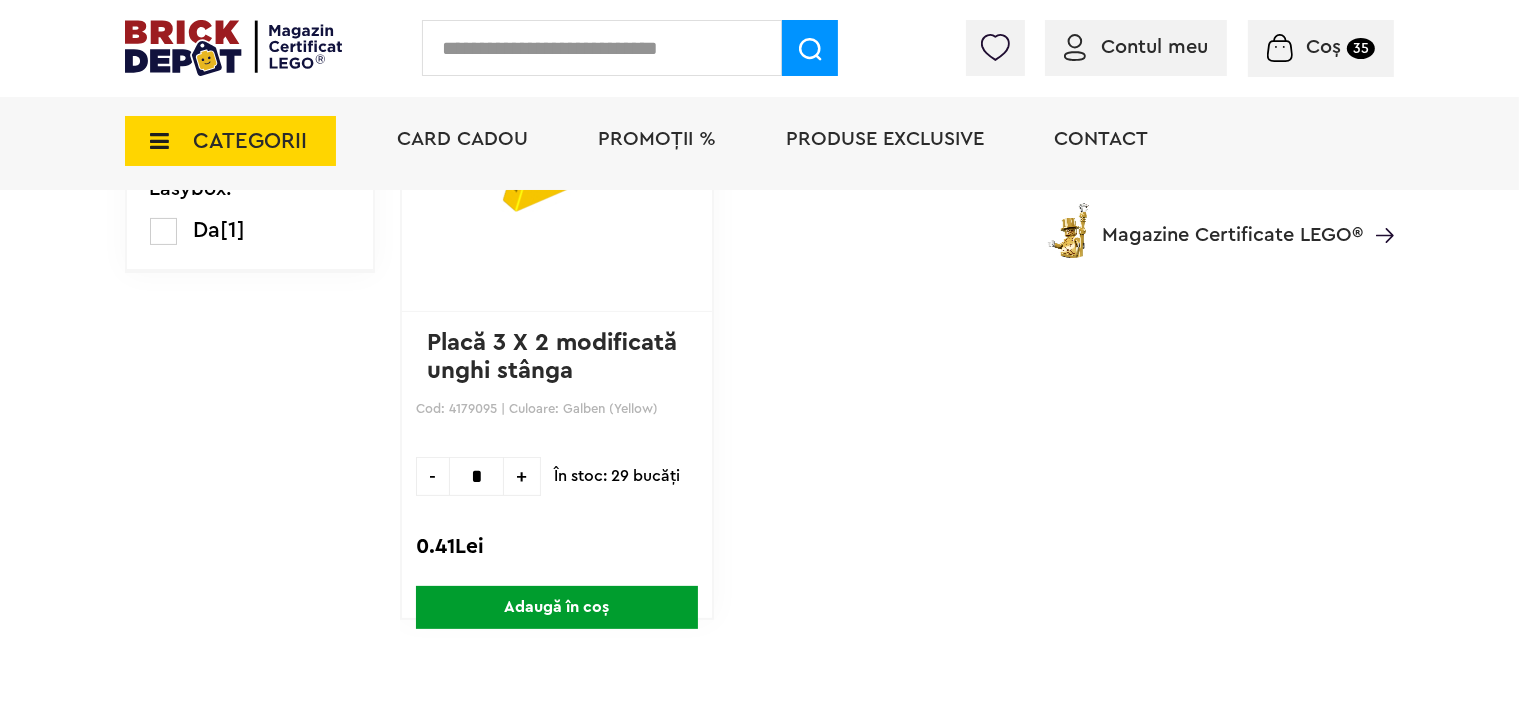 click on "Adaugă în coș" at bounding box center [557, 607] 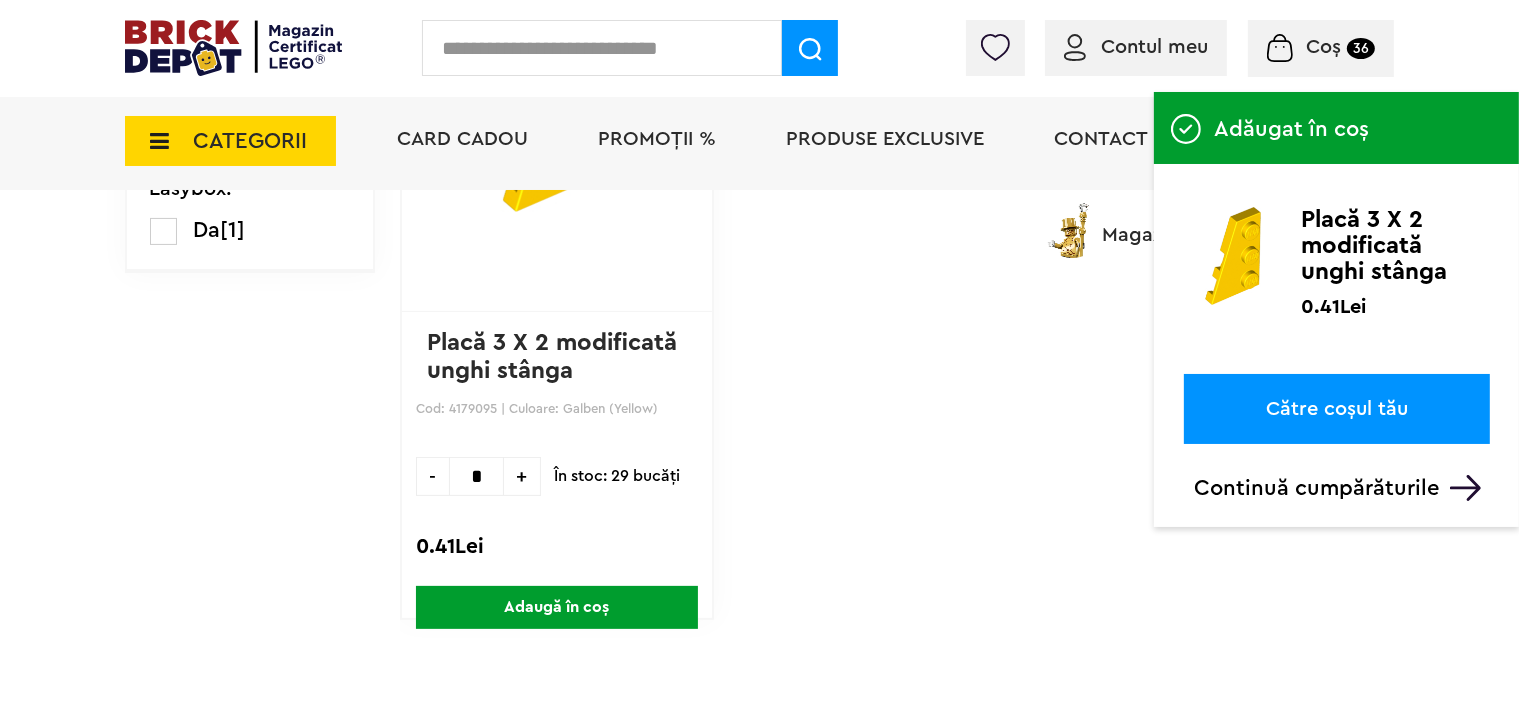 click on "Către coșul tău" at bounding box center (1337, 409) 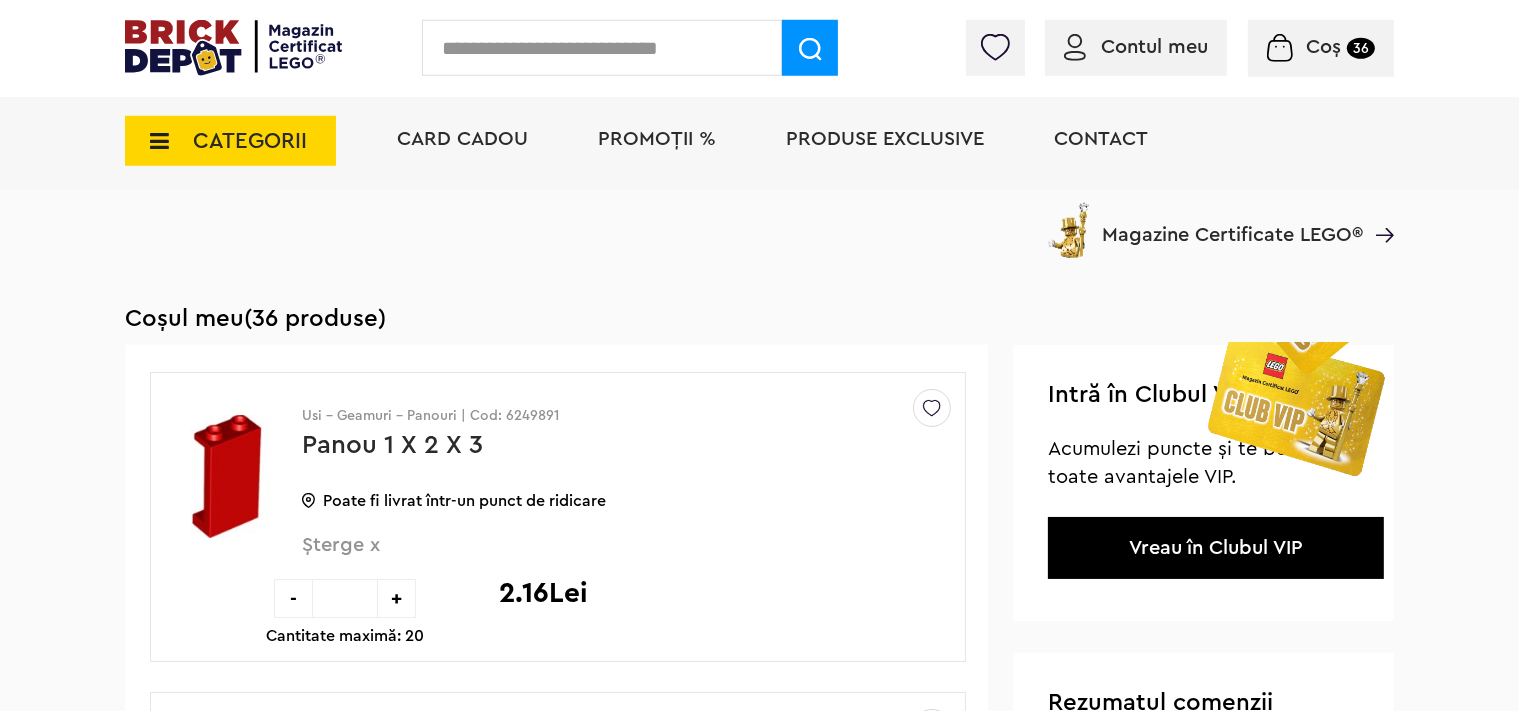 scroll, scrollTop: 0, scrollLeft: 0, axis: both 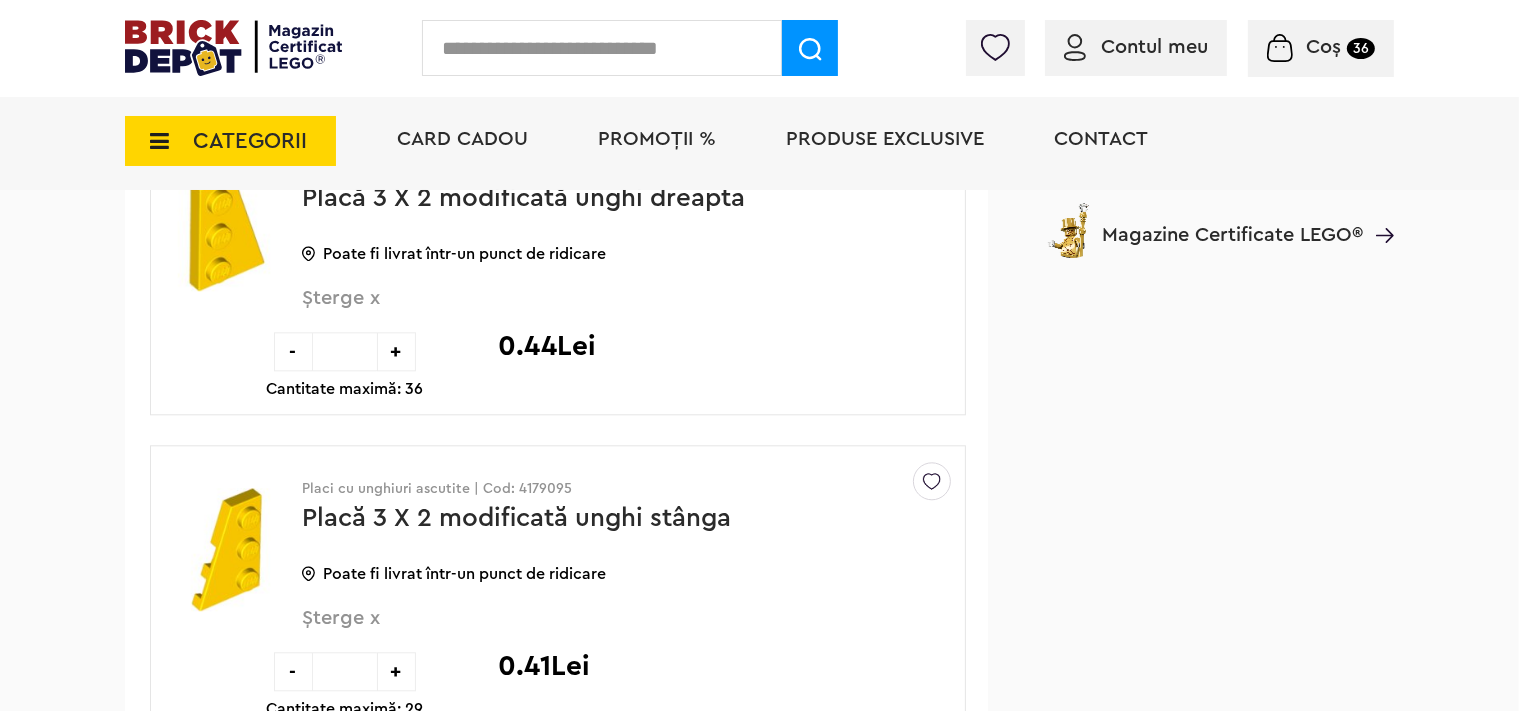 click at bounding box center (602, 48) 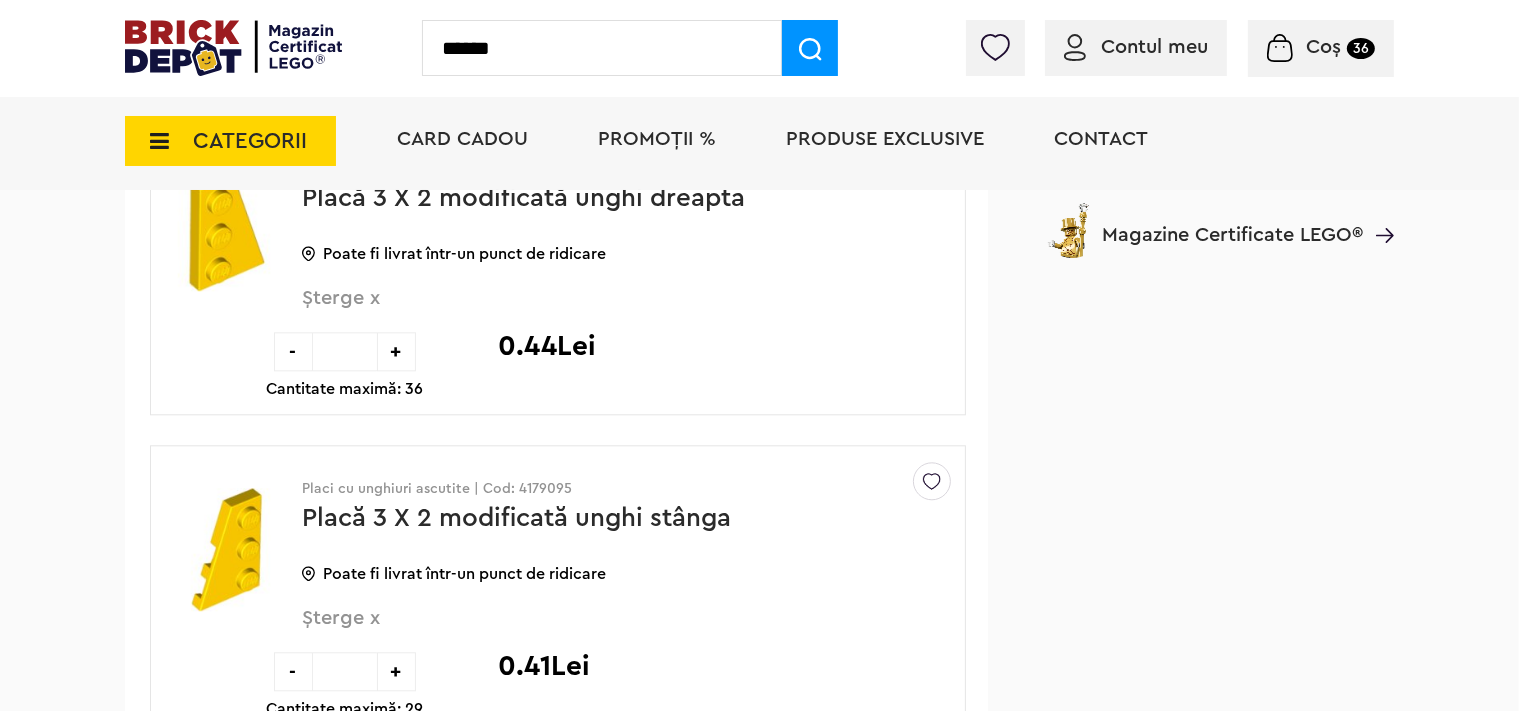 type on "******" 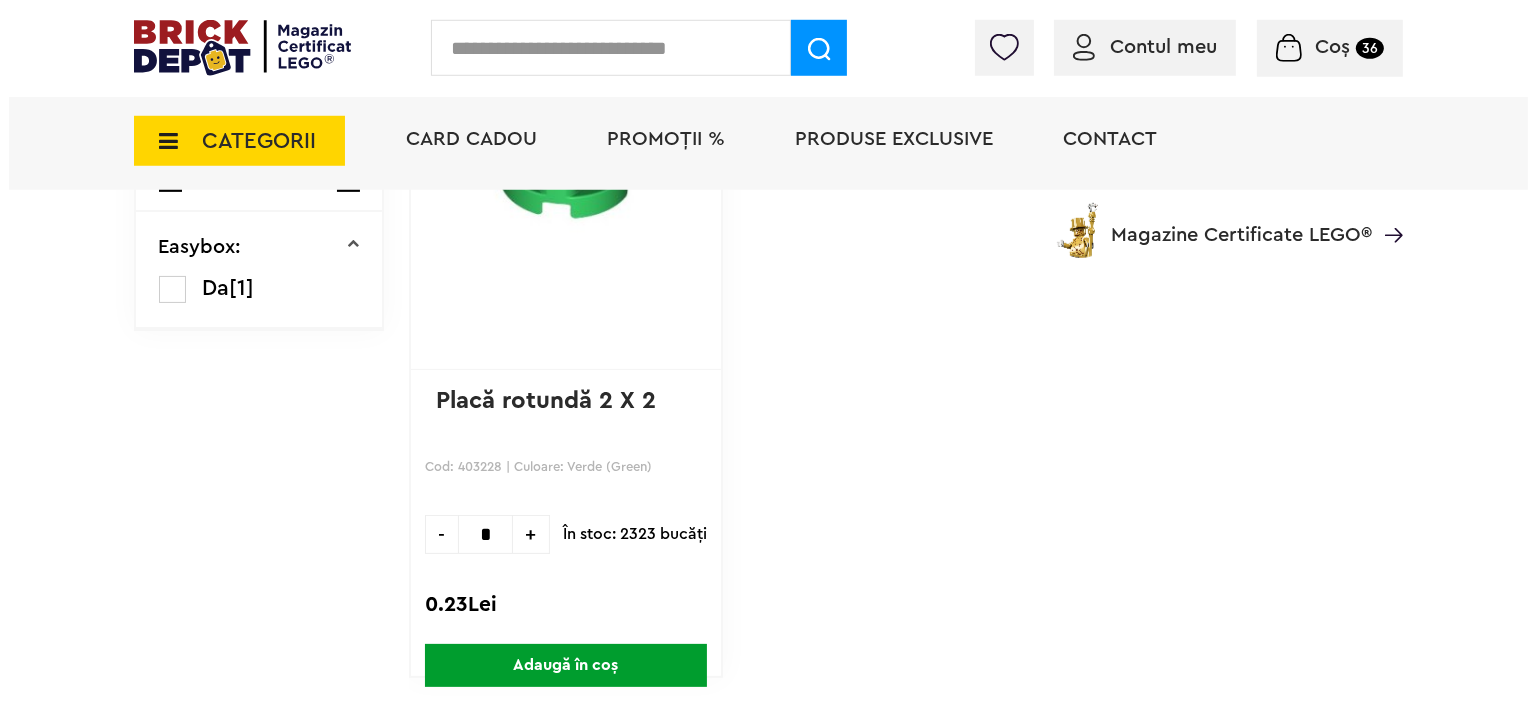 scroll, scrollTop: 528, scrollLeft: 0, axis: vertical 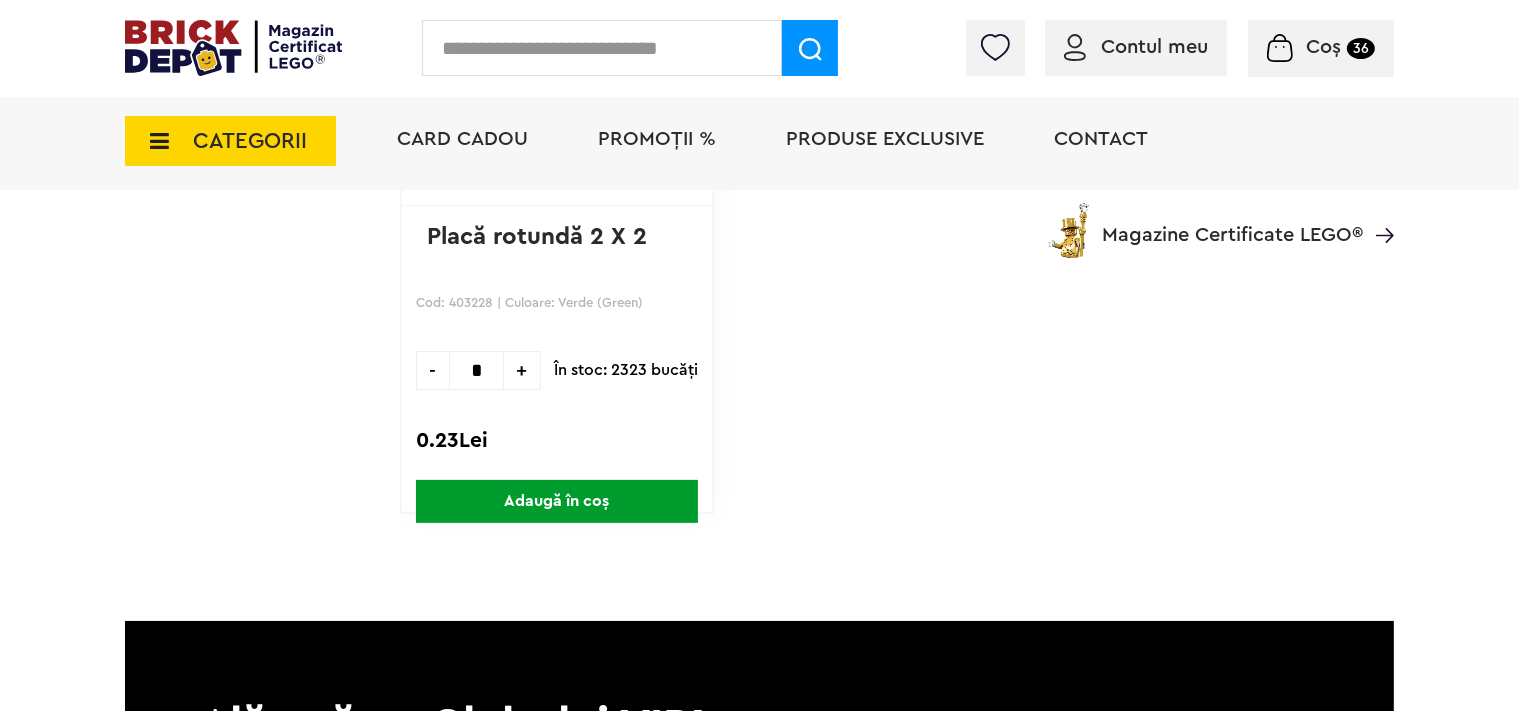 click on "+" at bounding box center (522, 370) 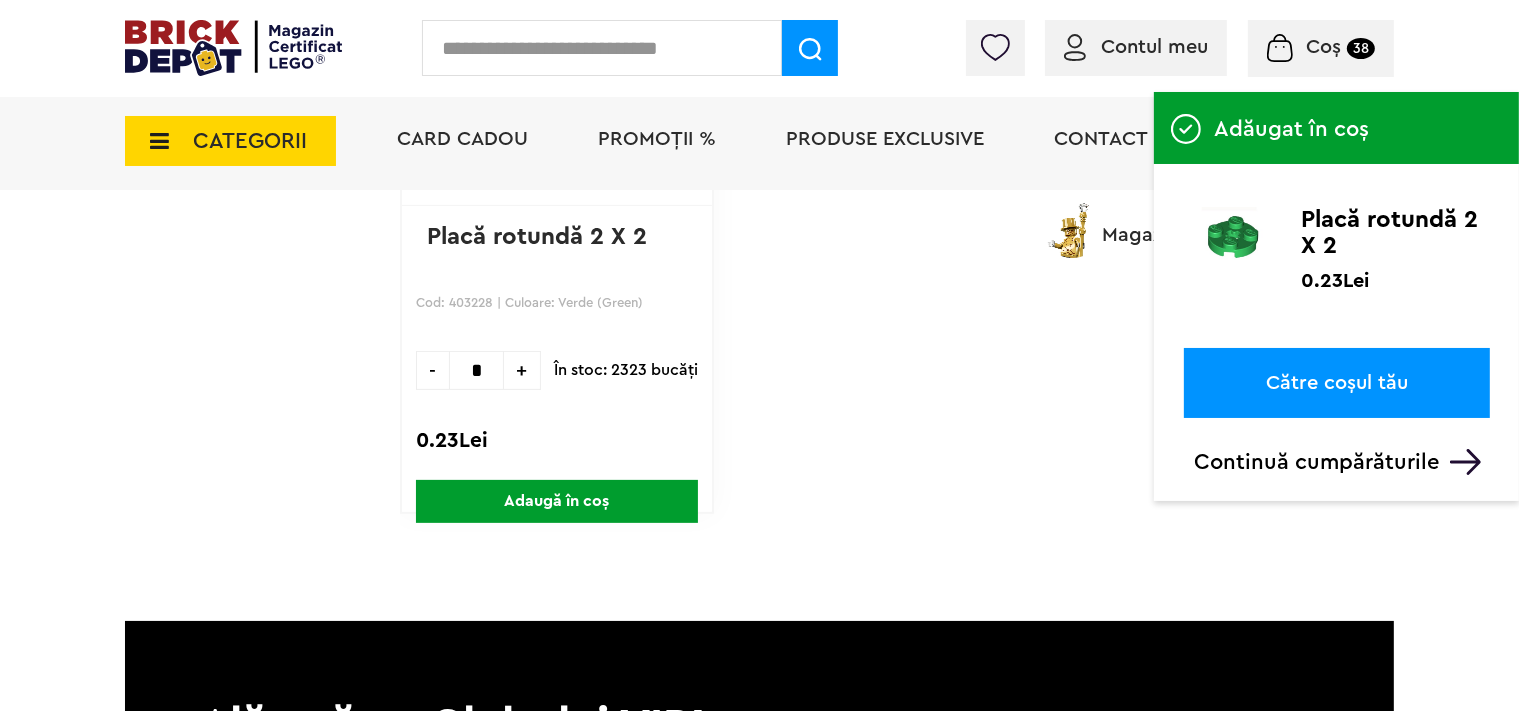click at bounding box center (602, 48) 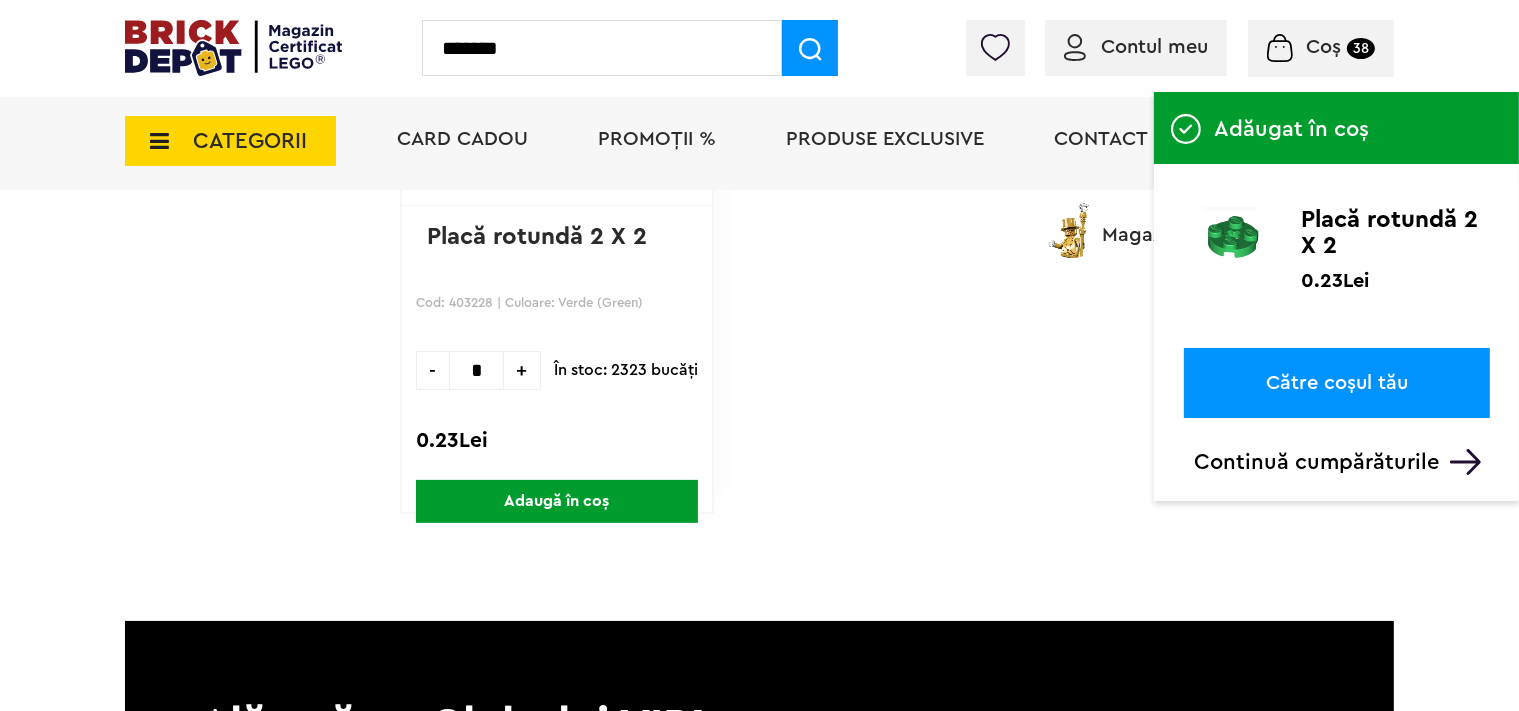 type on "*******" 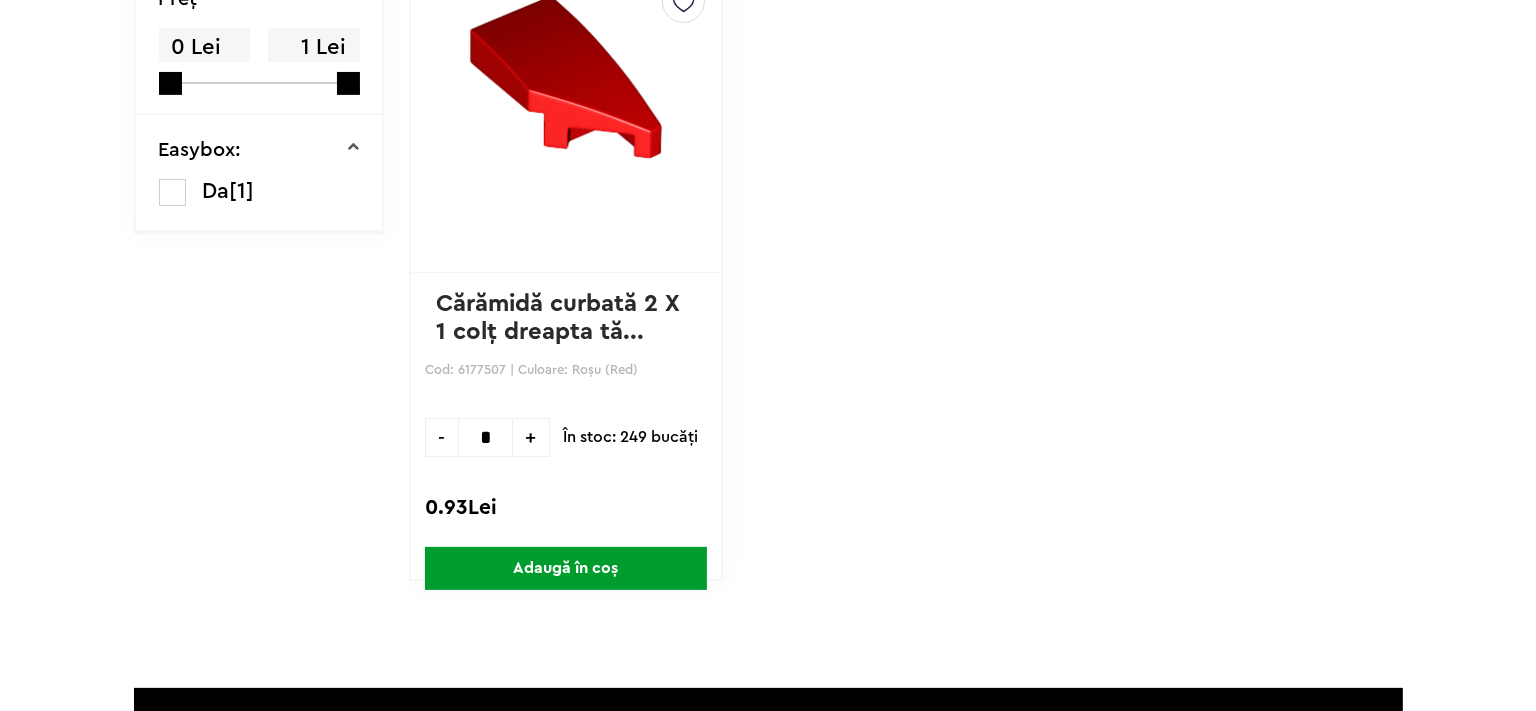 scroll, scrollTop: 422, scrollLeft: 0, axis: vertical 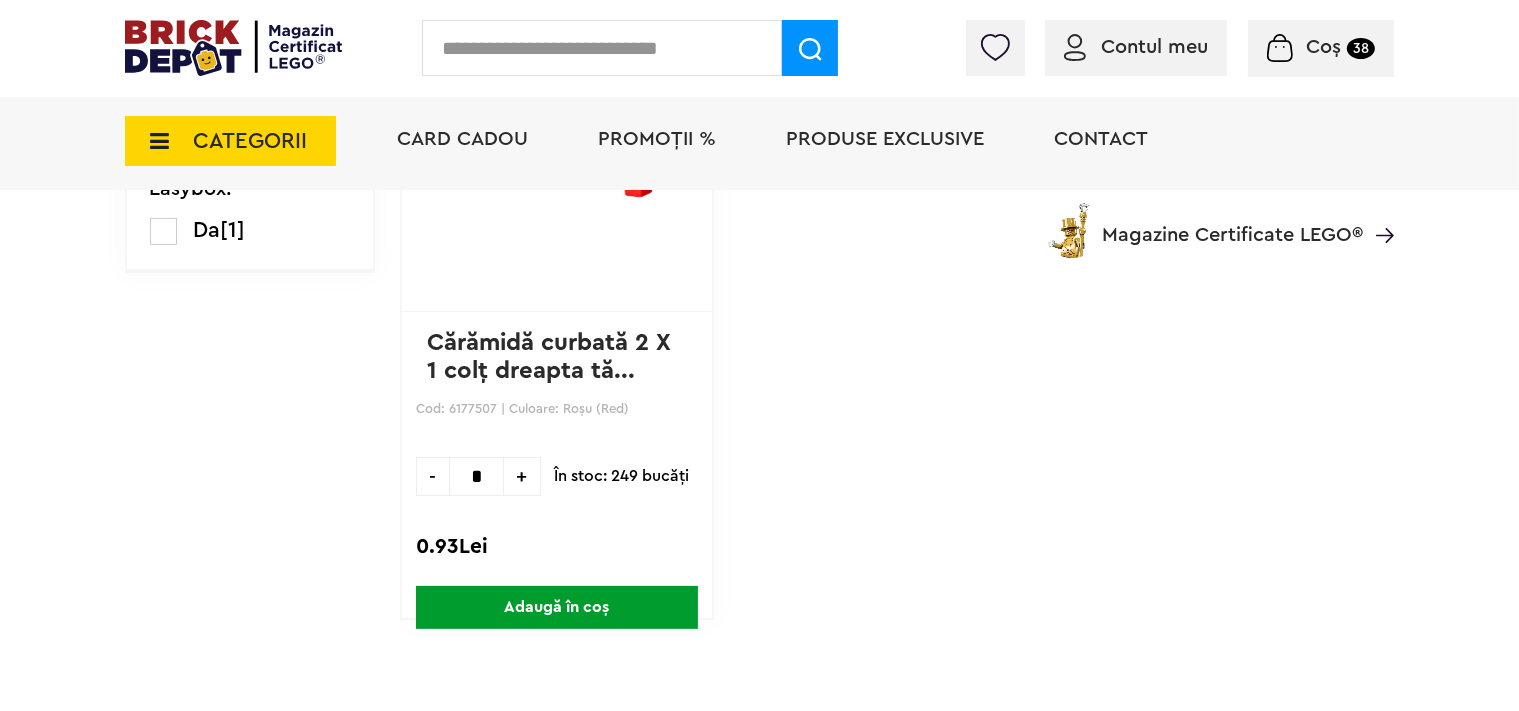 click on "+" at bounding box center (522, 476) 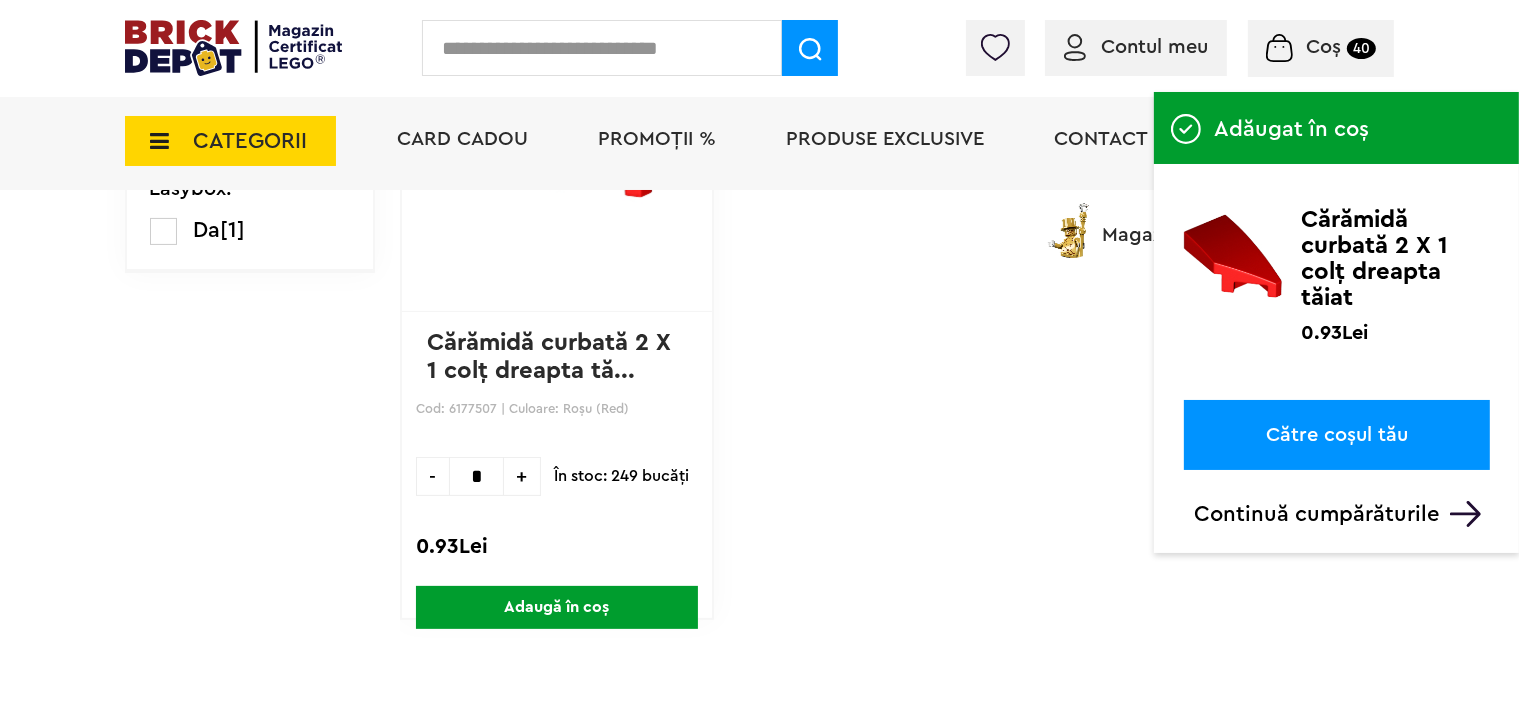 click at bounding box center (602, 48) 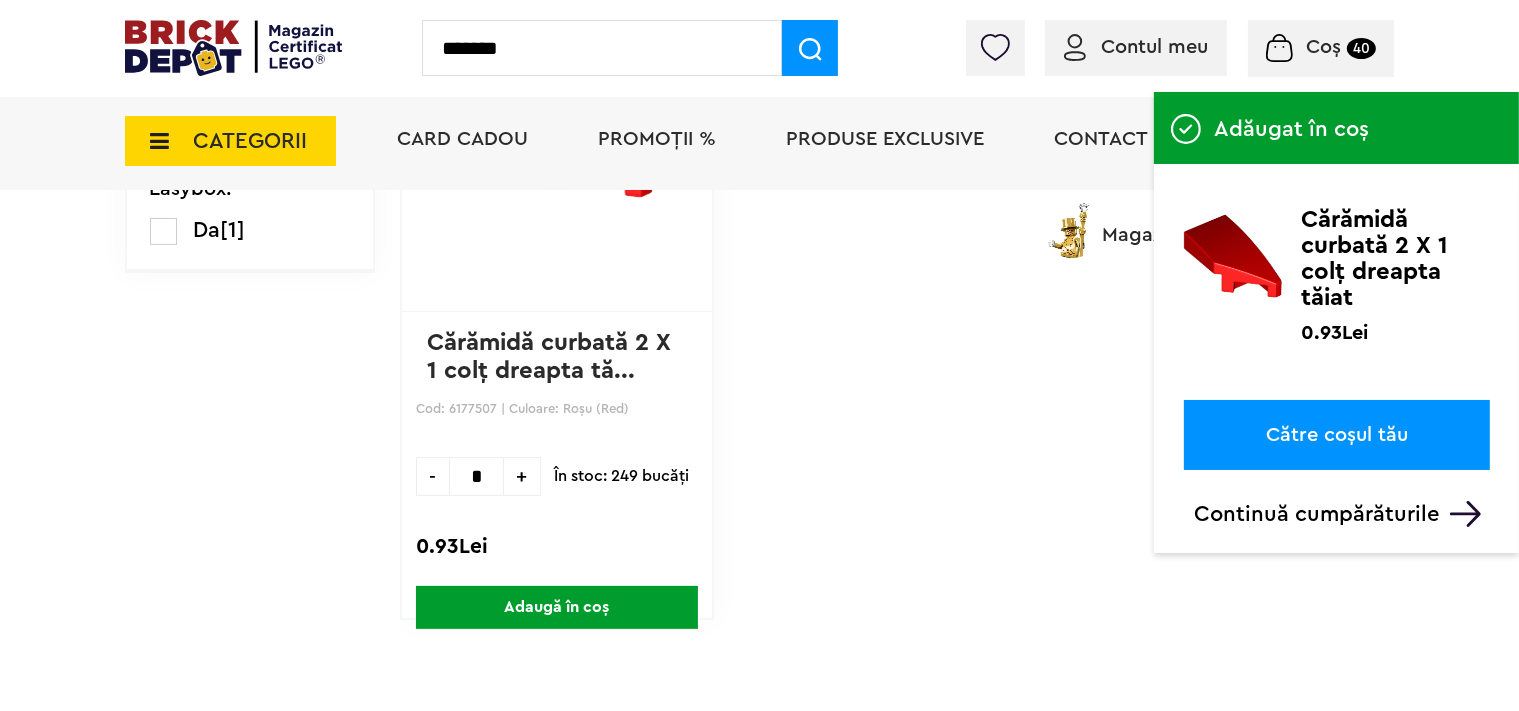 type on "*******" 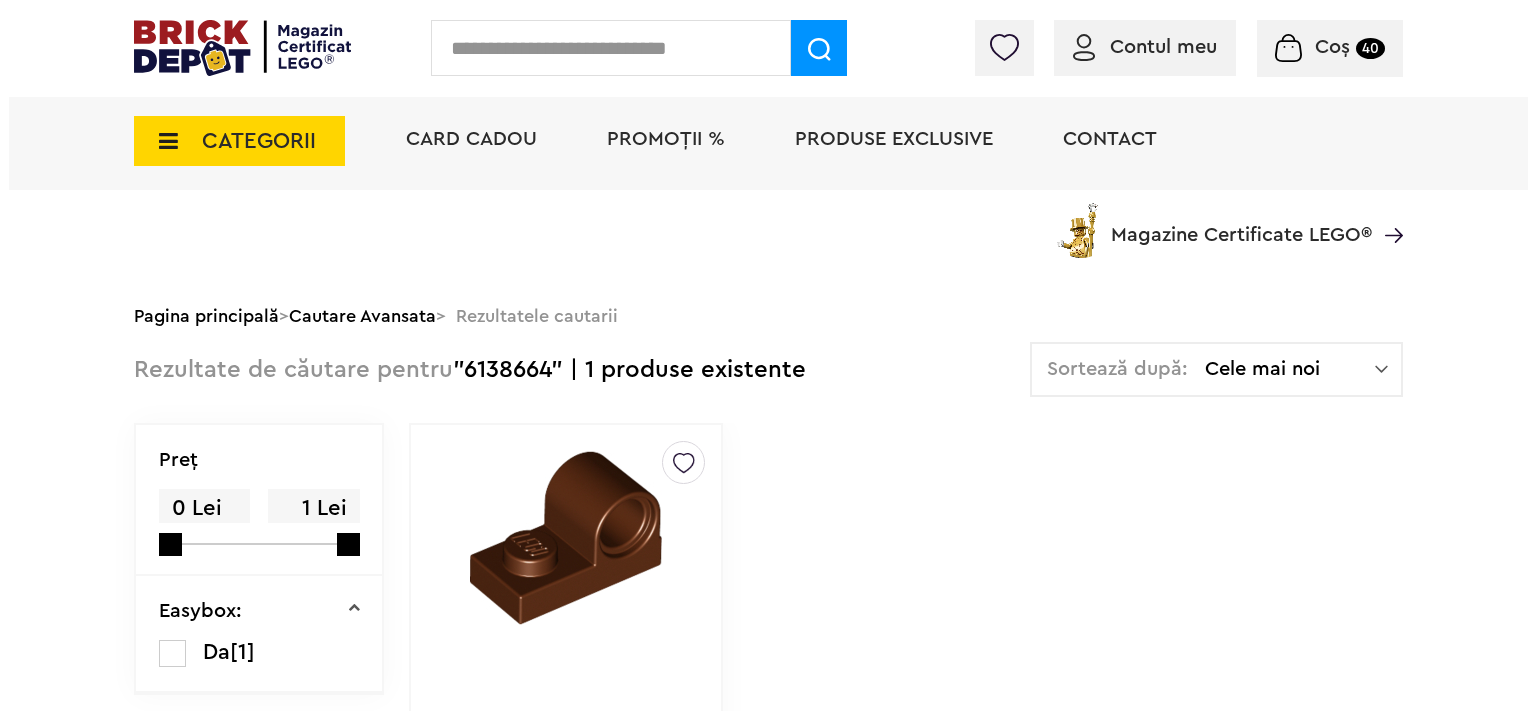 scroll, scrollTop: 316, scrollLeft: 0, axis: vertical 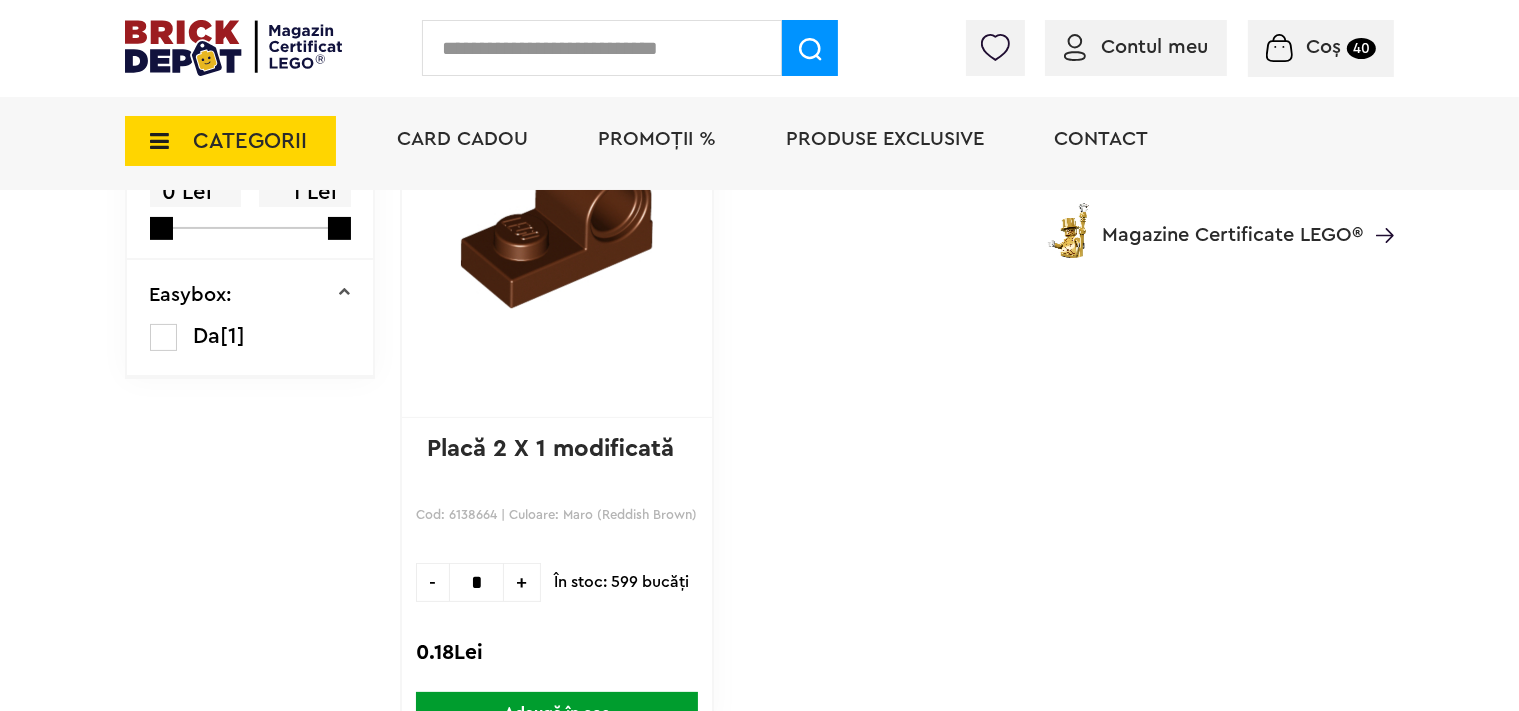 click on "+" at bounding box center (522, 582) 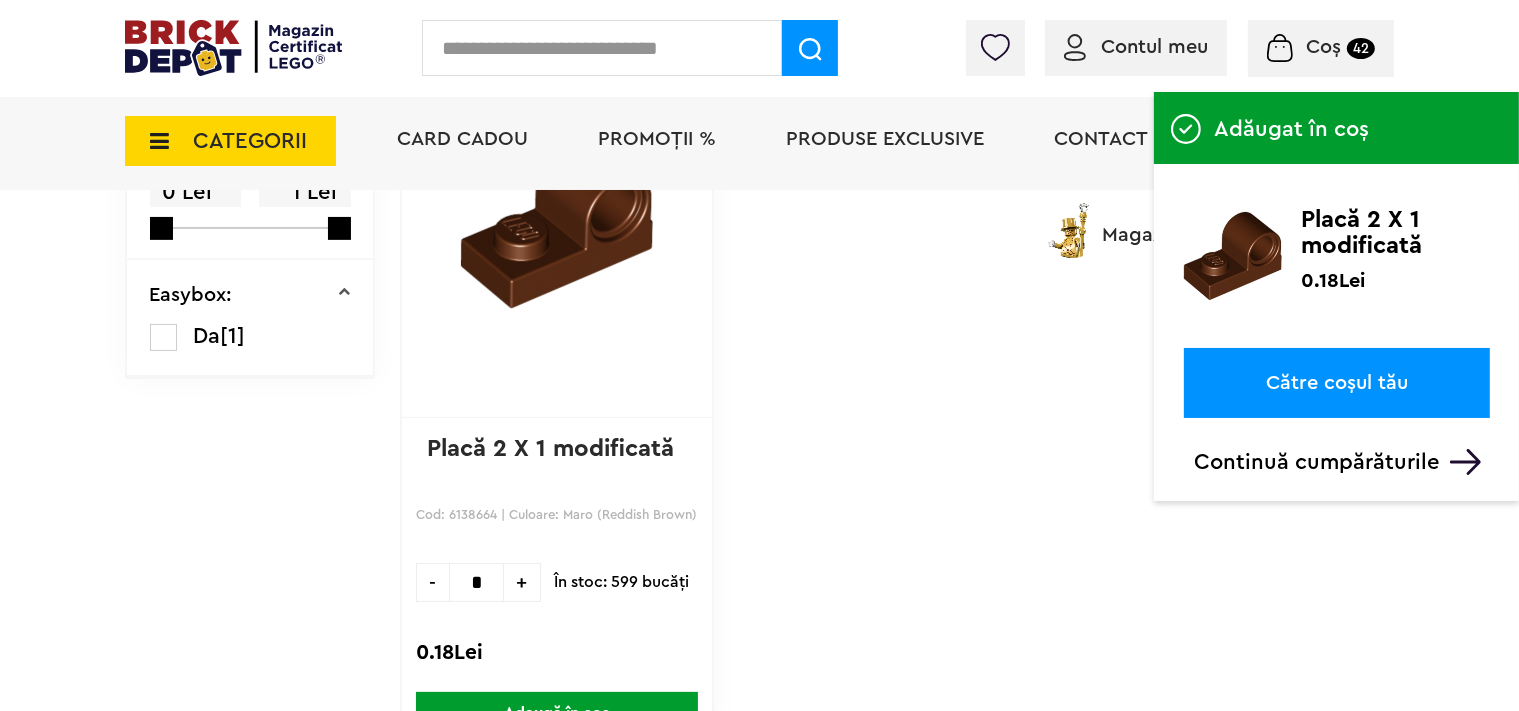 click at bounding box center (602, 48) 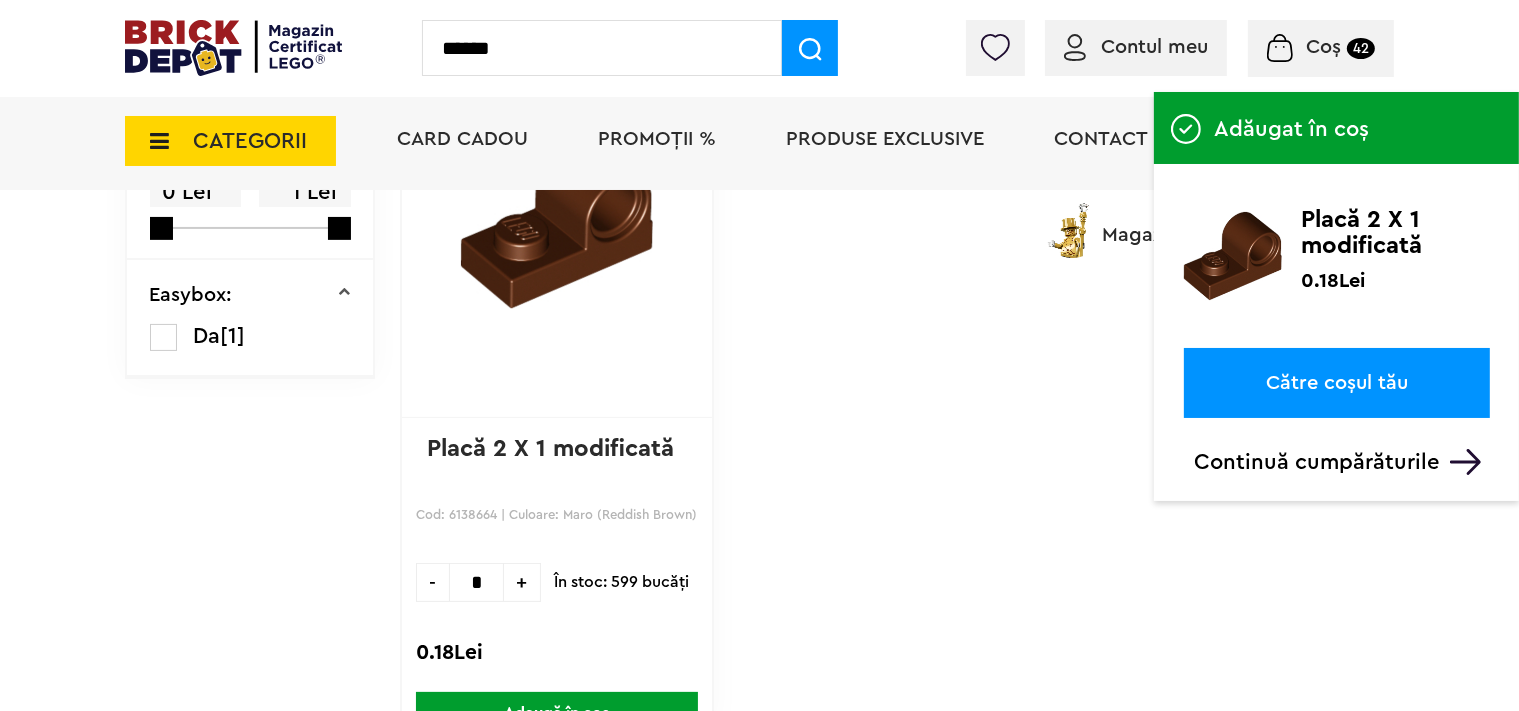 type on "******" 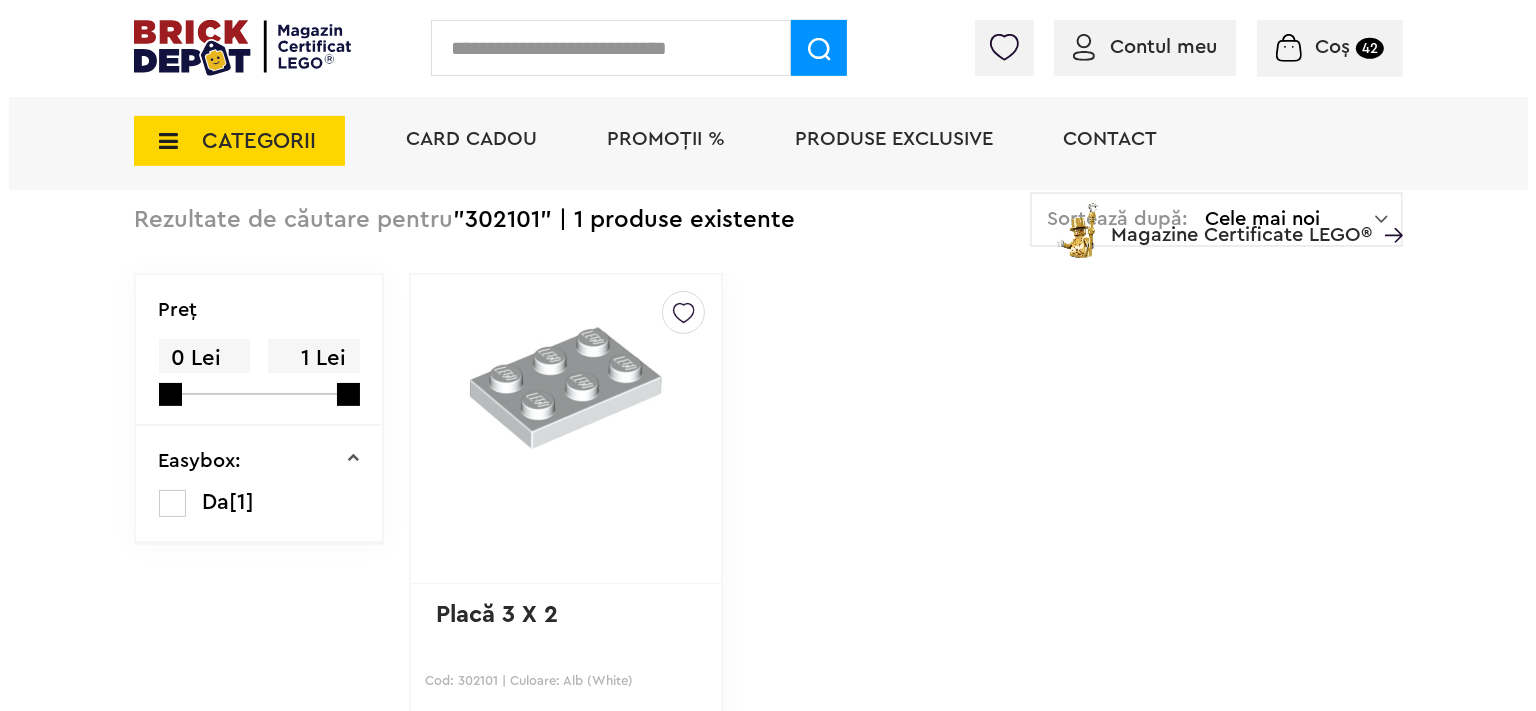 scroll, scrollTop: 316, scrollLeft: 0, axis: vertical 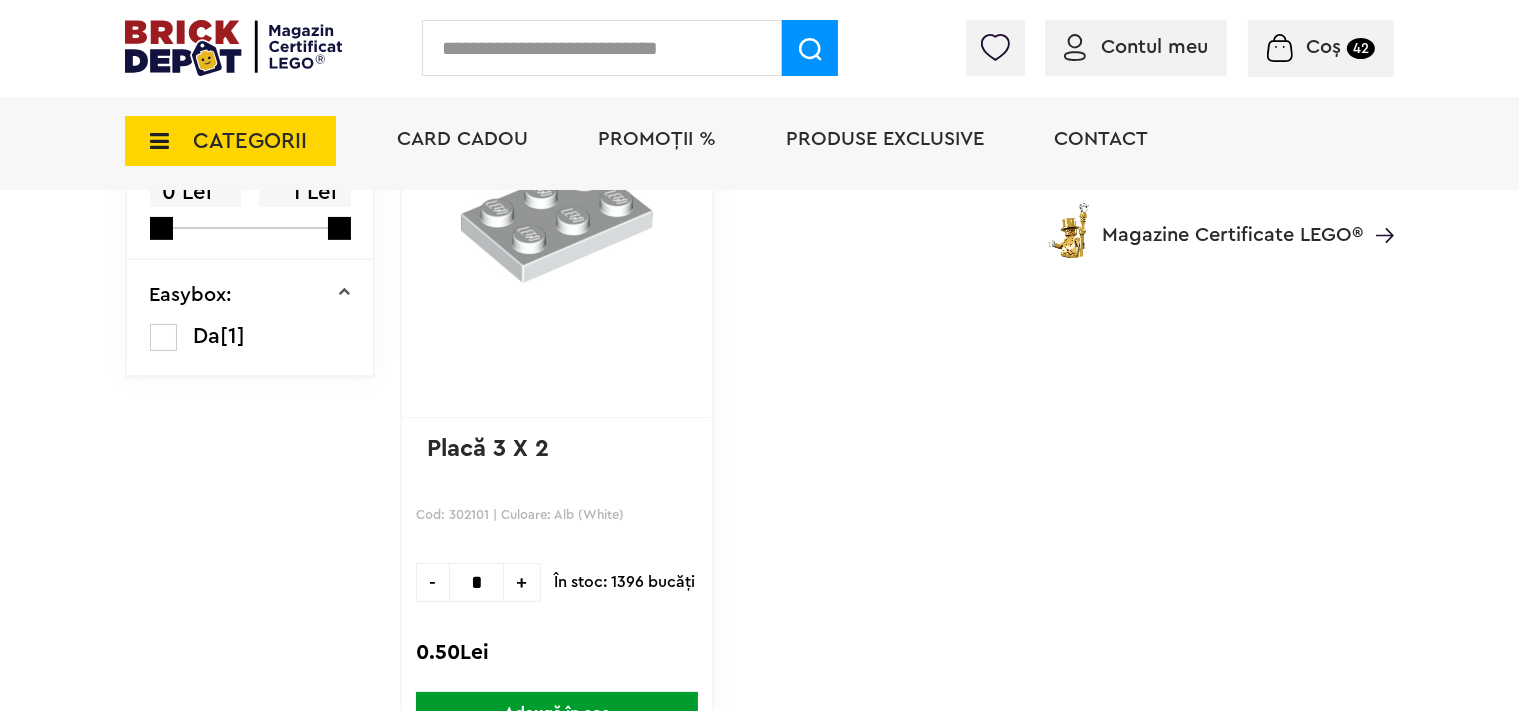 click at bounding box center [602, 48] 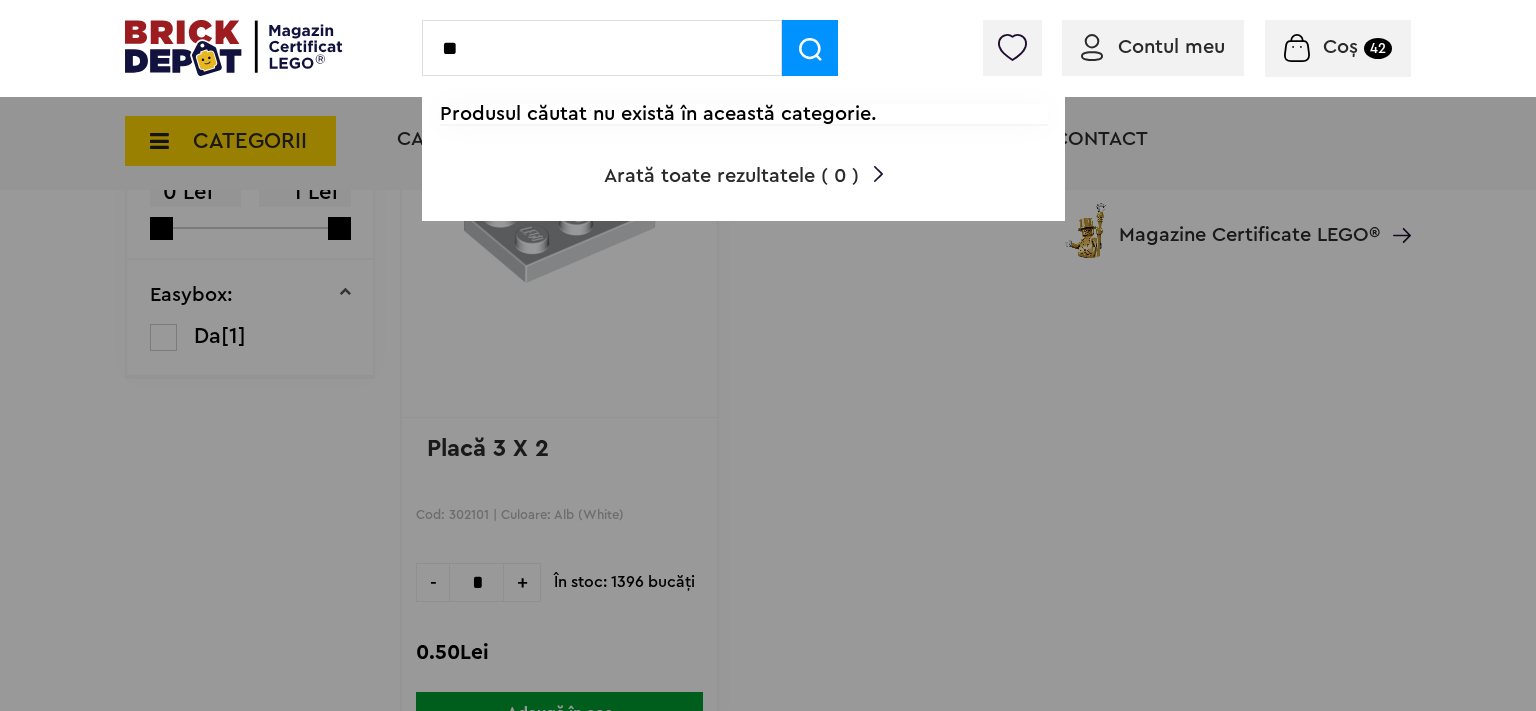 type on "*" 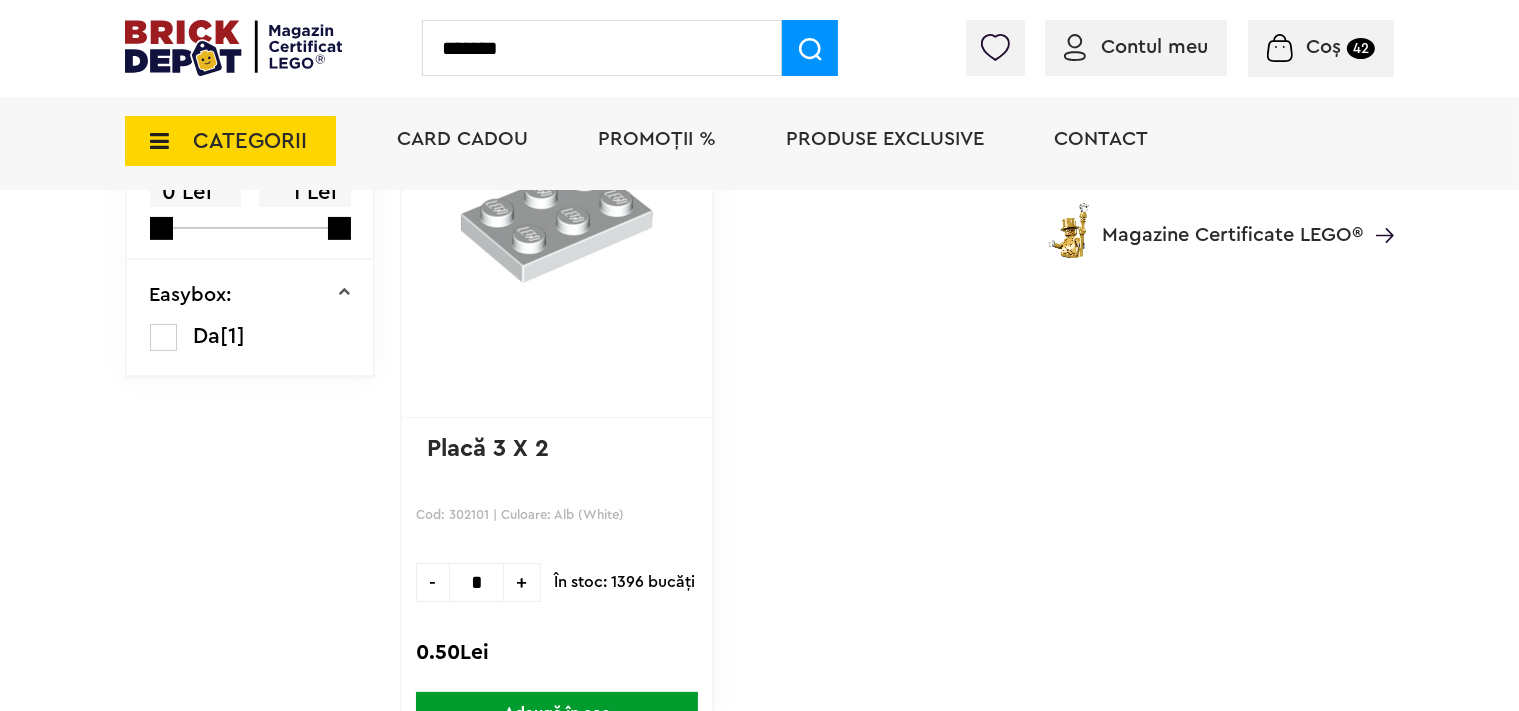 type on "*******" 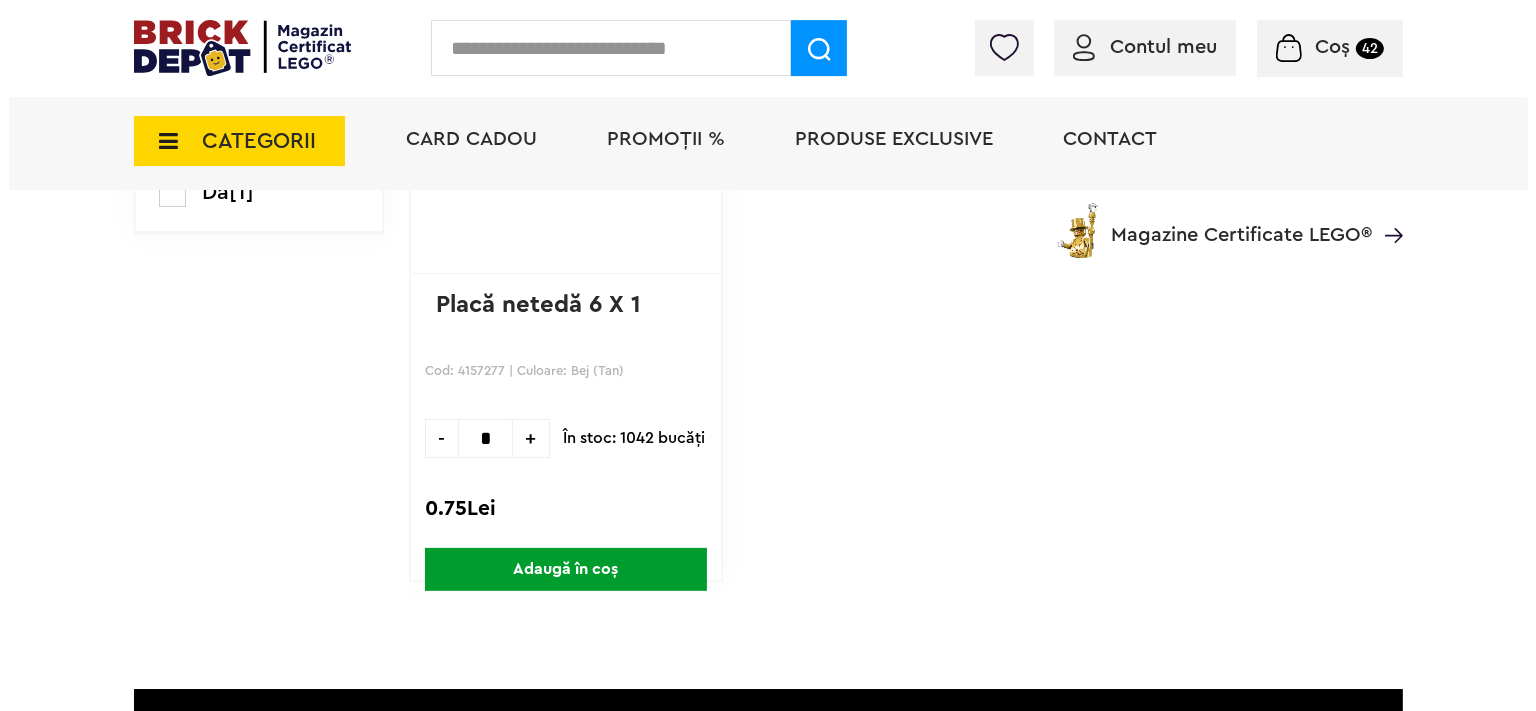 scroll, scrollTop: 528, scrollLeft: 0, axis: vertical 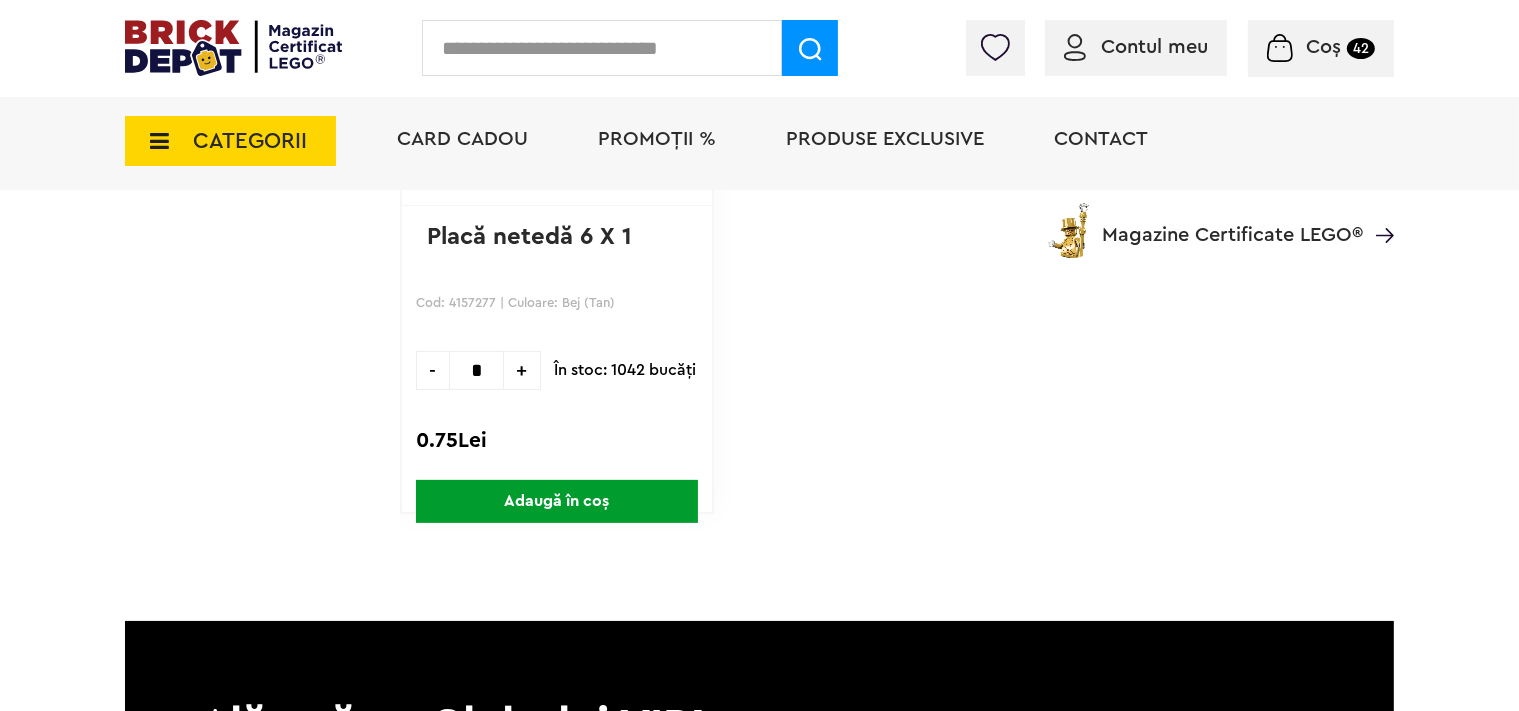 click on "Adaugă în coș" at bounding box center (557, 501) 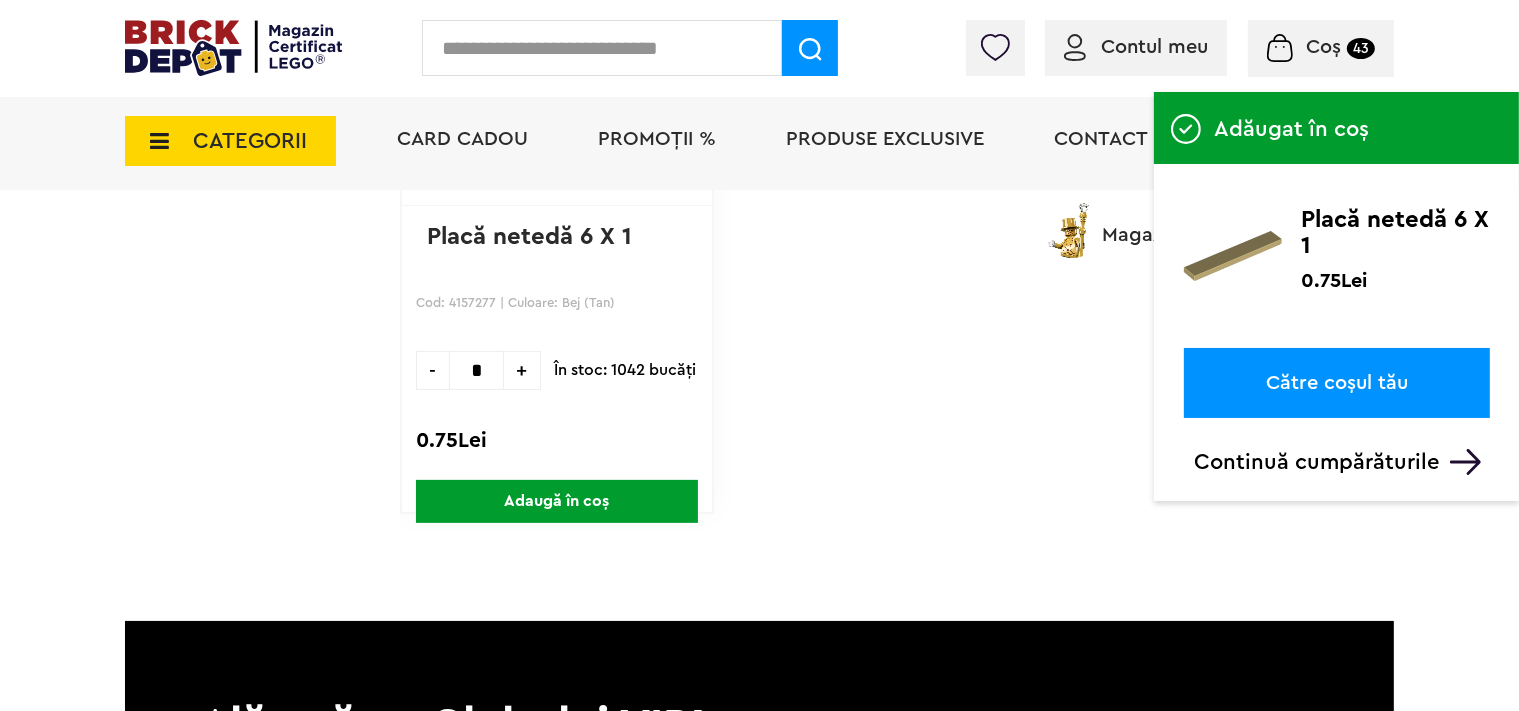 click at bounding box center (602, 48) 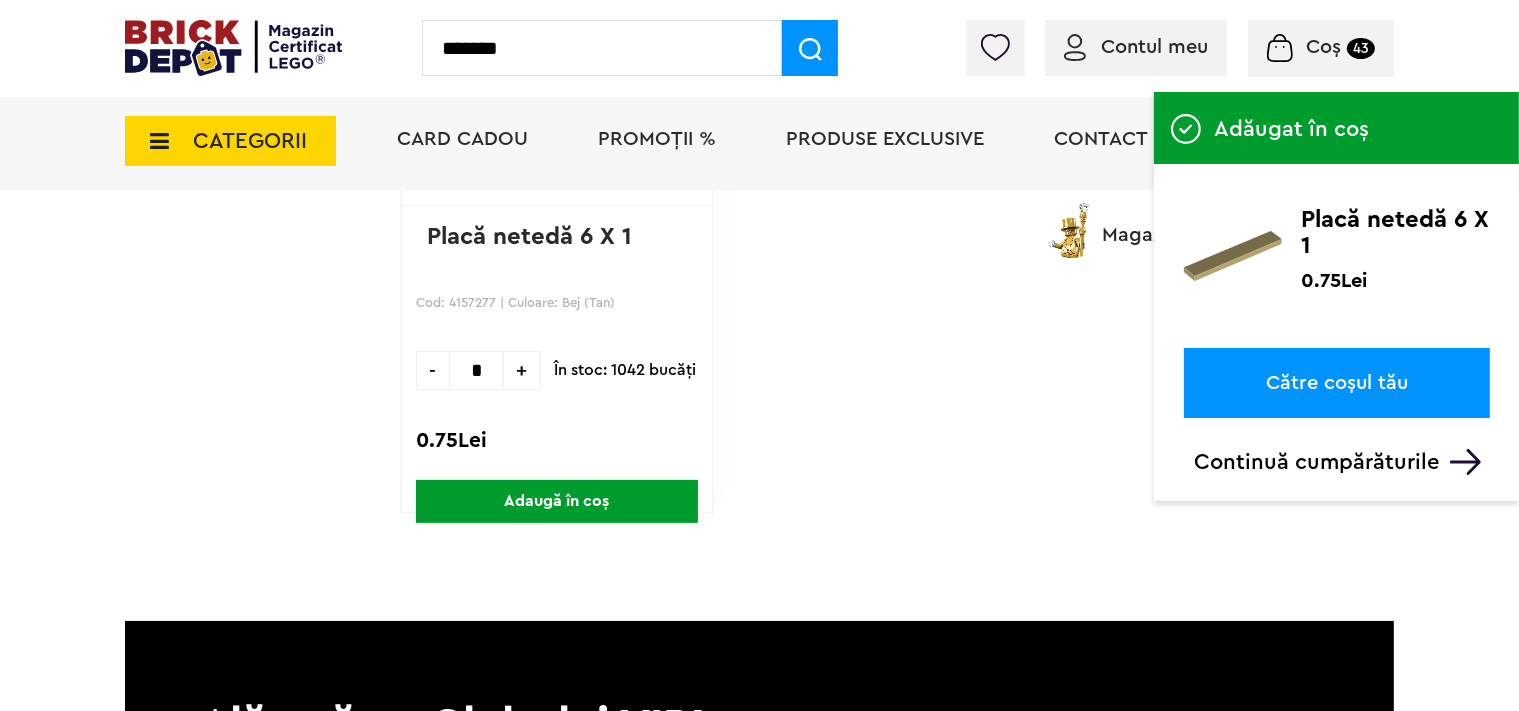type on "*******" 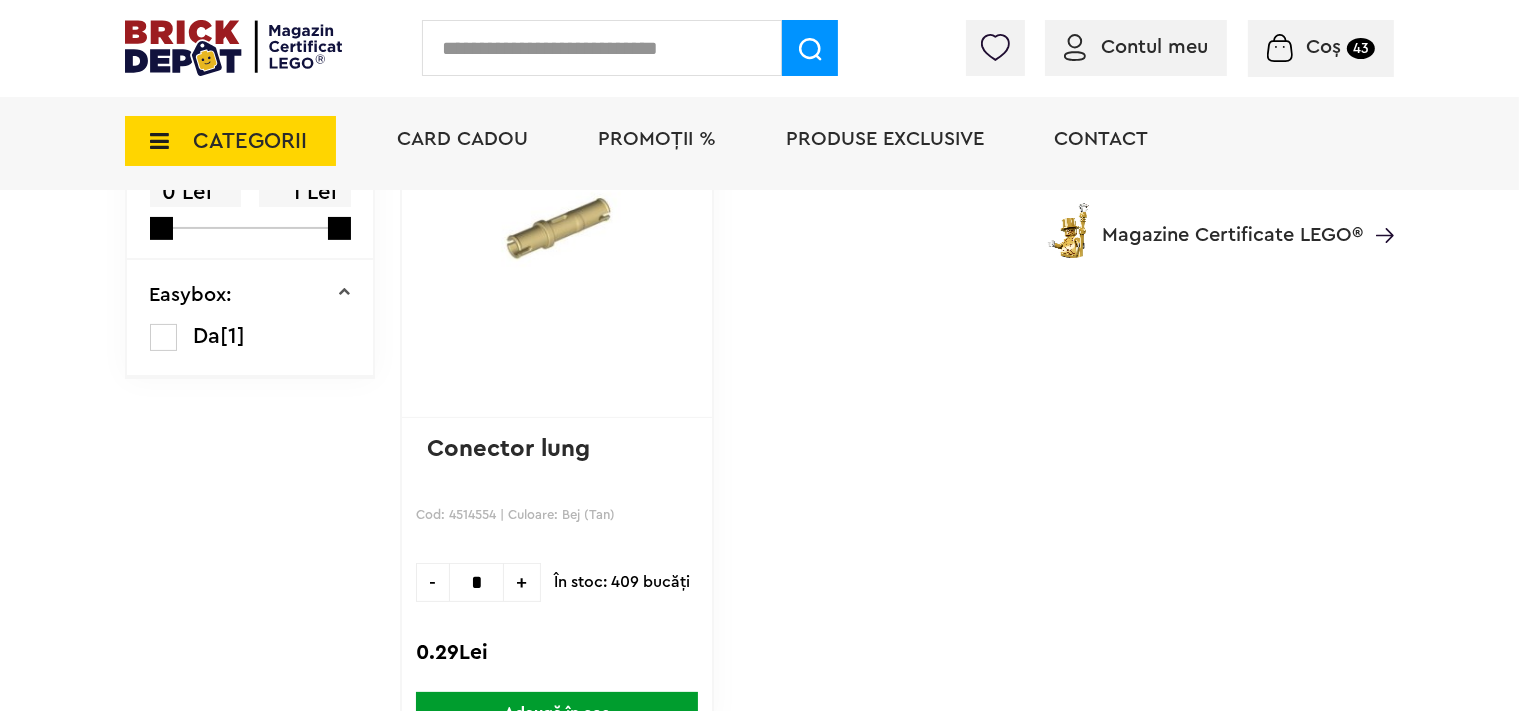 scroll, scrollTop: 316, scrollLeft: 0, axis: vertical 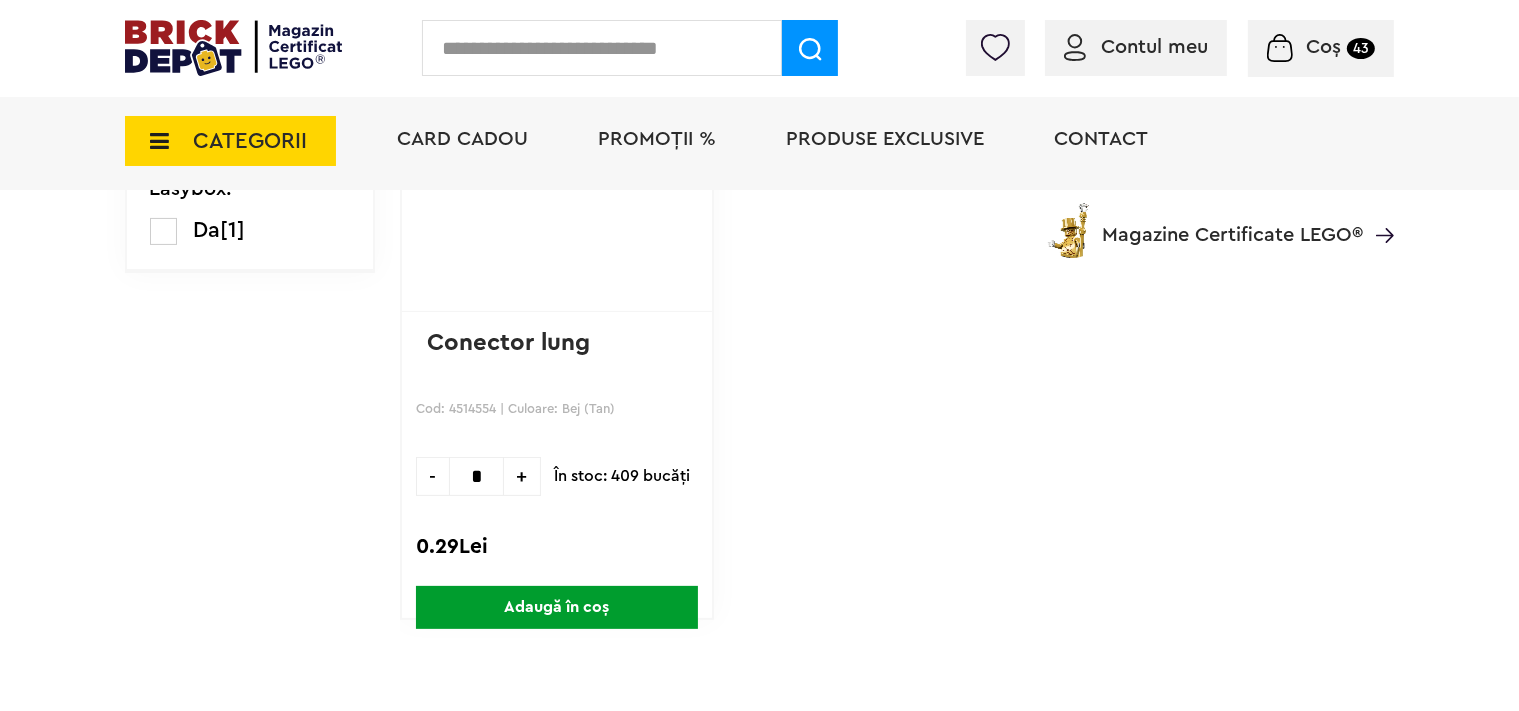 click on "Adaugă în coș" at bounding box center [557, 607] 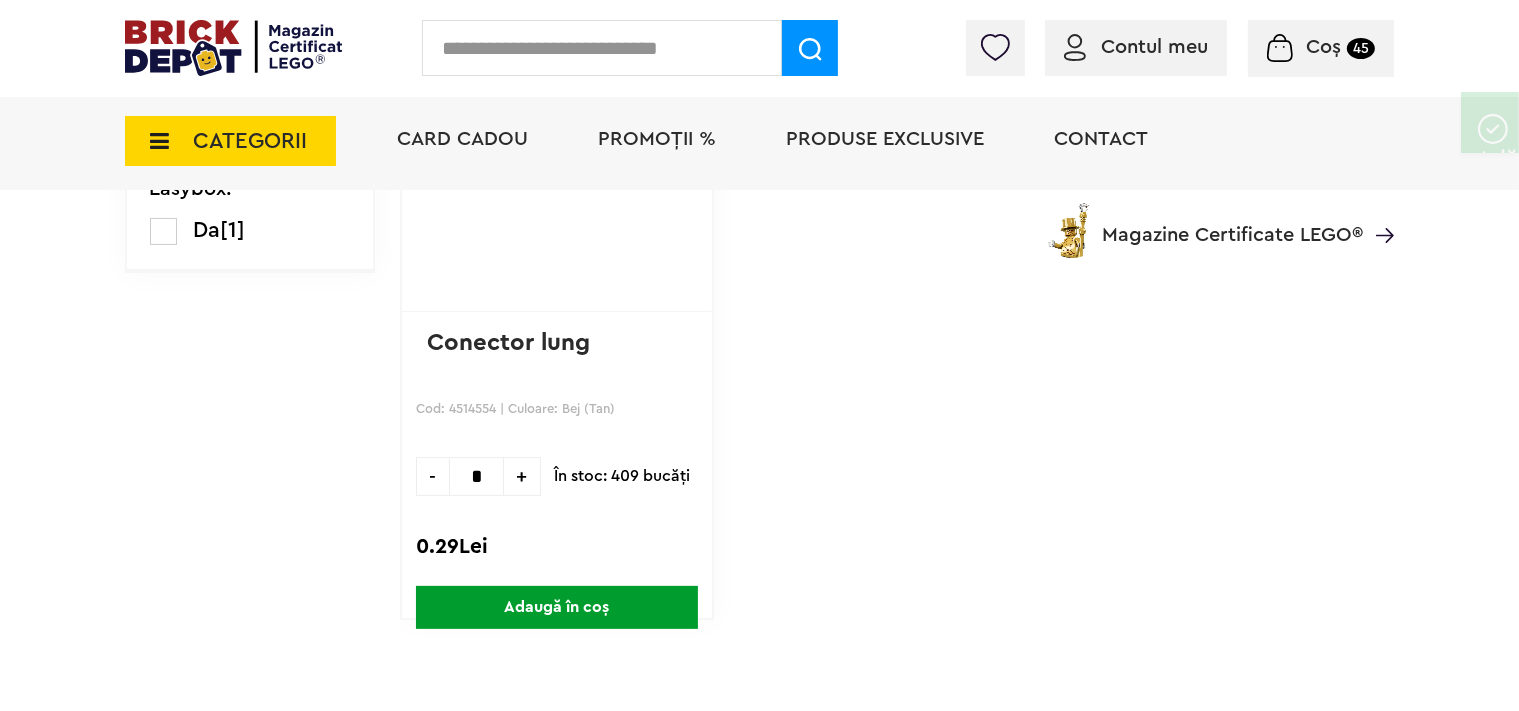 click on "Adaugă în coș" at bounding box center (557, 607) 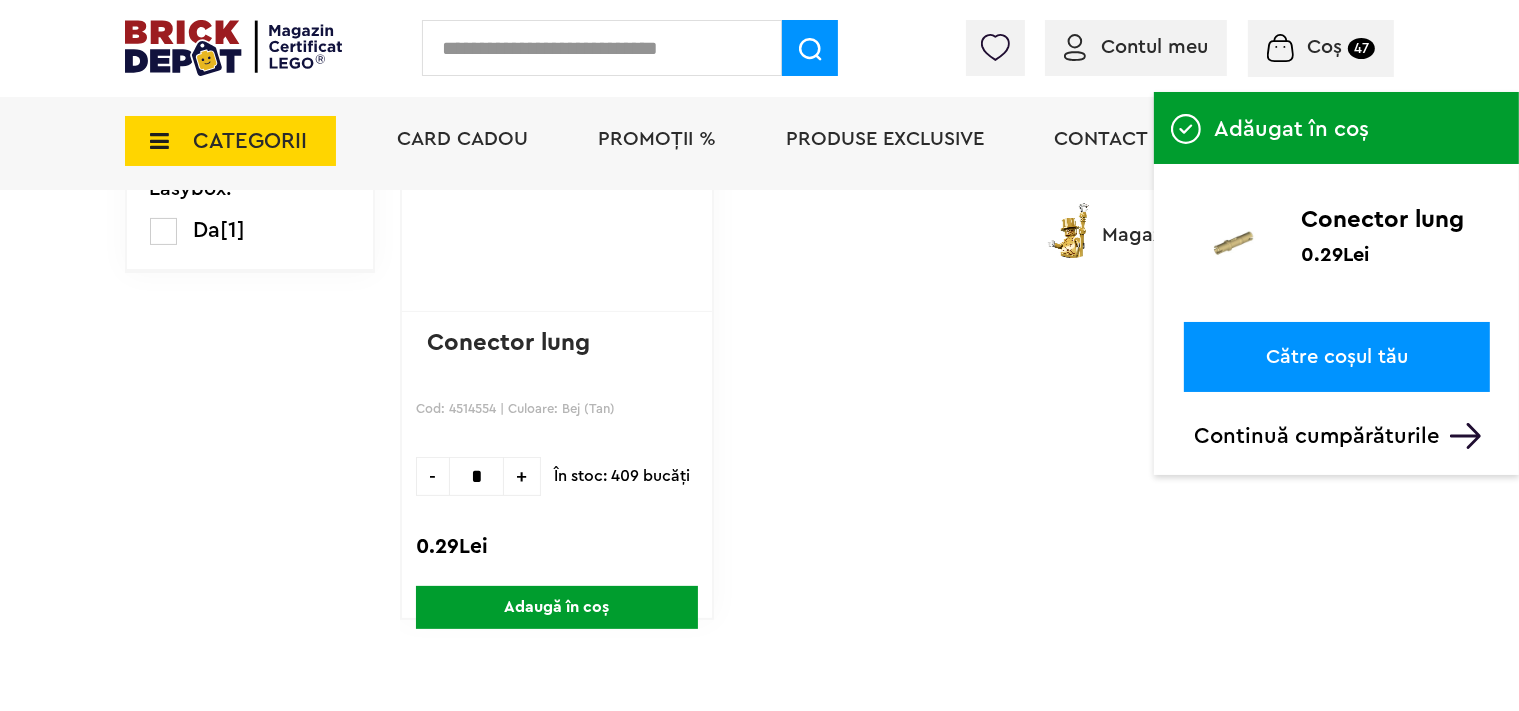 click at bounding box center (602, 48) 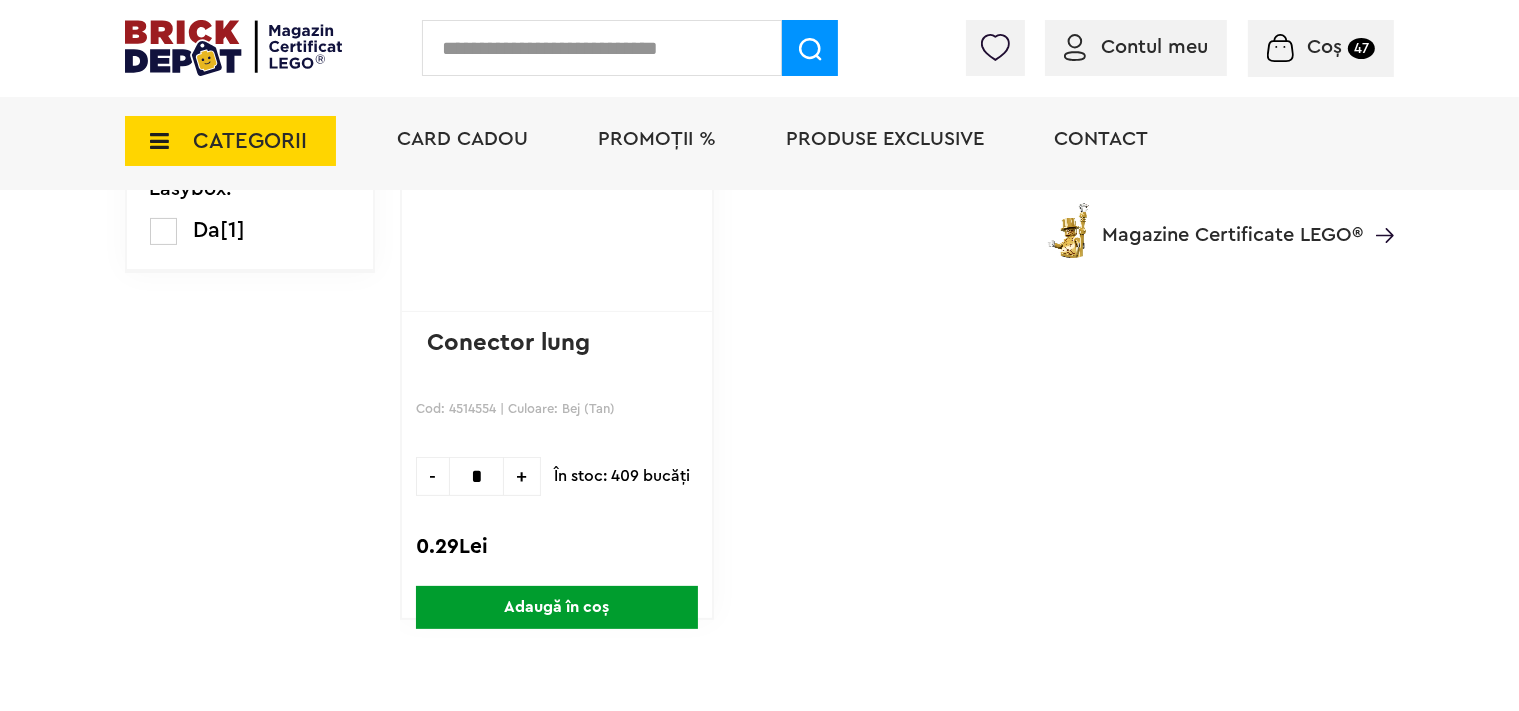 click at bounding box center (602, 48) 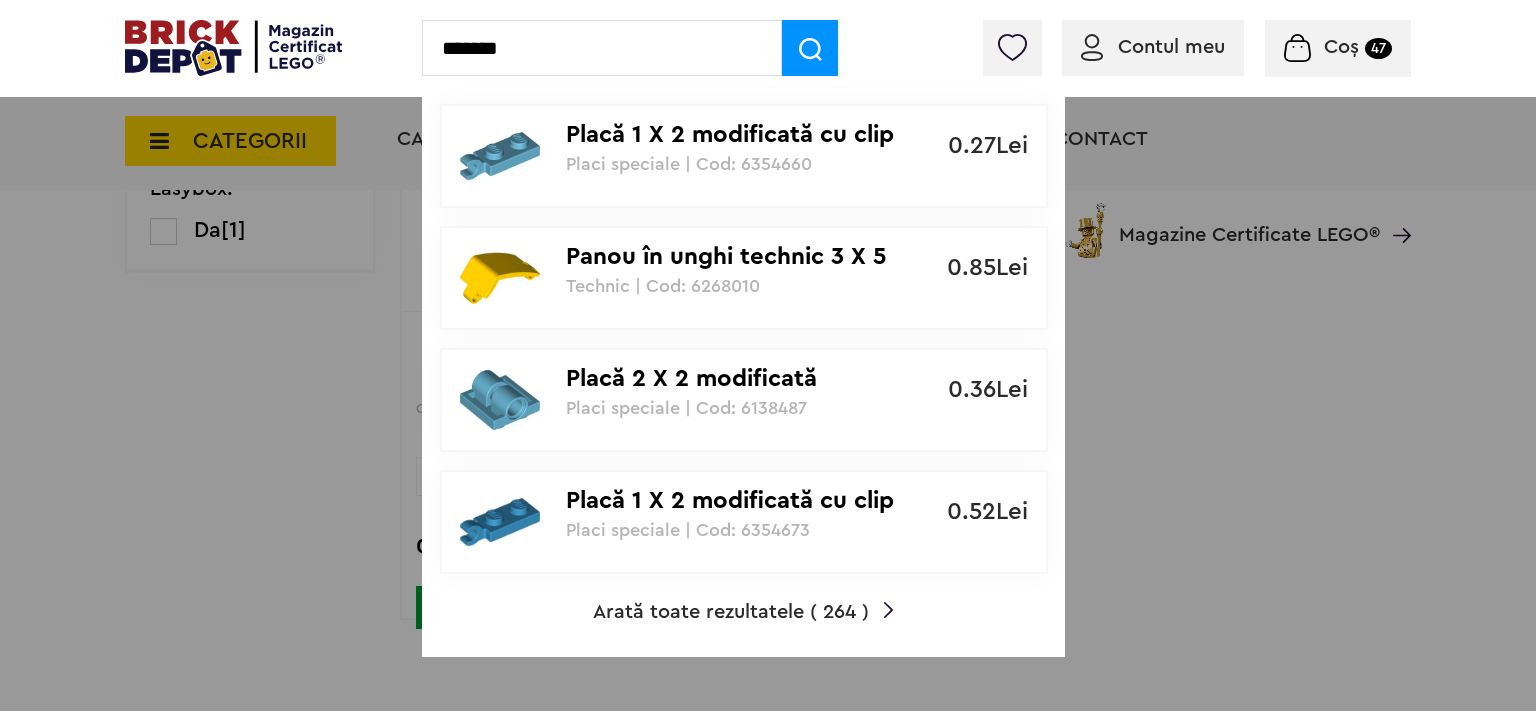 type on "*******" 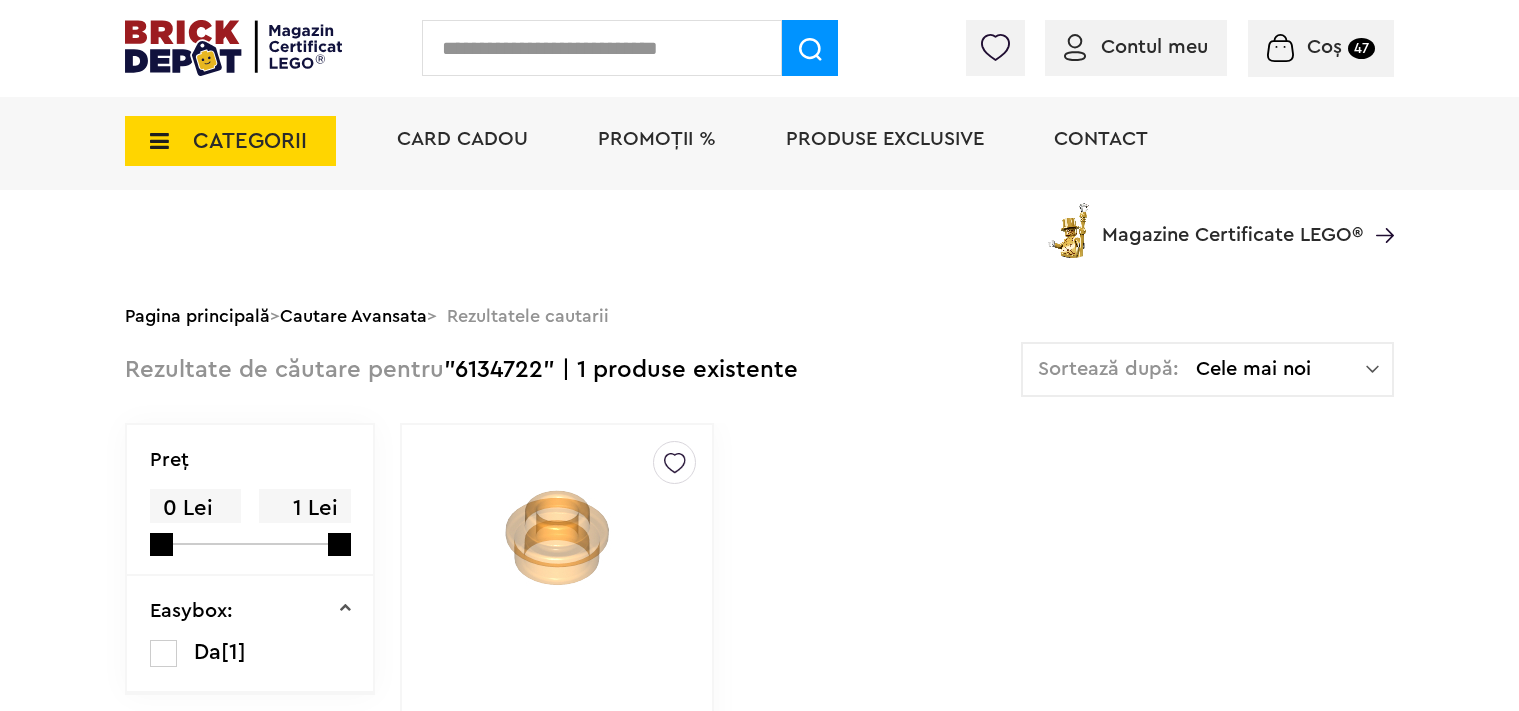 scroll, scrollTop: 422, scrollLeft: 0, axis: vertical 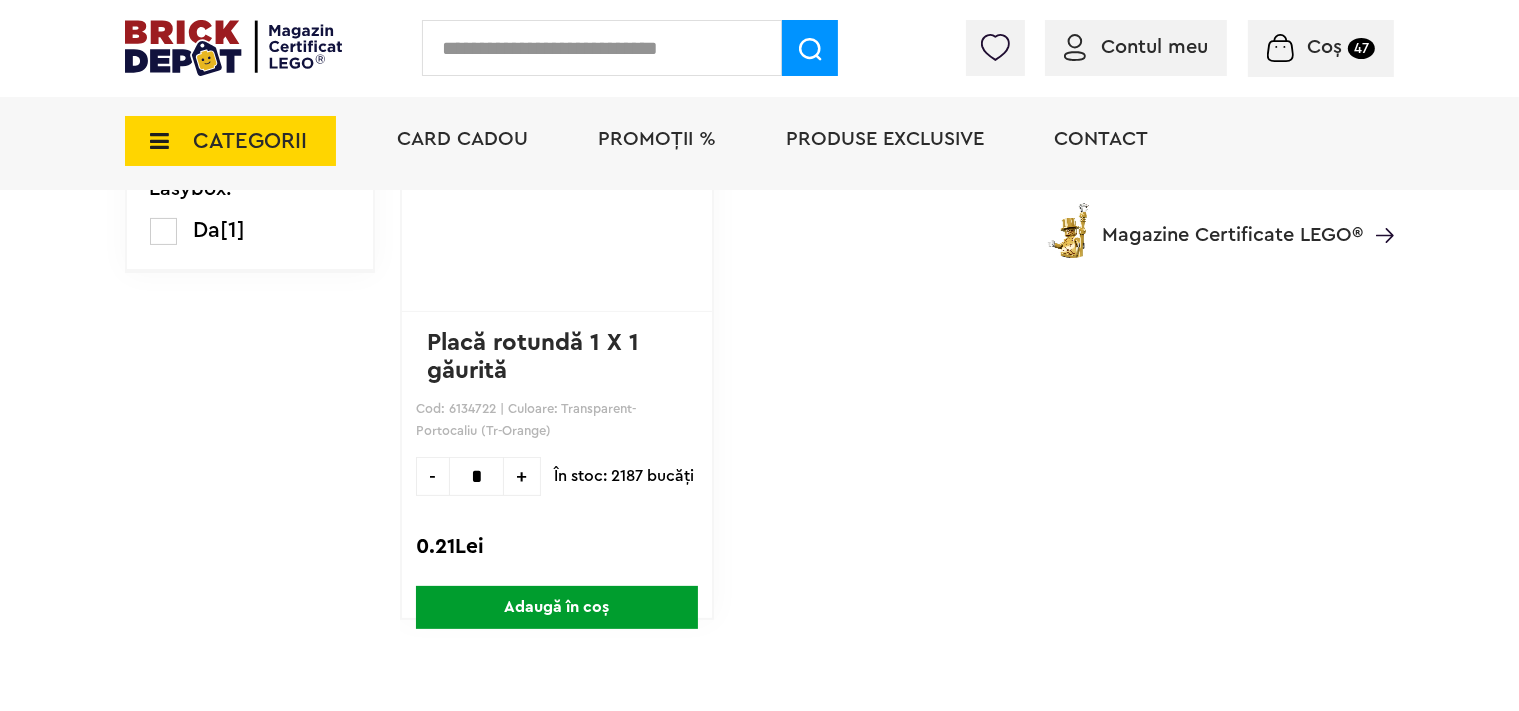 click on "+" at bounding box center [522, 476] 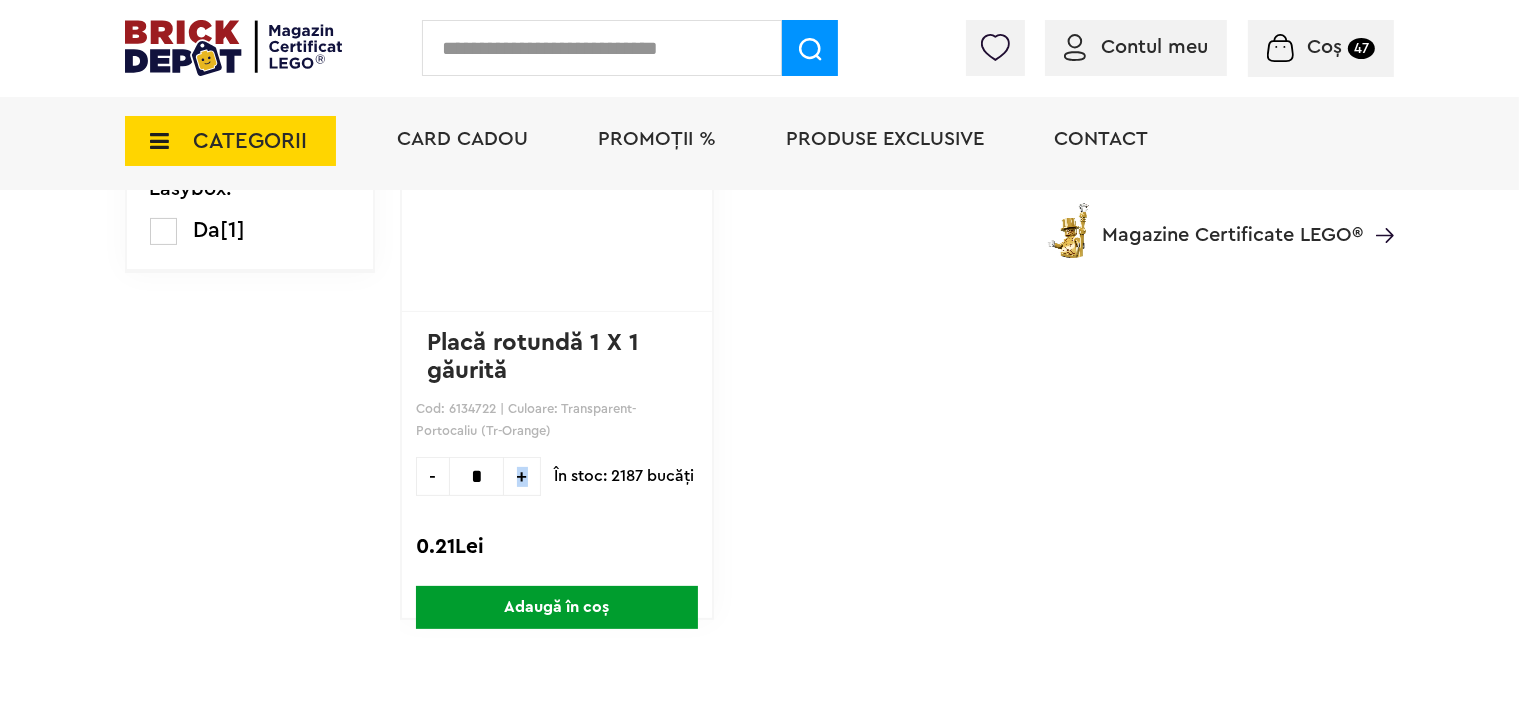 click on "+" at bounding box center (522, 476) 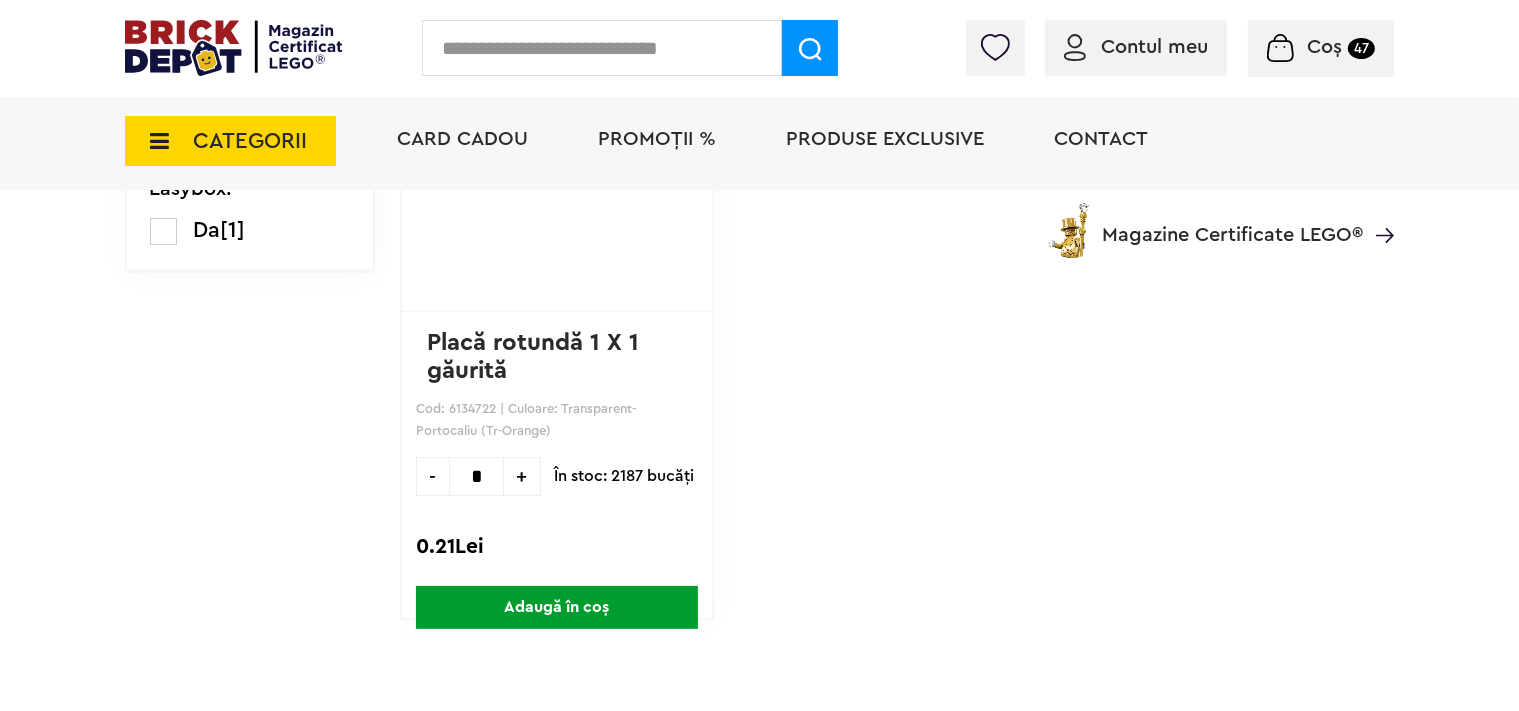 click on "+" at bounding box center [522, 476] 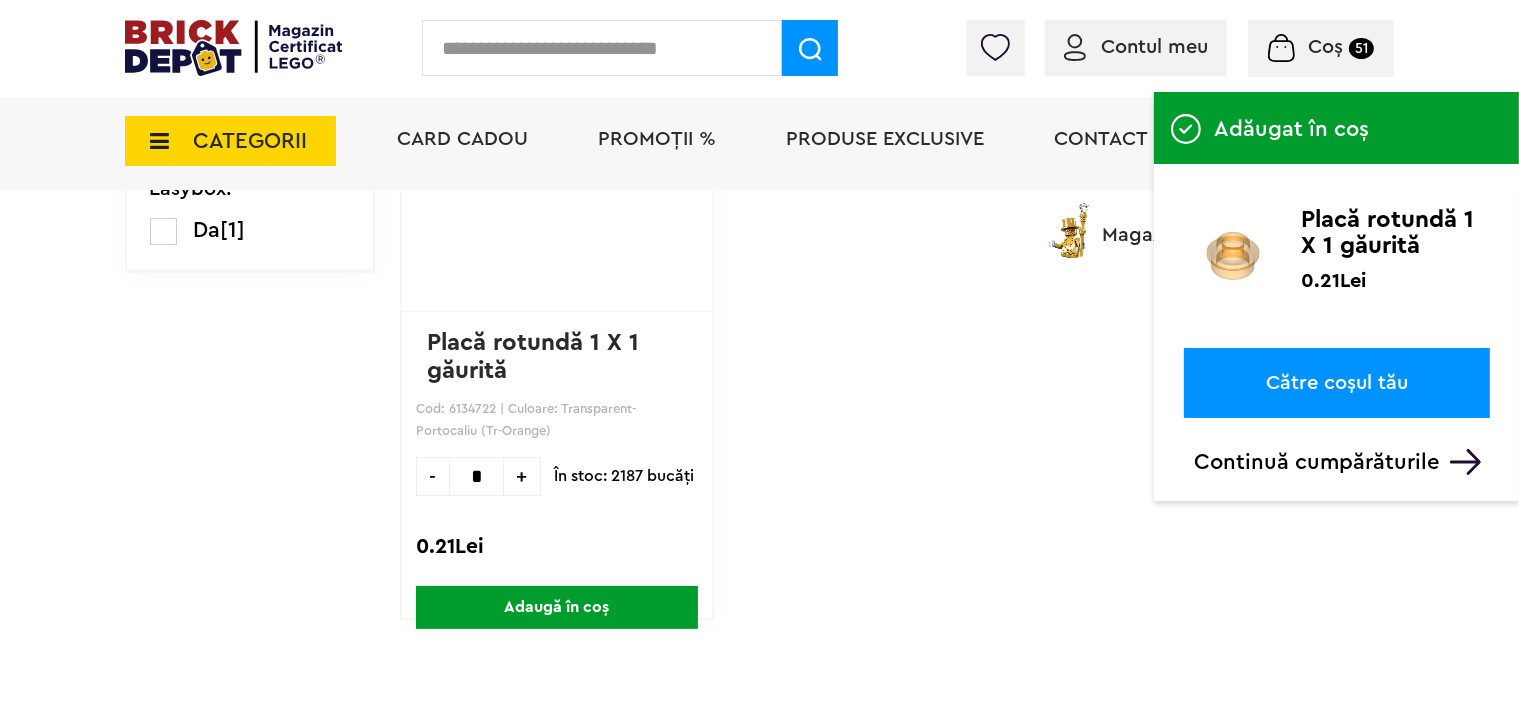 click at bounding box center [602, 48] 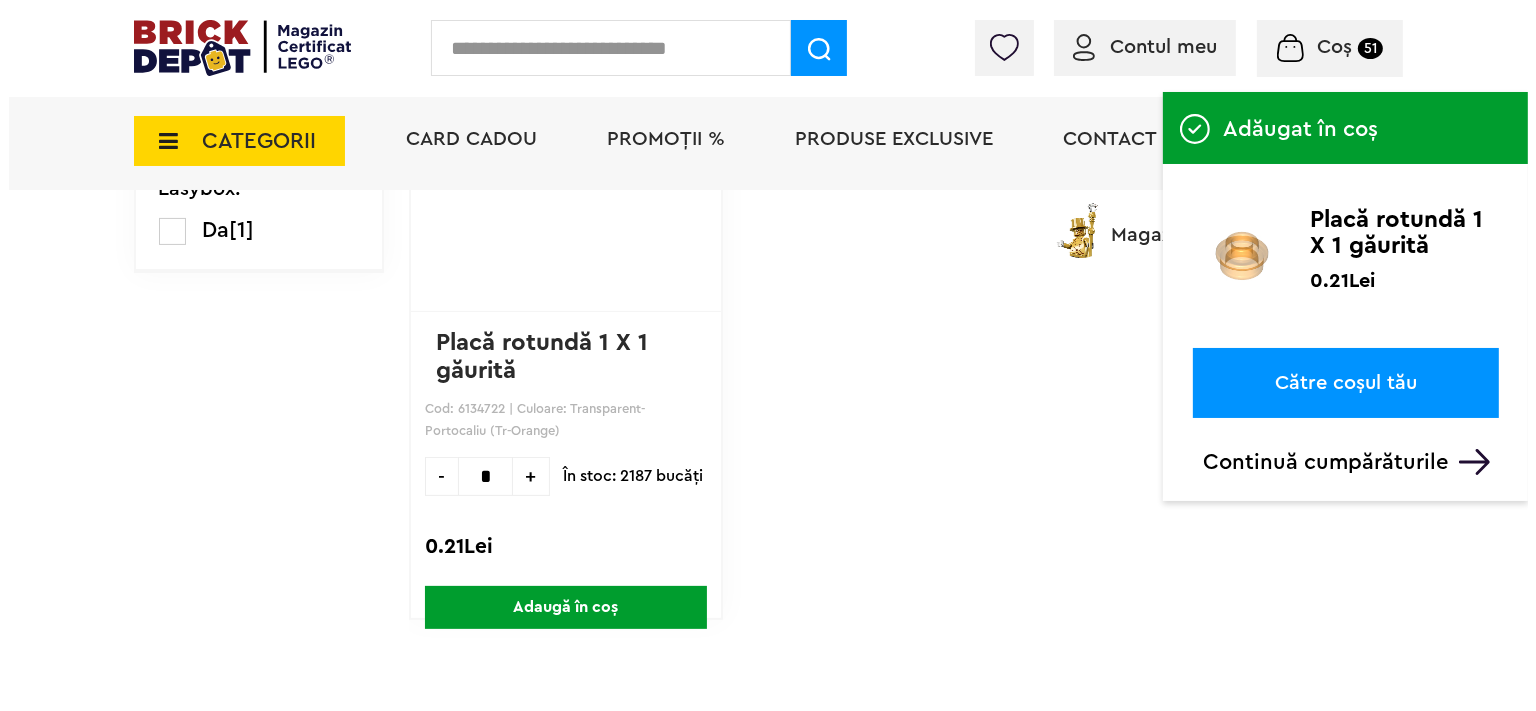 scroll, scrollTop: 419, scrollLeft: 0, axis: vertical 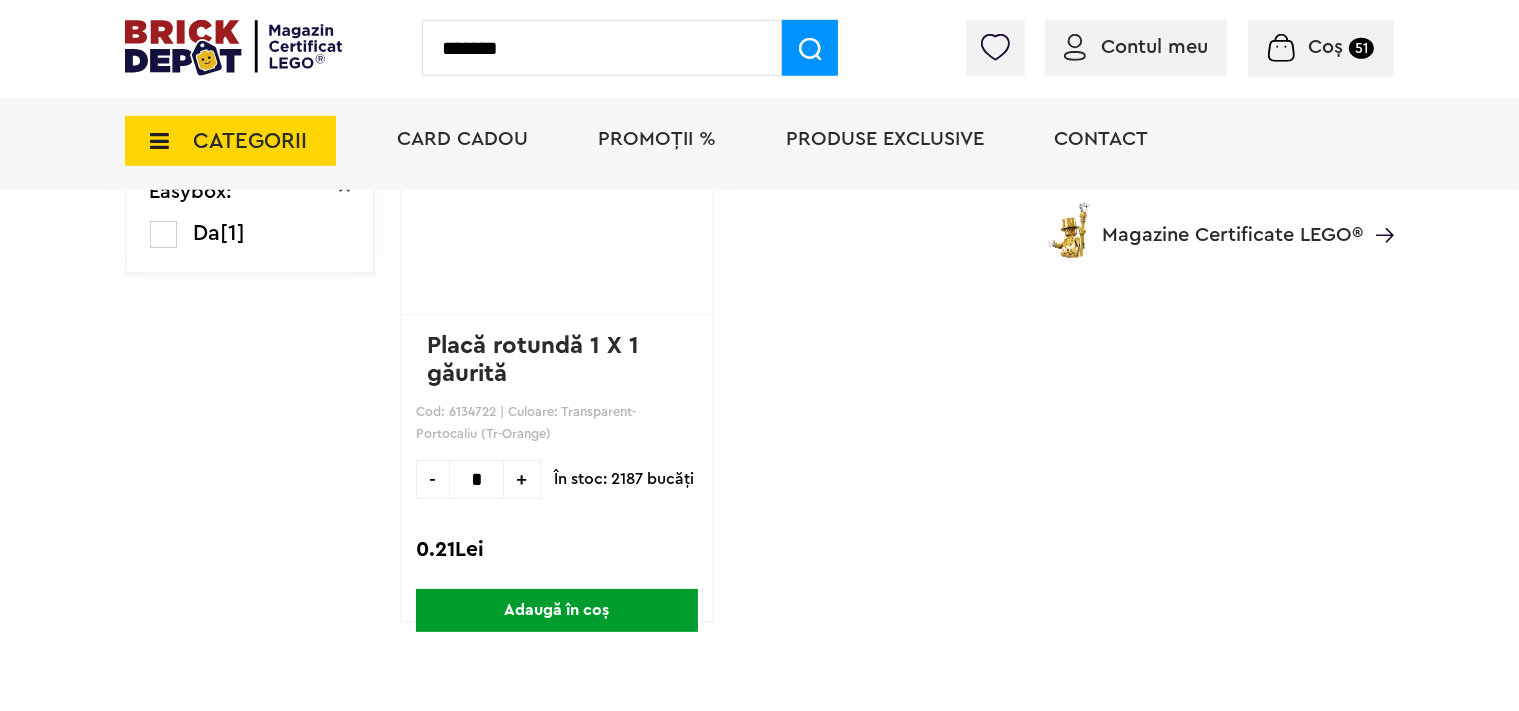 type on "*******" 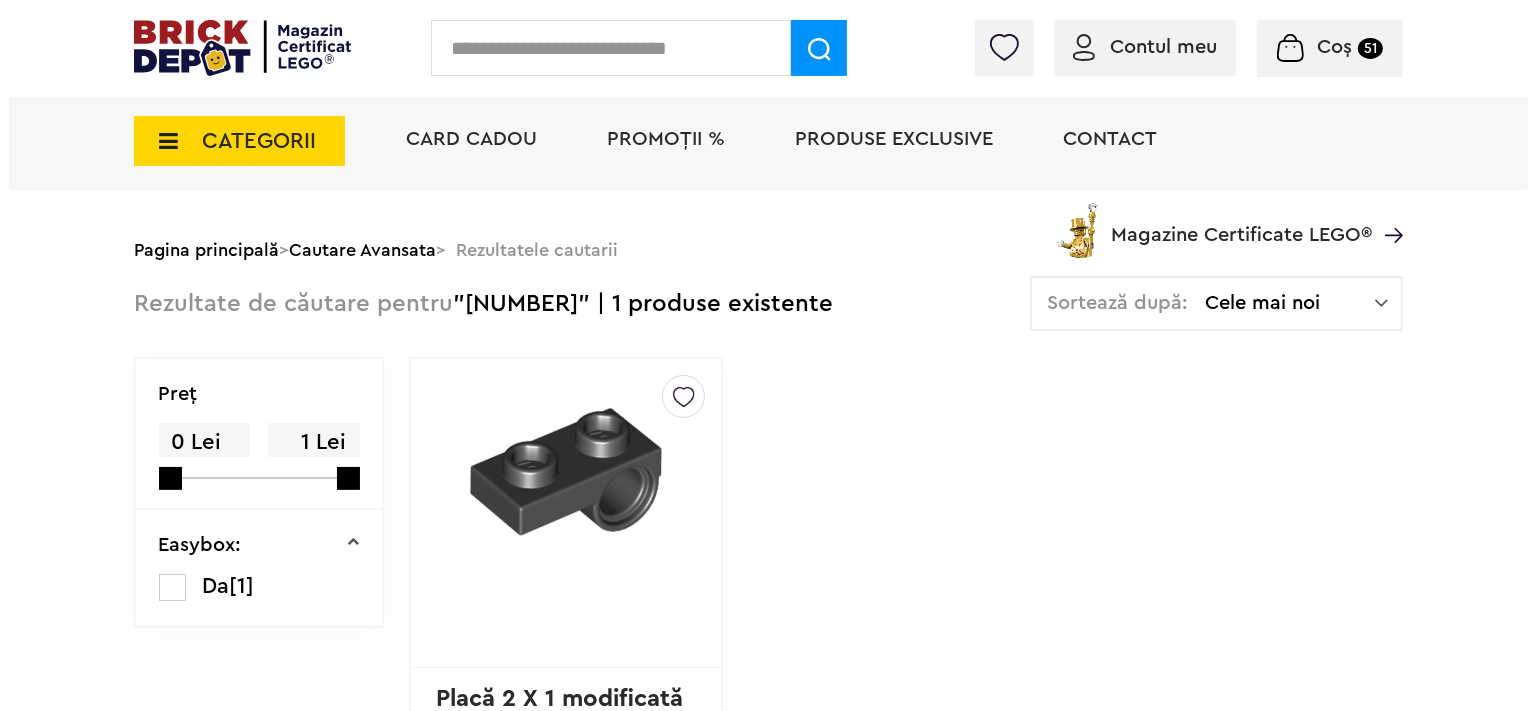 scroll, scrollTop: 316, scrollLeft: 0, axis: vertical 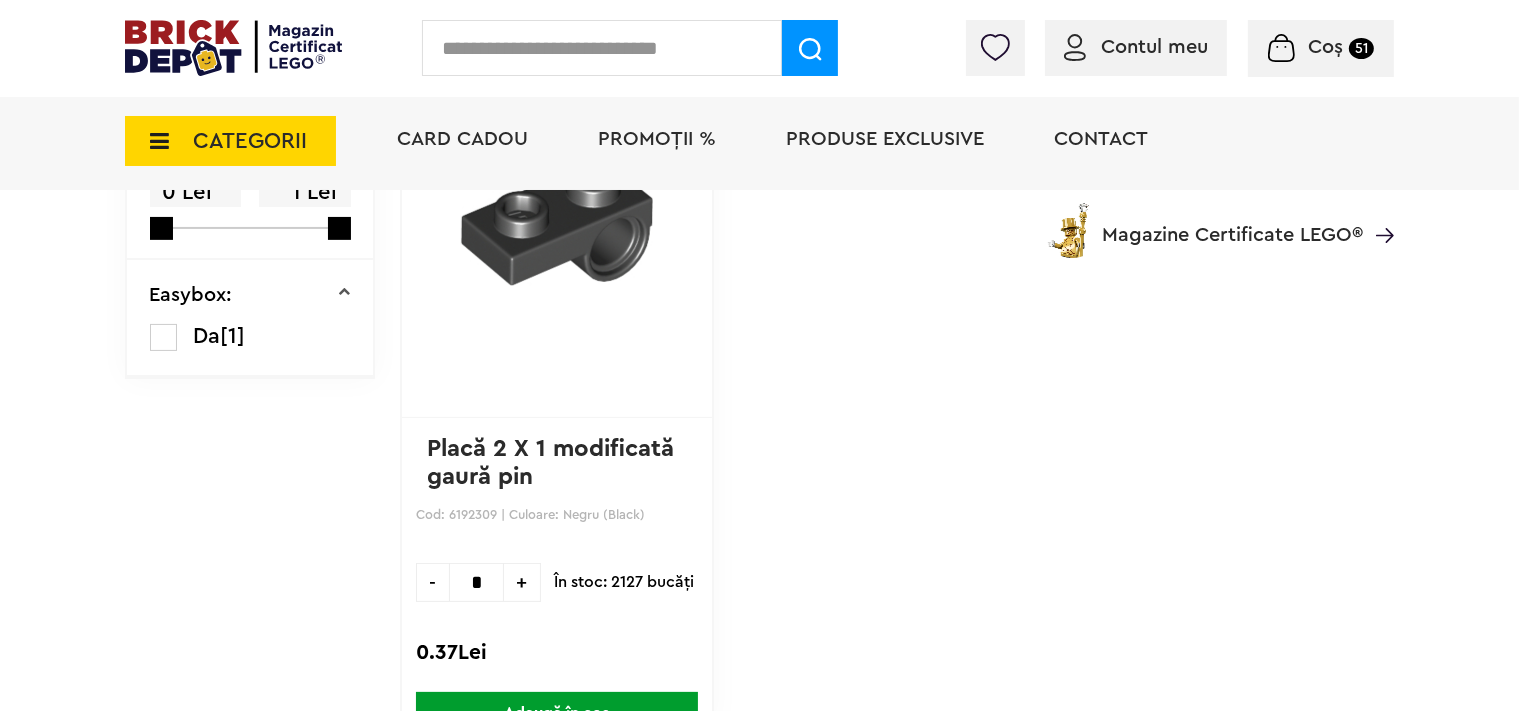 click on "+" at bounding box center [522, 582] 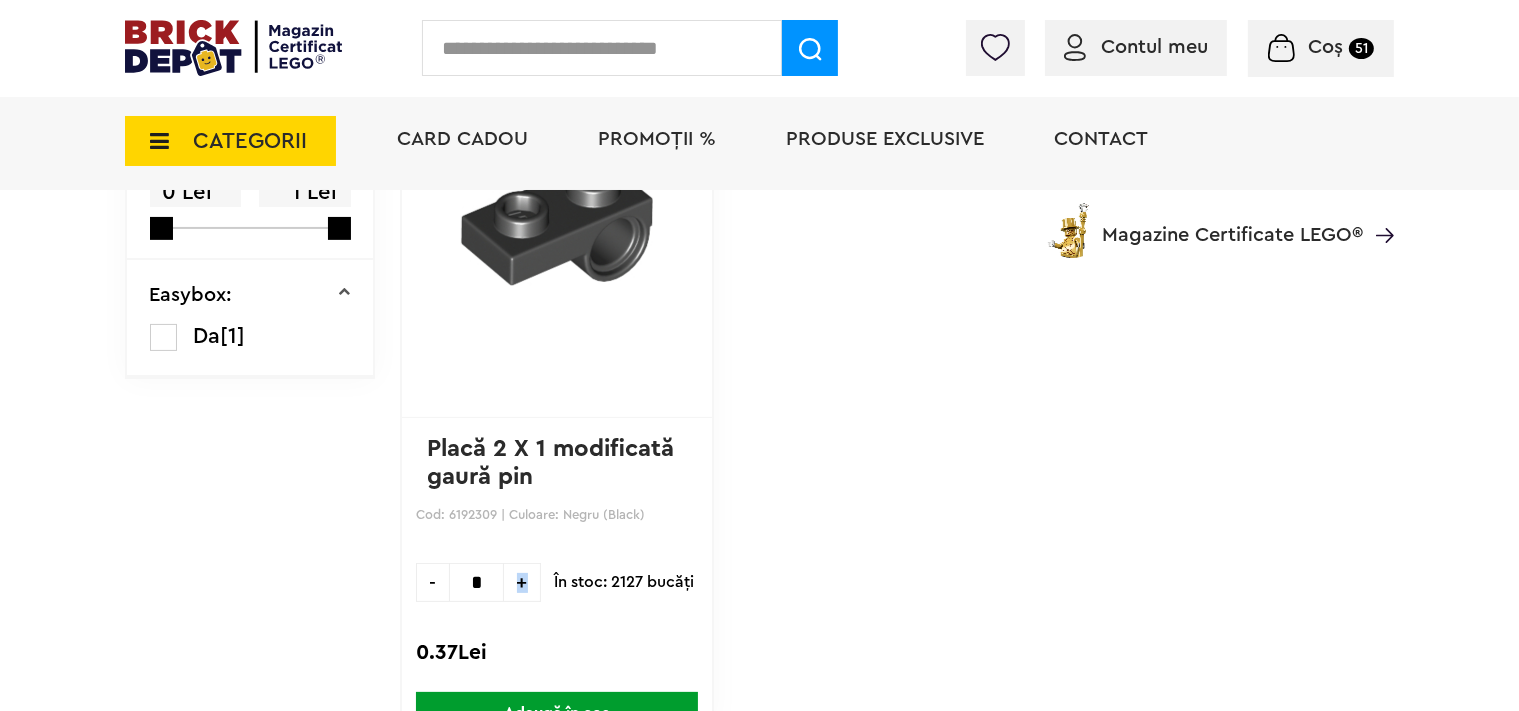 click on "+" at bounding box center (522, 582) 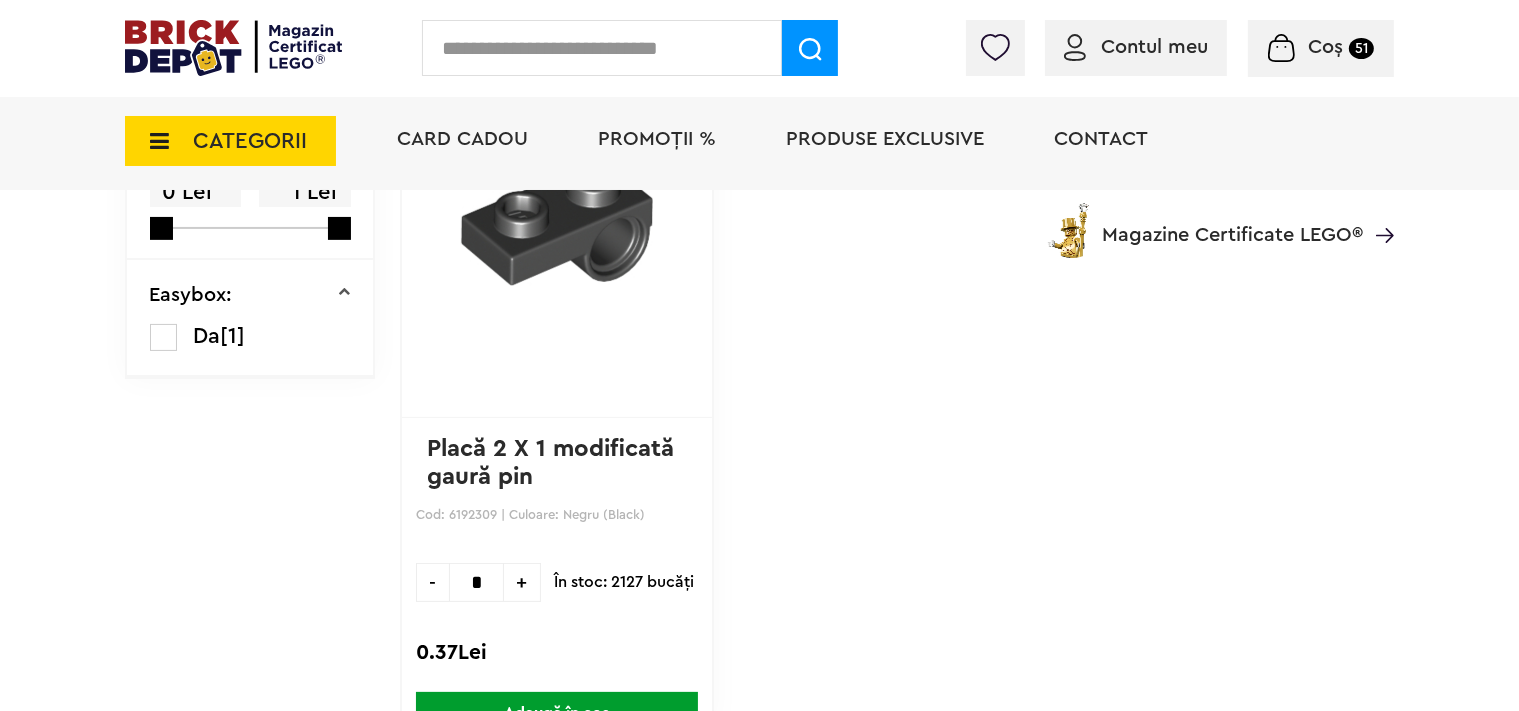 click on "+" at bounding box center [522, 582] 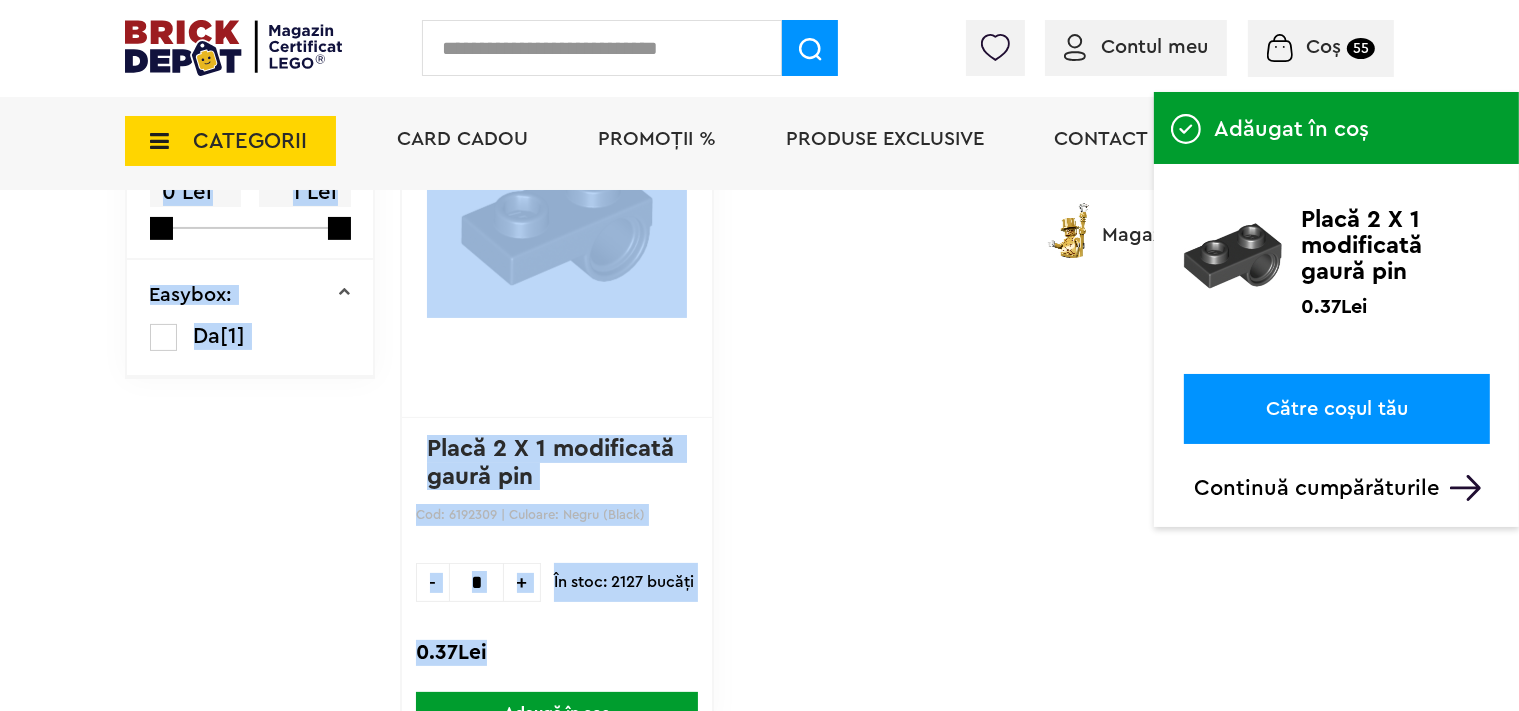 click on "Creează o listă nouă Placă 2 X 1 modificată gaură pin Cod: 6192309 | Culoare: Negru (Black) - * + În stoc: 2127 bucăţi 0.37Lei  Adaugă în coș" at bounding box center (897, 429) 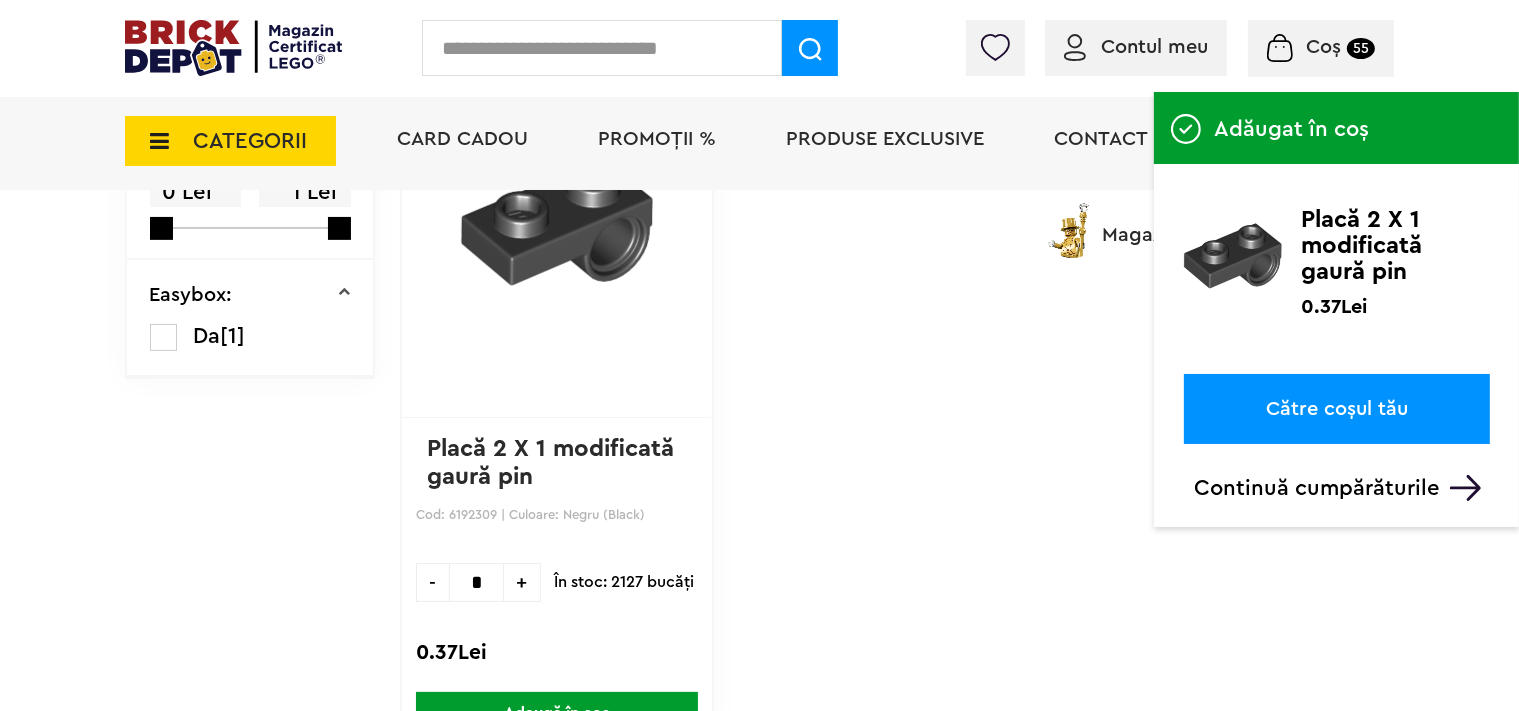 click at bounding box center [602, 48] 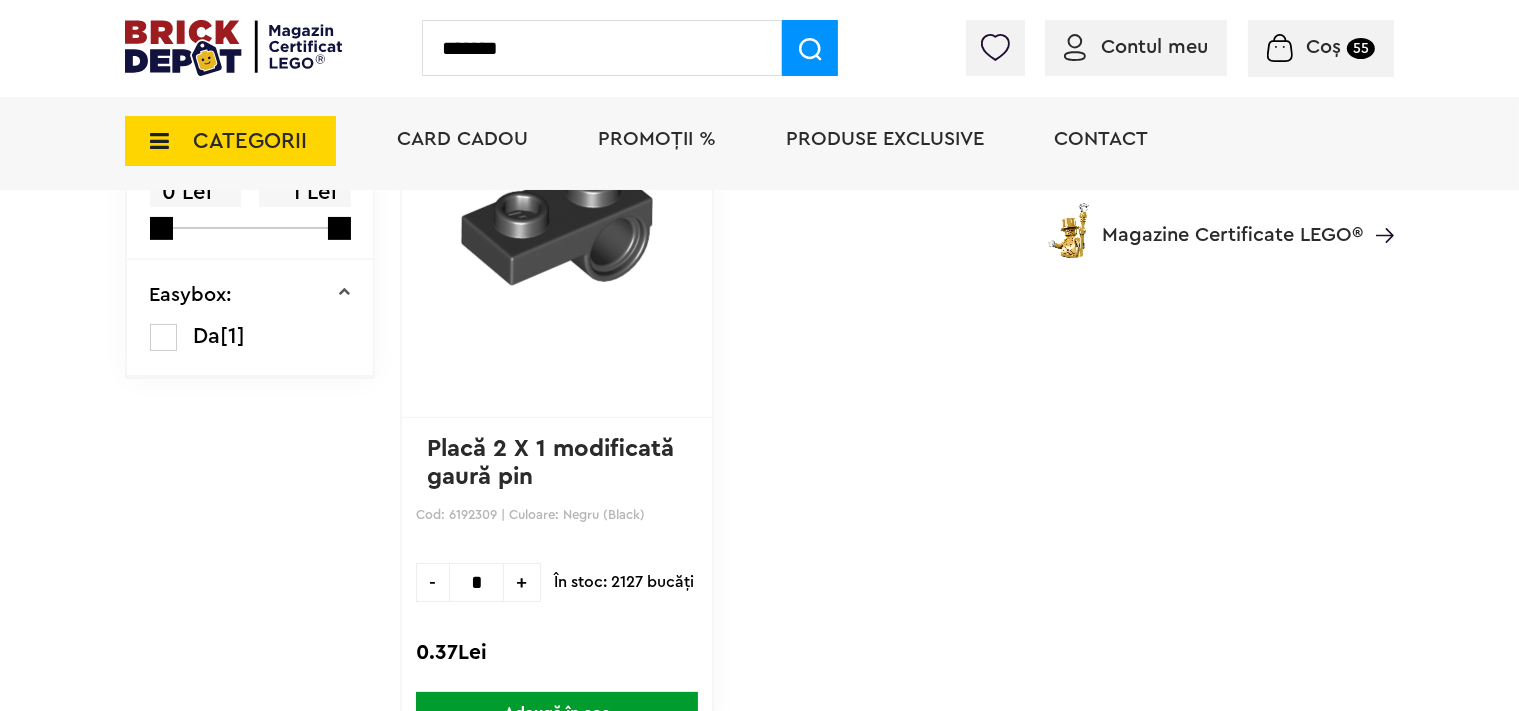 type on "*******" 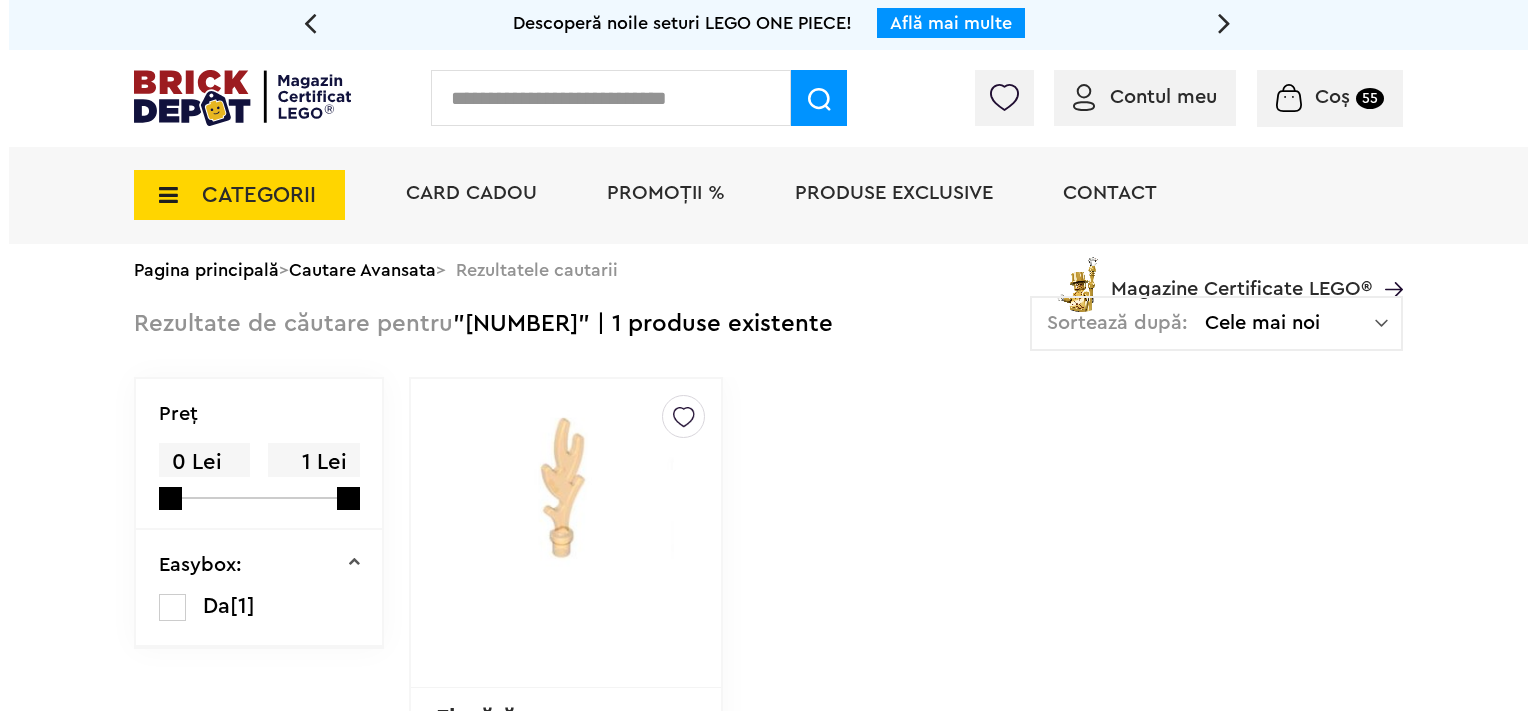 scroll, scrollTop: 422, scrollLeft: 0, axis: vertical 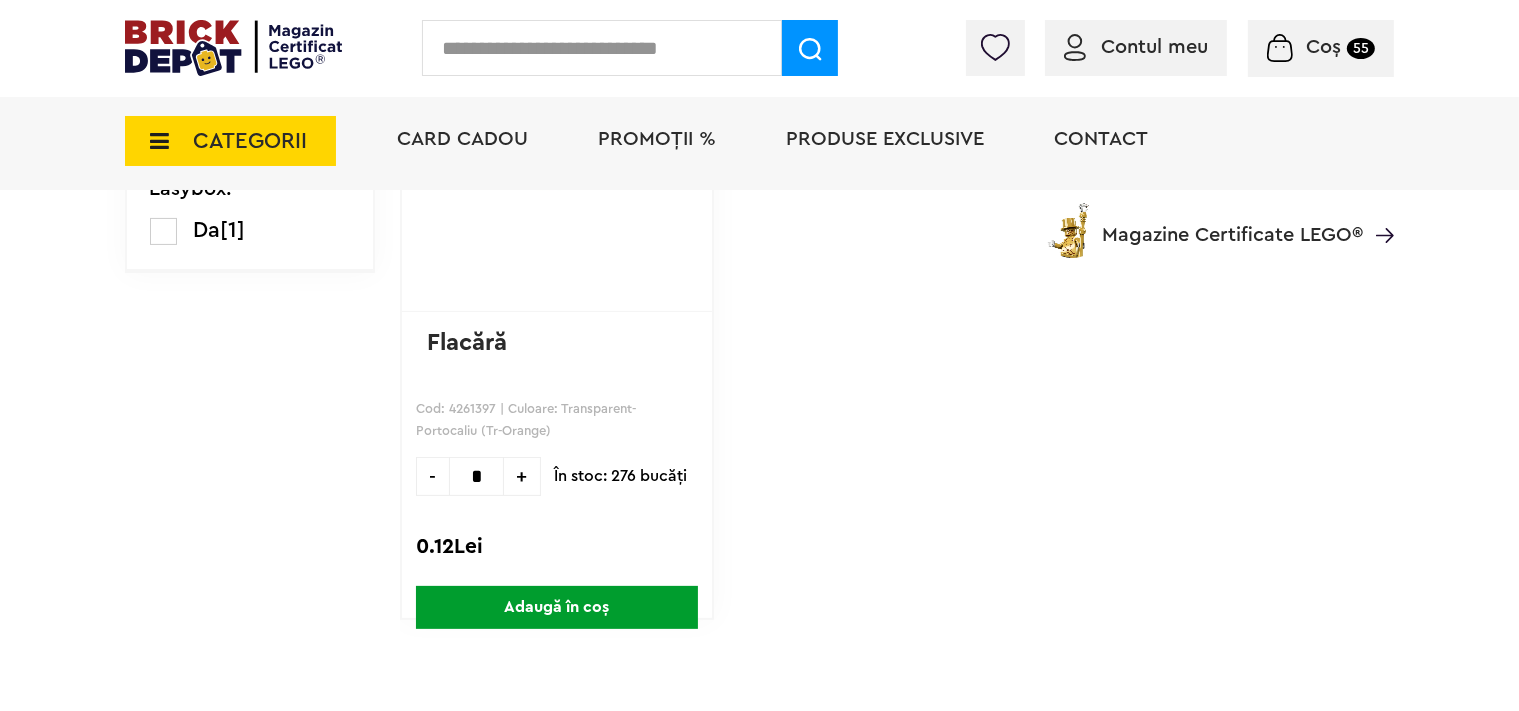 click on "+" at bounding box center (522, 476) 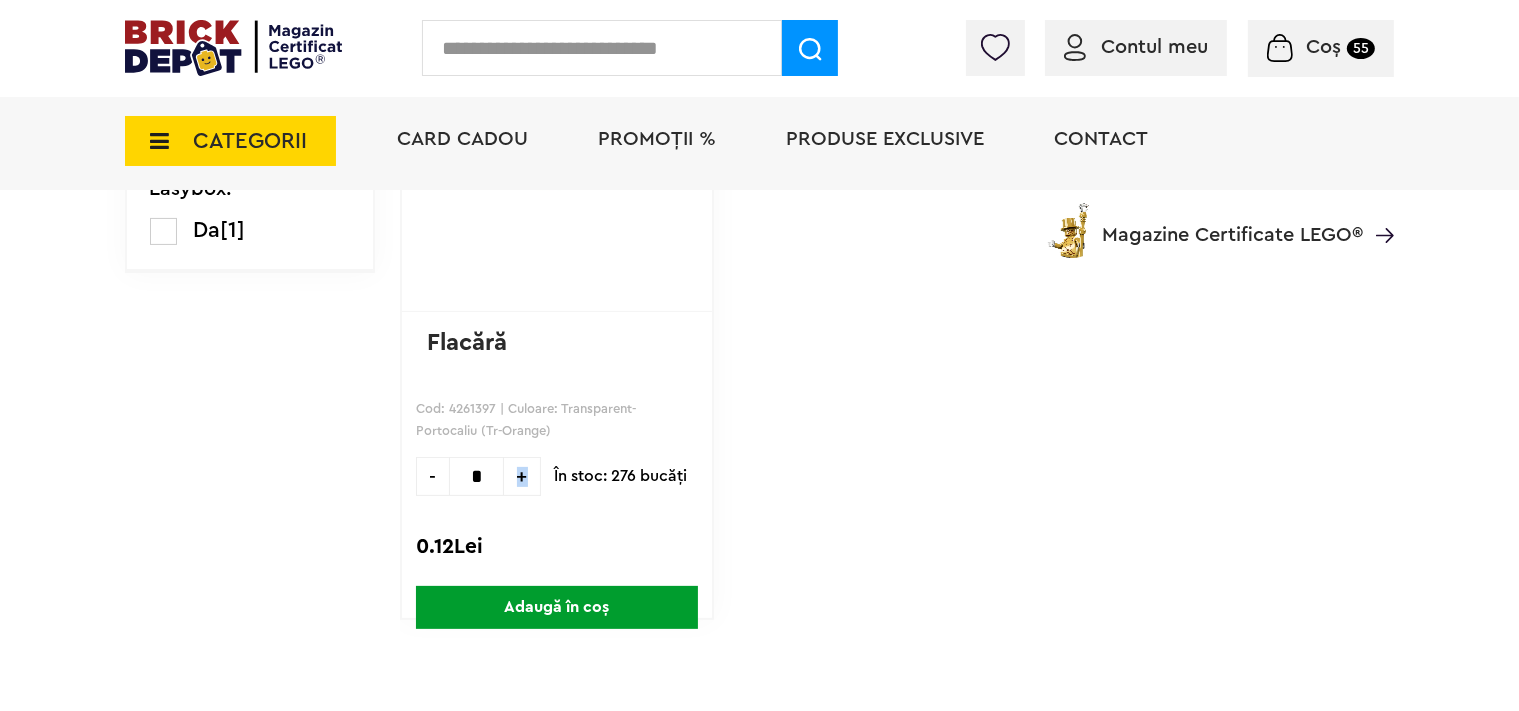 click on "+" at bounding box center [522, 476] 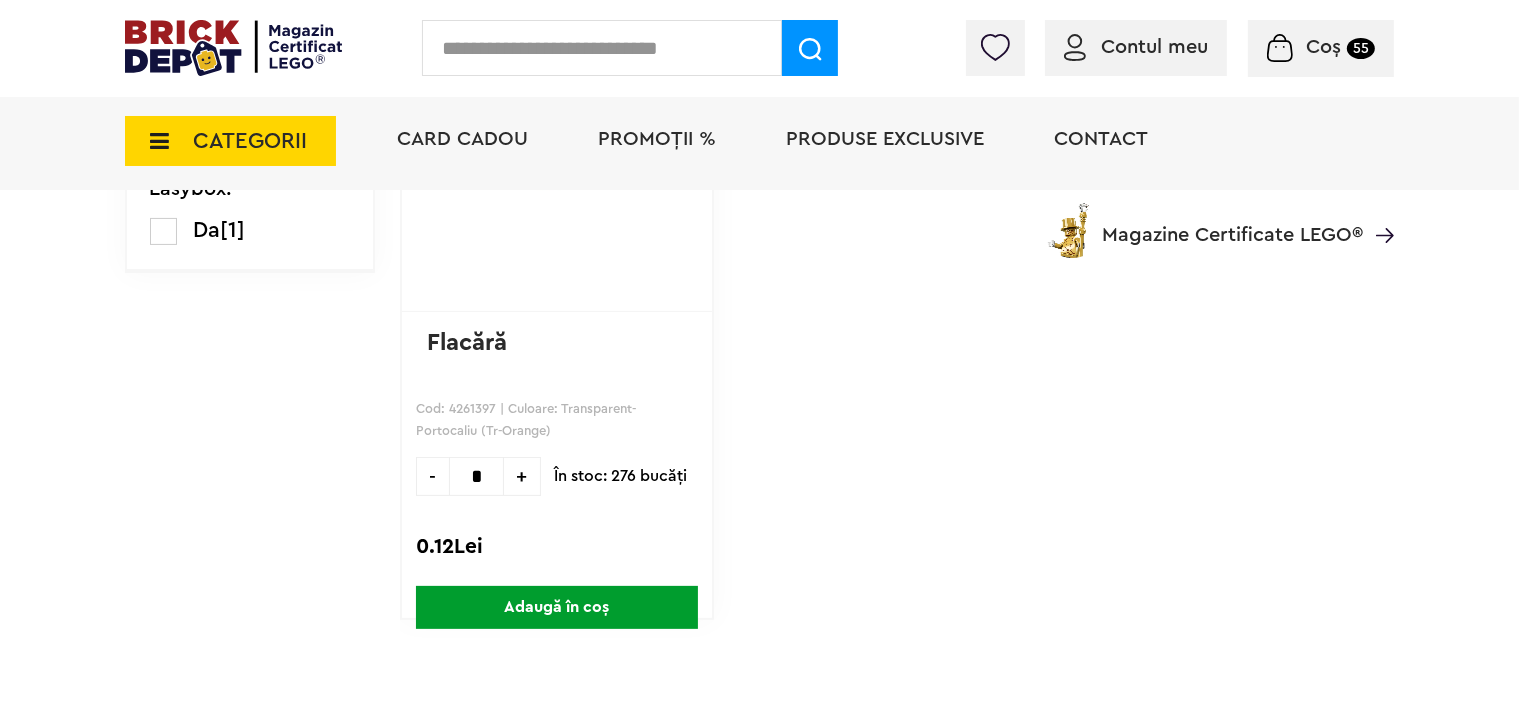 click on "+" at bounding box center [522, 476] 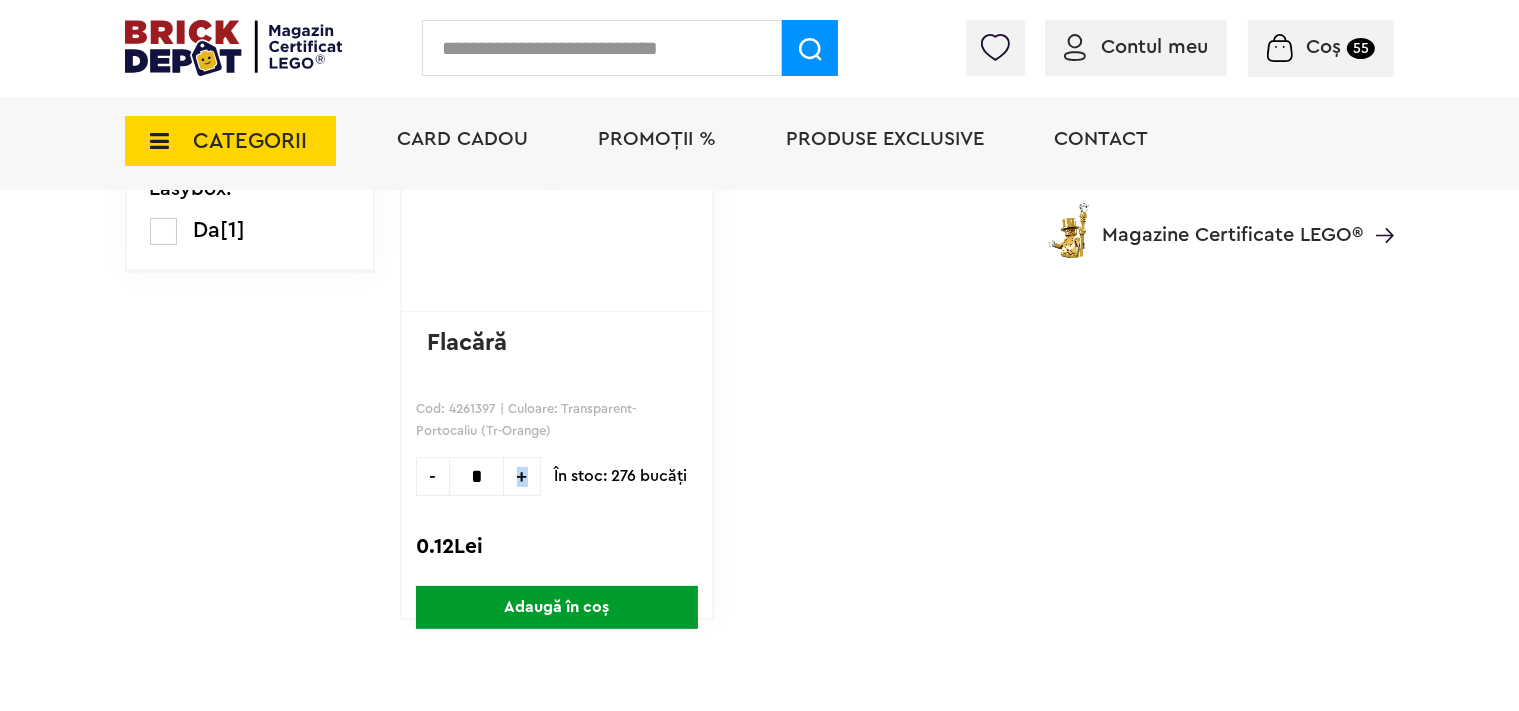 click on "+" at bounding box center (522, 476) 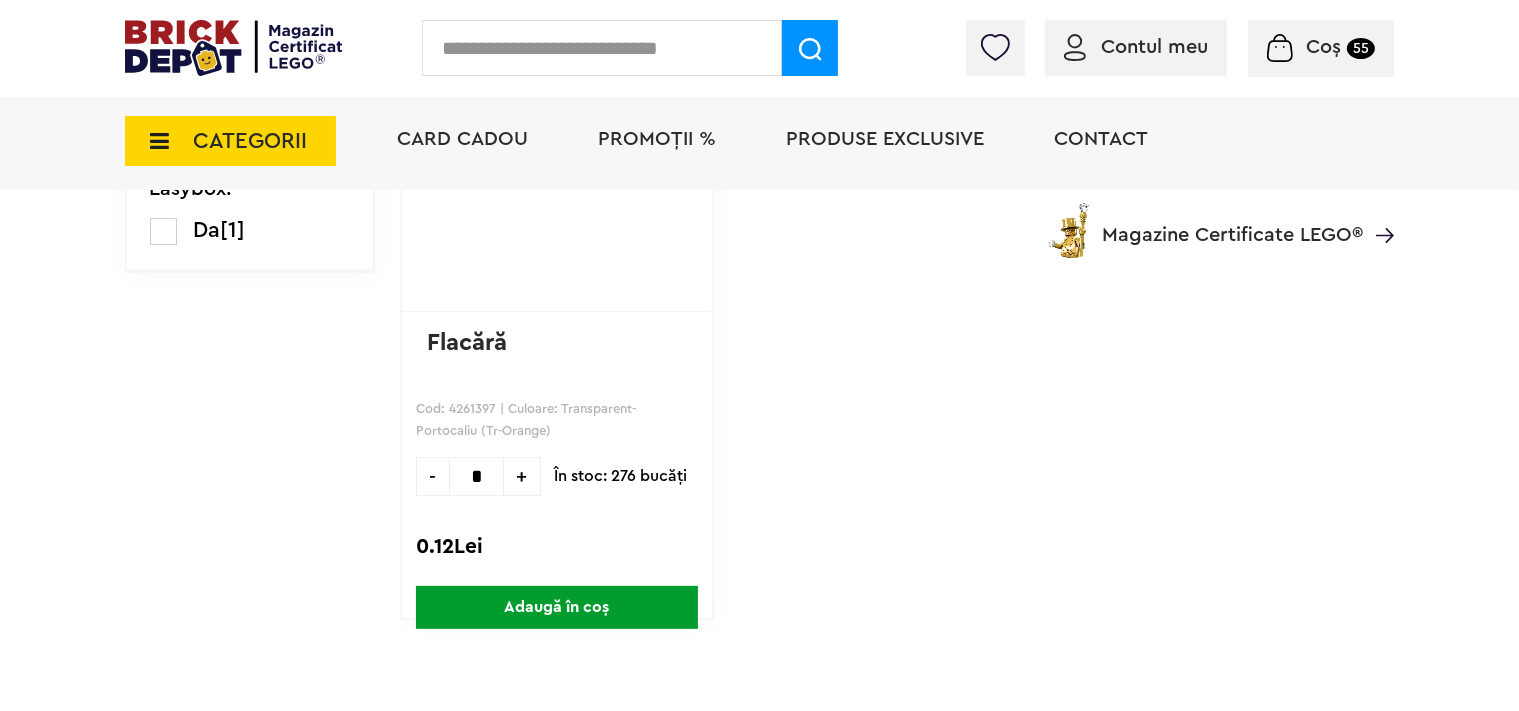 click on "Adaugă în coș" at bounding box center (557, 607) 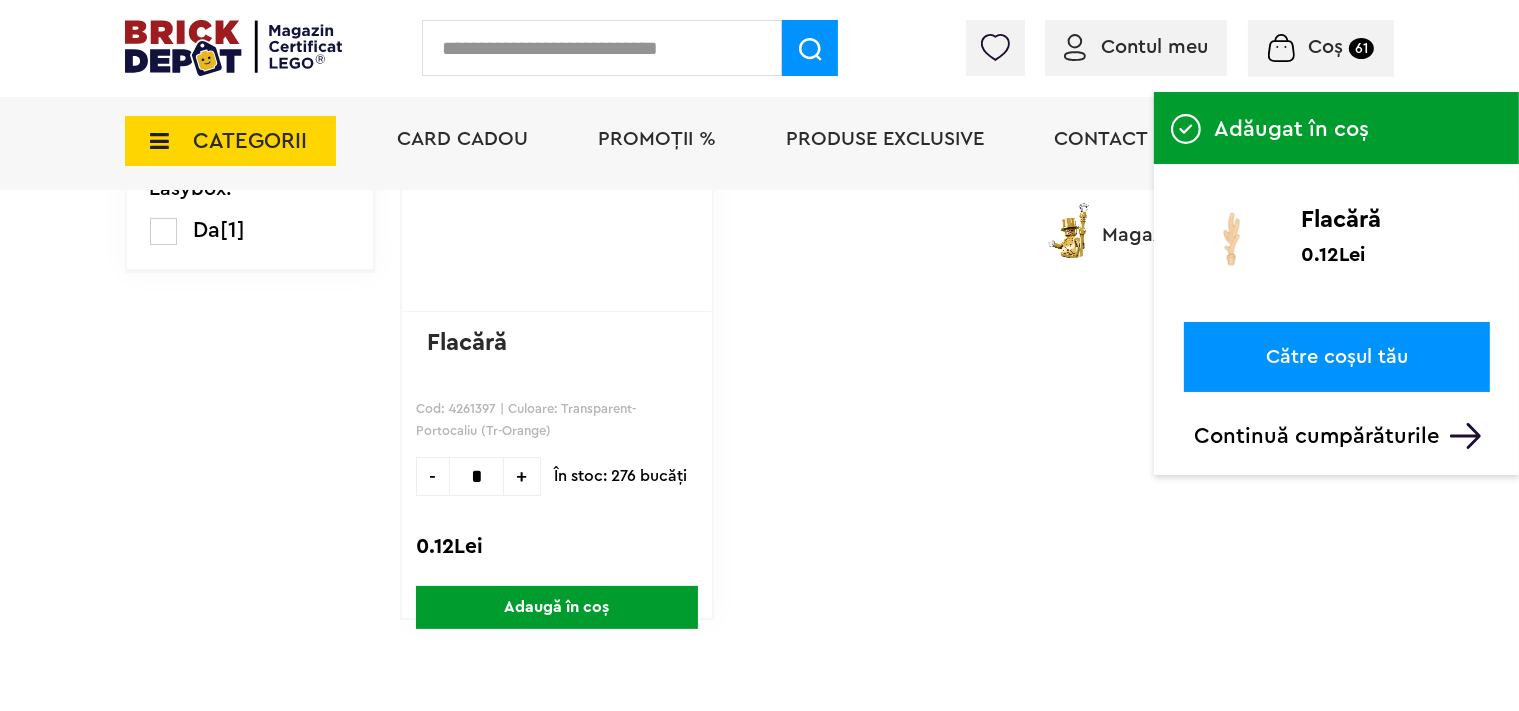 click at bounding box center [602, 48] 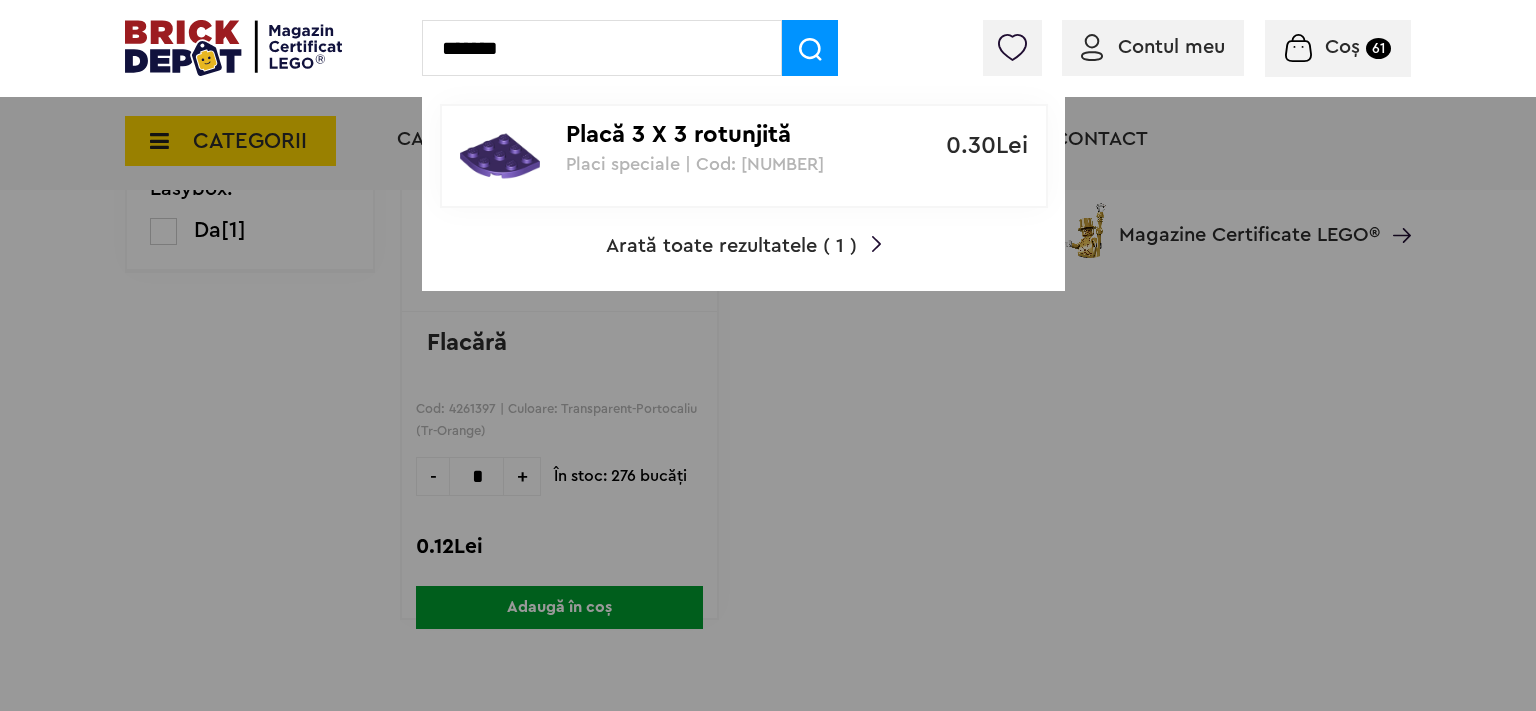 type on "*******" 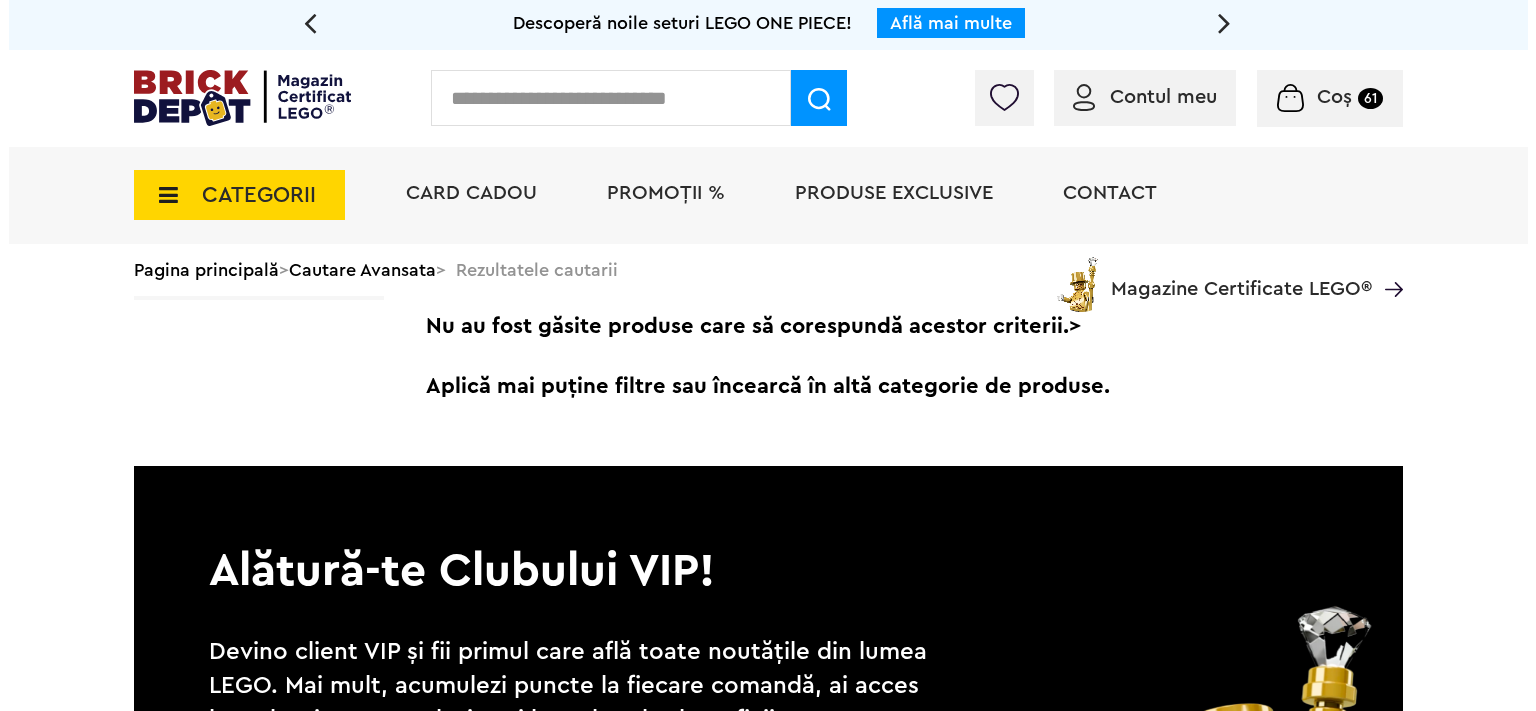 scroll, scrollTop: 0, scrollLeft: 0, axis: both 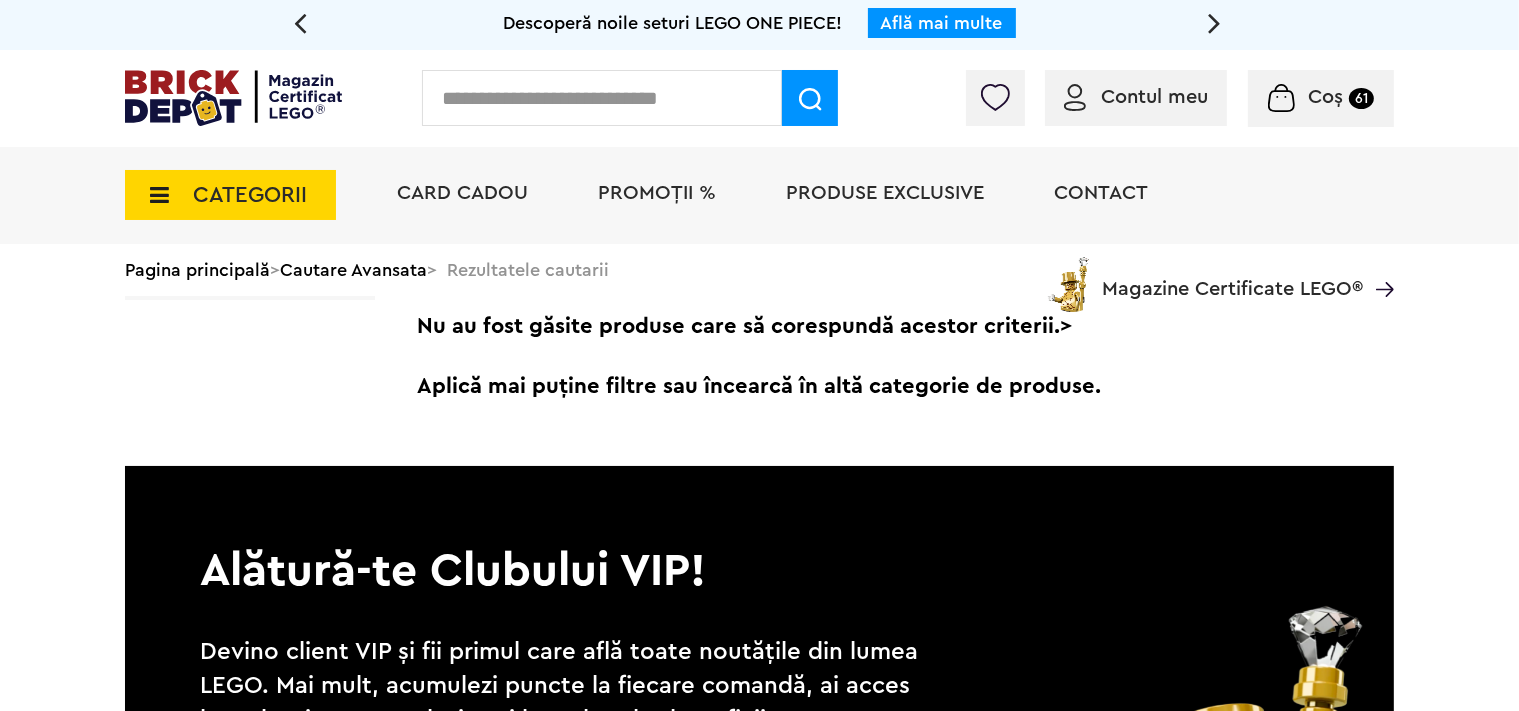 click at bounding box center (602, 98) 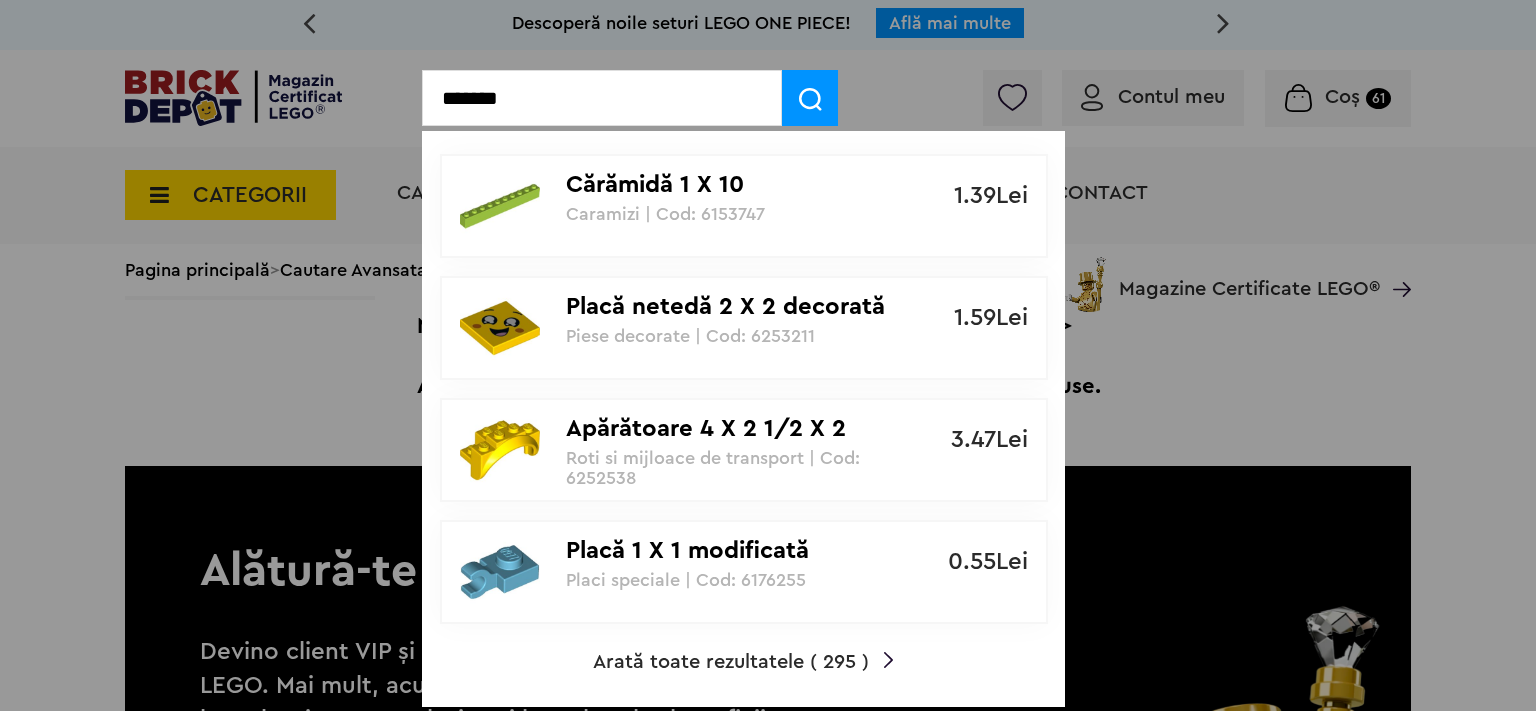 type on "*******" 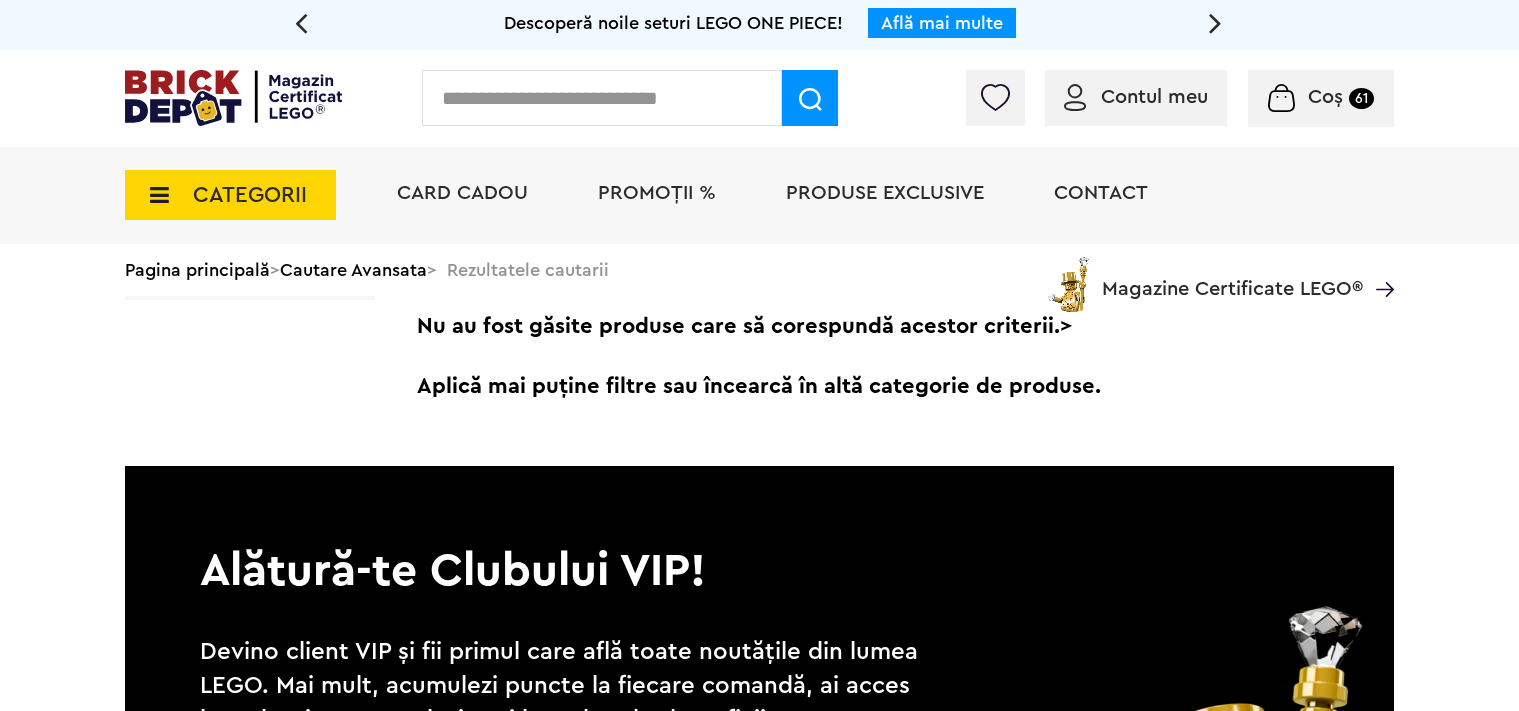 scroll, scrollTop: 0, scrollLeft: 0, axis: both 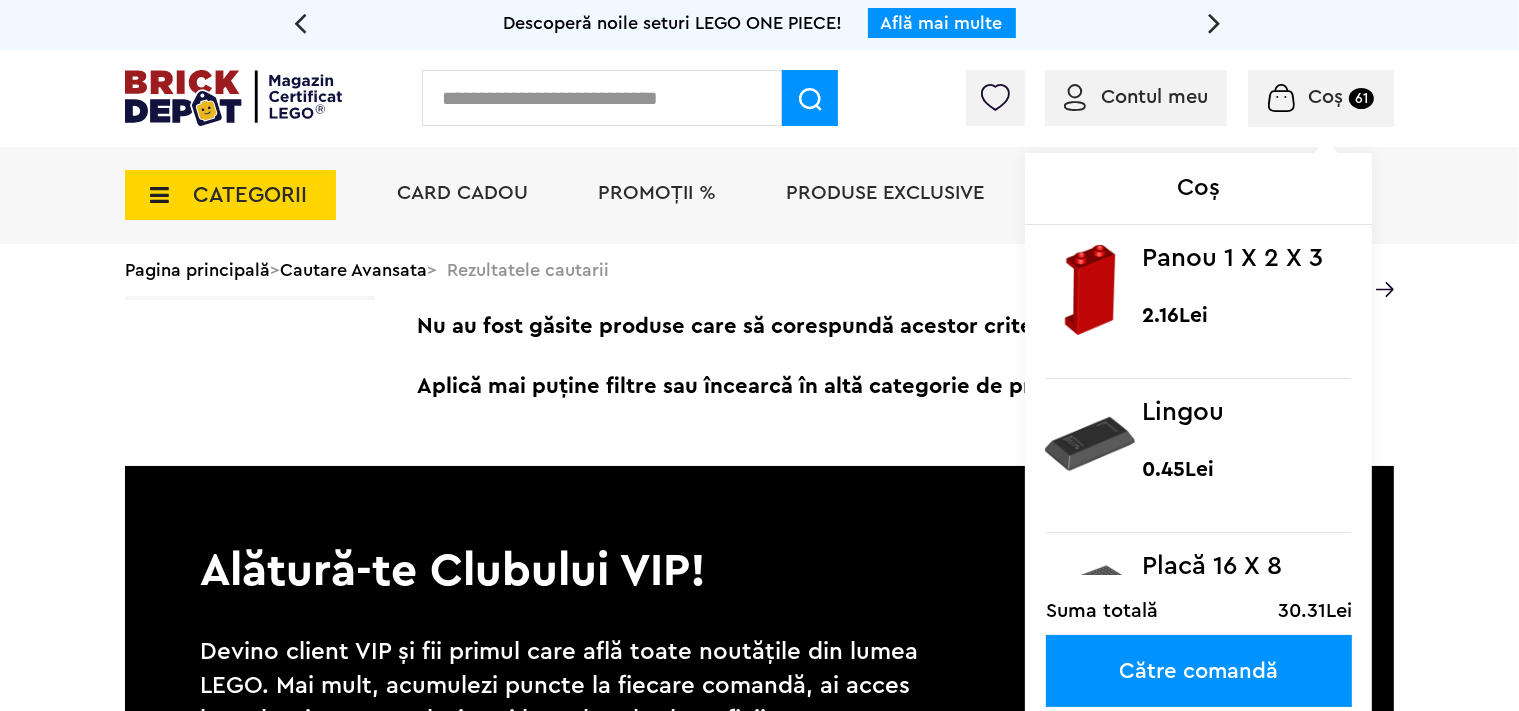 click at bounding box center (1281, 98) 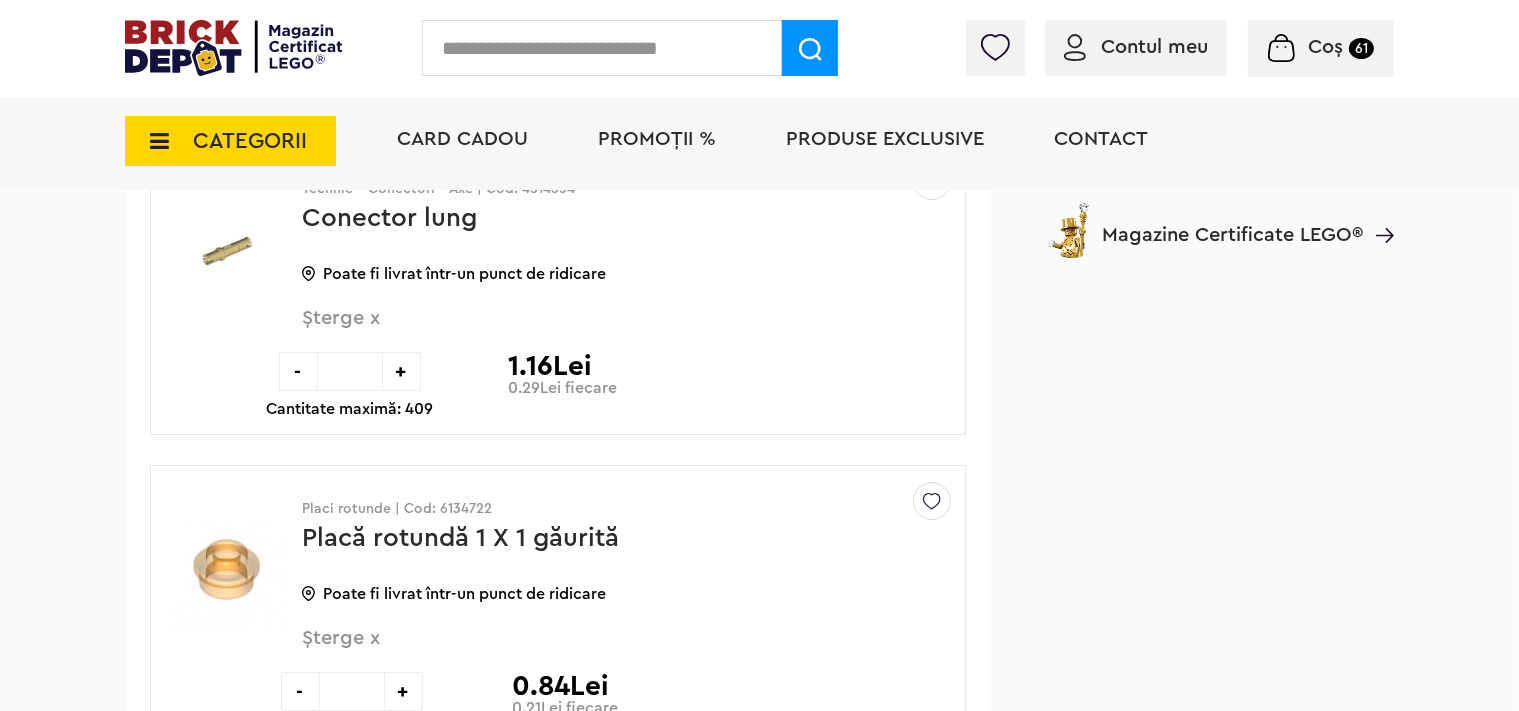 scroll, scrollTop: 6547, scrollLeft: 0, axis: vertical 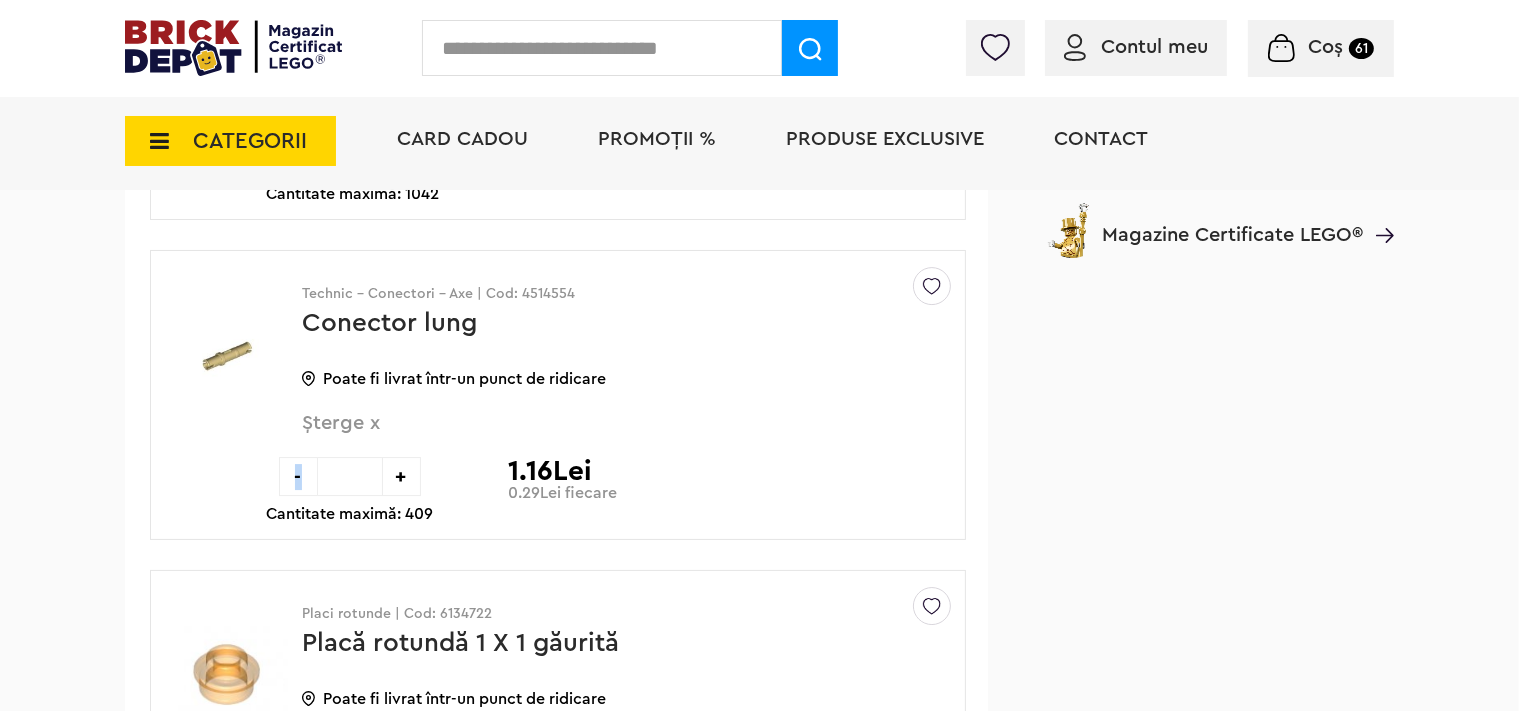 click on "-" at bounding box center [298, 476] 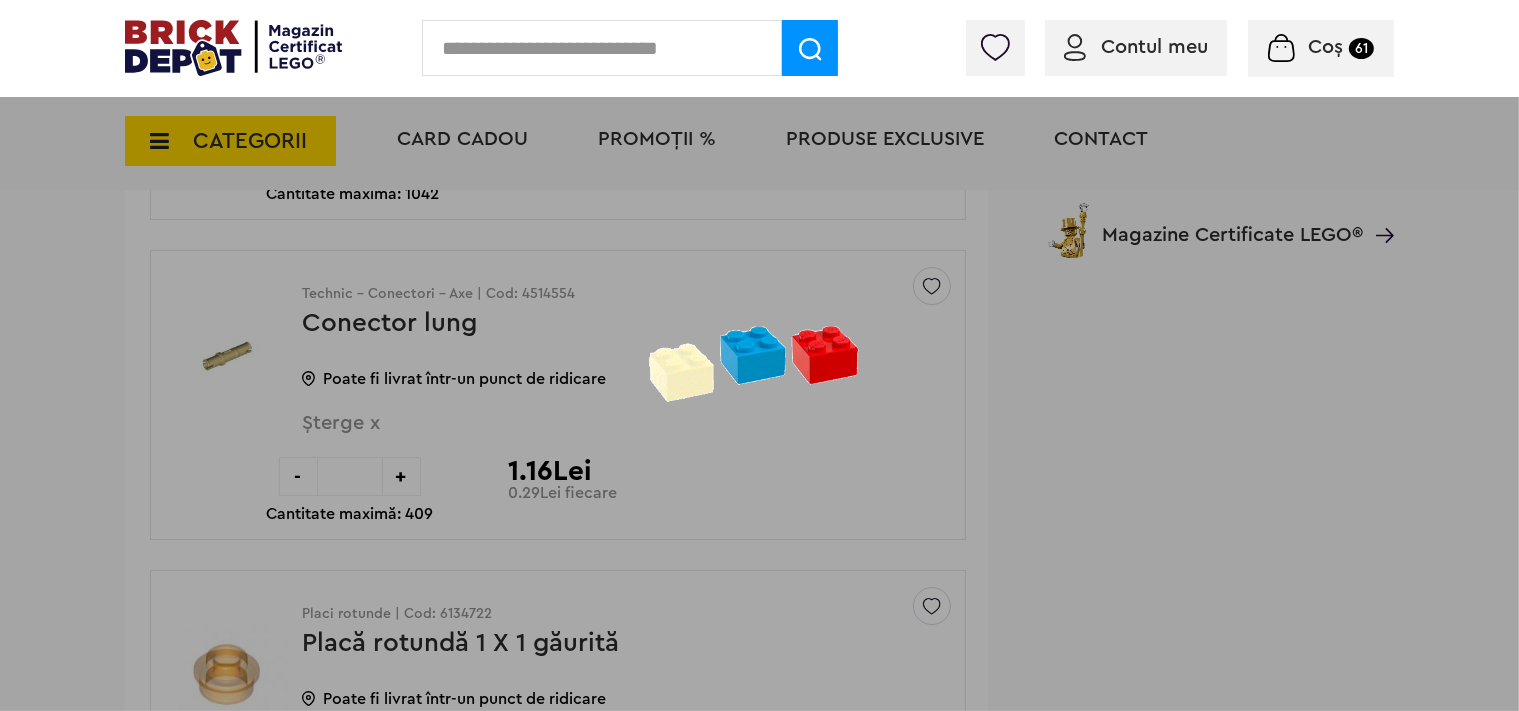 click at bounding box center (759, 355) 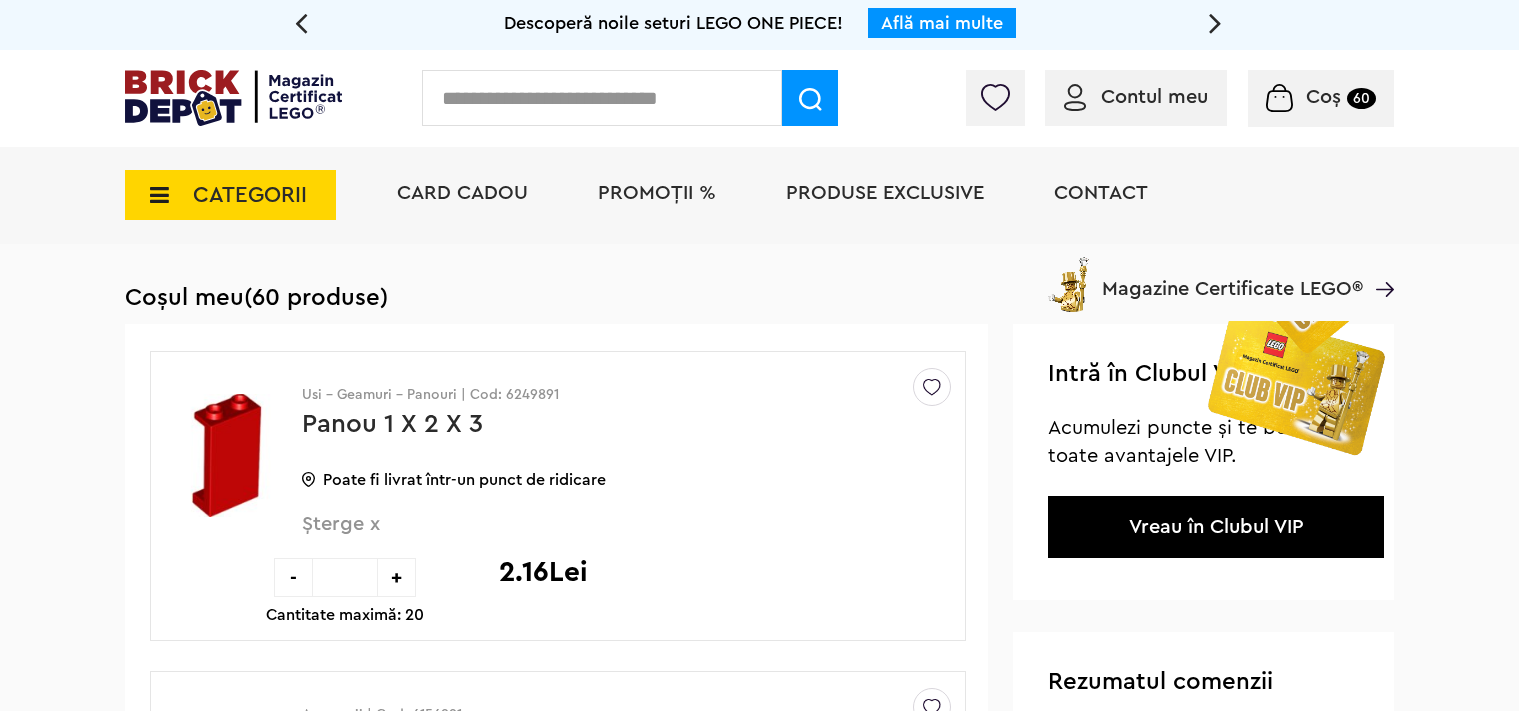 scroll, scrollTop: 6547, scrollLeft: 0, axis: vertical 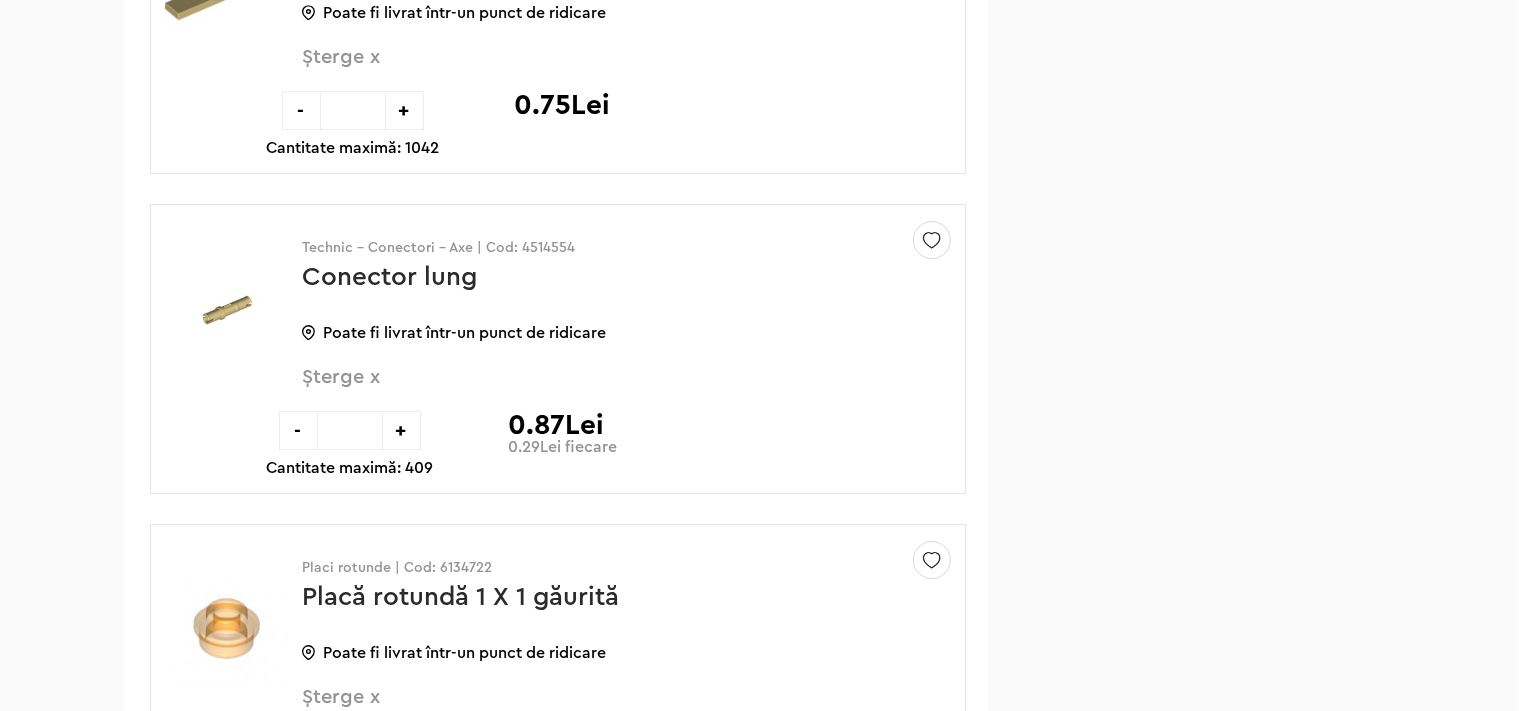 click on "-" at bounding box center [298, 430] 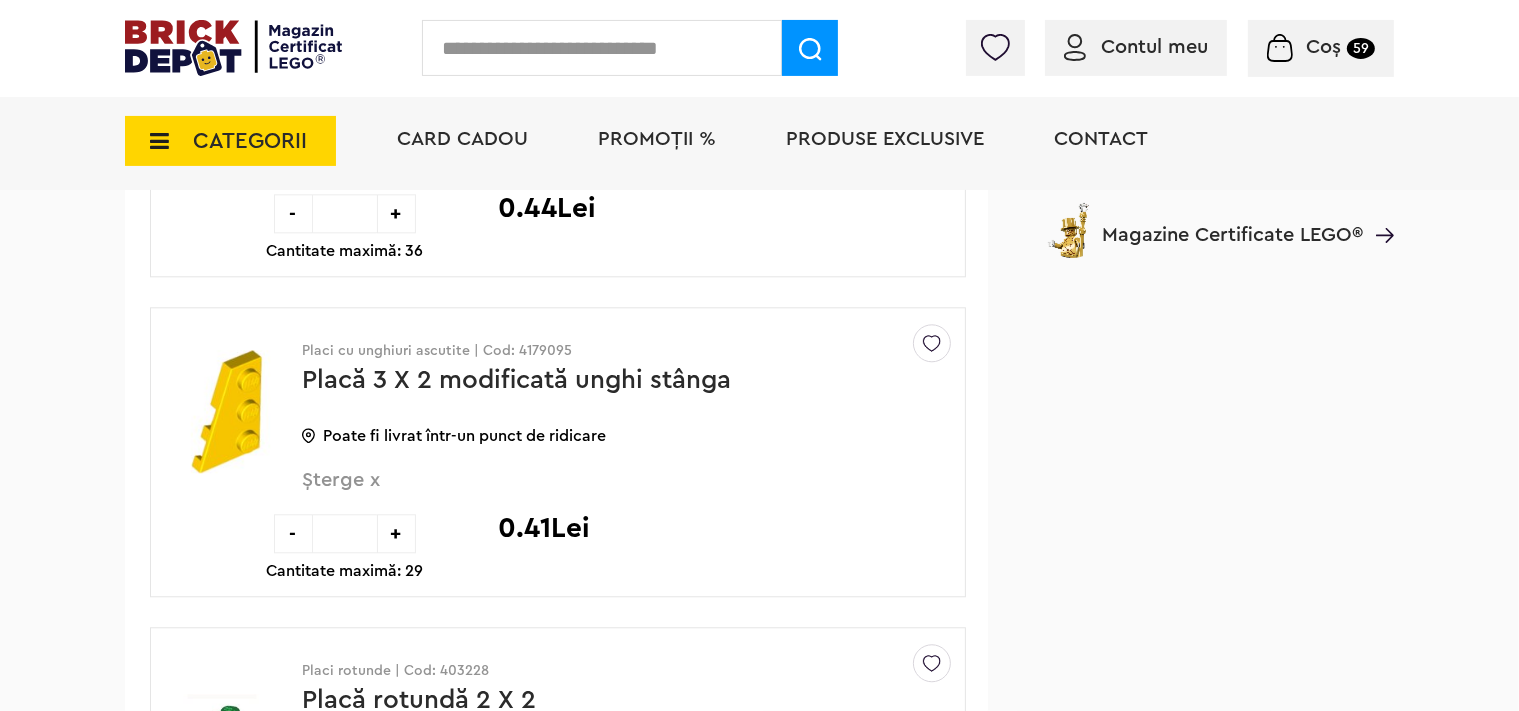 scroll, scrollTop: 4802, scrollLeft: 0, axis: vertical 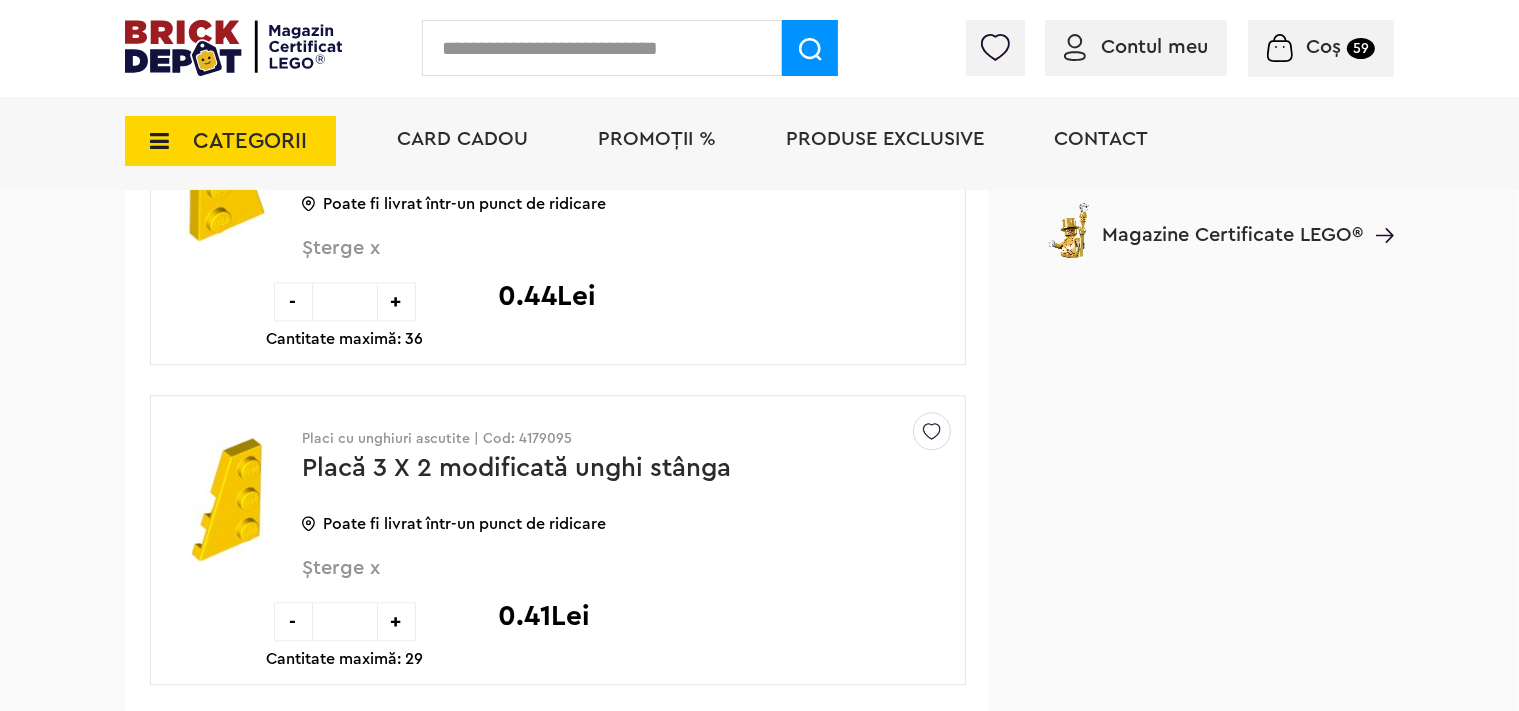 click at bounding box center (602, 48) 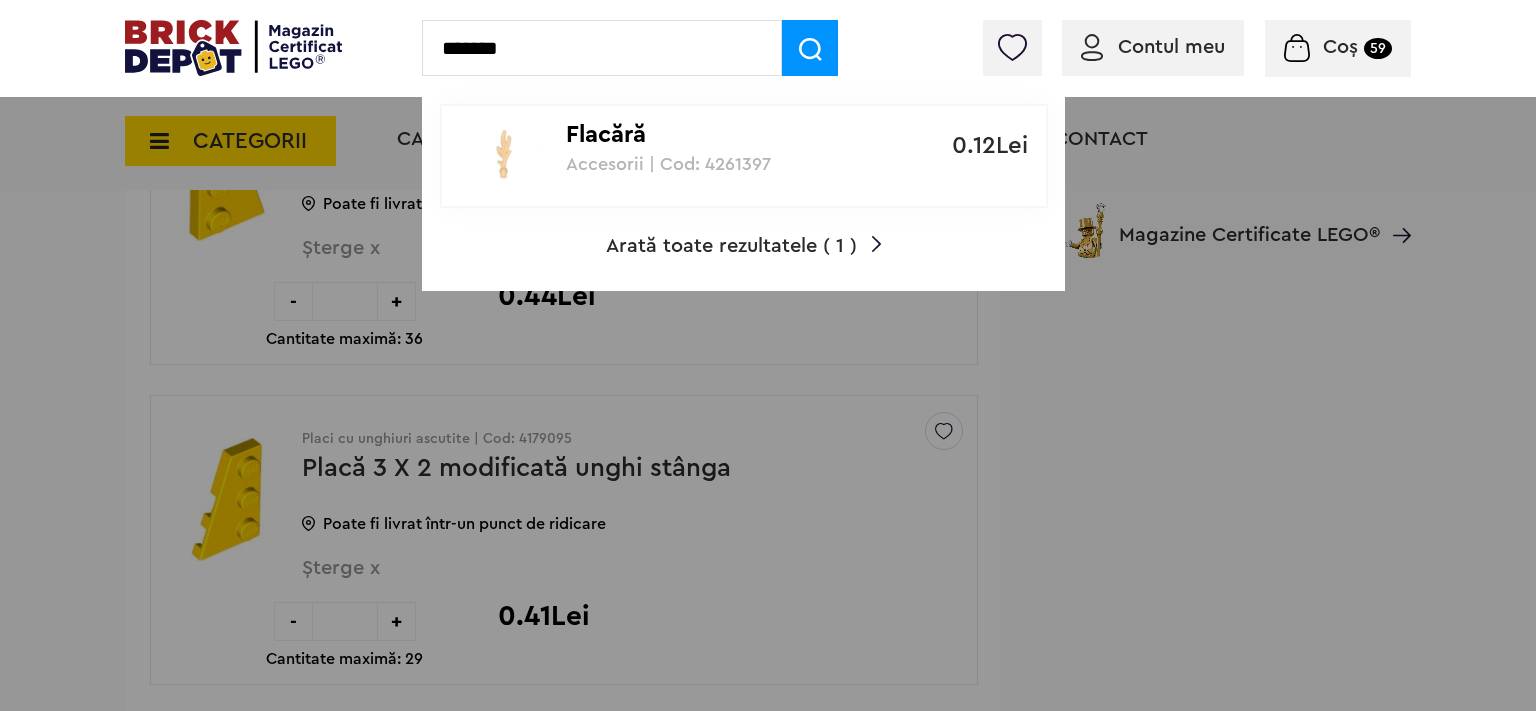 click at bounding box center (768, 355) 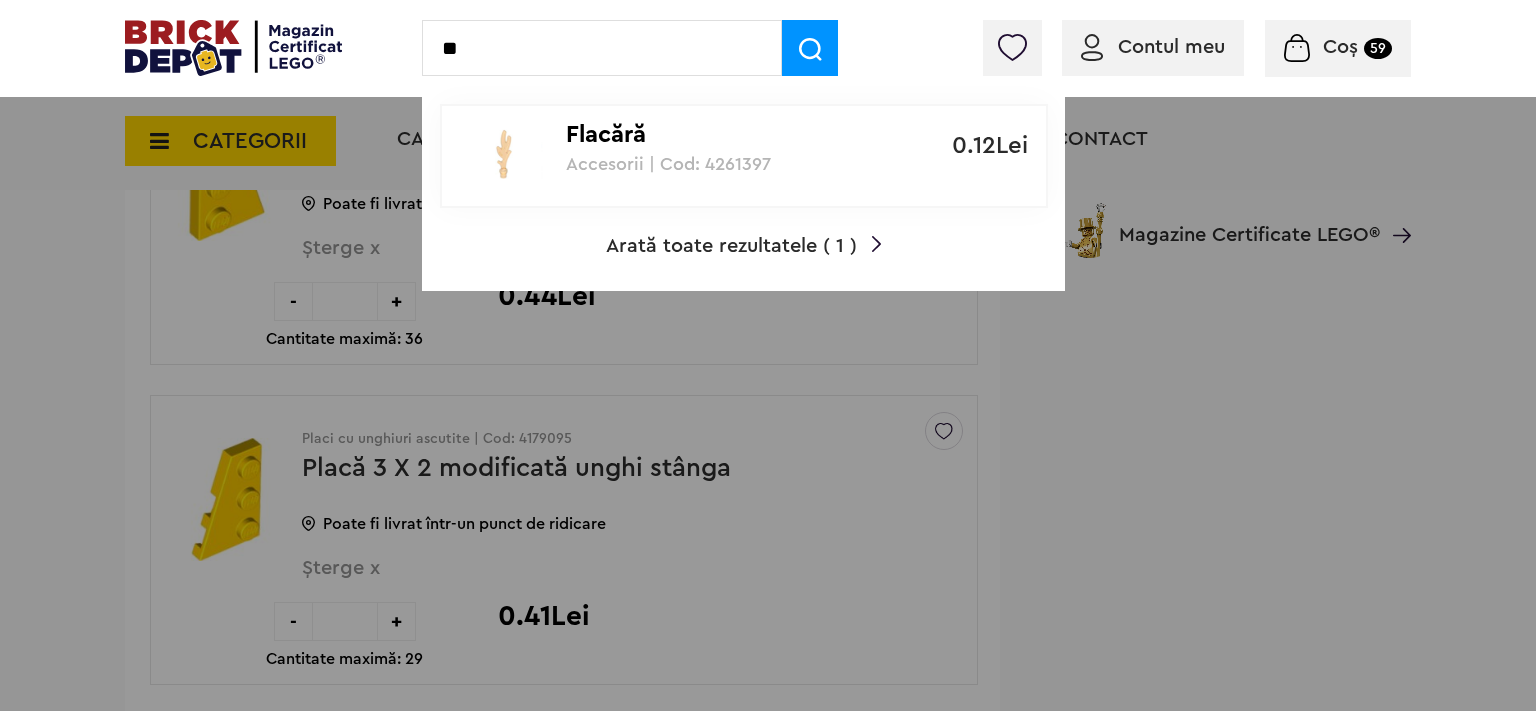 type on "*" 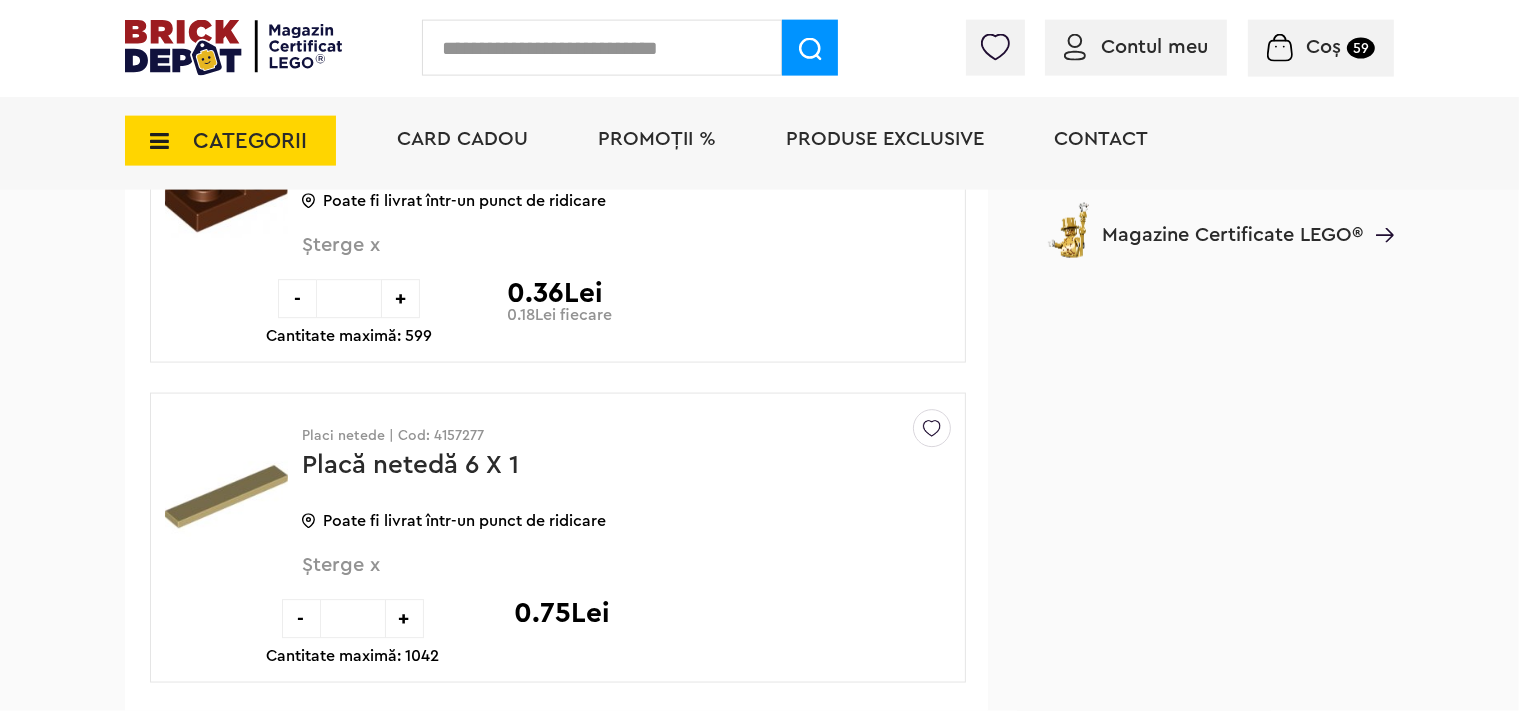 scroll, scrollTop: 9309, scrollLeft: 0, axis: vertical 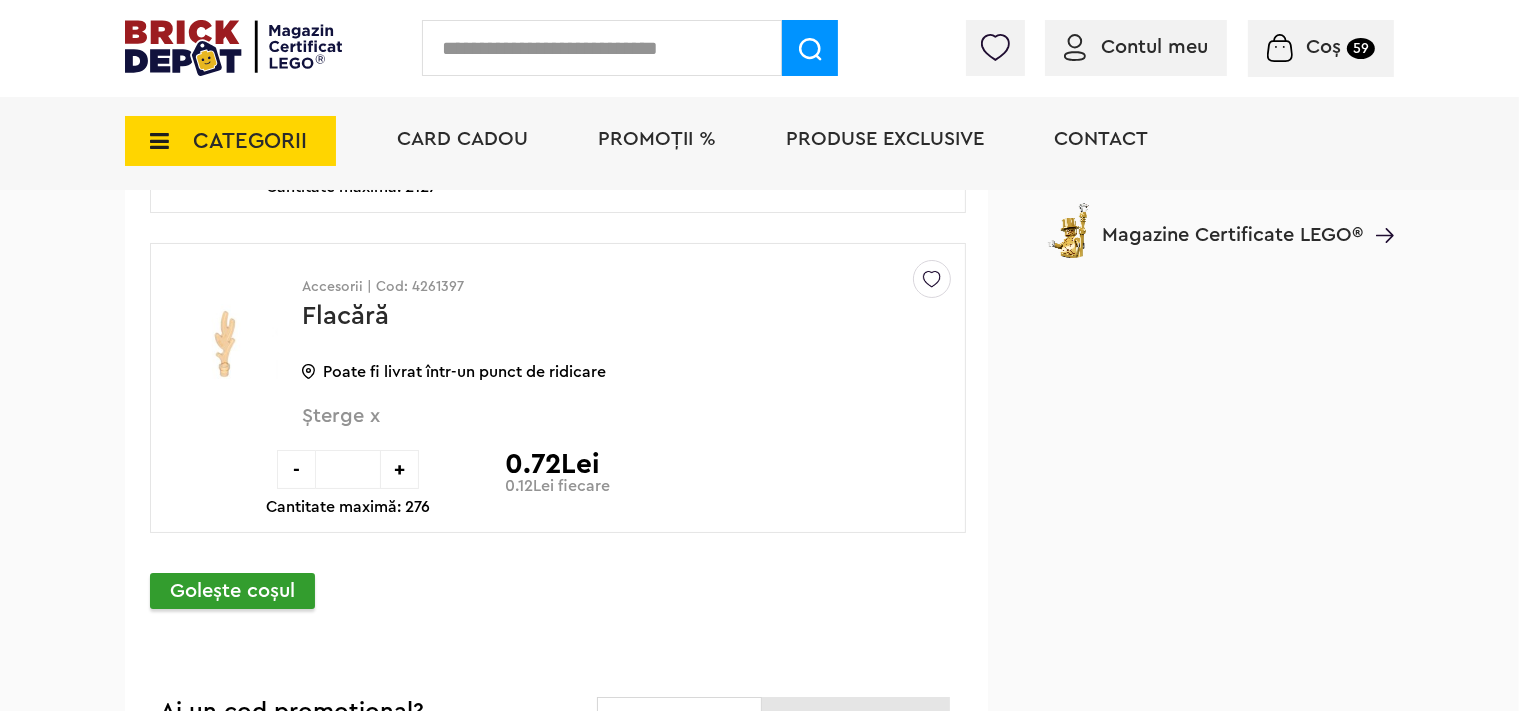 type 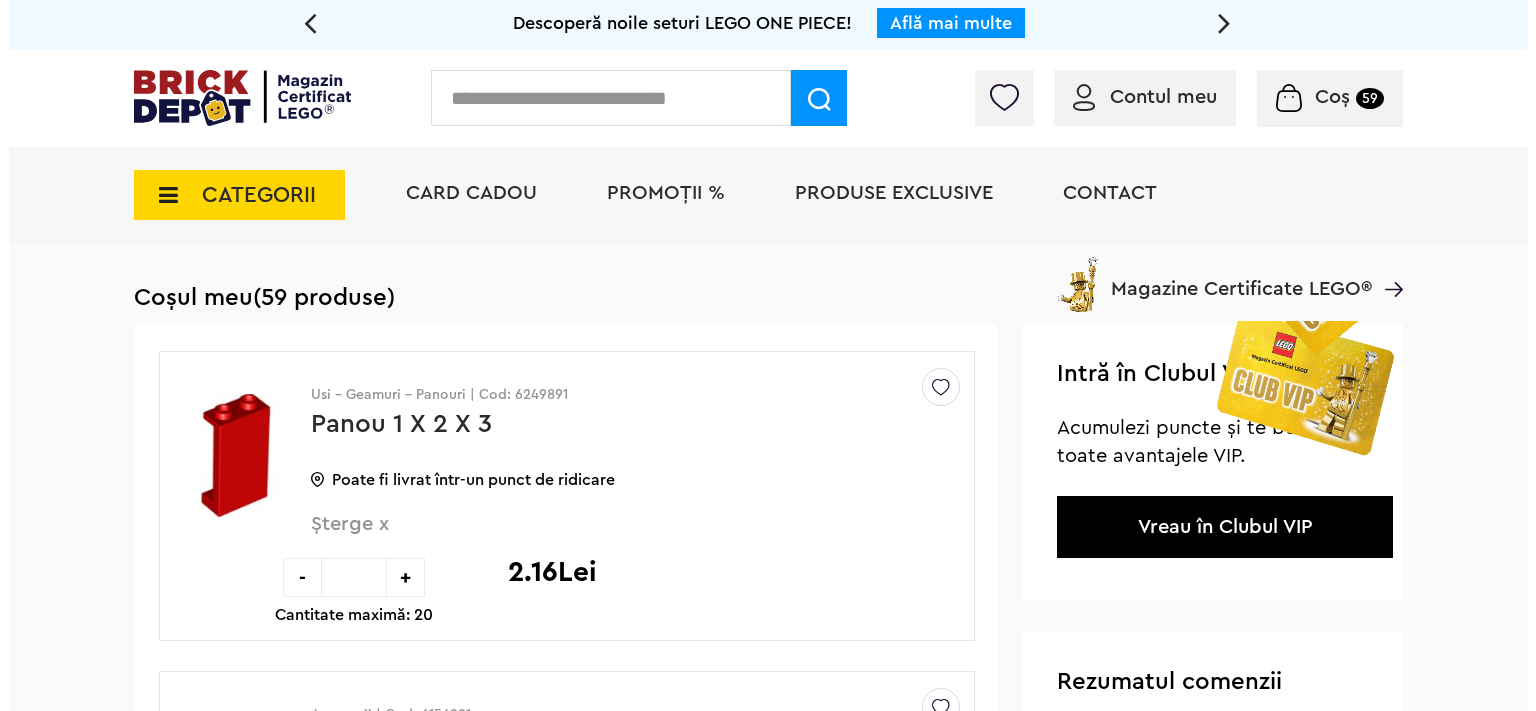 scroll, scrollTop: 0, scrollLeft: 0, axis: both 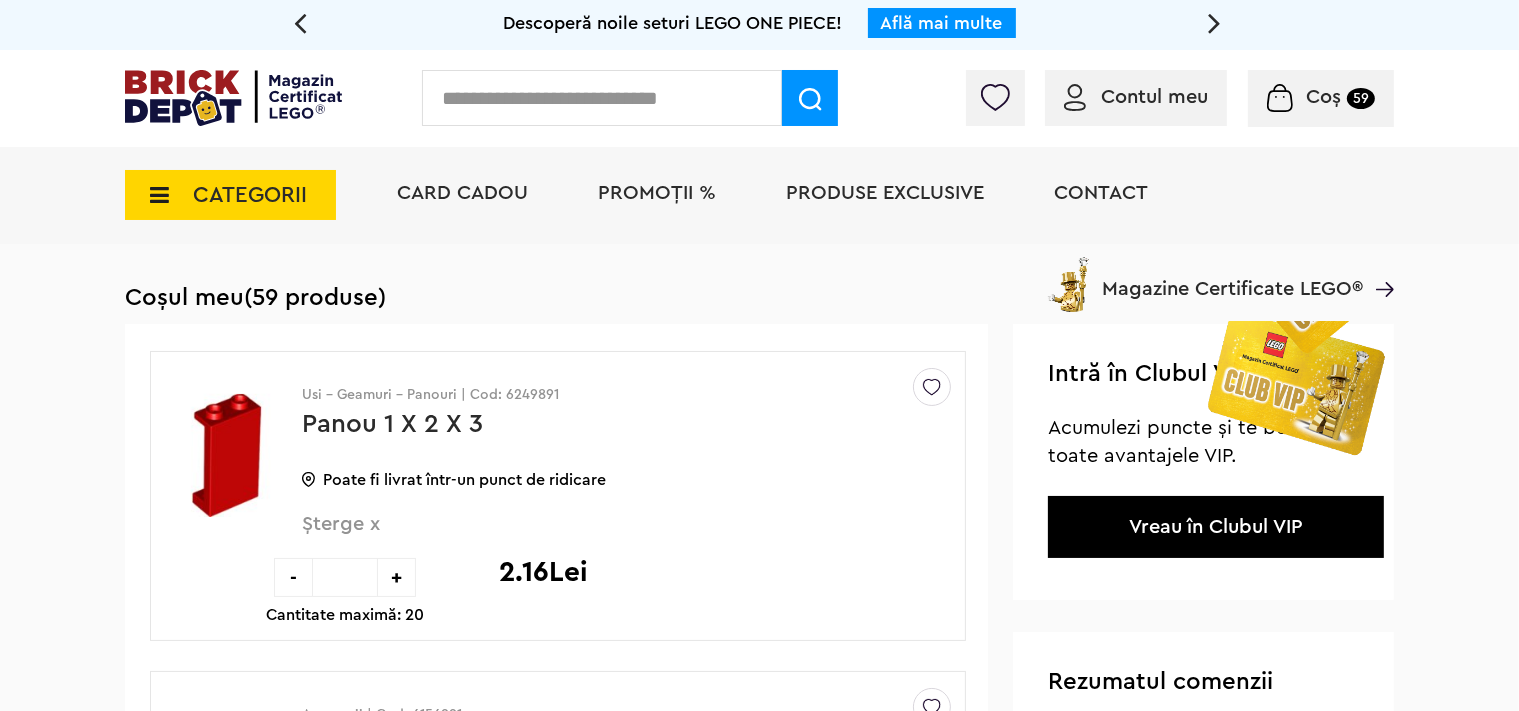 click at bounding box center [602, 98] 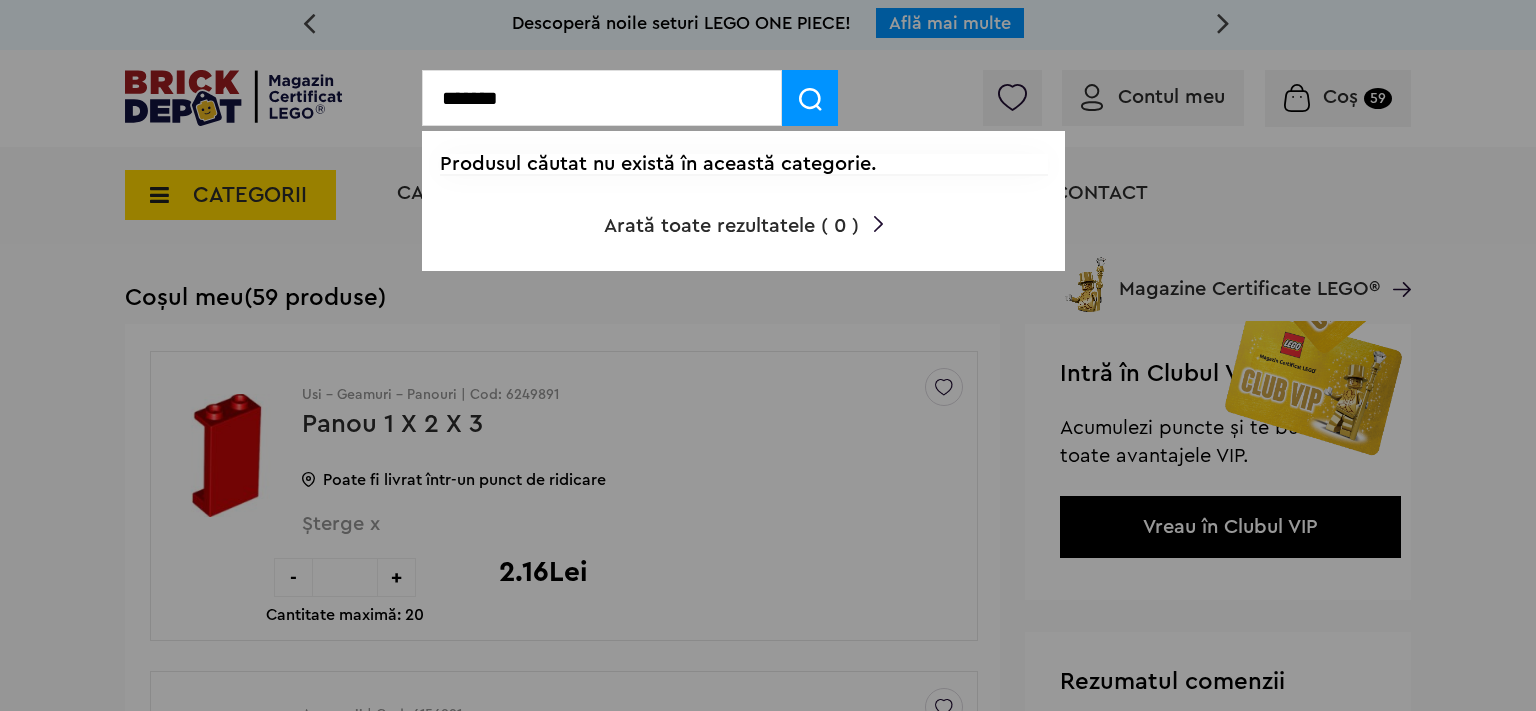 type on "*******" 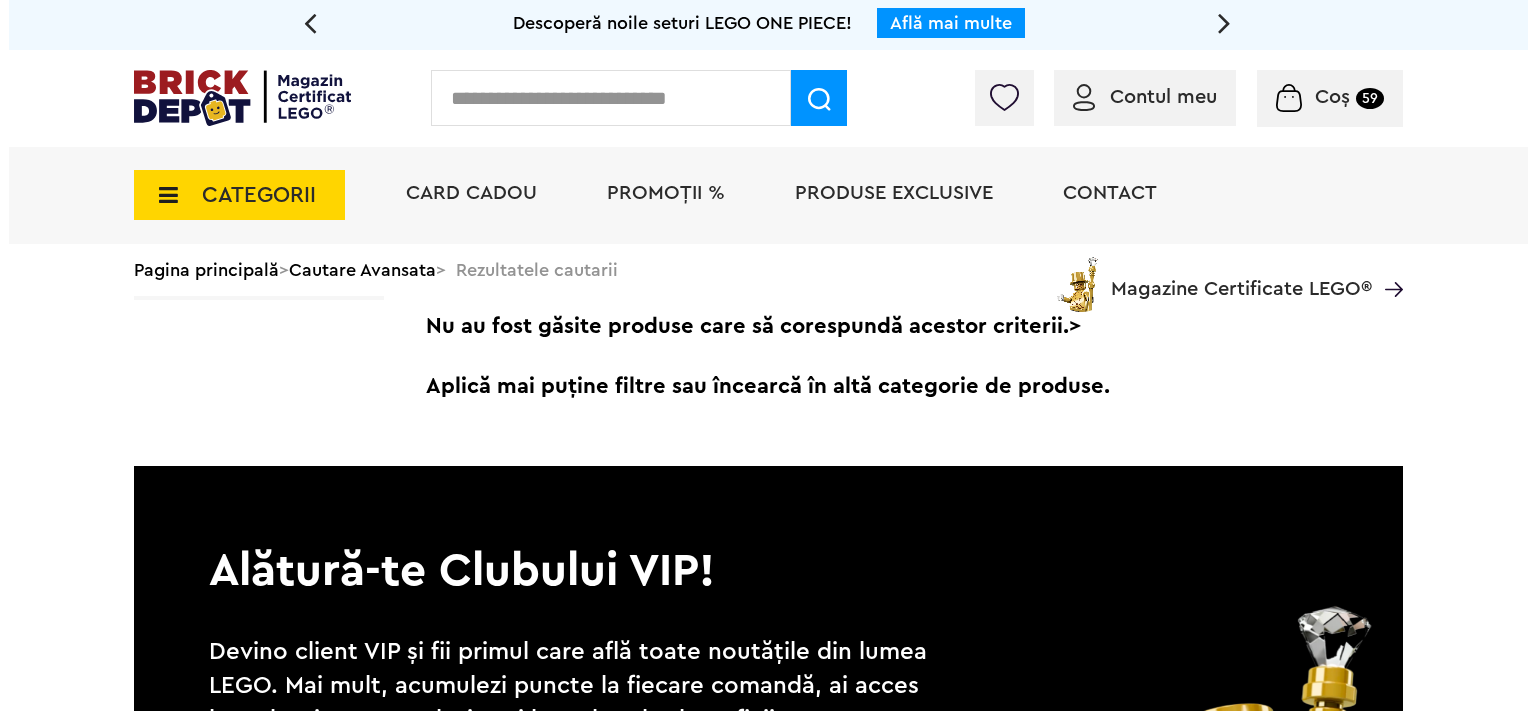 scroll, scrollTop: 0, scrollLeft: 0, axis: both 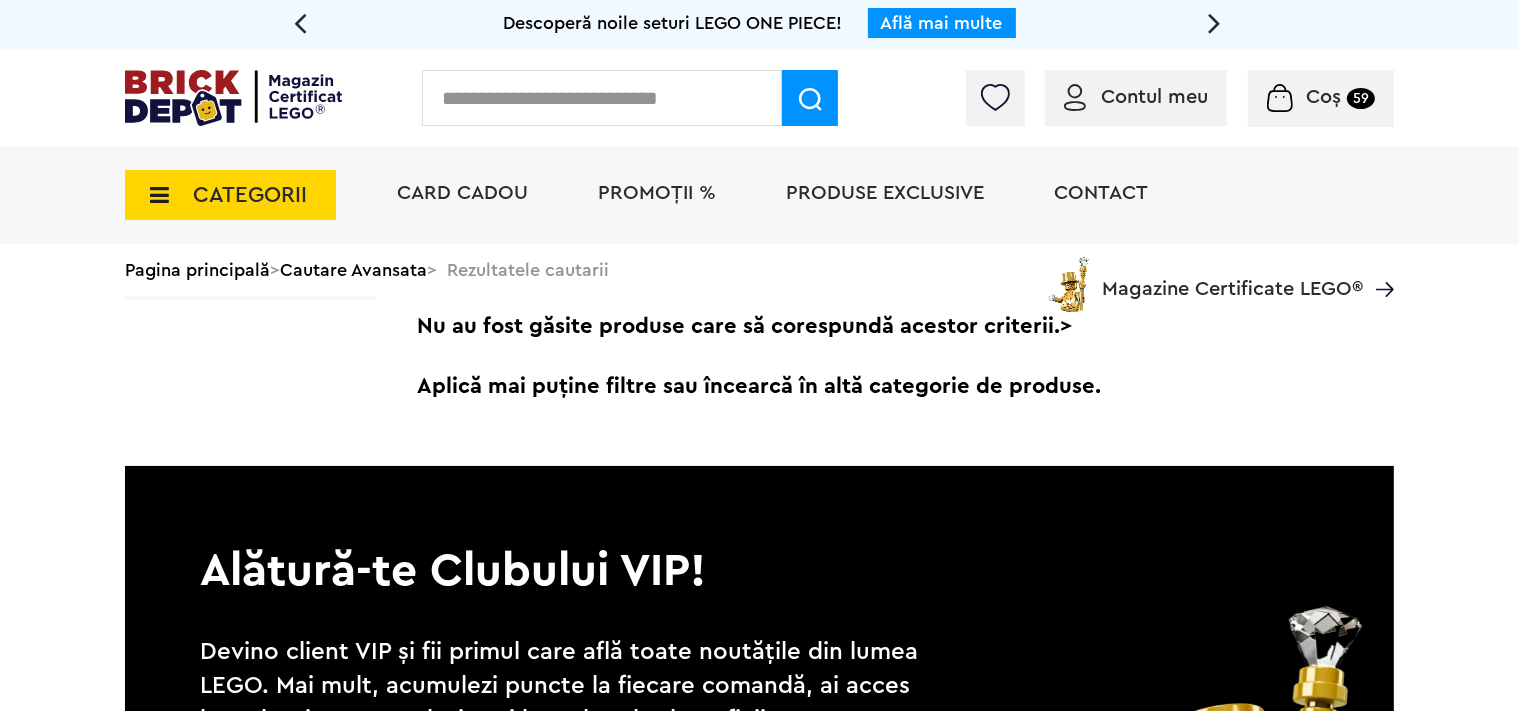 click at bounding box center (602, 98) 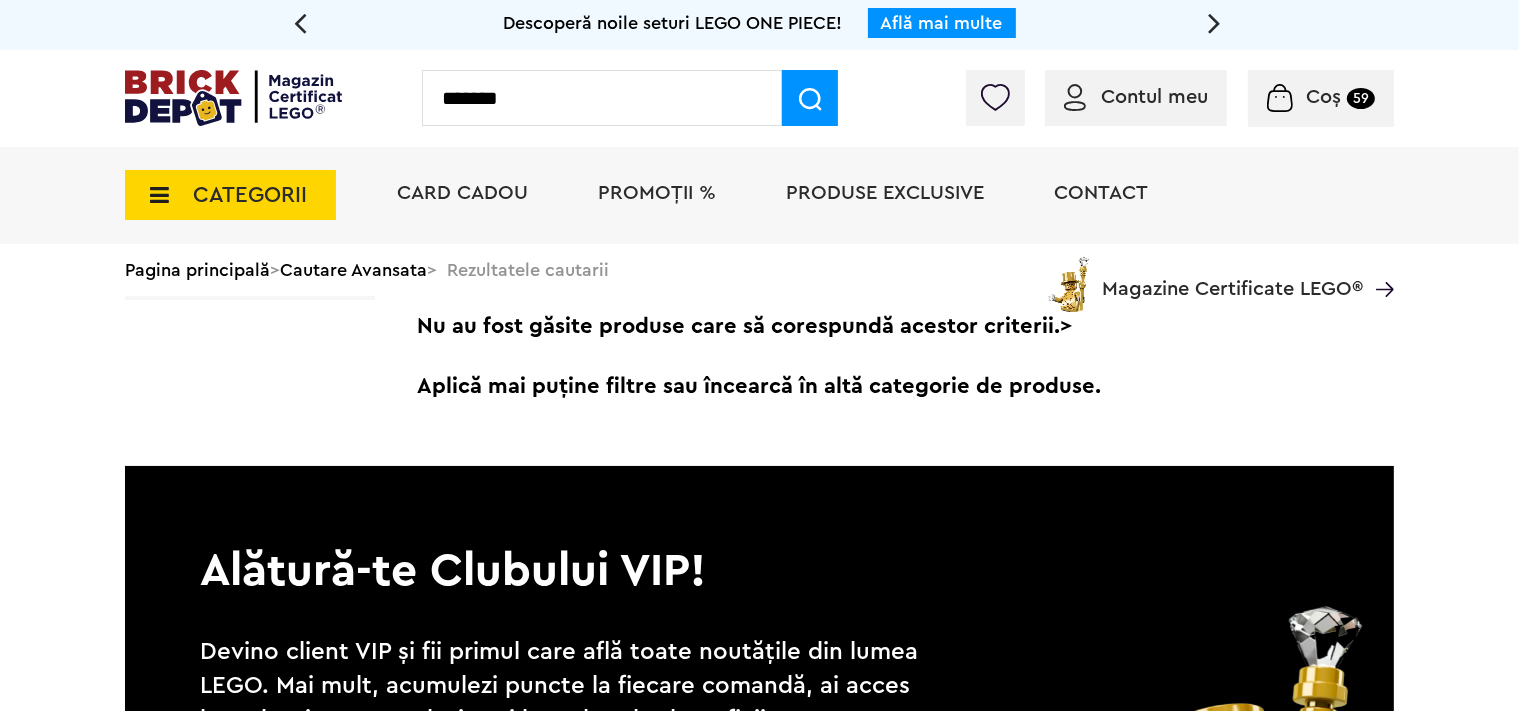 type on "*******" 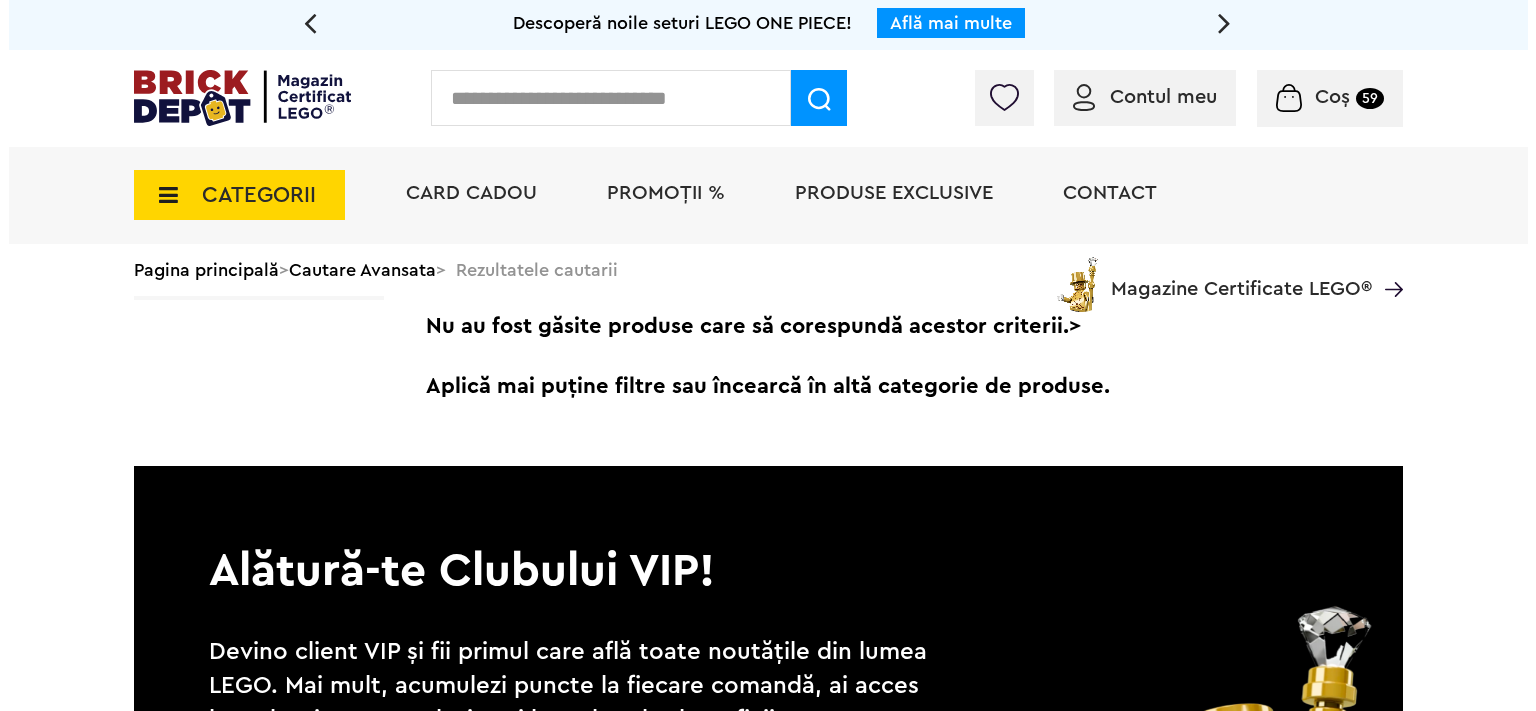scroll, scrollTop: 0, scrollLeft: 0, axis: both 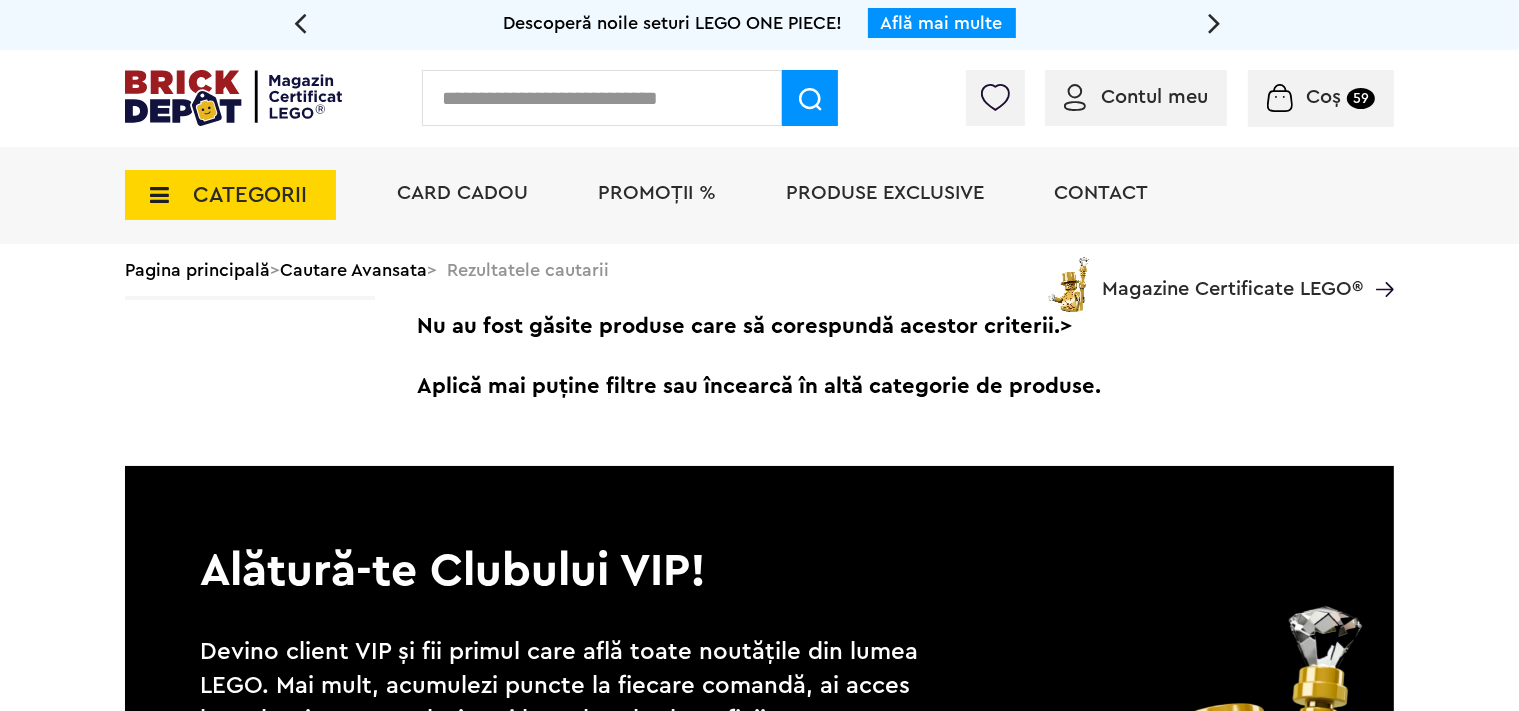 click at bounding box center (602, 98) 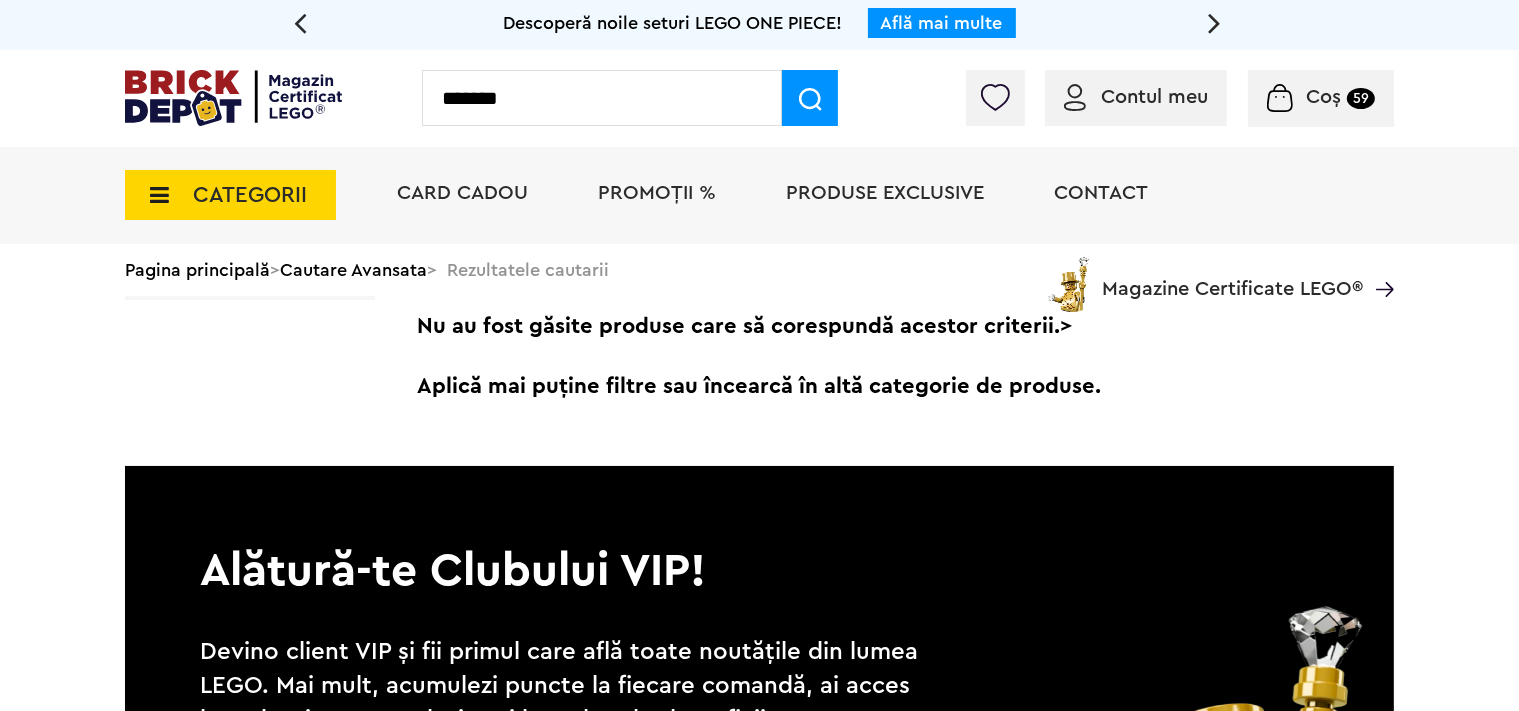 type on "*******" 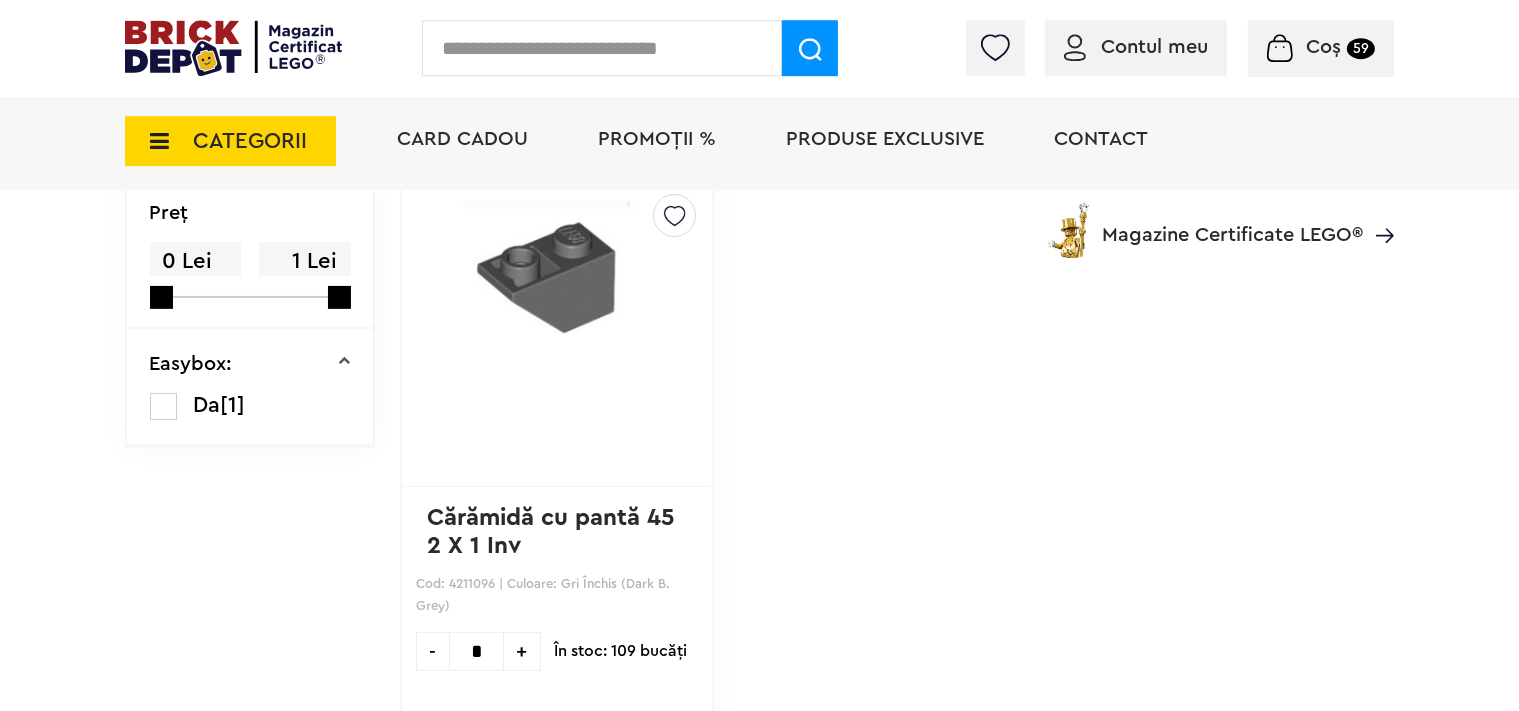 scroll, scrollTop: 316, scrollLeft: 0, axis: vertical 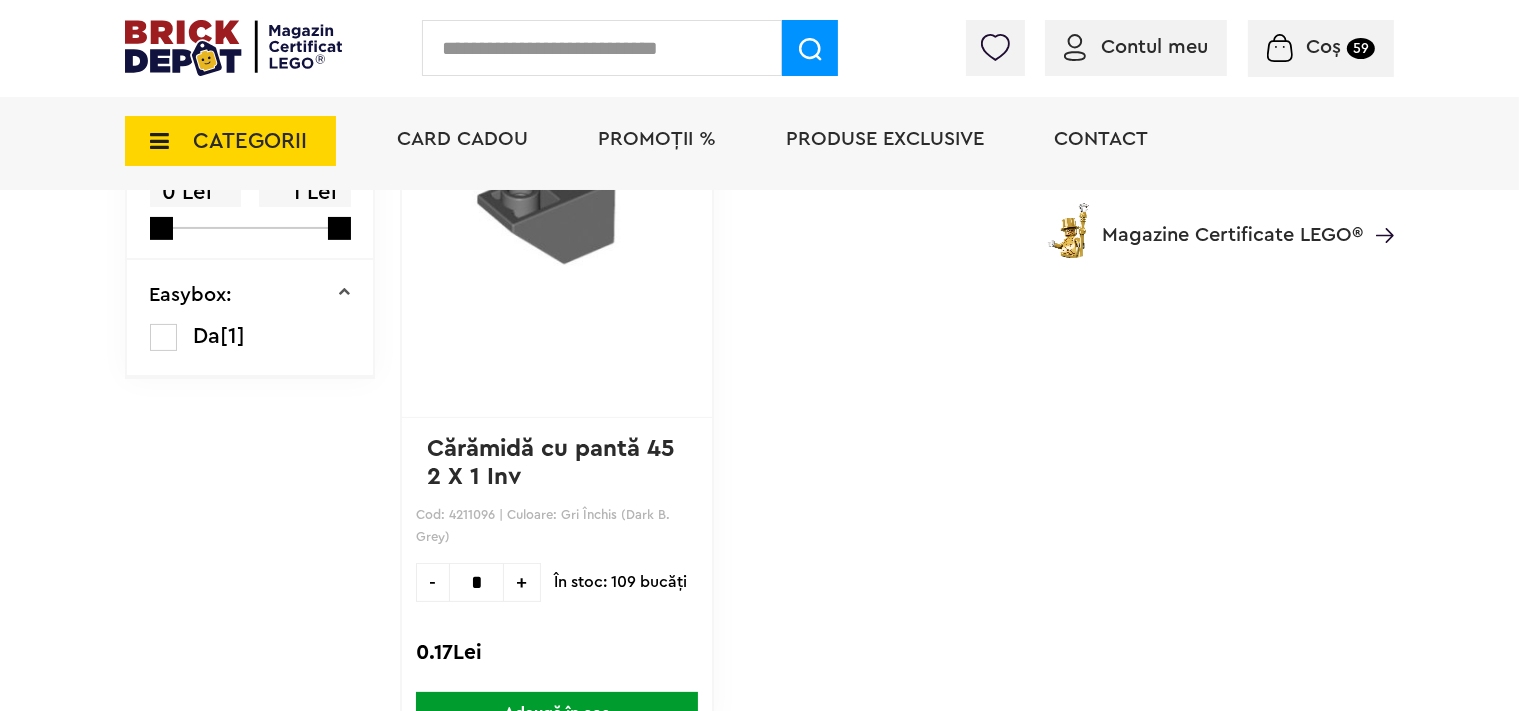click on "+" at bounding box center (522, 582) 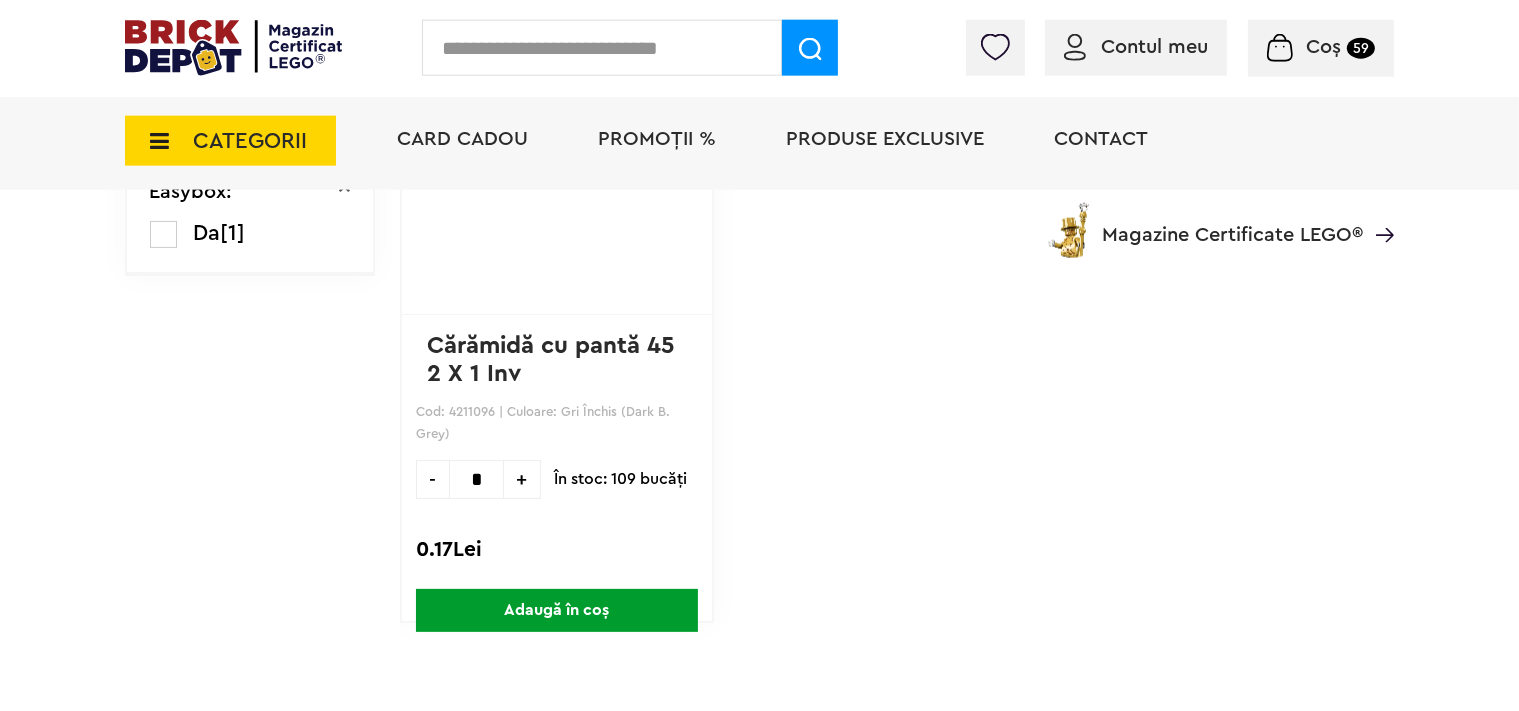 scroll, scrollTop: 528, scrollLeft: 0, axis: vertical 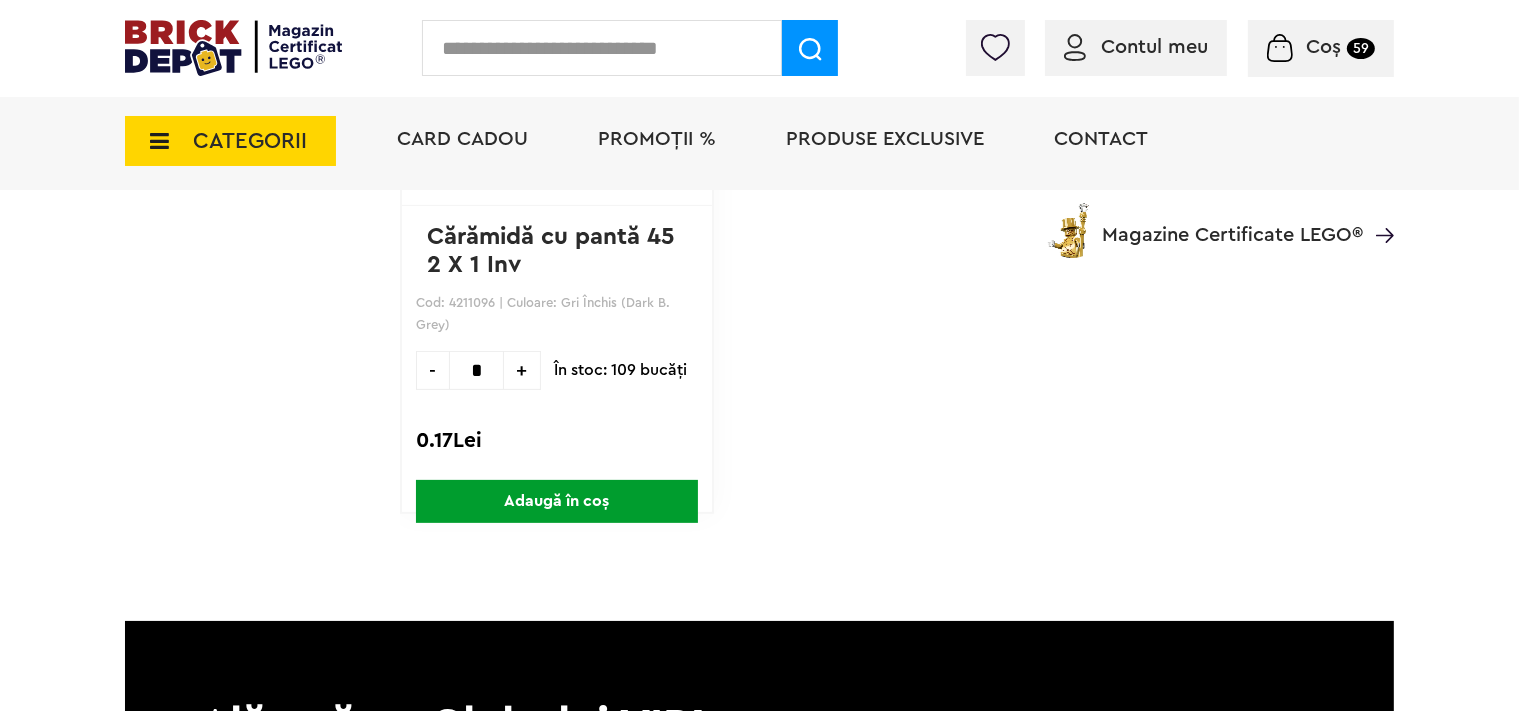 click on "Adaugă în coș" at bounding box center [557, 501] 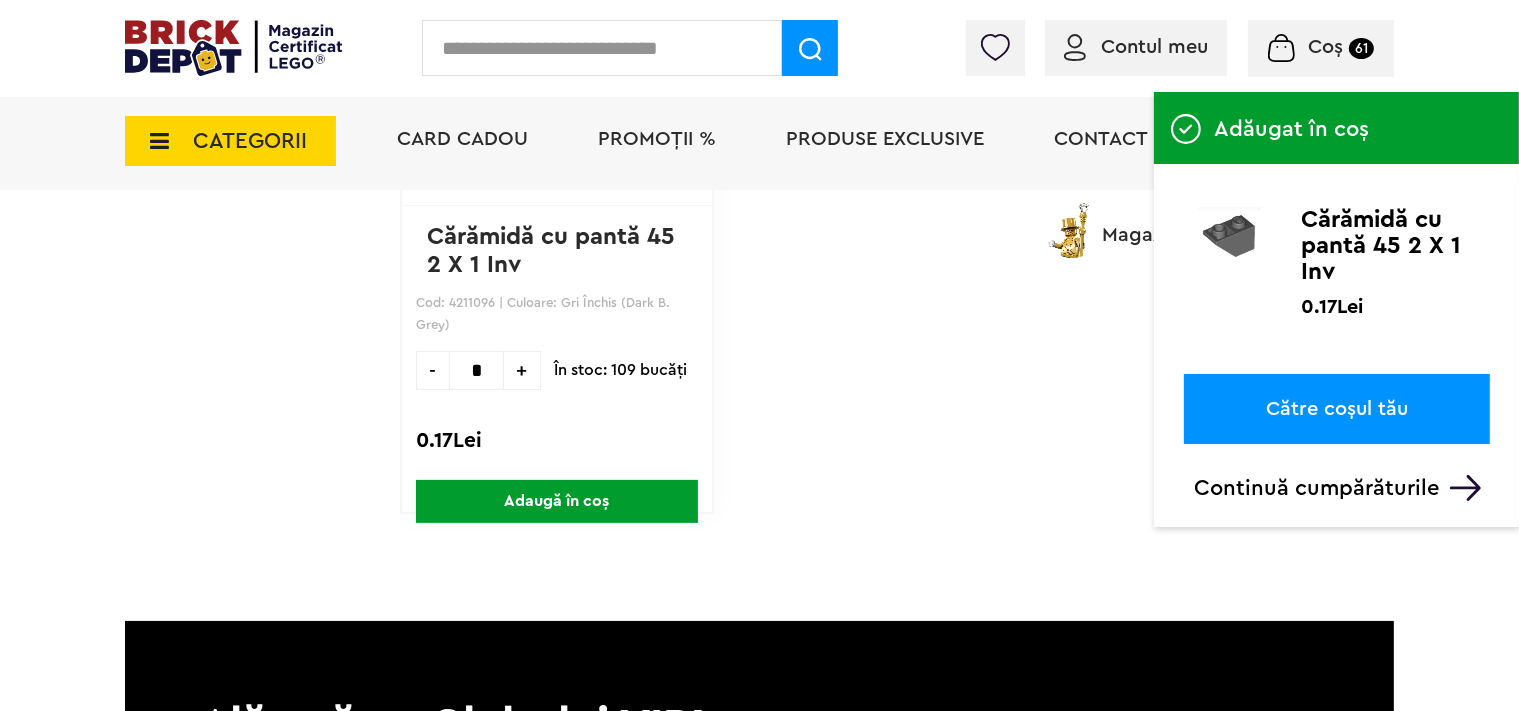 click at bounding box center [602, 48] 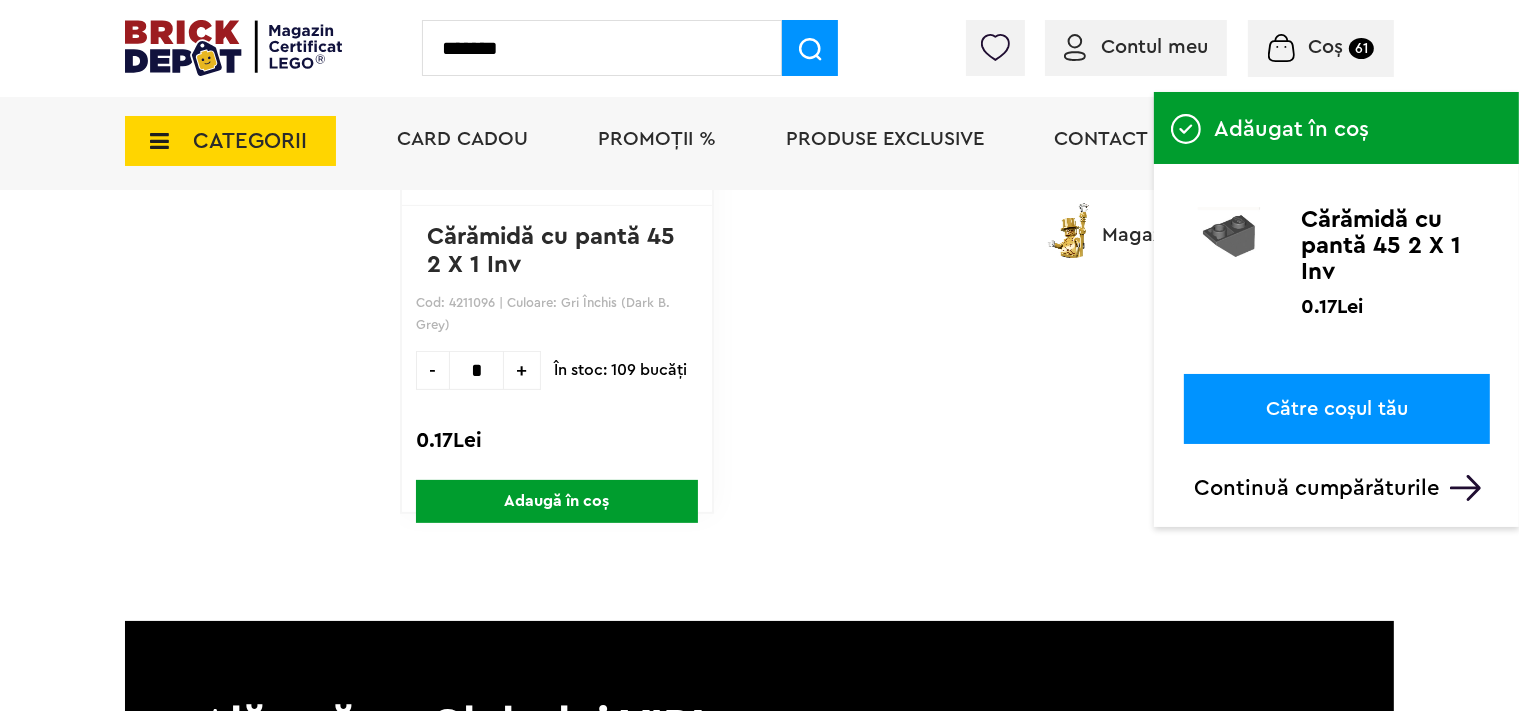 type on "*******" 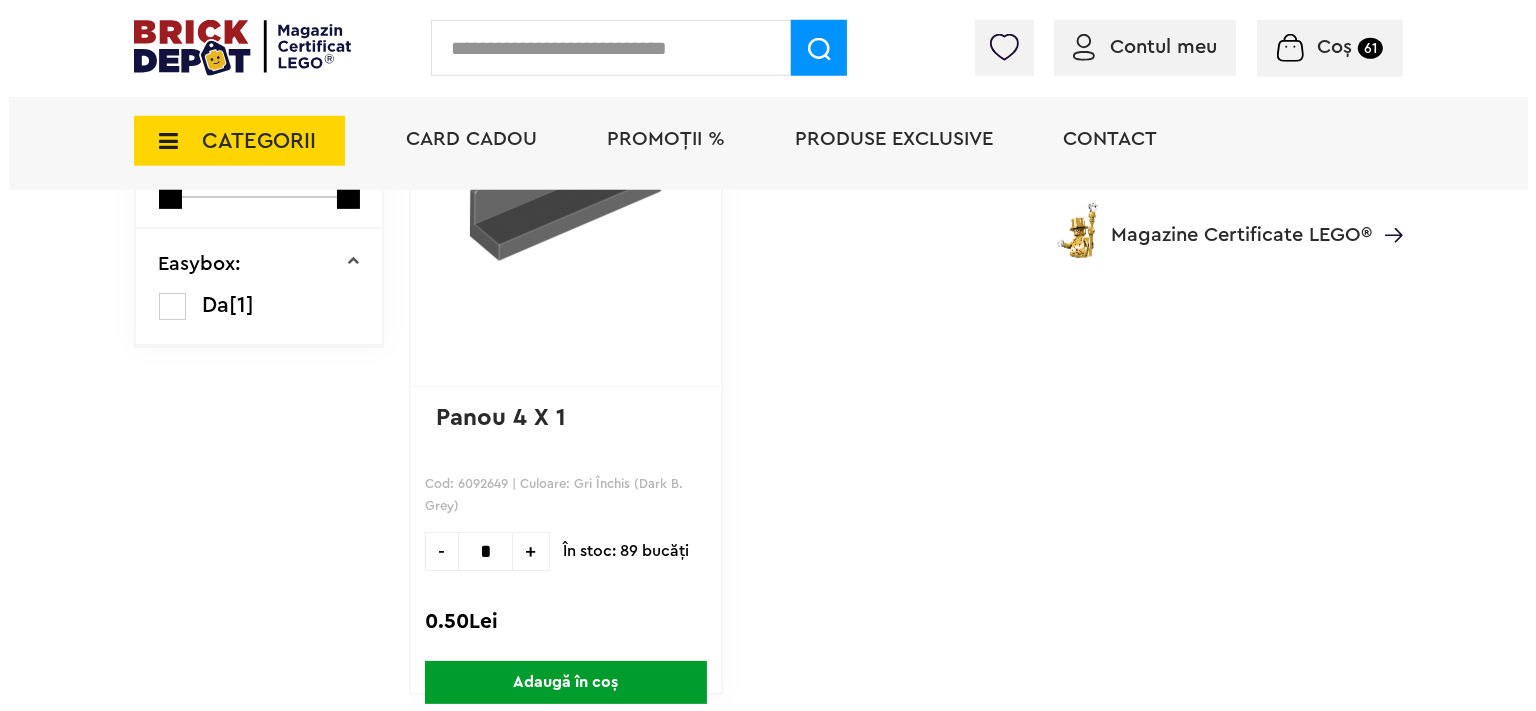 scroll, scrollTop: 422, scrollLeft: 0, axis: vertical 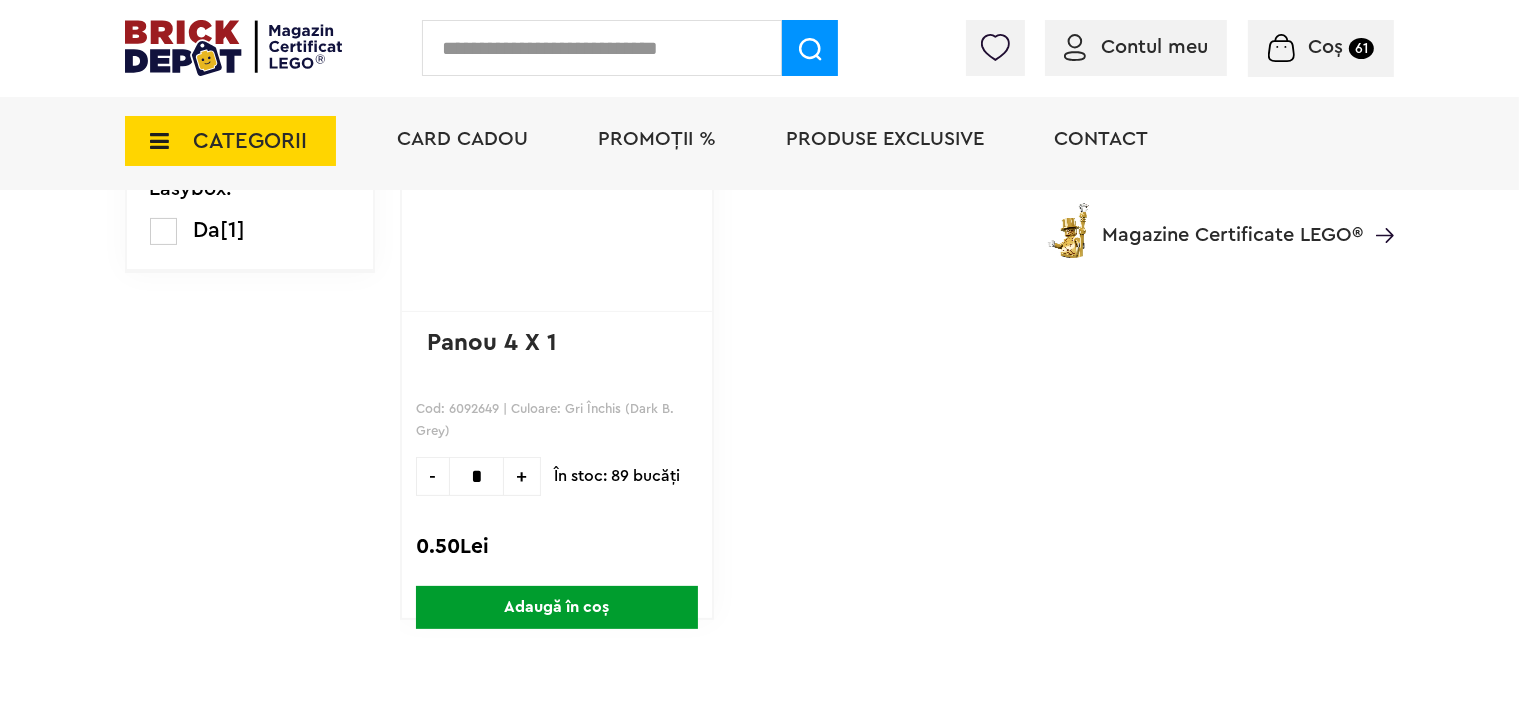 click on "+" at bounding box center [522, 476] 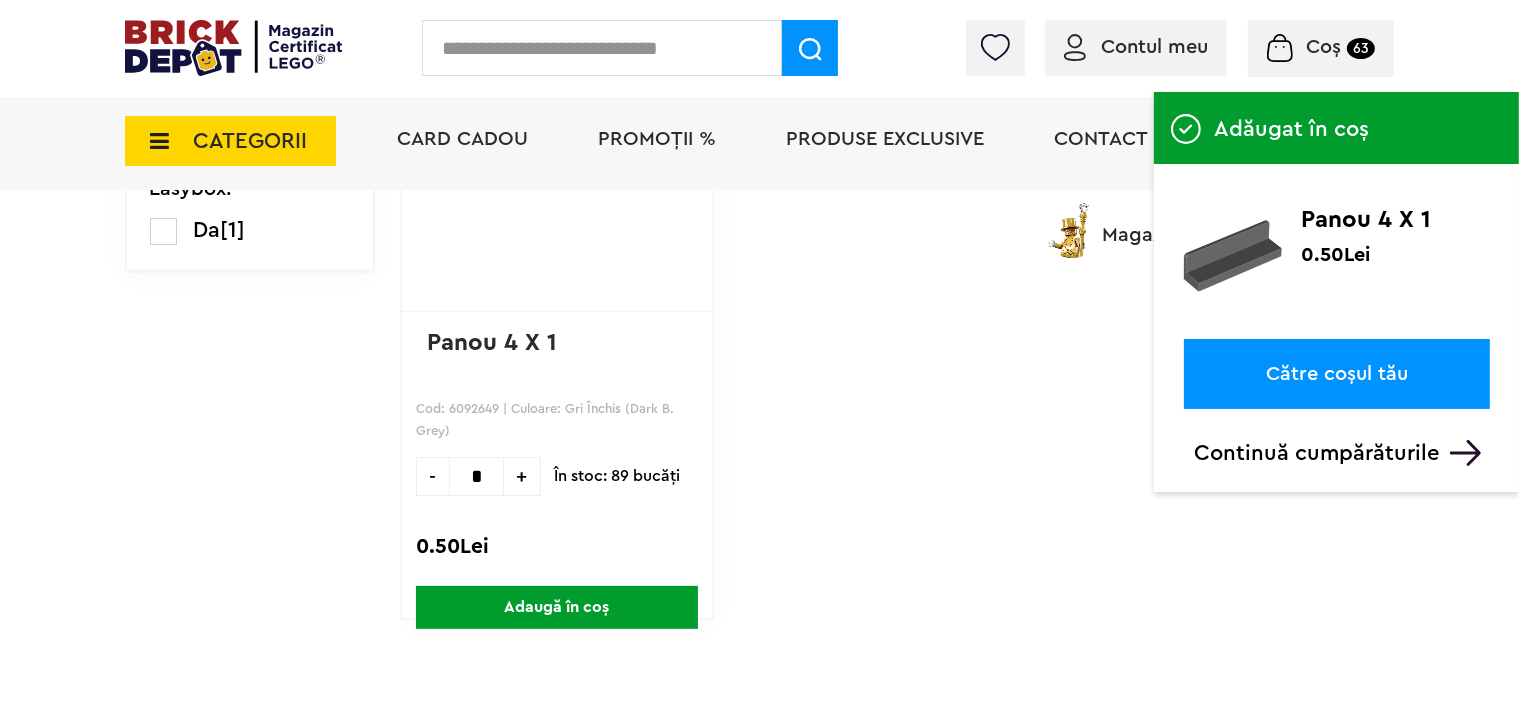 click at bounding box center (602, 48) 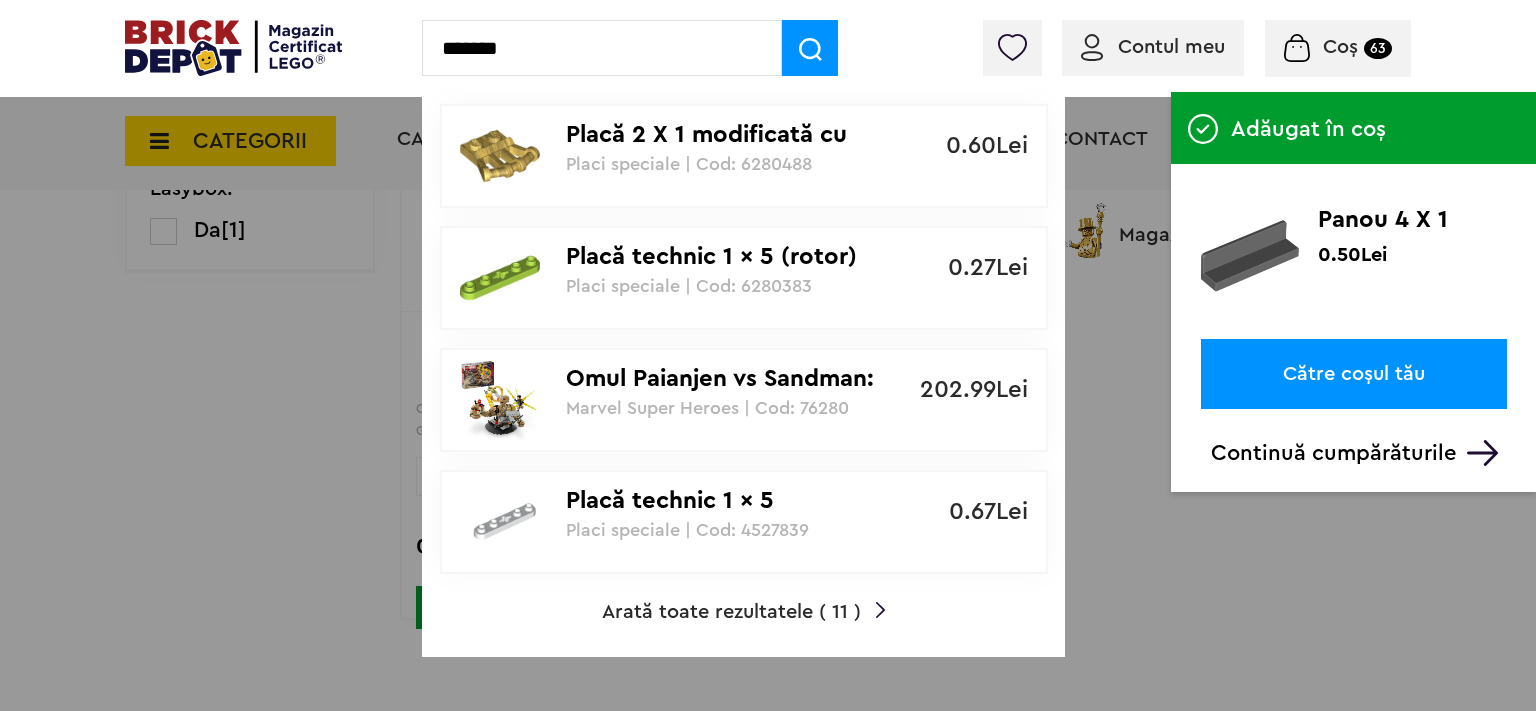 type on "*******" 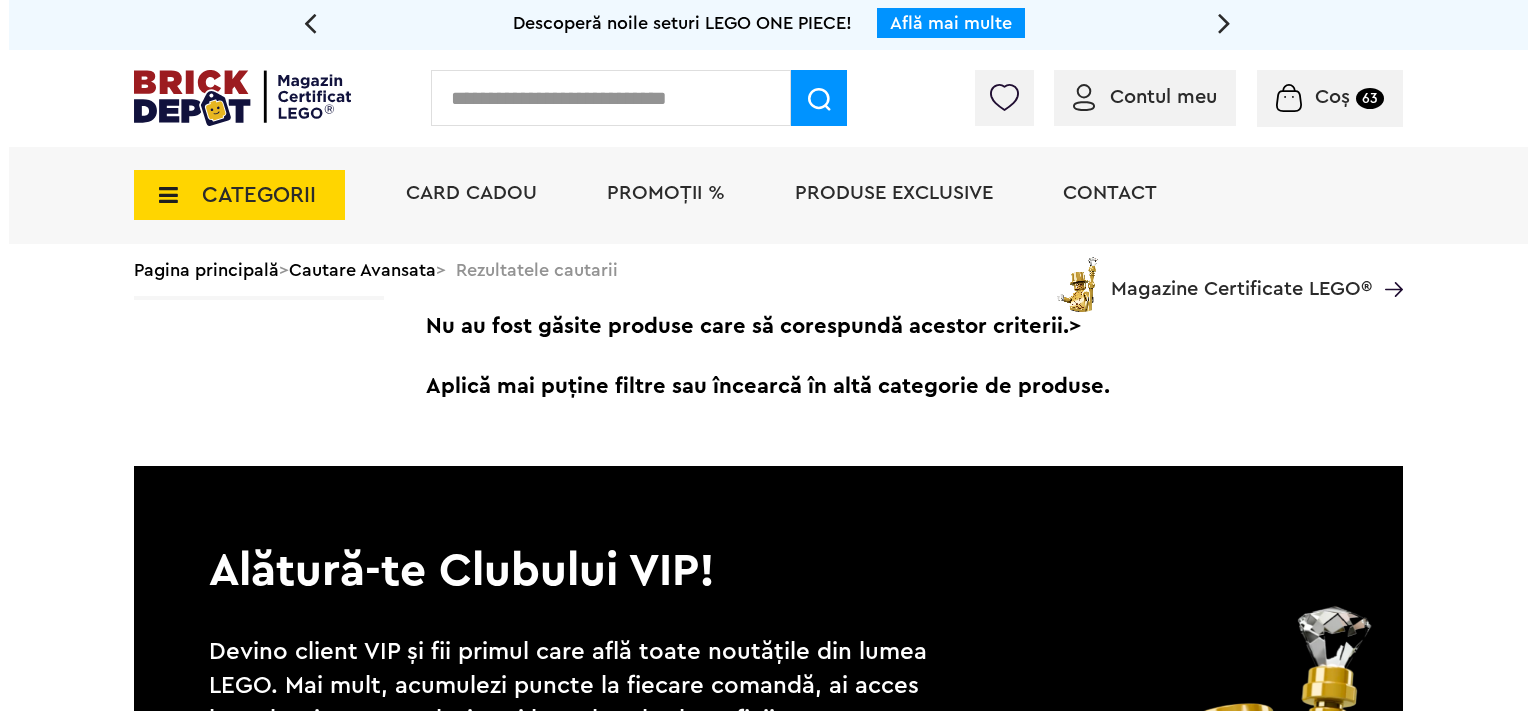 scroll, scrollTop: 0, scrollLeft: 0, axis: both 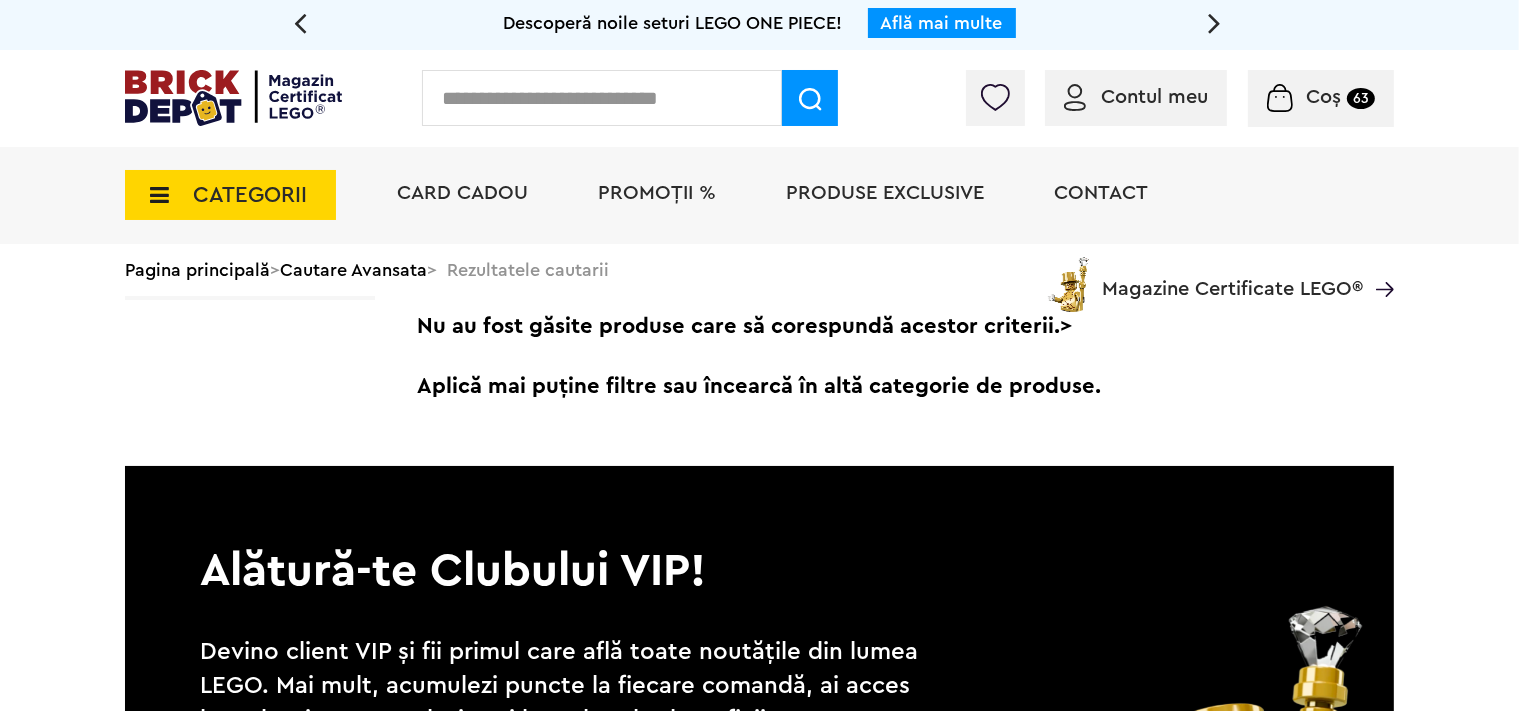 click at bounding box center (602, 98) 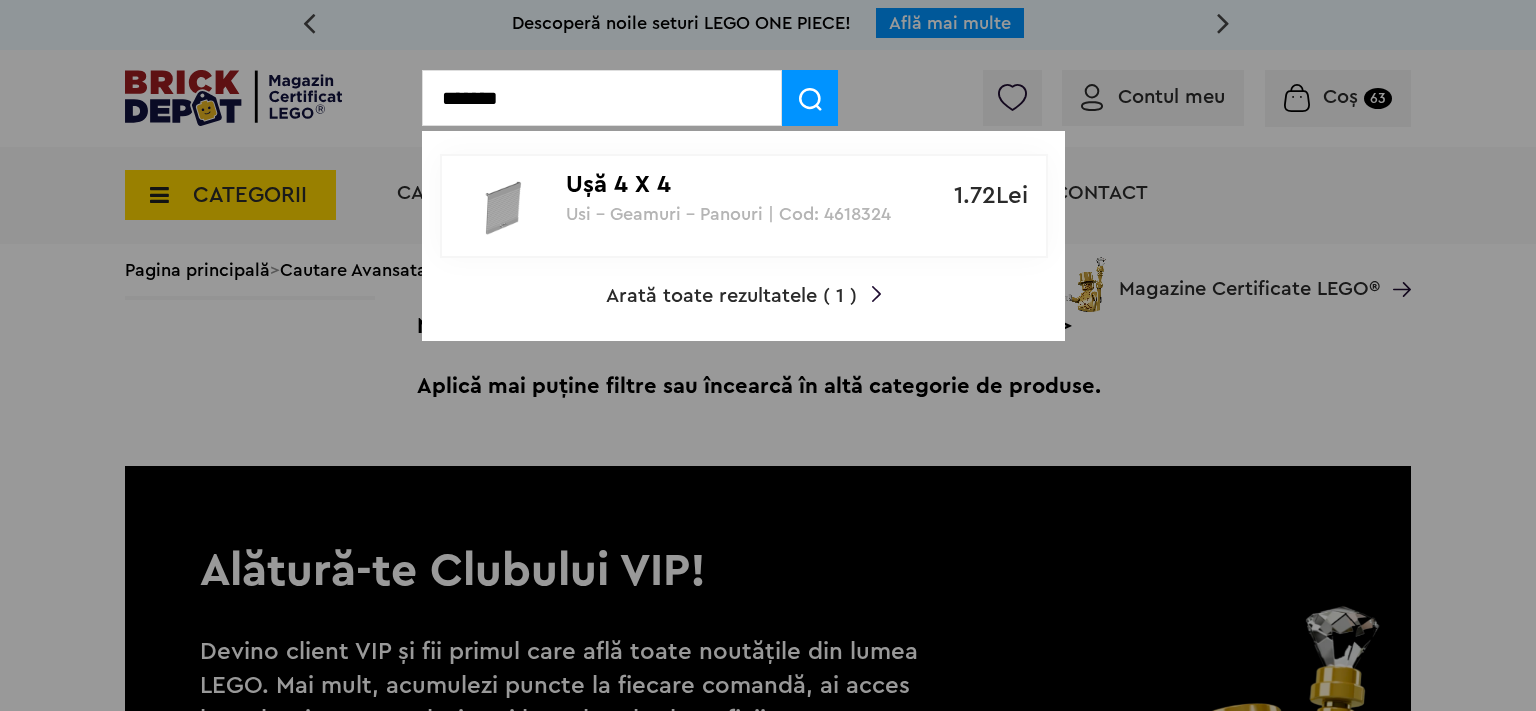 type on "*******" 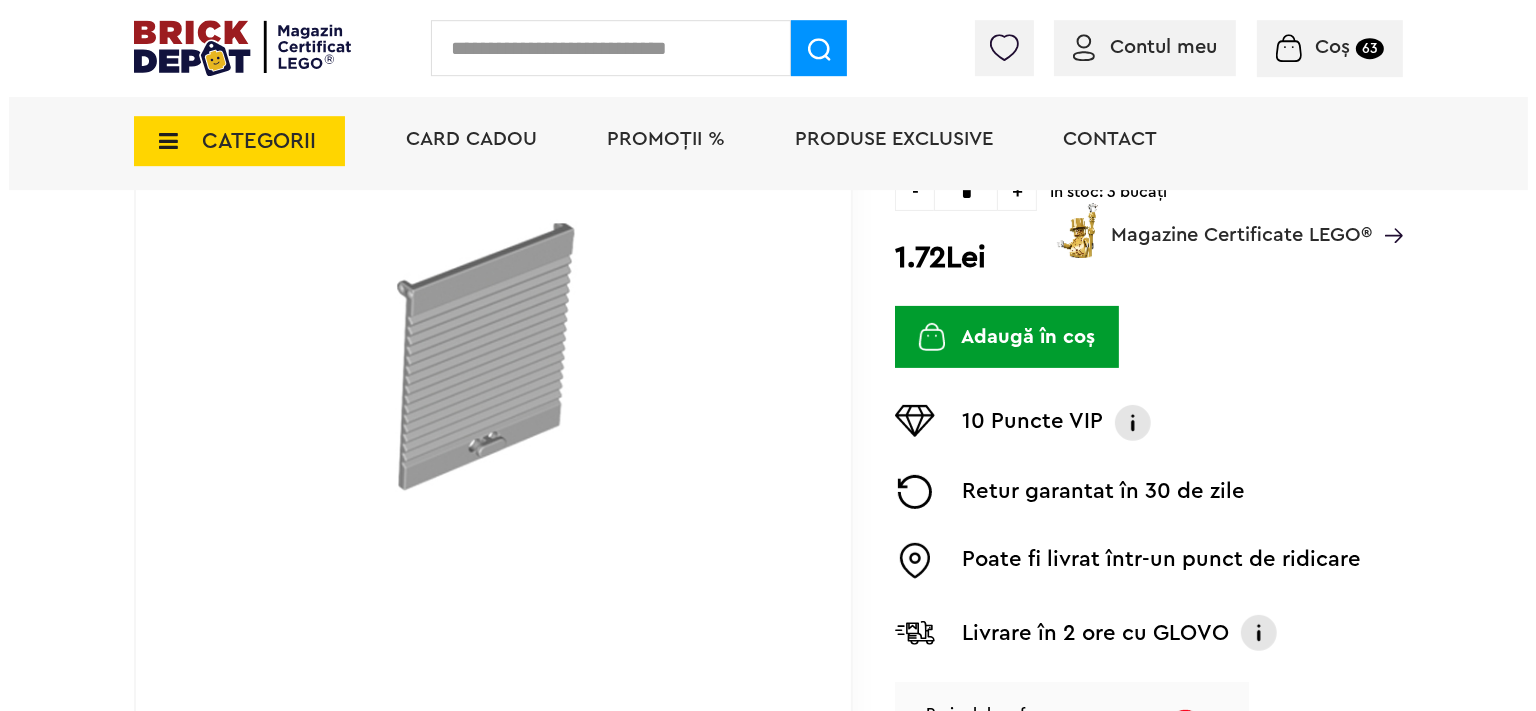 scroll, scrollTop: 316, scrollLeft: 0, axis: vertical 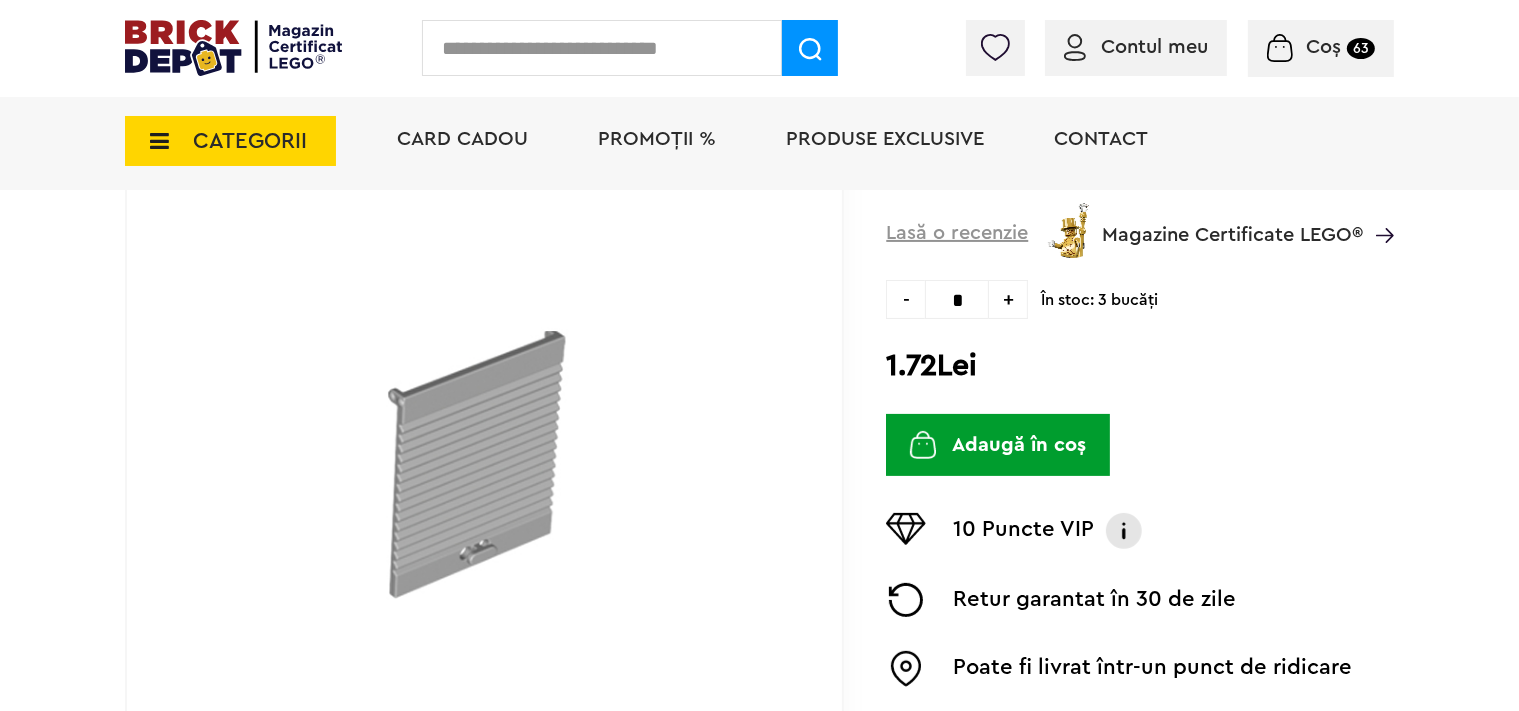 click on "Adaugă în coș" at bounding box center (998, 445) 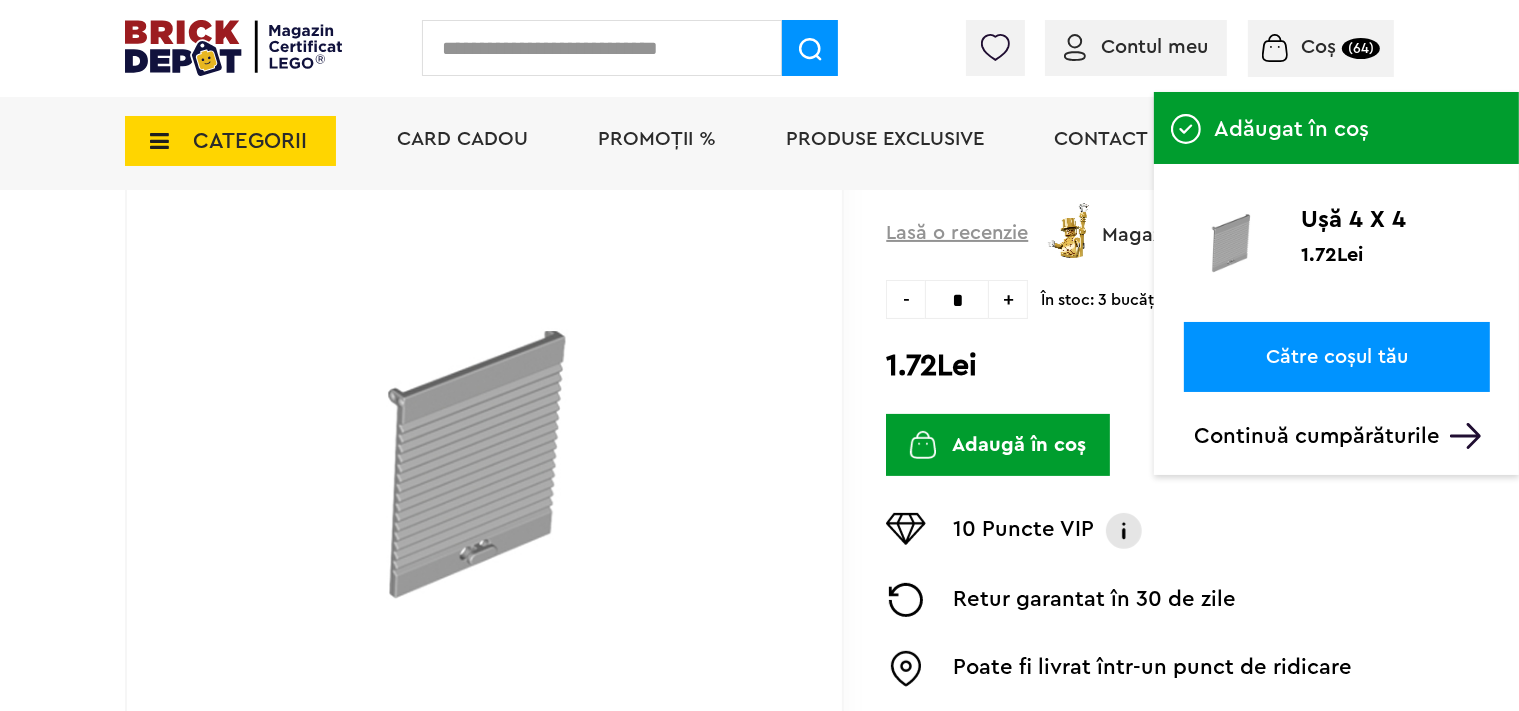 click at bounding box center [602, 48] 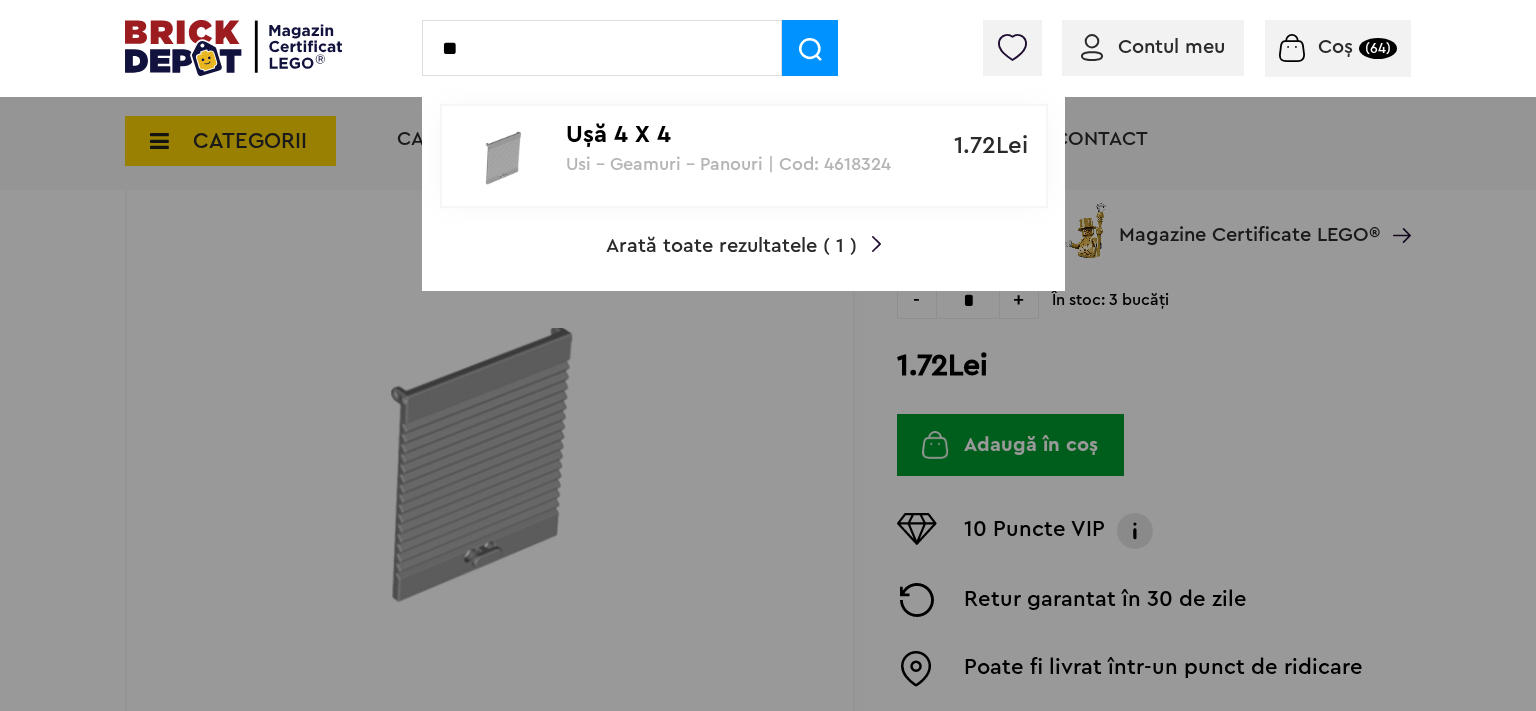 type on "*" 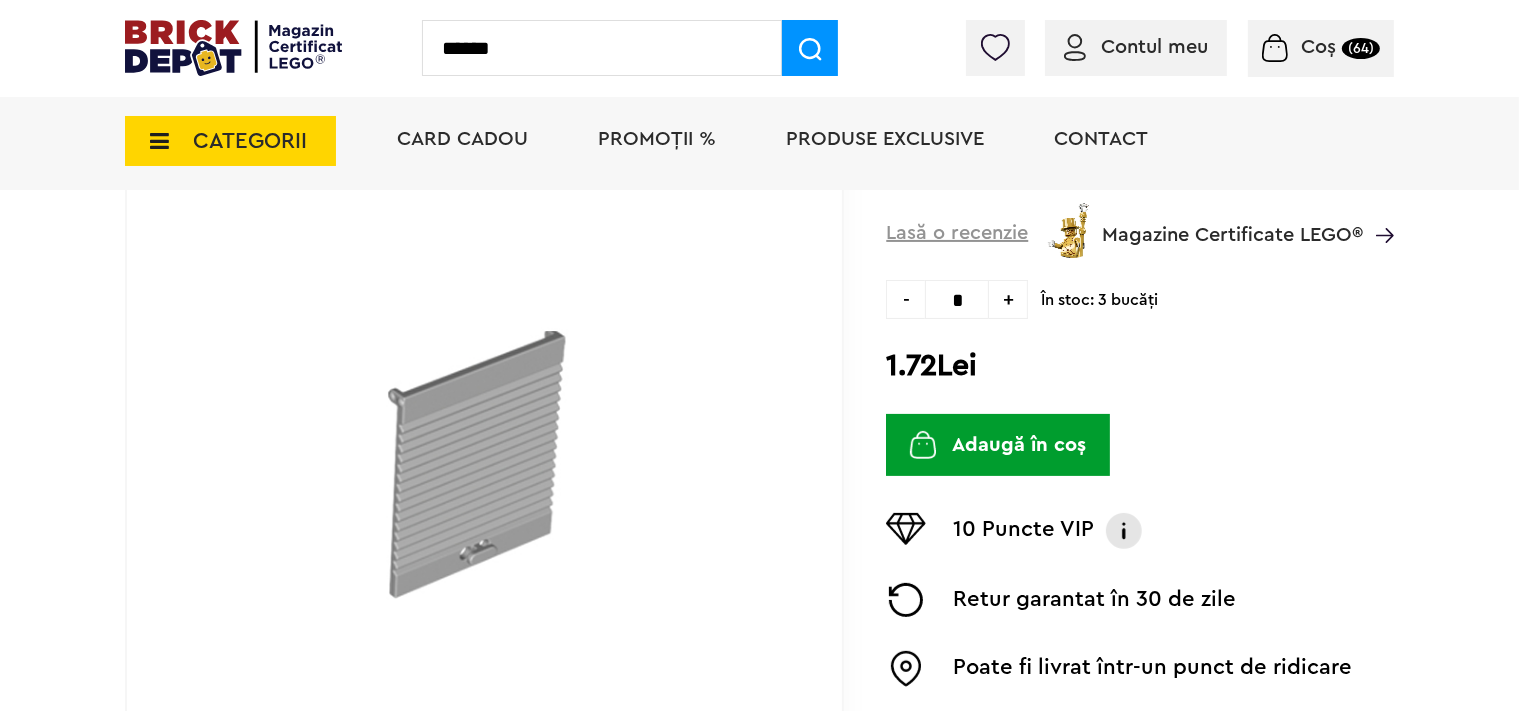 type on "******" 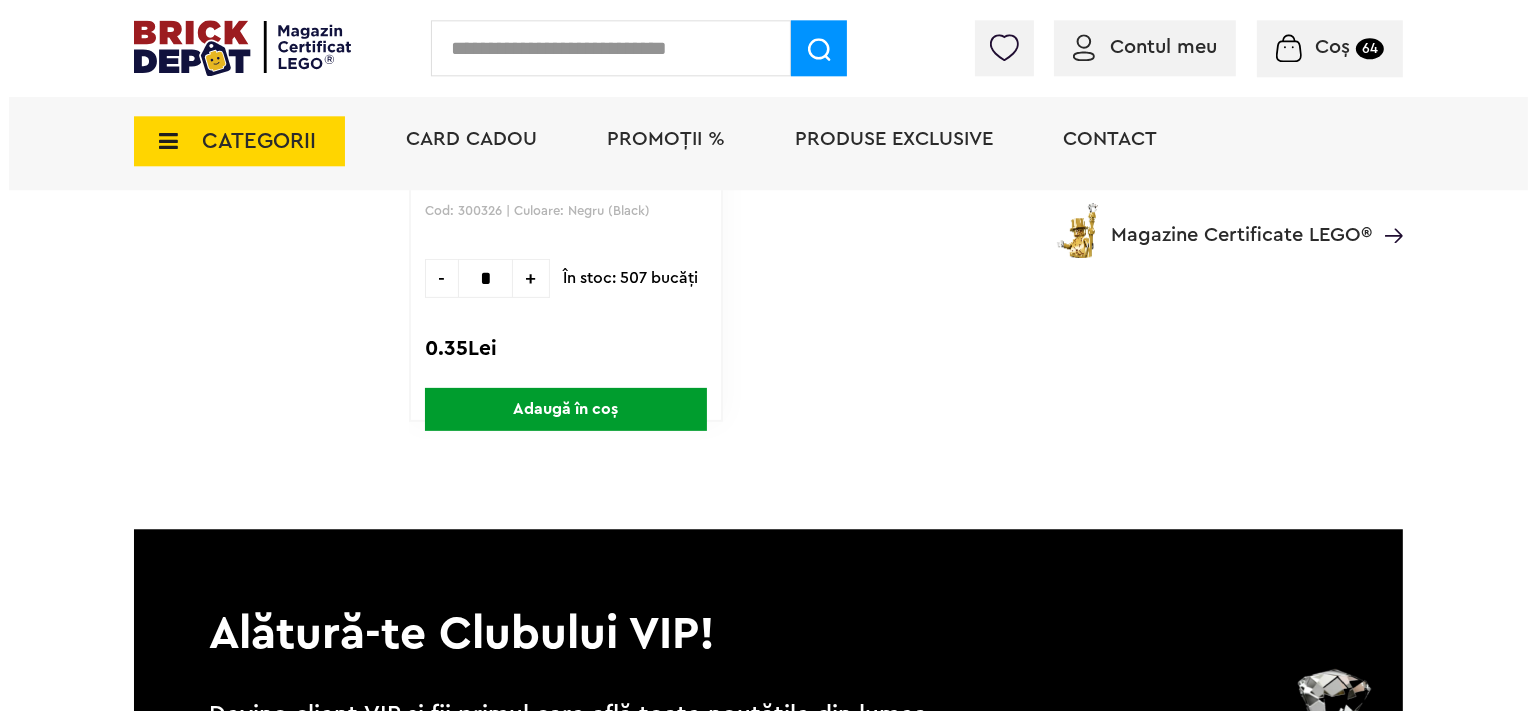 scroll, scrollTop: 633, scrollLeft: 0, axis: vertical 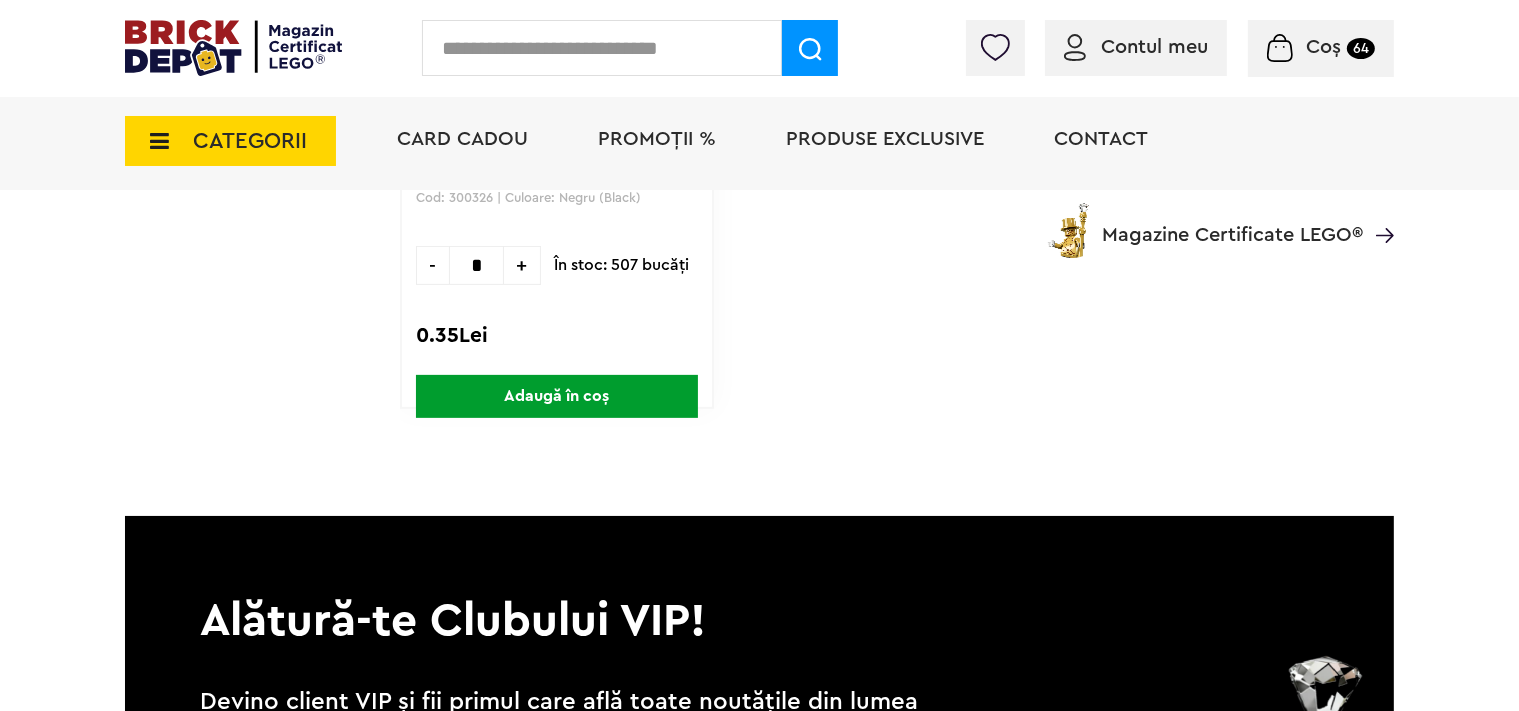 click on "Adaugă în coș" at bounding box center [557, 396] 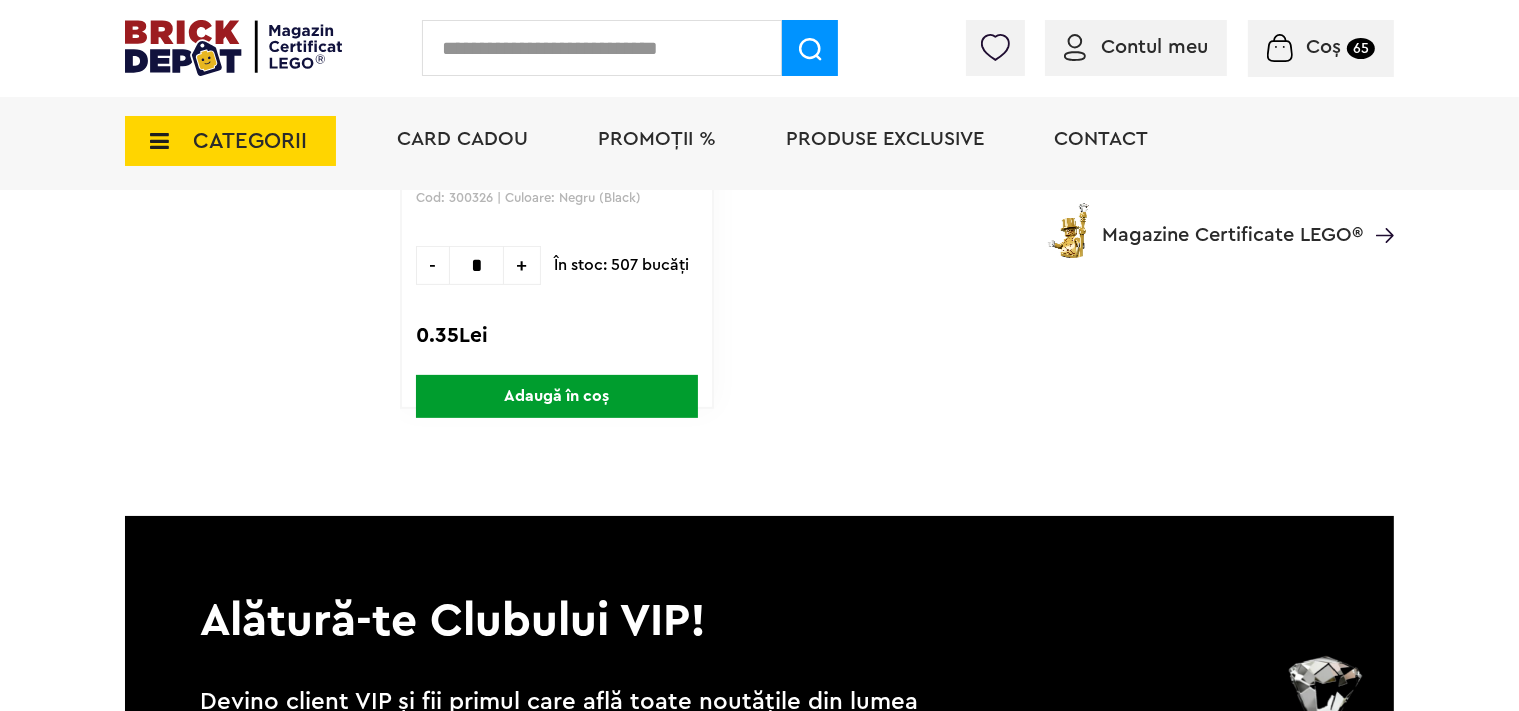 click at bounding box center [602, 48] 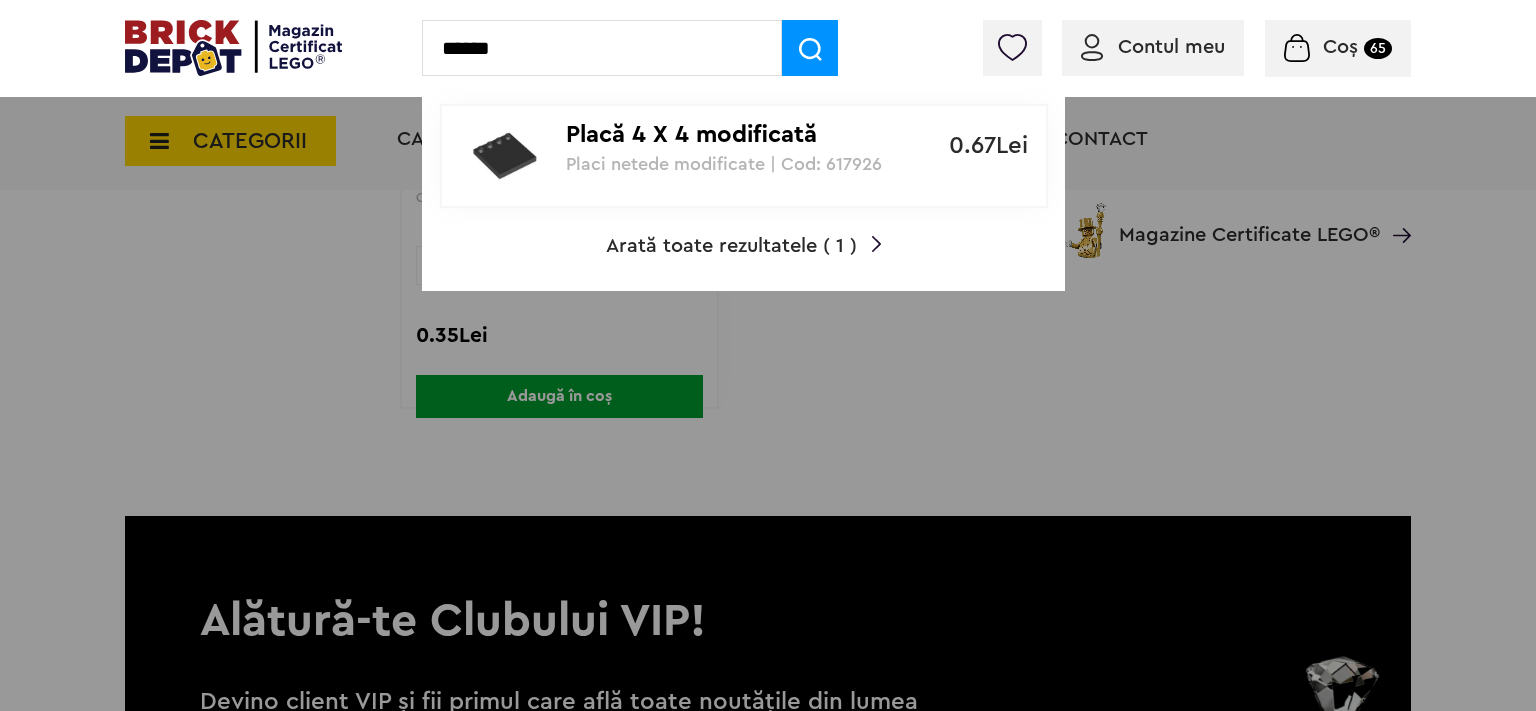 type on "******" 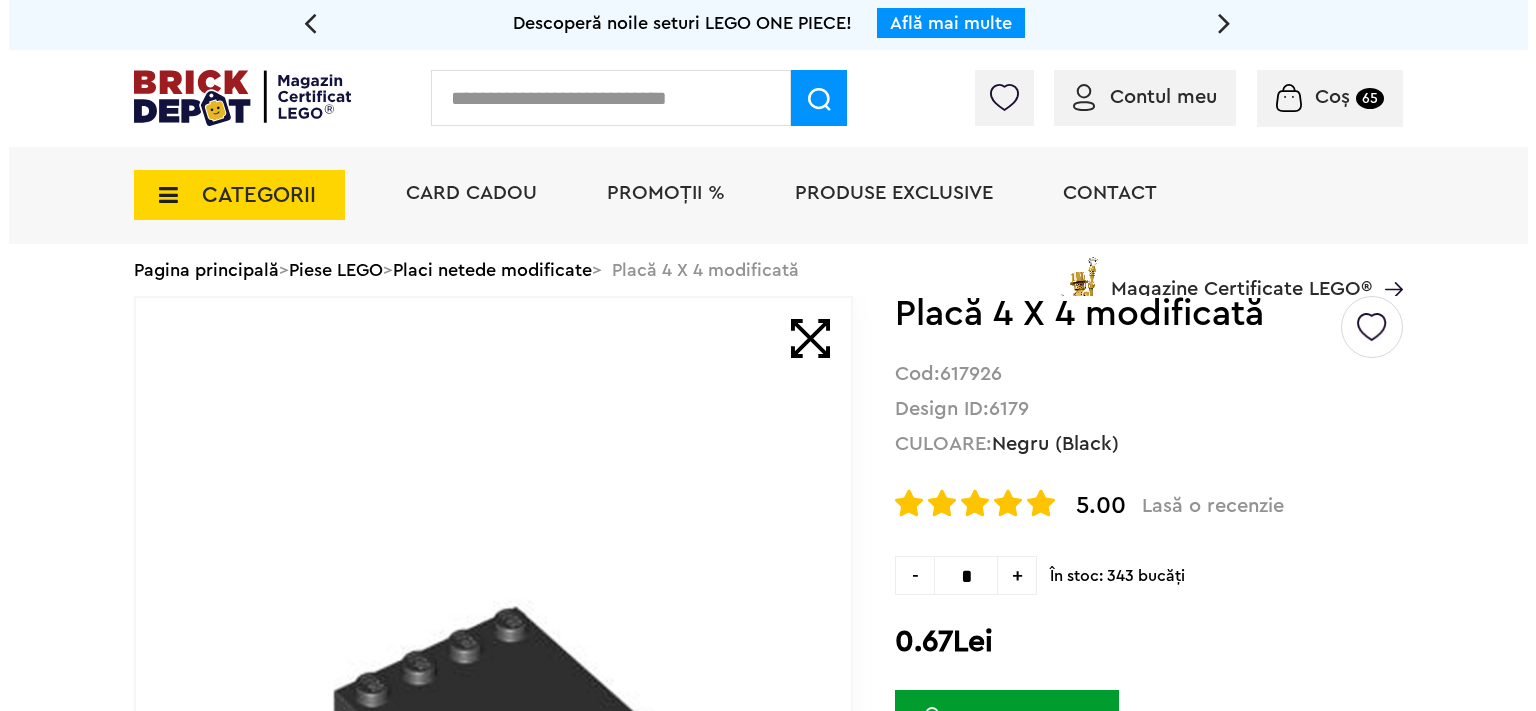 scroll, scrollTop: 0, scrollLeft: 0, axis: both 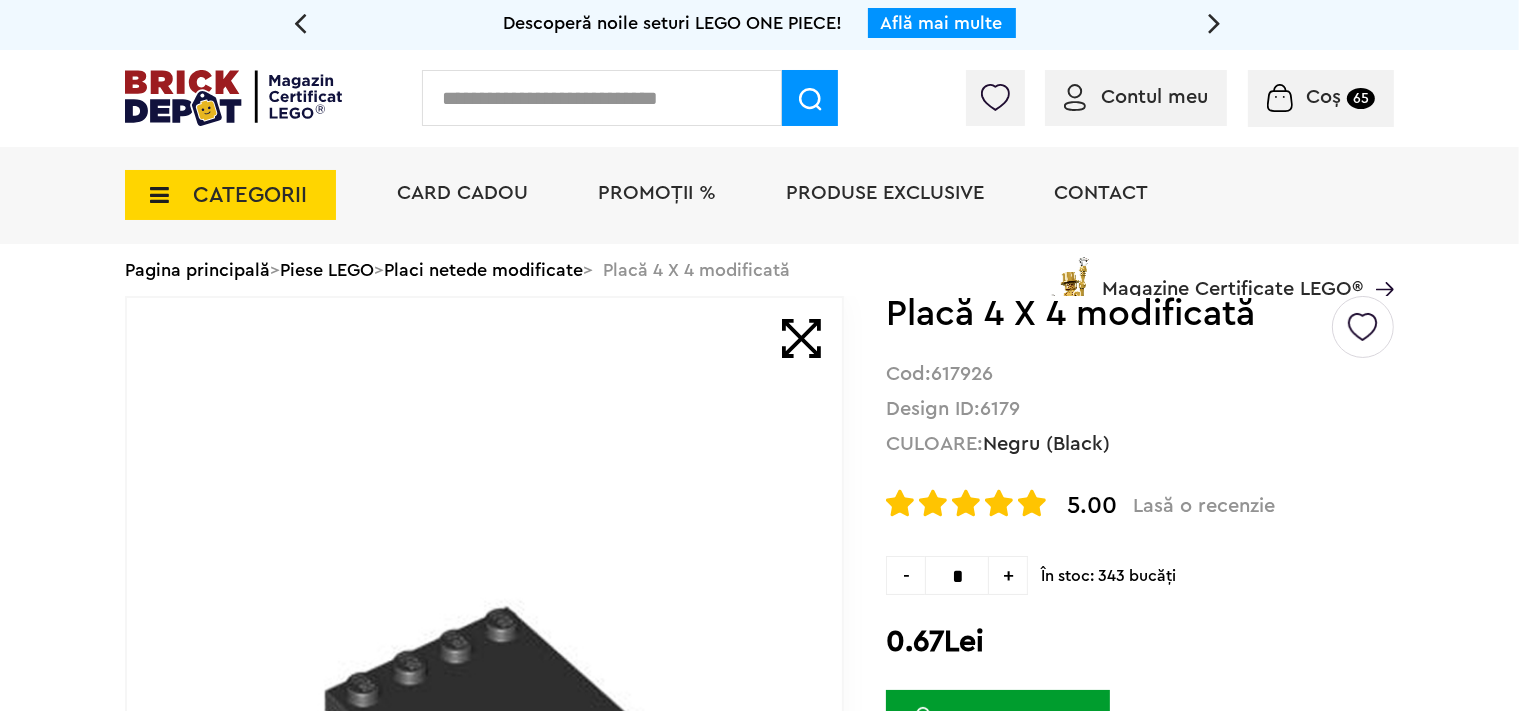 click on "Adaugă în coș" at bounding box center [998, 721] 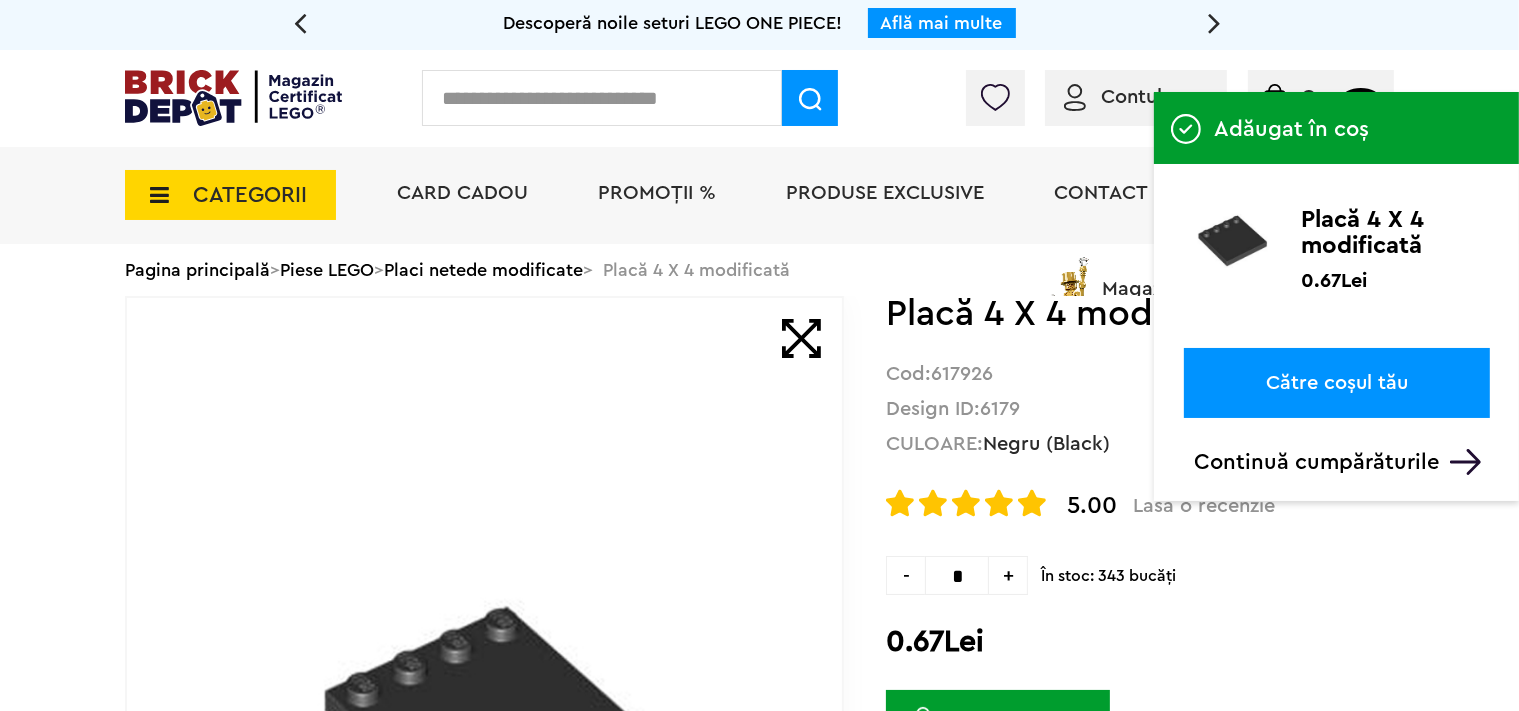click at bounding box center [602, 98] 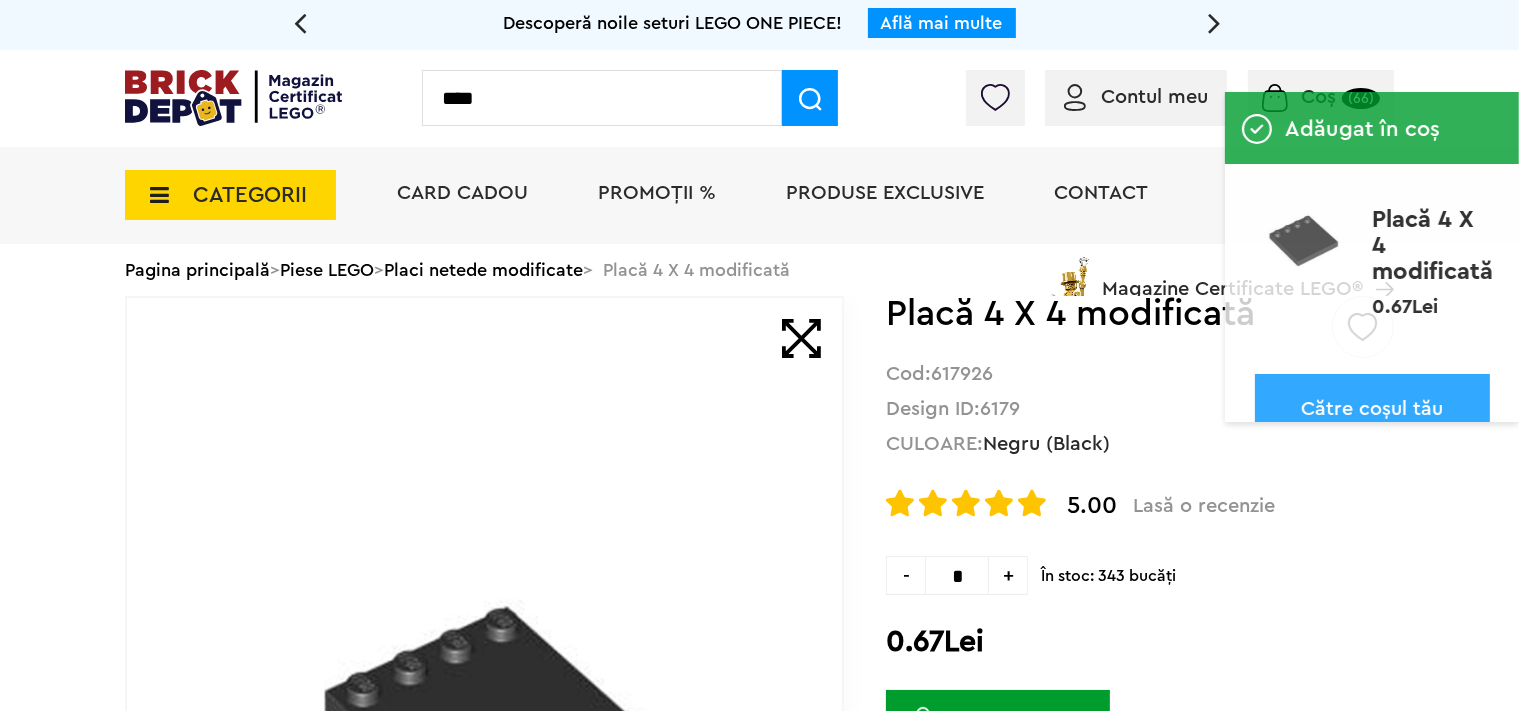 type on "****" 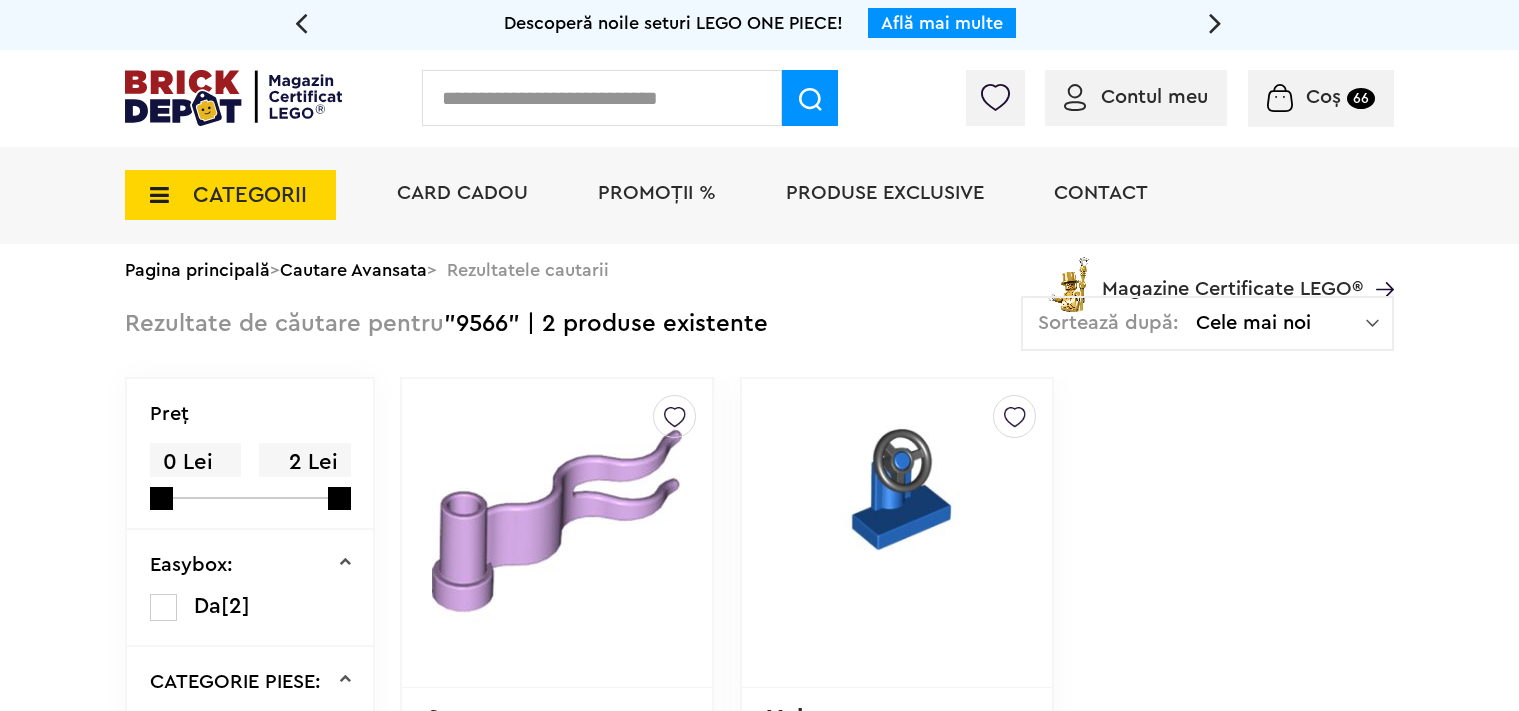 scroll, scrollTop: 0, scrollLeft: 0, axis: both 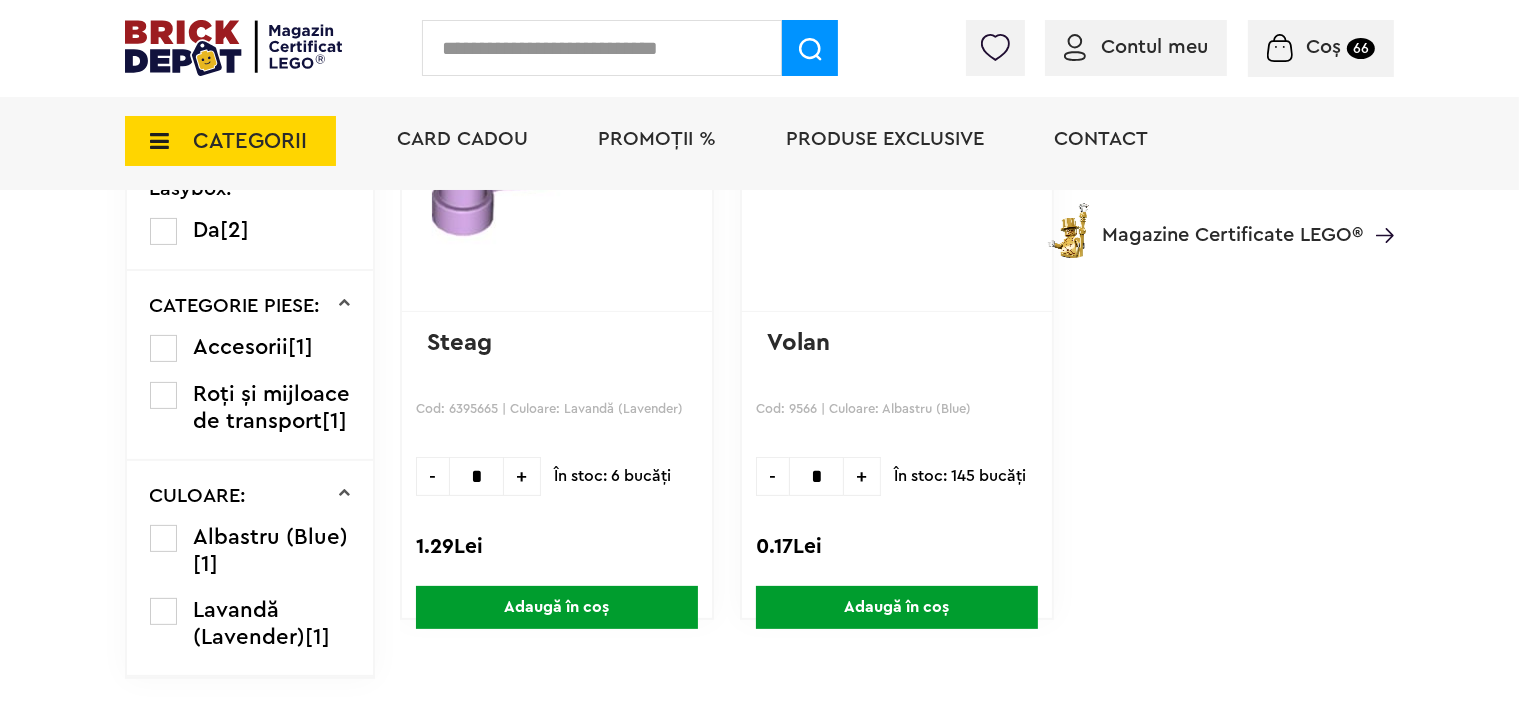 click on "Adaugă în coș" at bounding box center [897, 607] 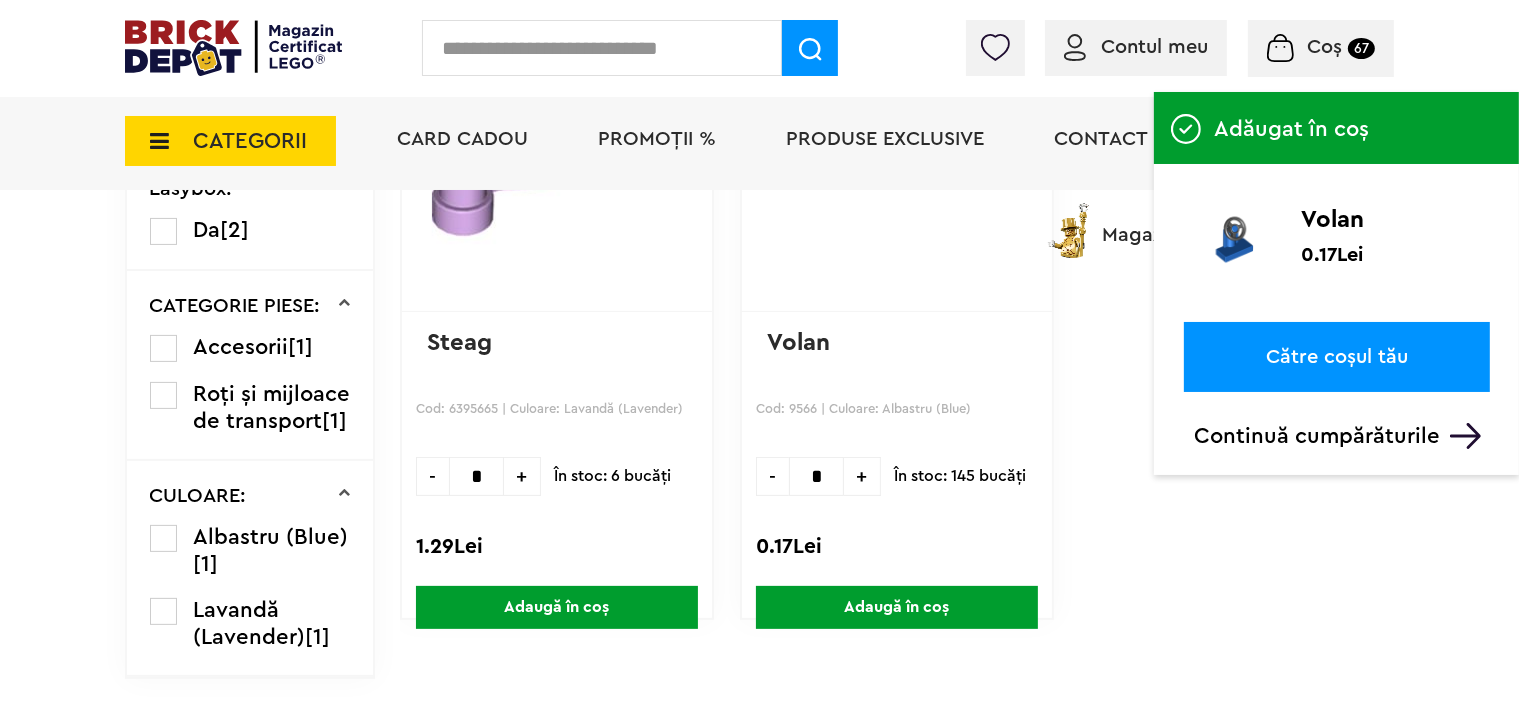 click at bounding box center (602, 48) 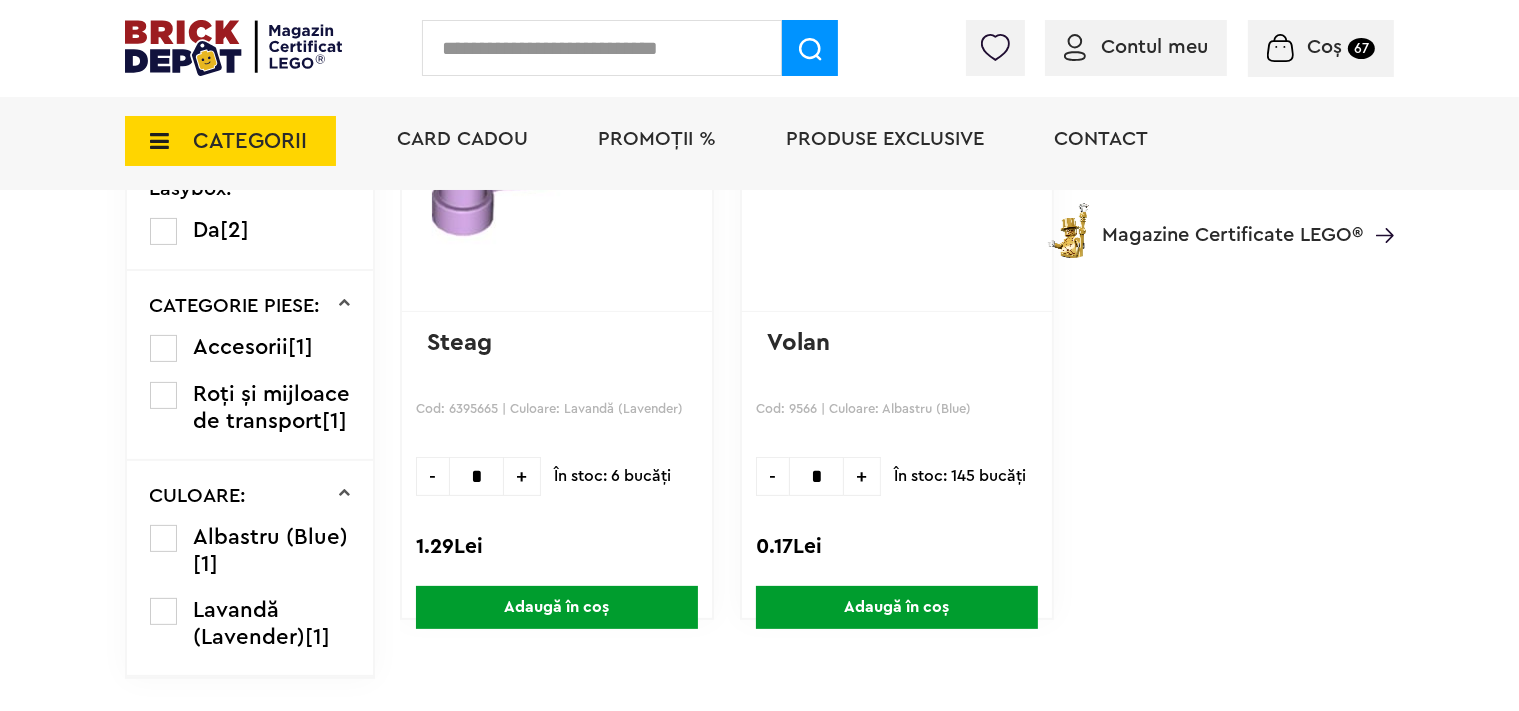 click at bounding box center (1280, 48) 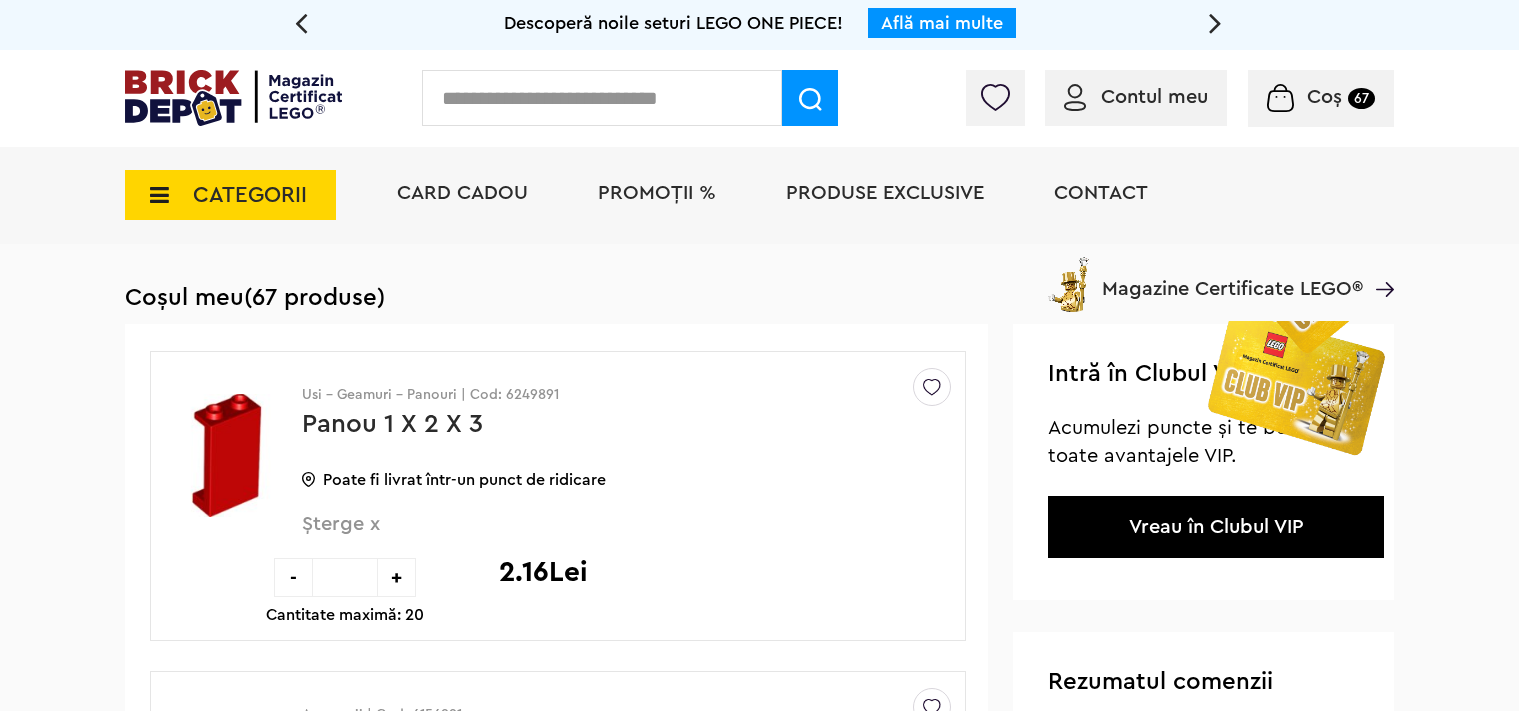 scroll, scrollTop: 0, scrollLeft: 0, axis: both 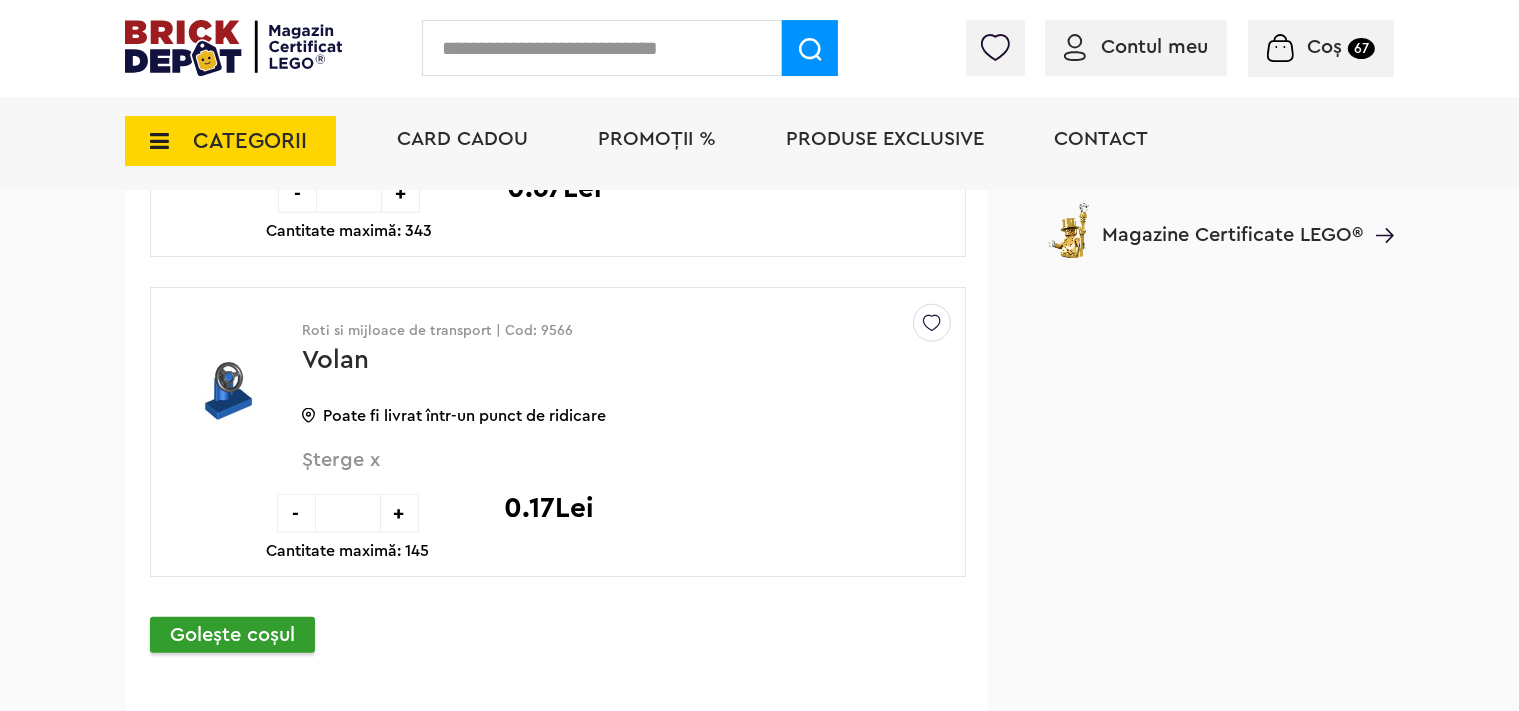 click at bounding box center (602, 48) 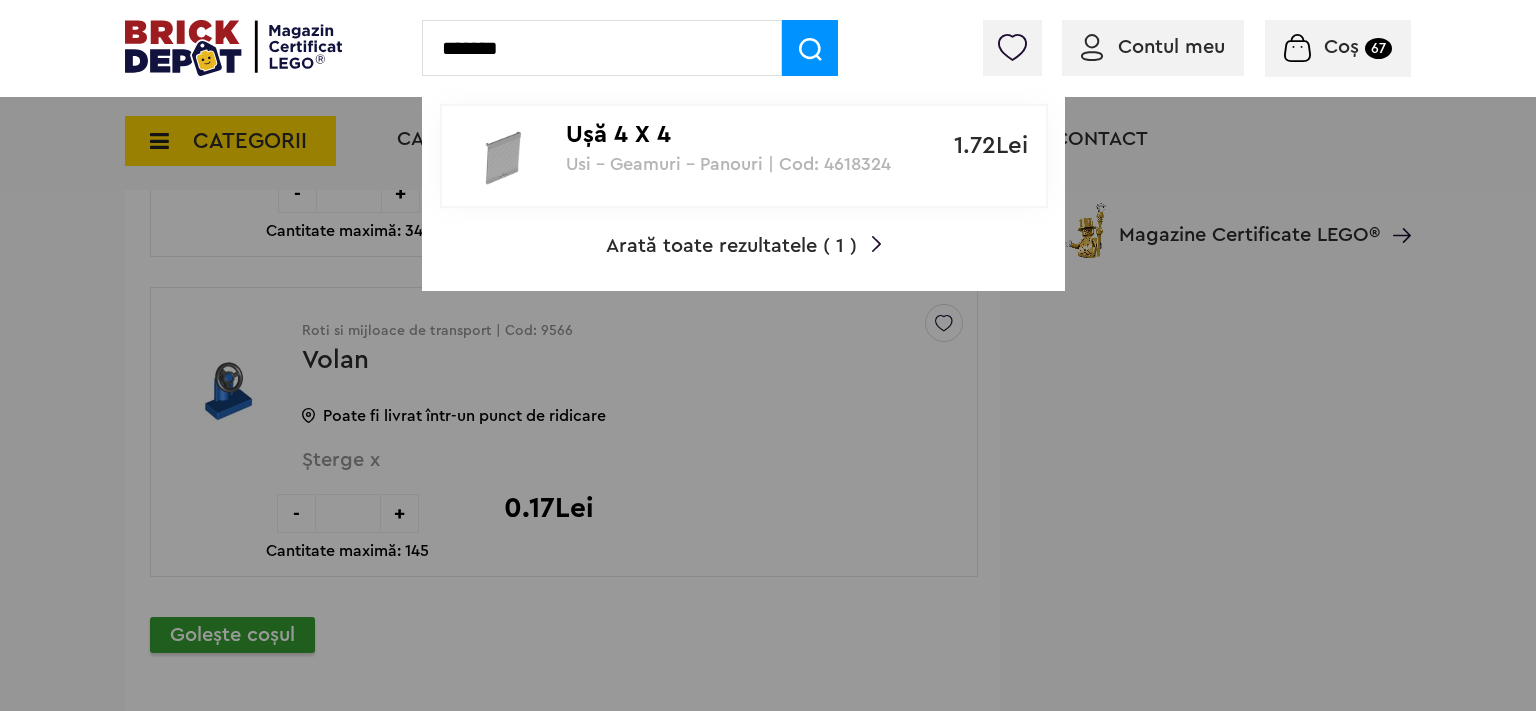 click on "*******" at bounding box center [602, 48] 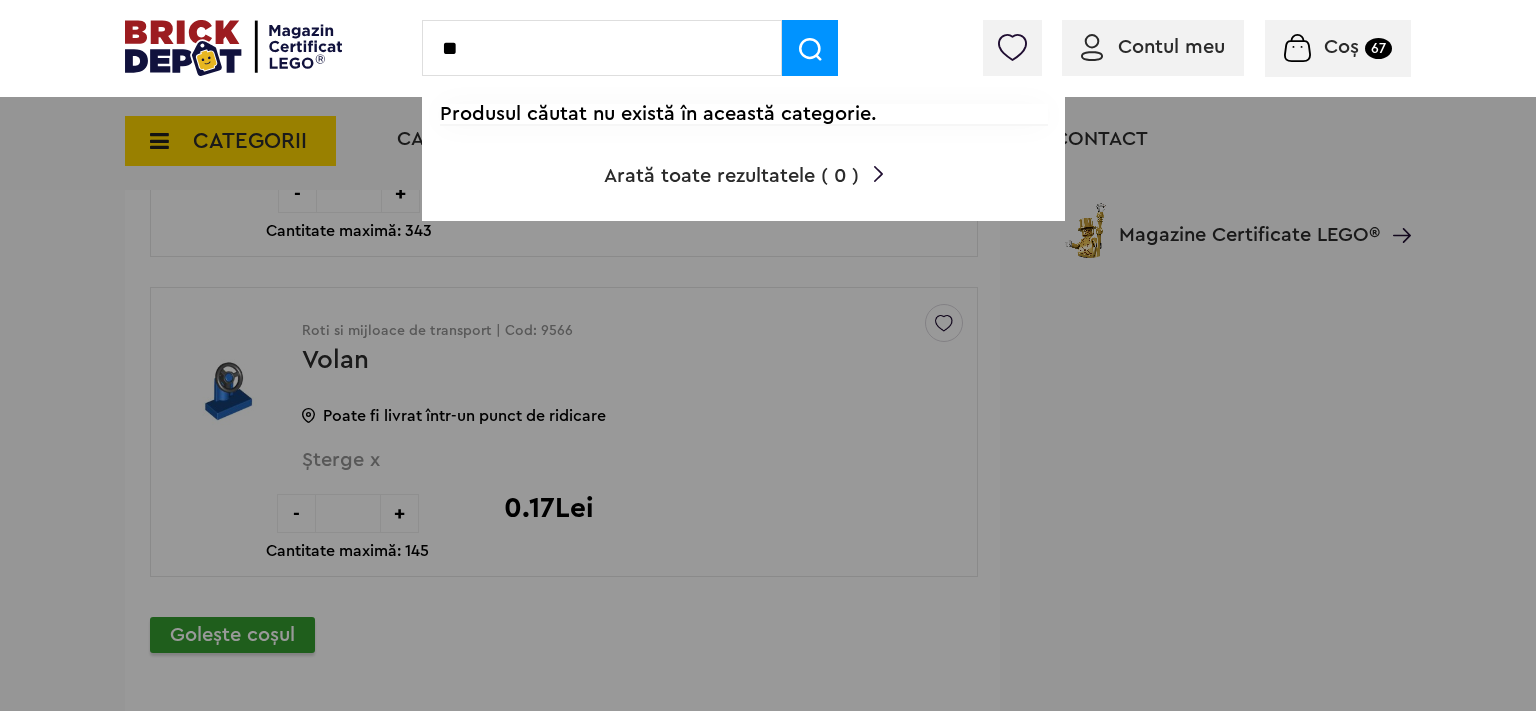 type on "*" 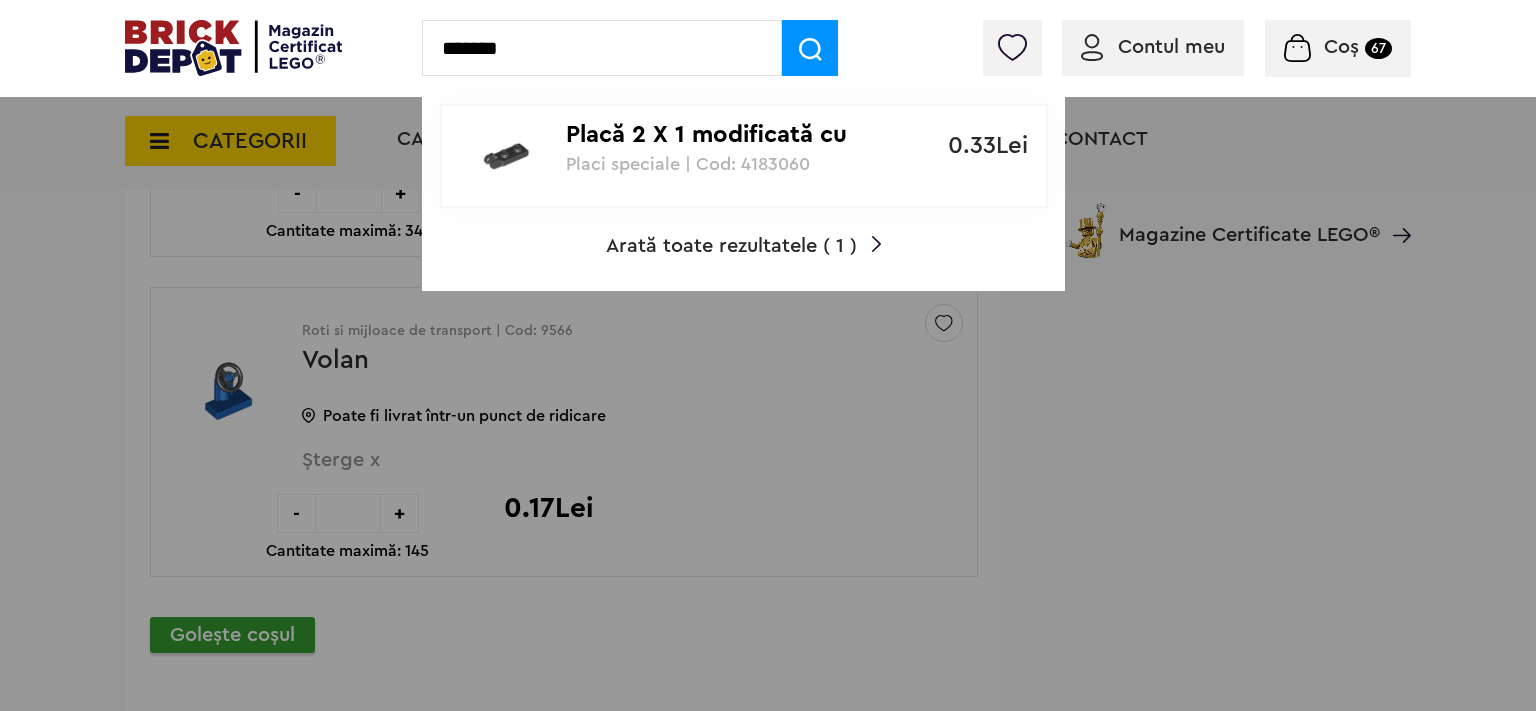 type on "*******" 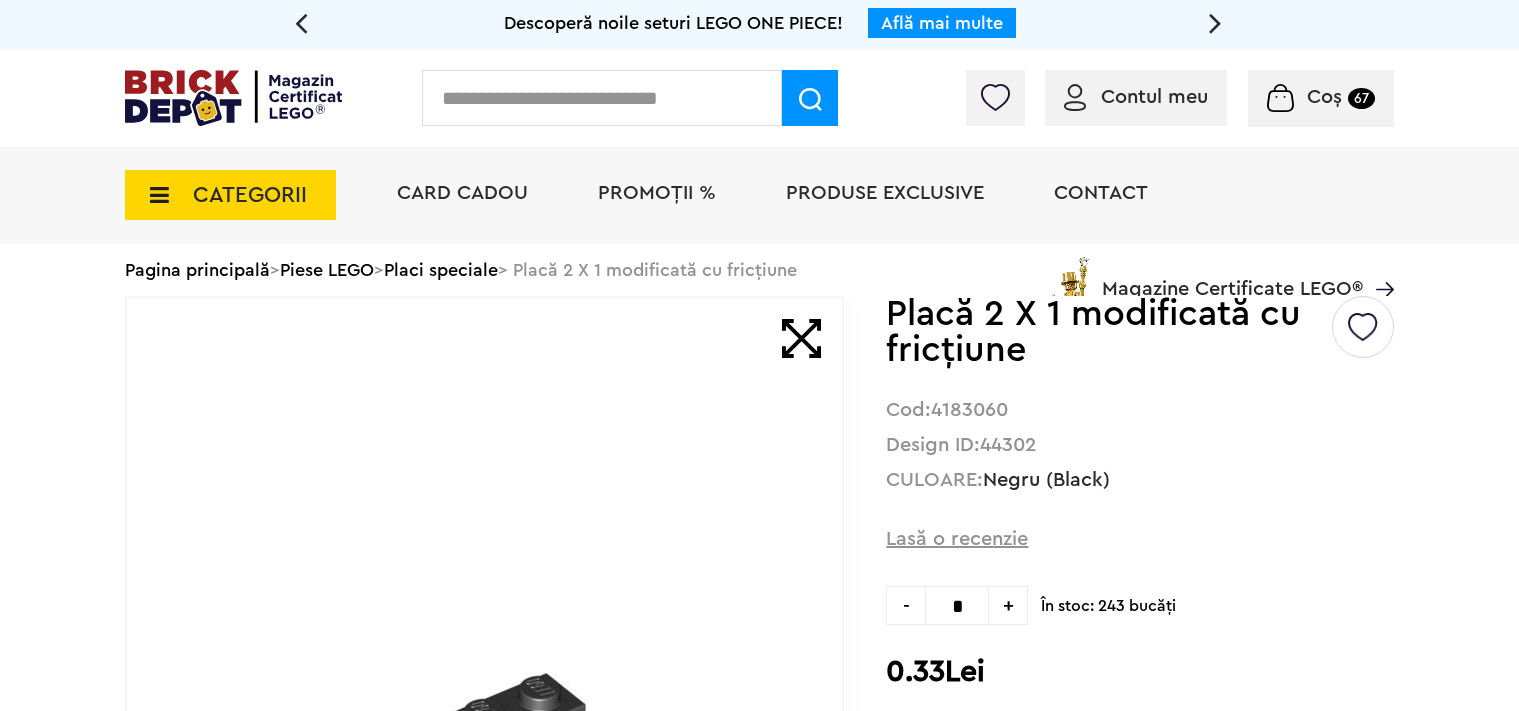 scroll, scrollTop: 0, scrollLeft: 0, axis: both 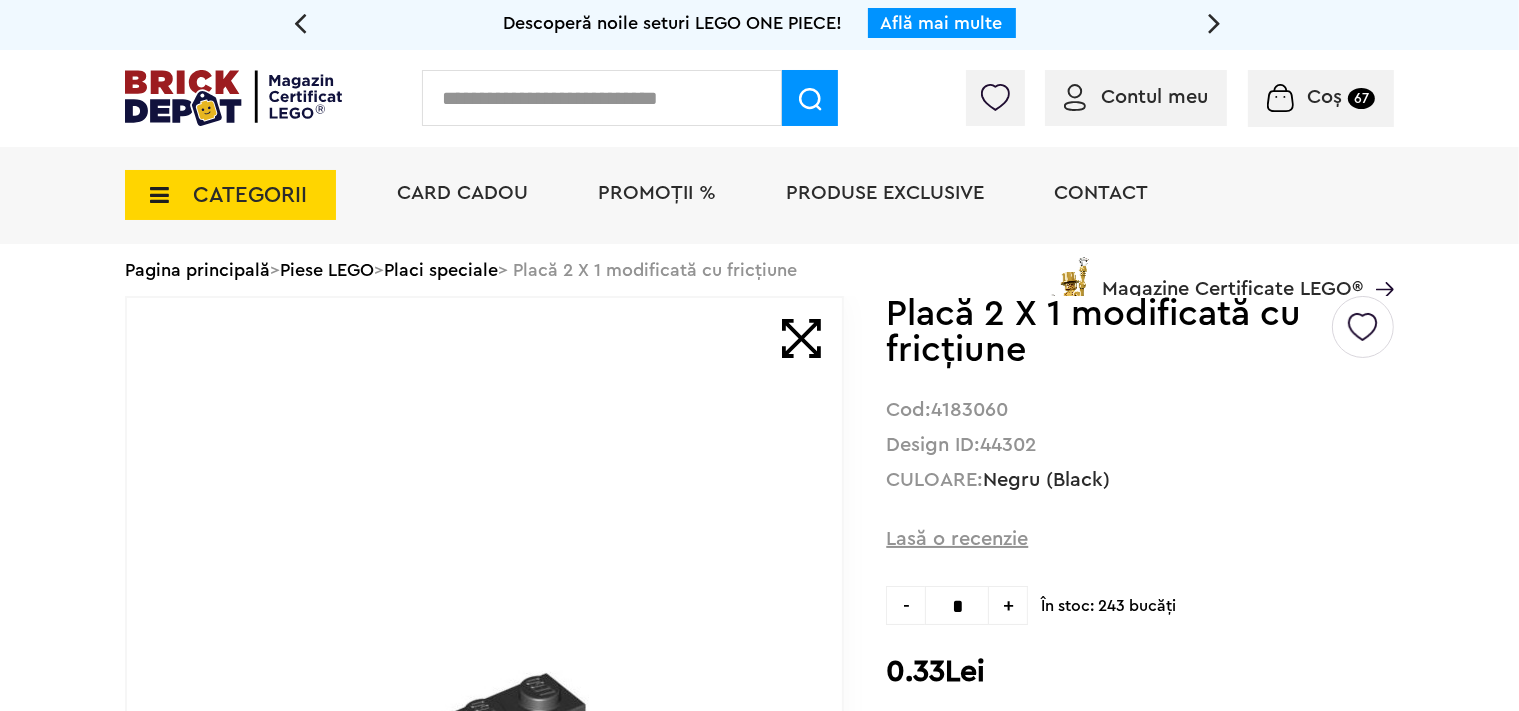 click on "+" at bounding box center [1008, 605] 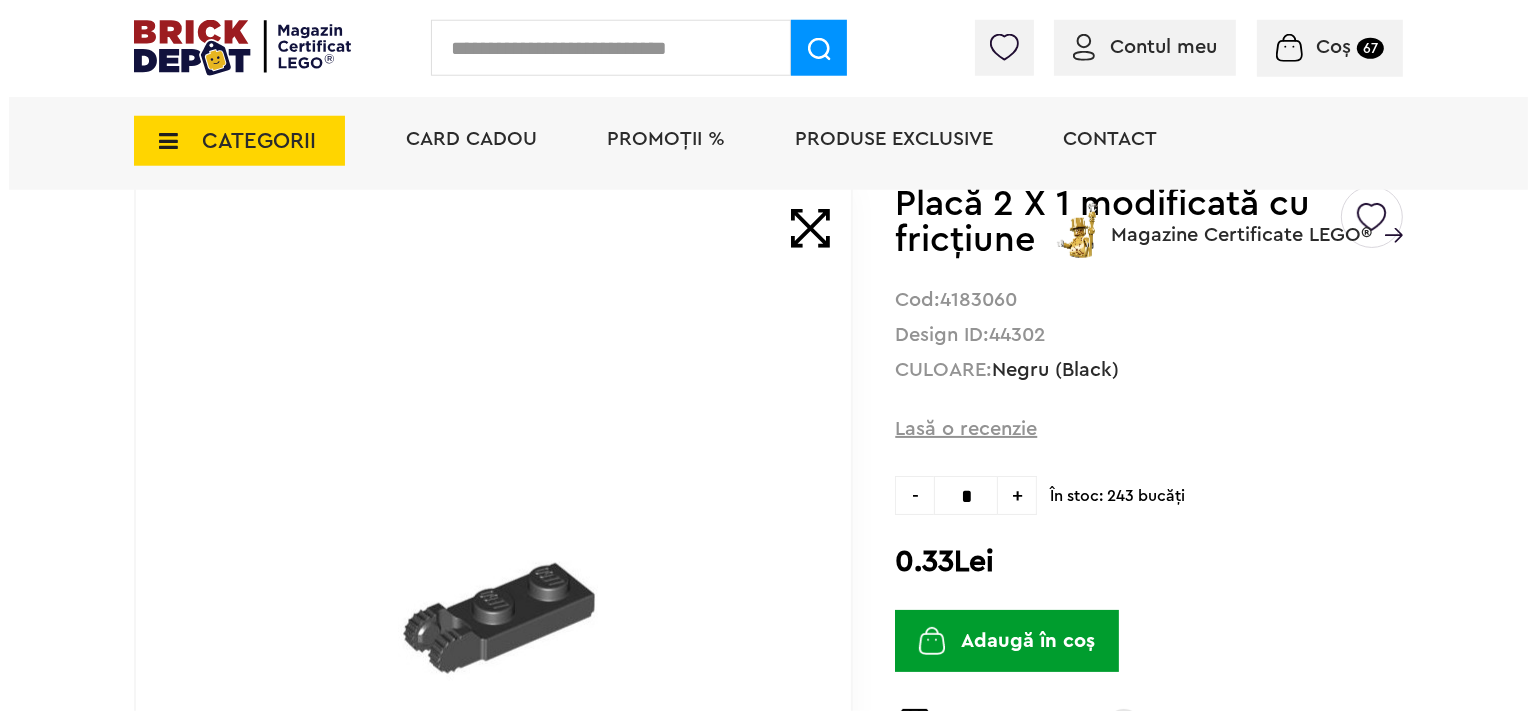 scroll, scrollTop: 211, scrollLeft: 0, axis: vertical 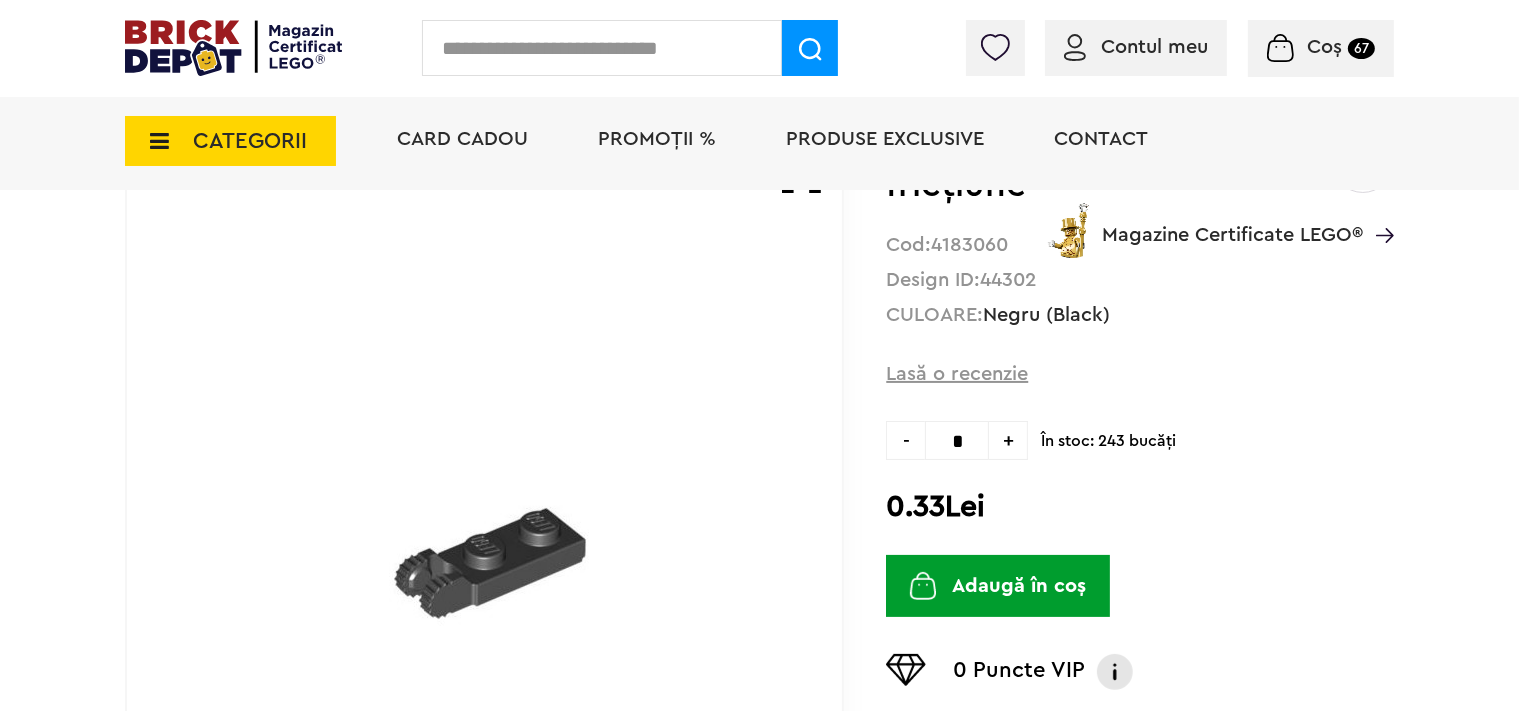 click on "Adaugă în coș" at bounding box center (998, 586) 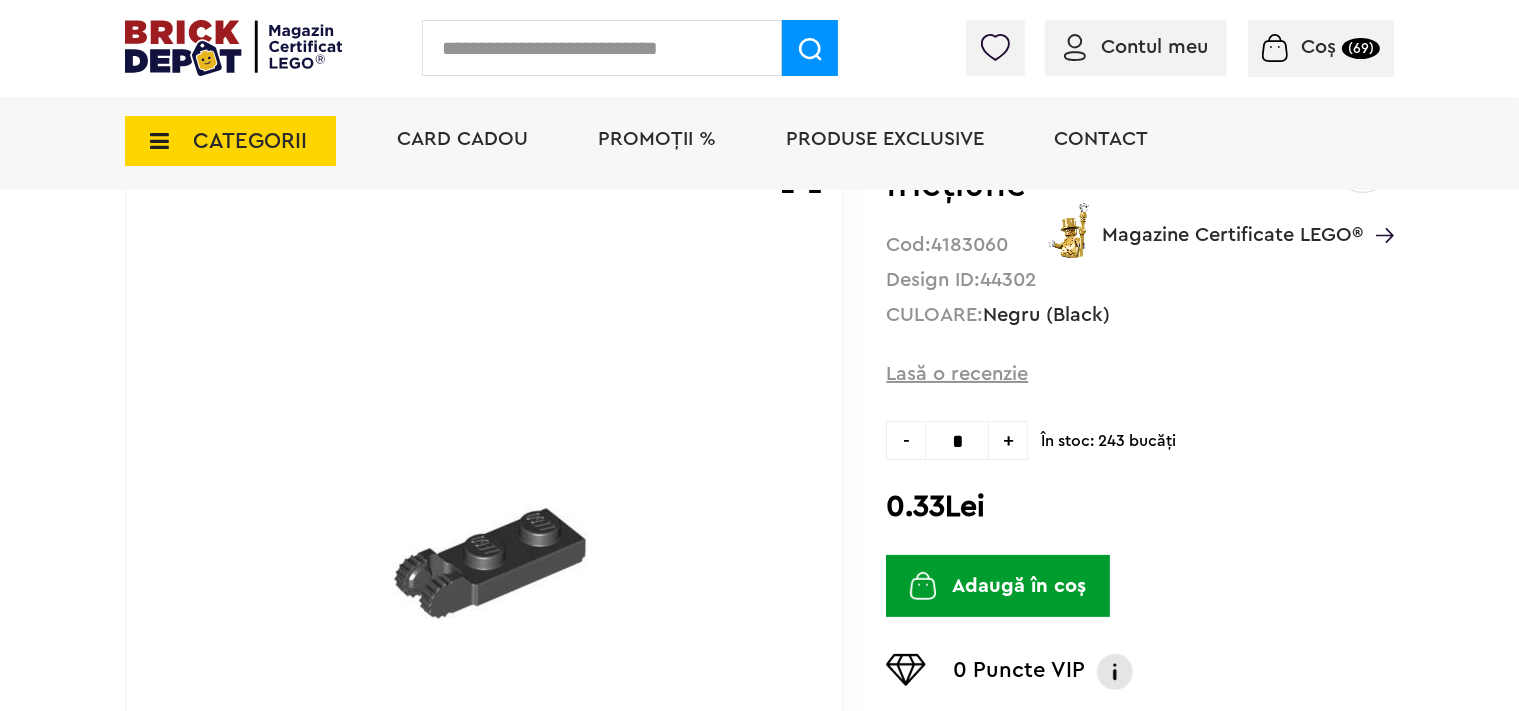 click at bounding box center [602, 48] 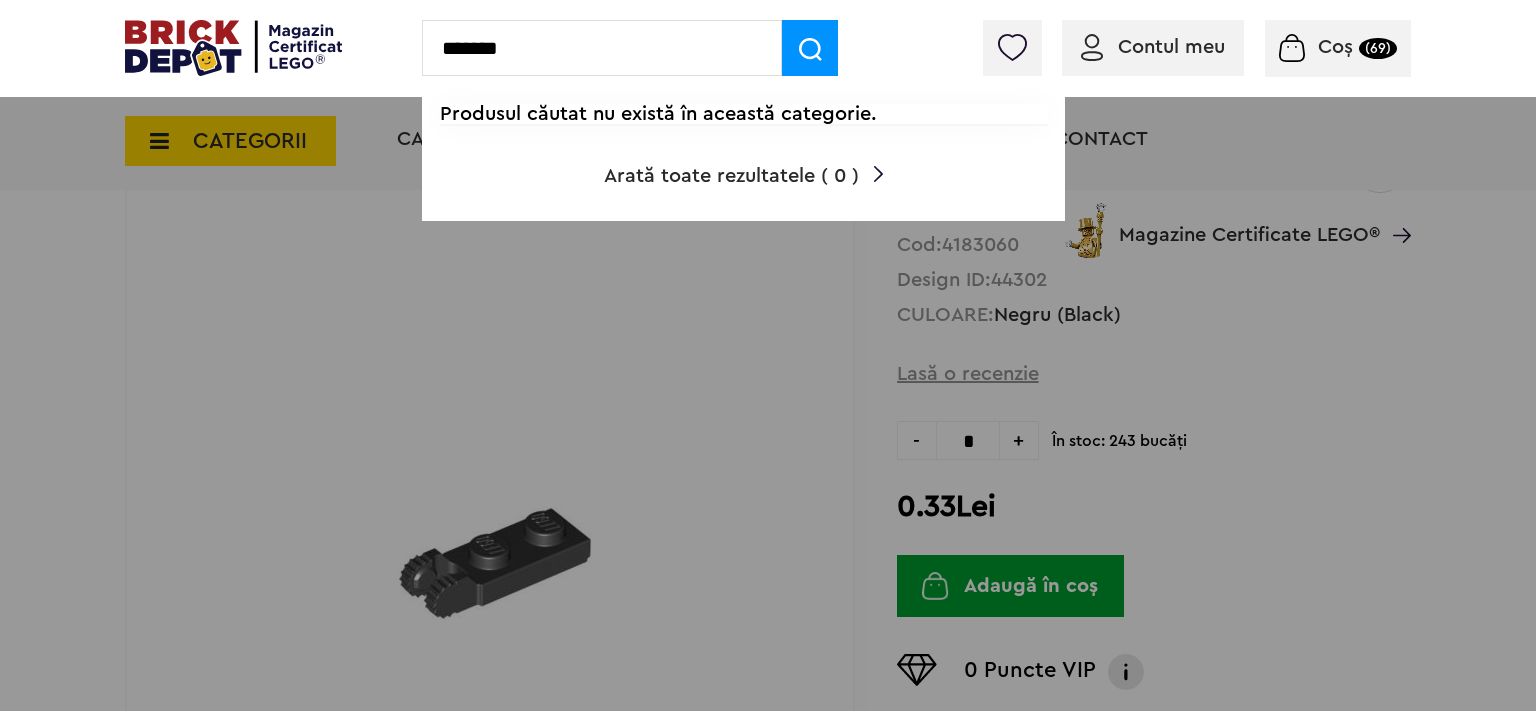 click on "*******" at bounding box center (602, 48) 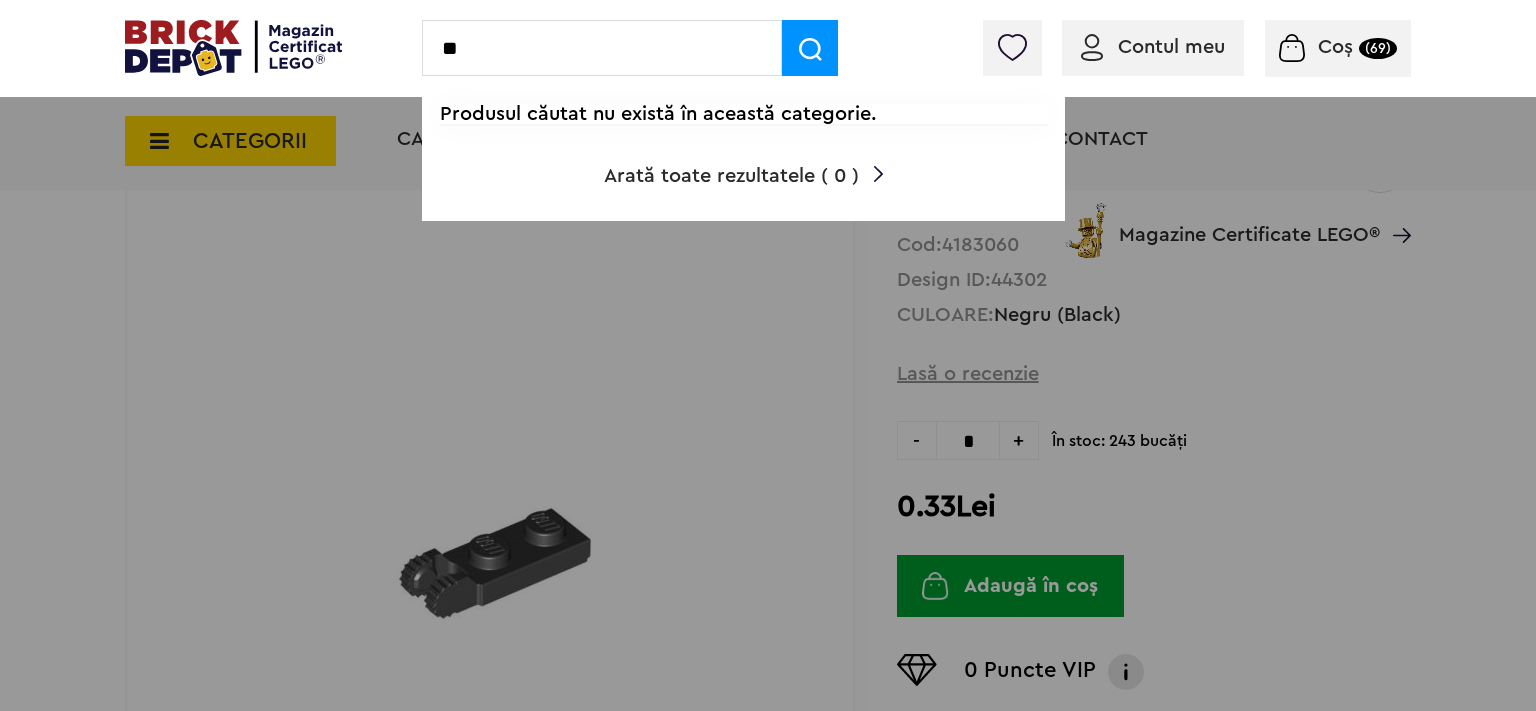 type on "*" 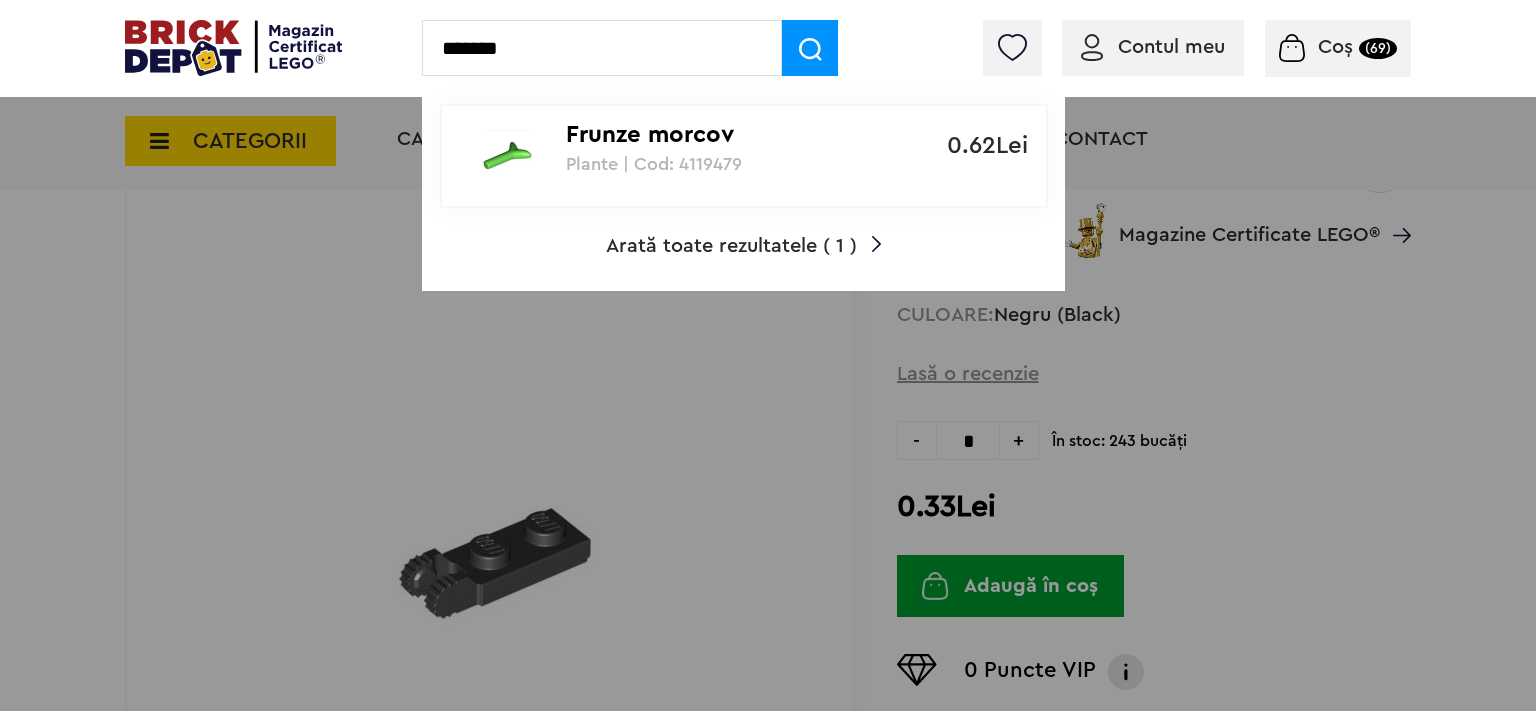 type on "*******" 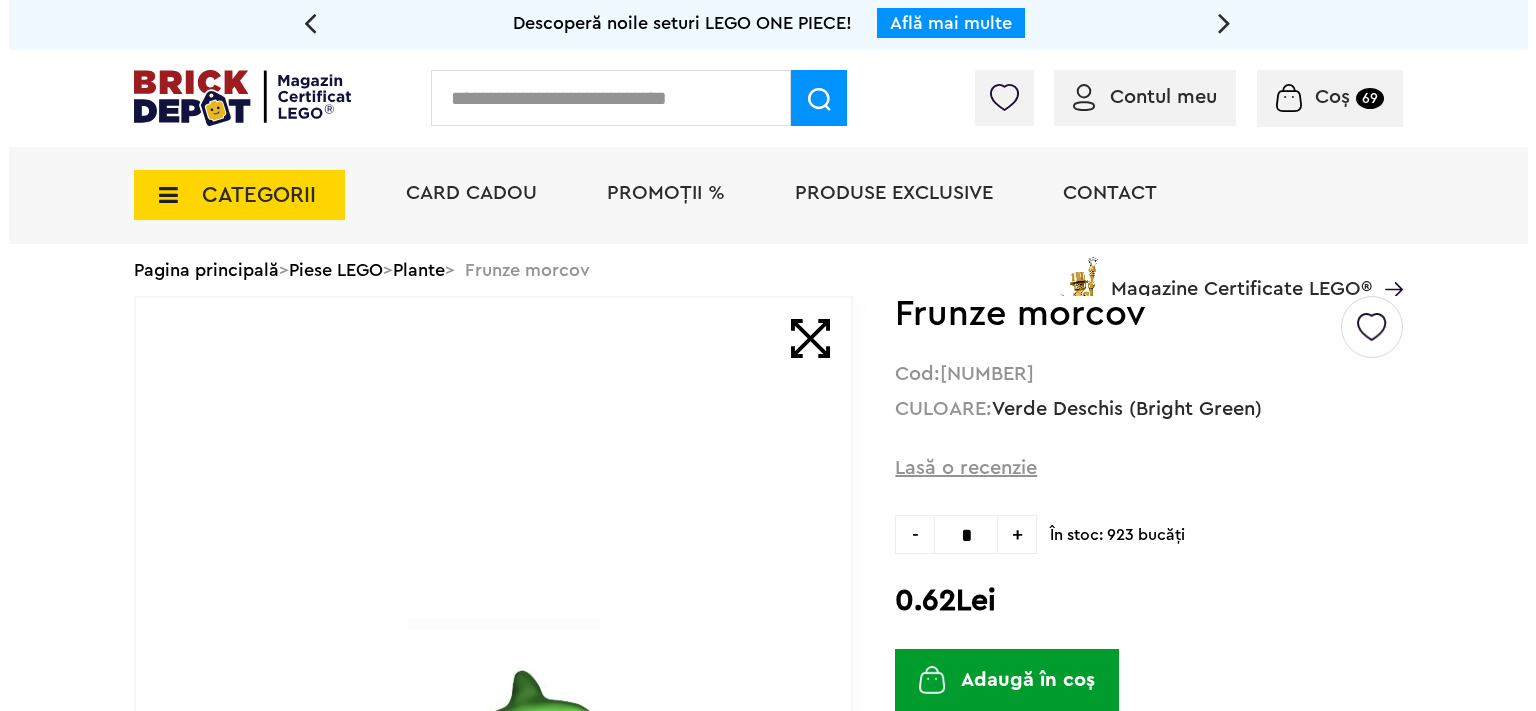 scroll, scrollTop: 0, scrollLeft: 0, axis: both 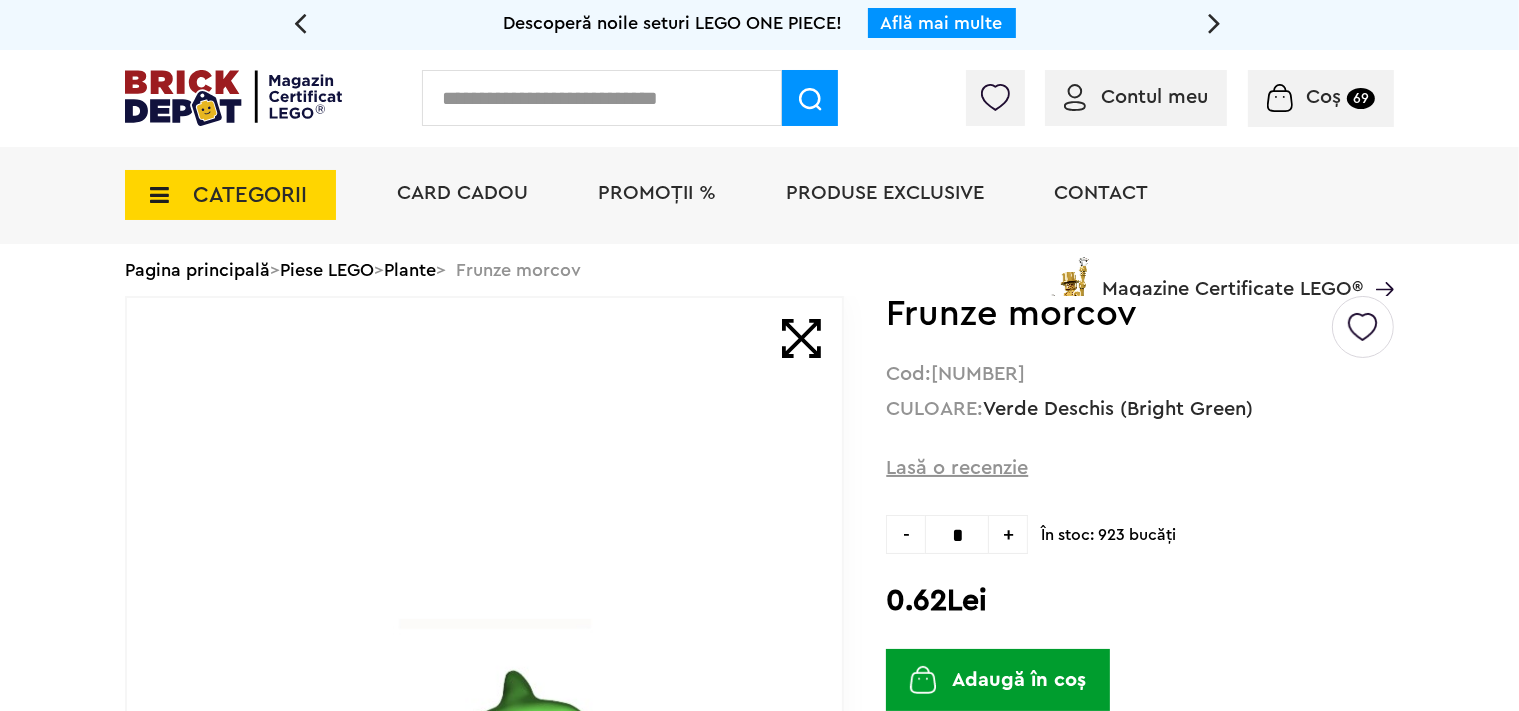 click on "+" at bounding box center [1008, 534] 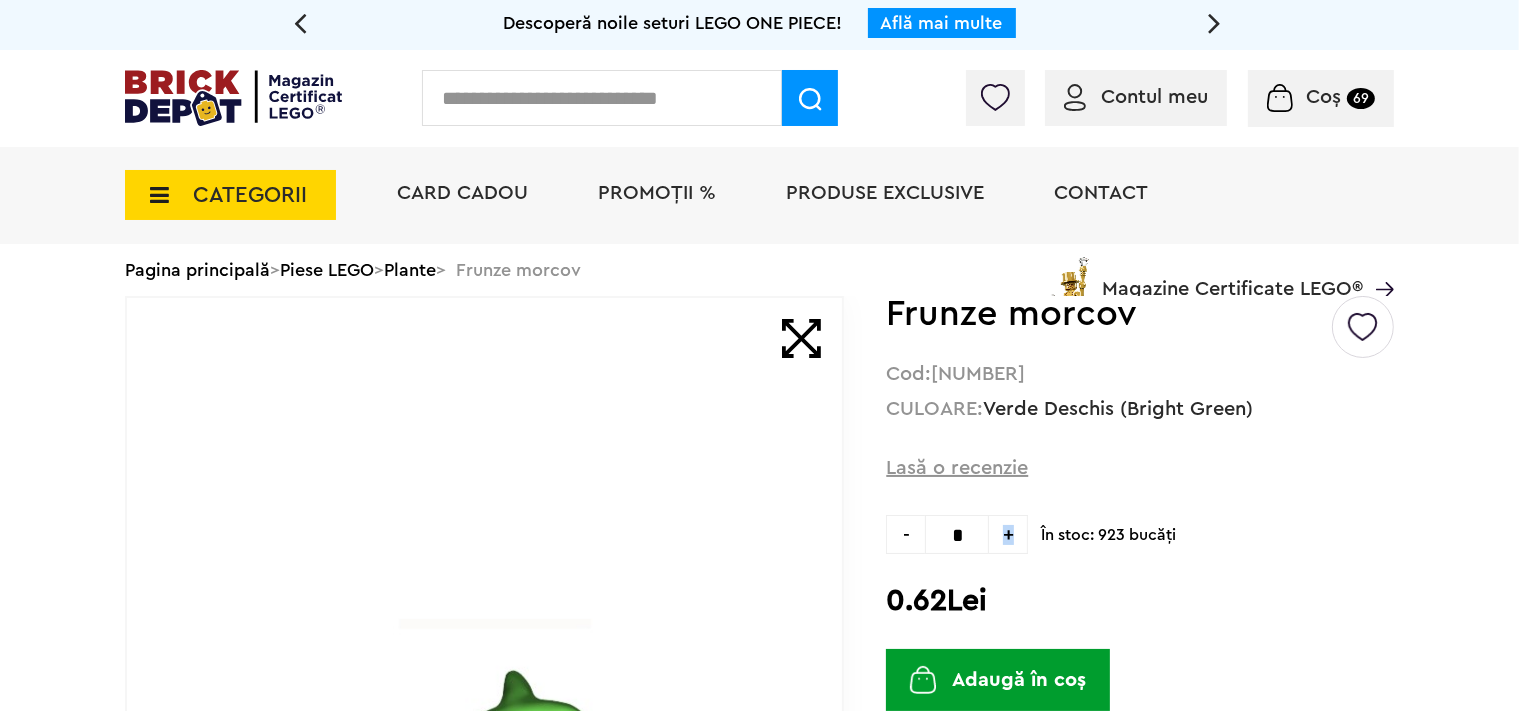 click on "+" at bounding box center [1008, 534] 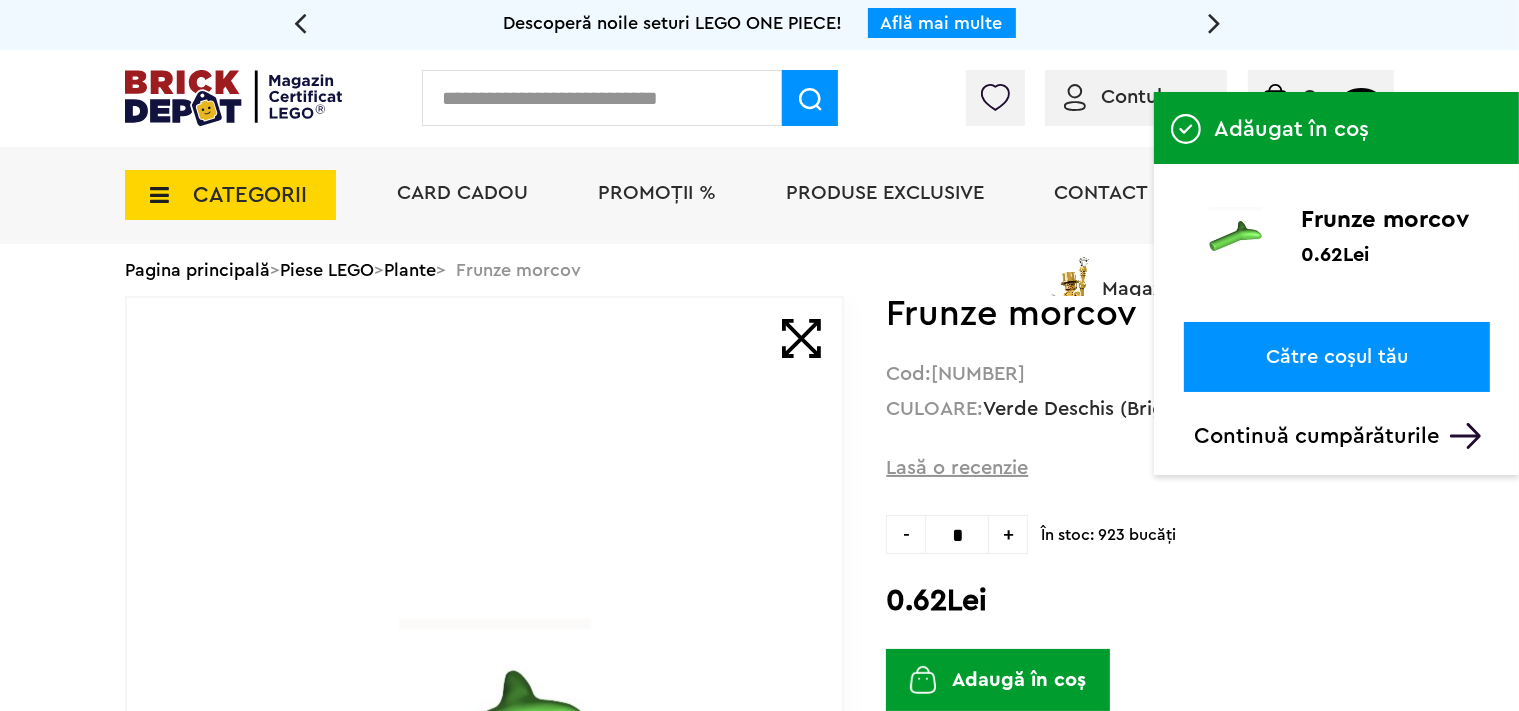 click at bounding box center [602, 98] 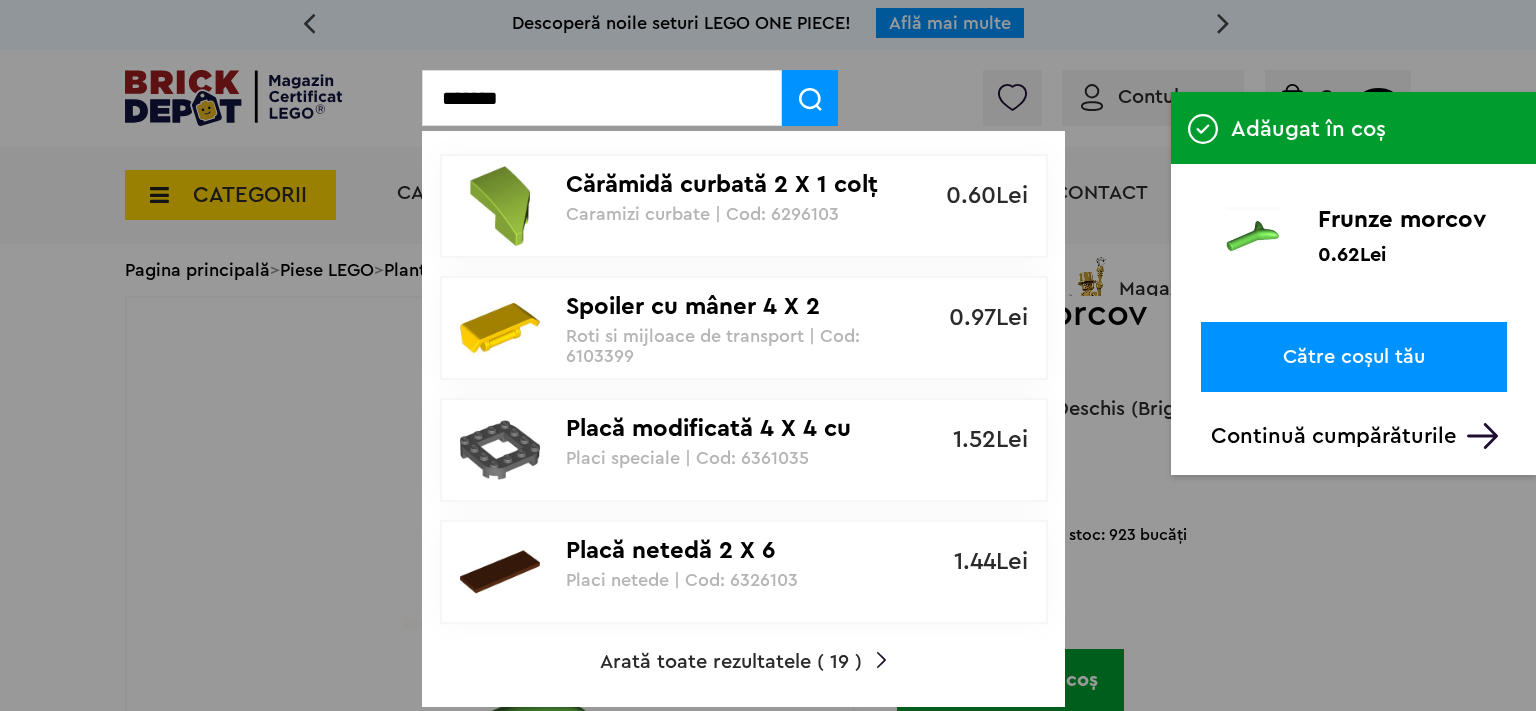 type on "*******" 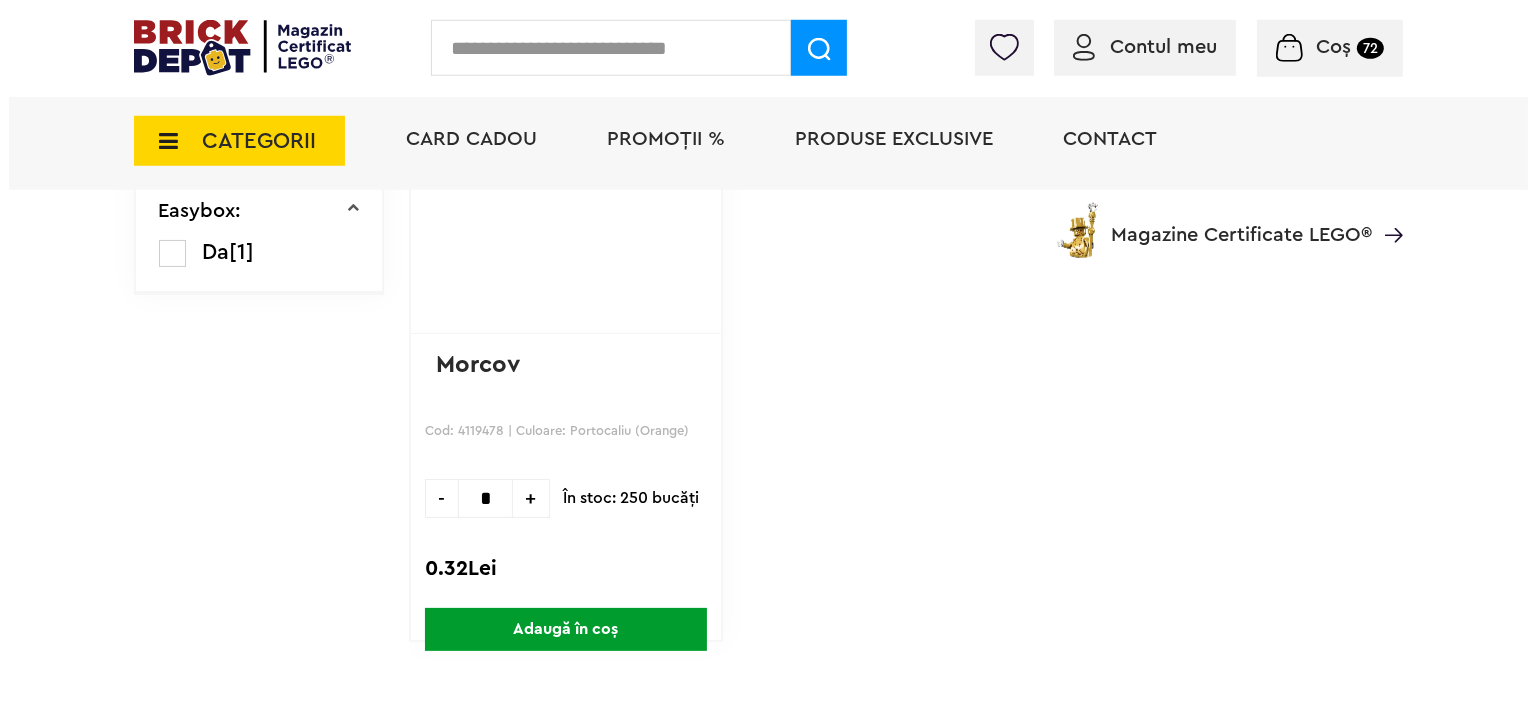 scroll, scrollTop: 528, scrollLeft: 0, axis: vertical 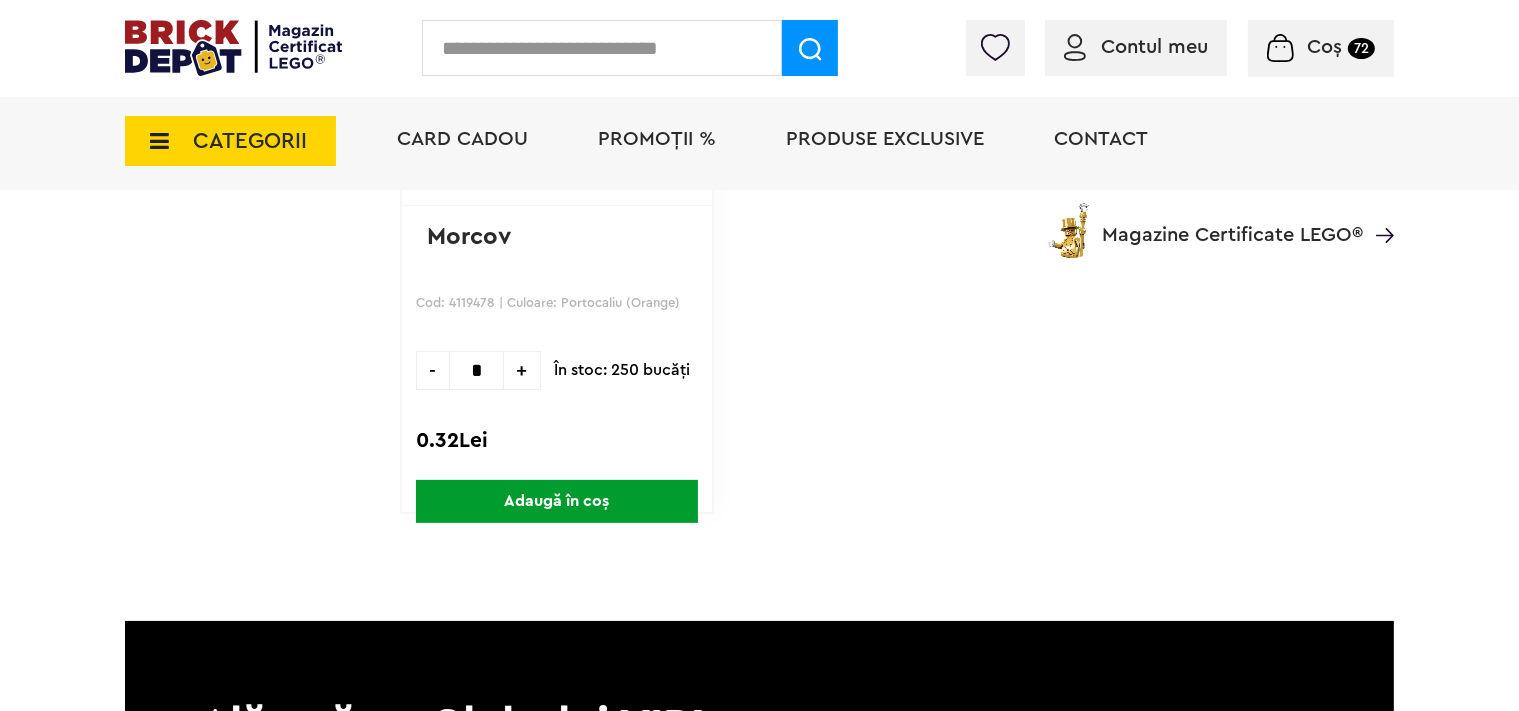 click on "+" at bounding box center (522, 370) 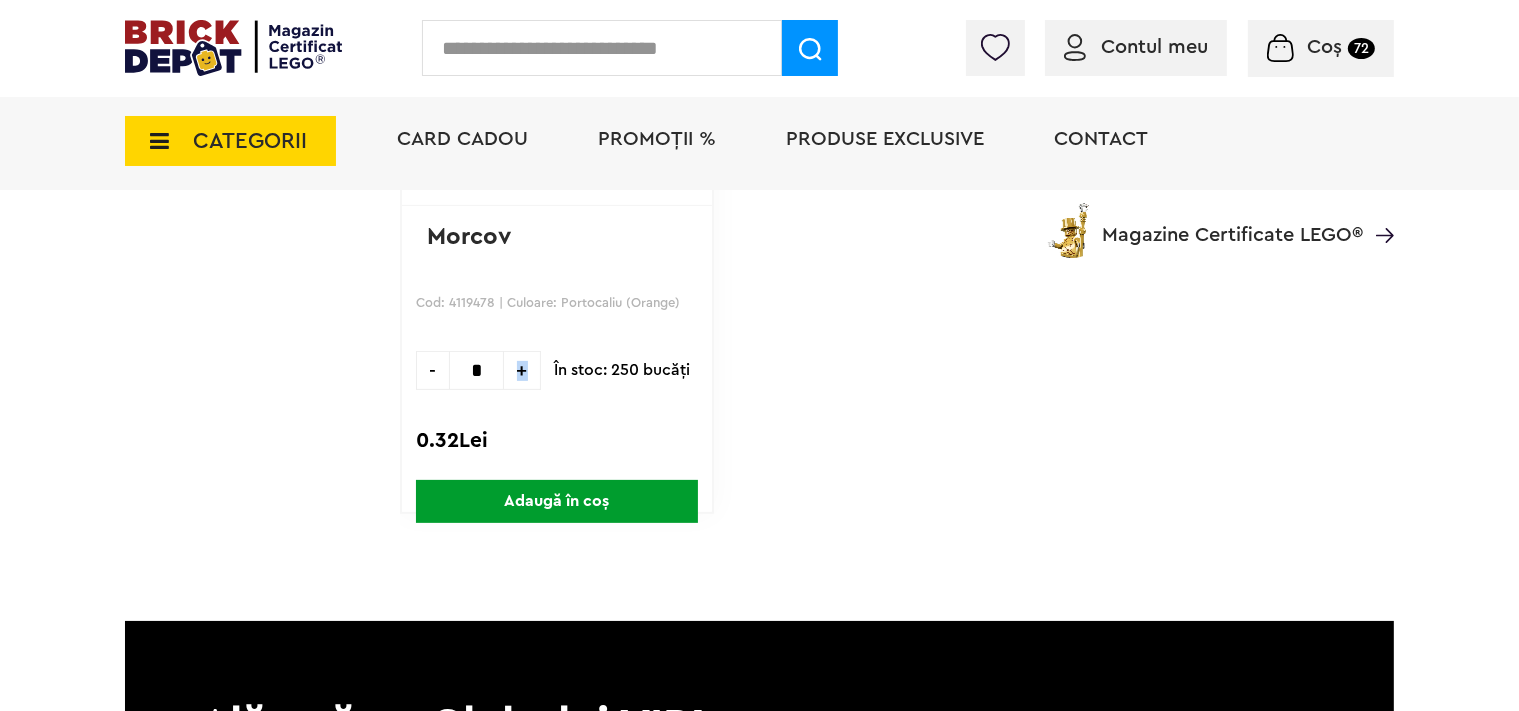 click on "+" at bounding box center (522, 370) 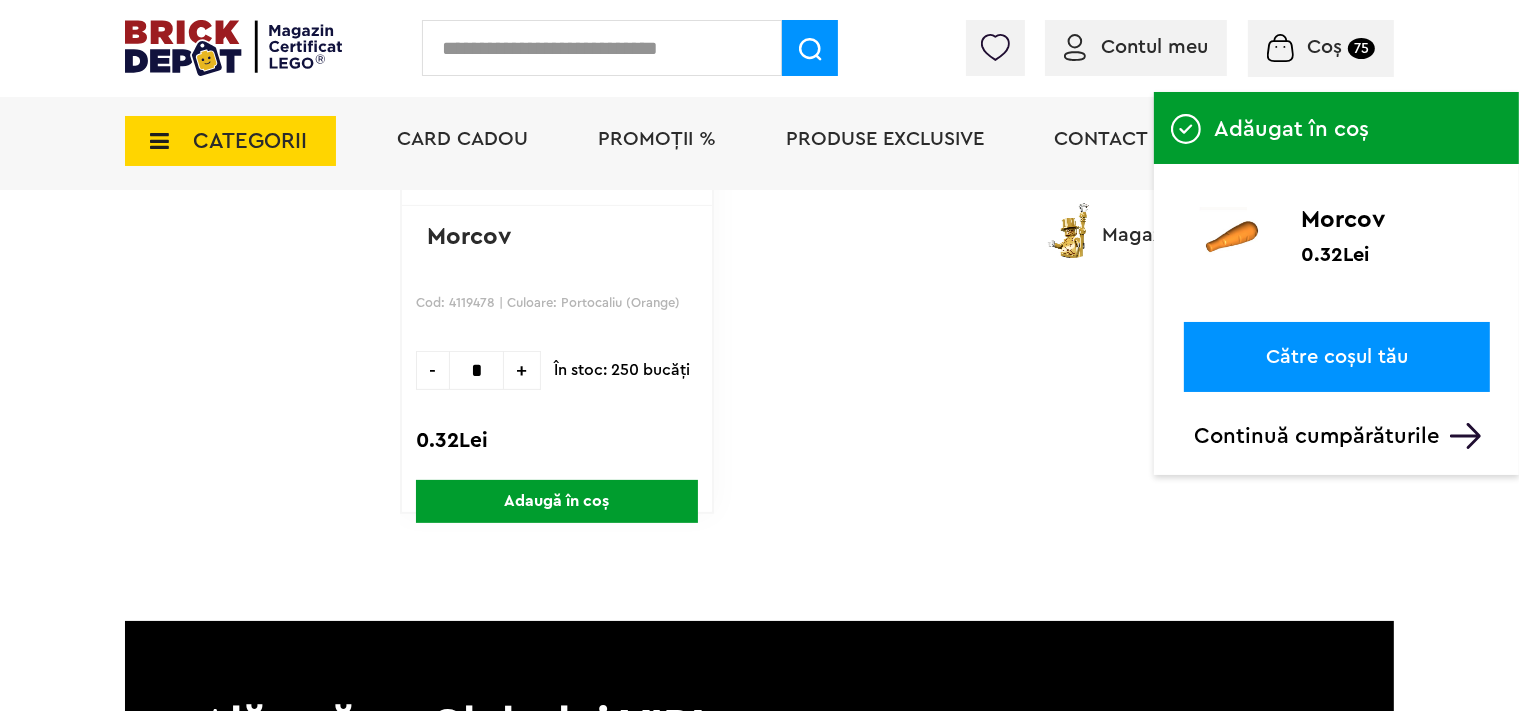 click at bounding box center [602, 48] 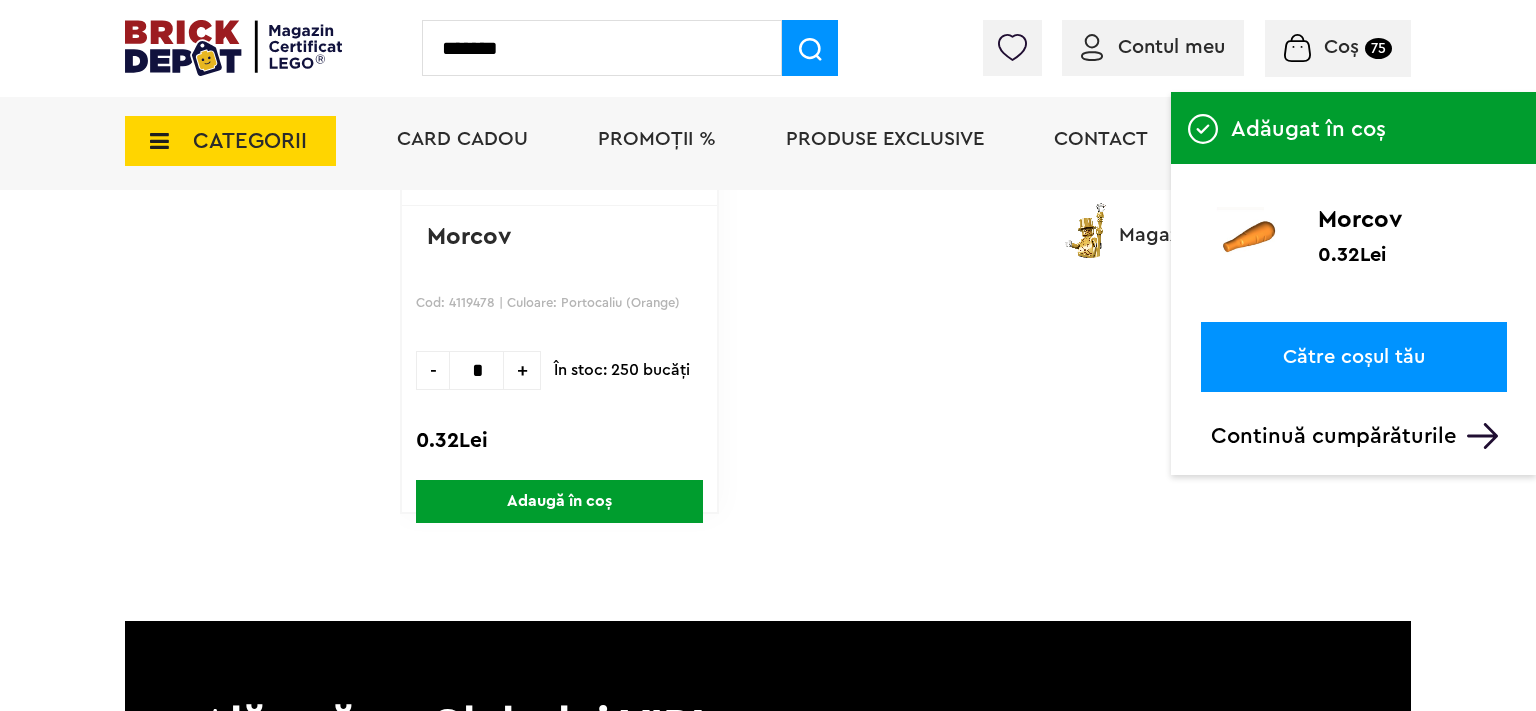 type on "*******" 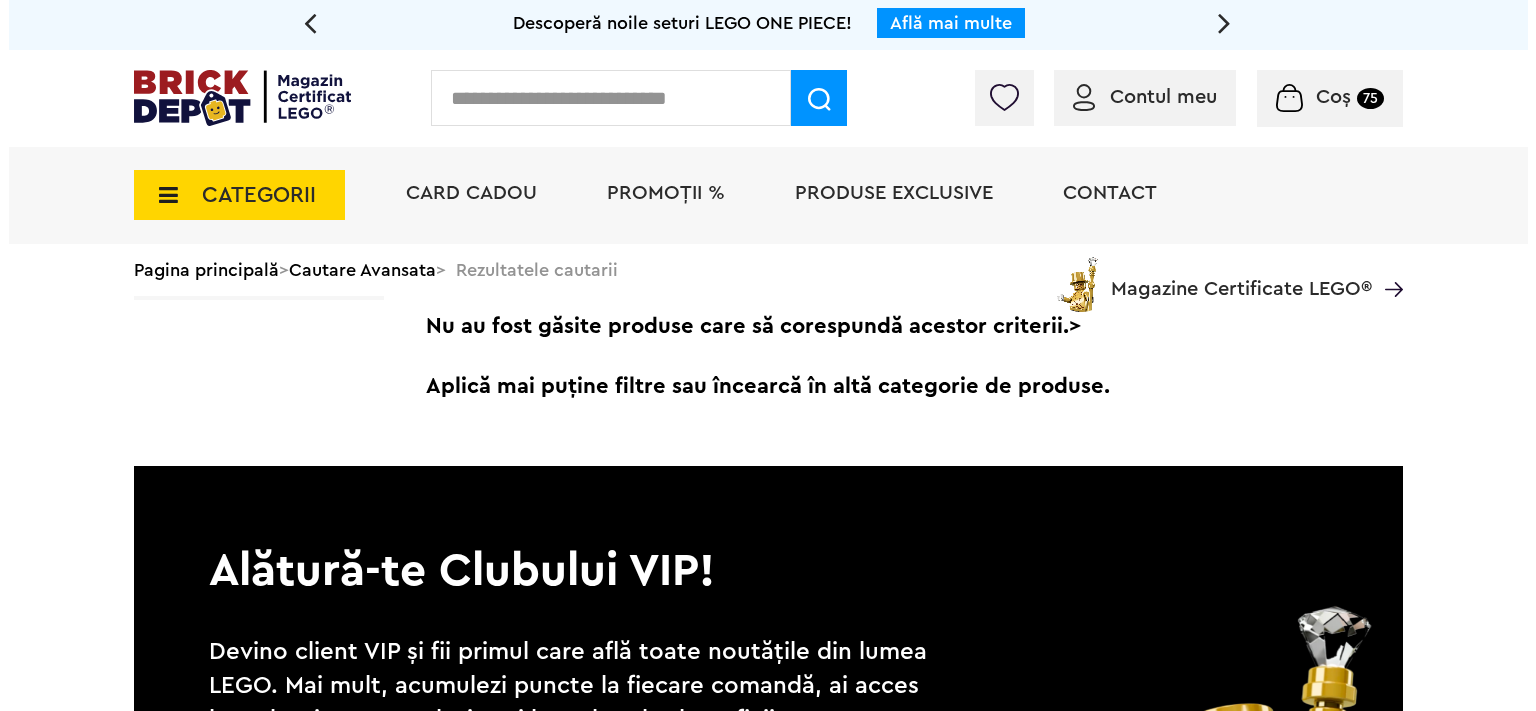 scroll, scrollTop: 0, scrollLeft: 0, axis: both 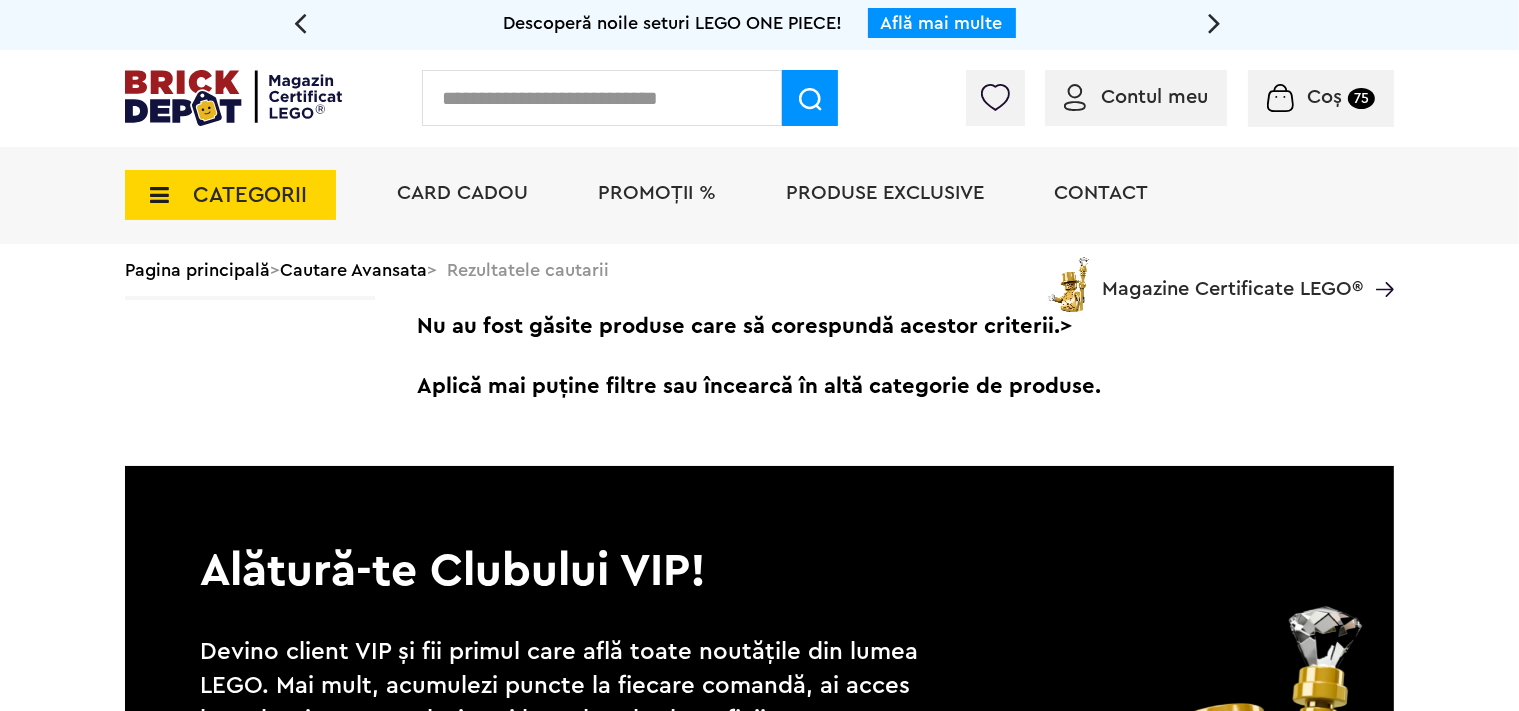 click at bounding box center (602, 98) 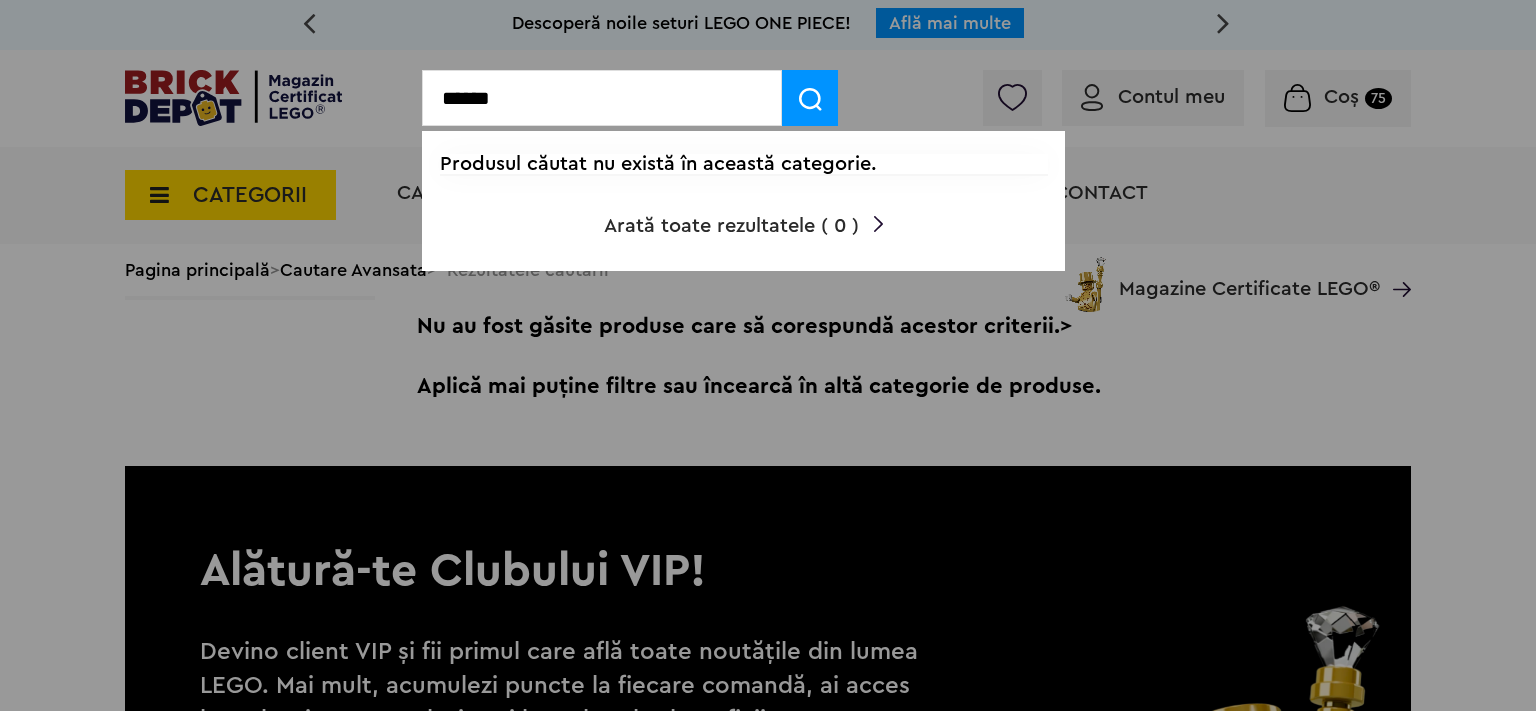 type on "*****" 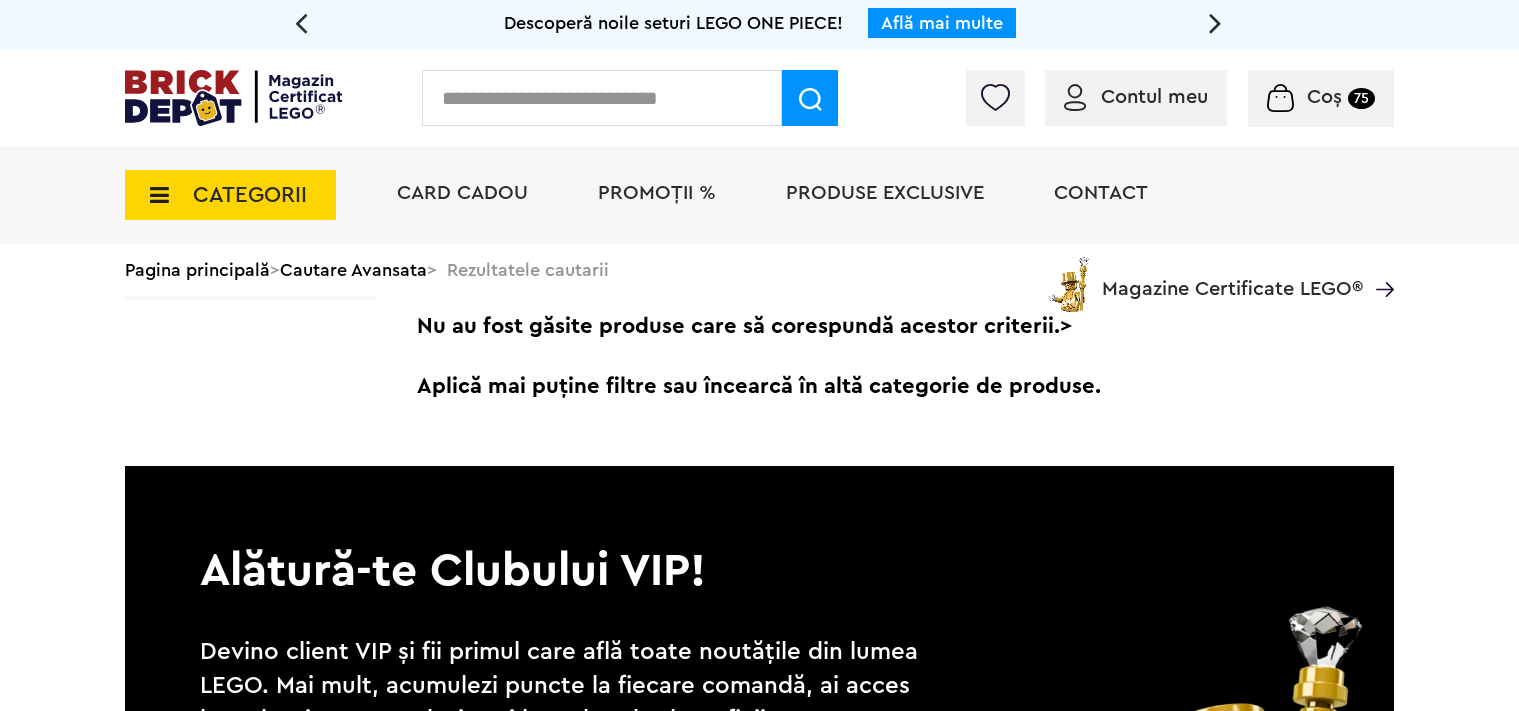 scroll, scrollTop: 0, scrollLeft: 0, axis: both 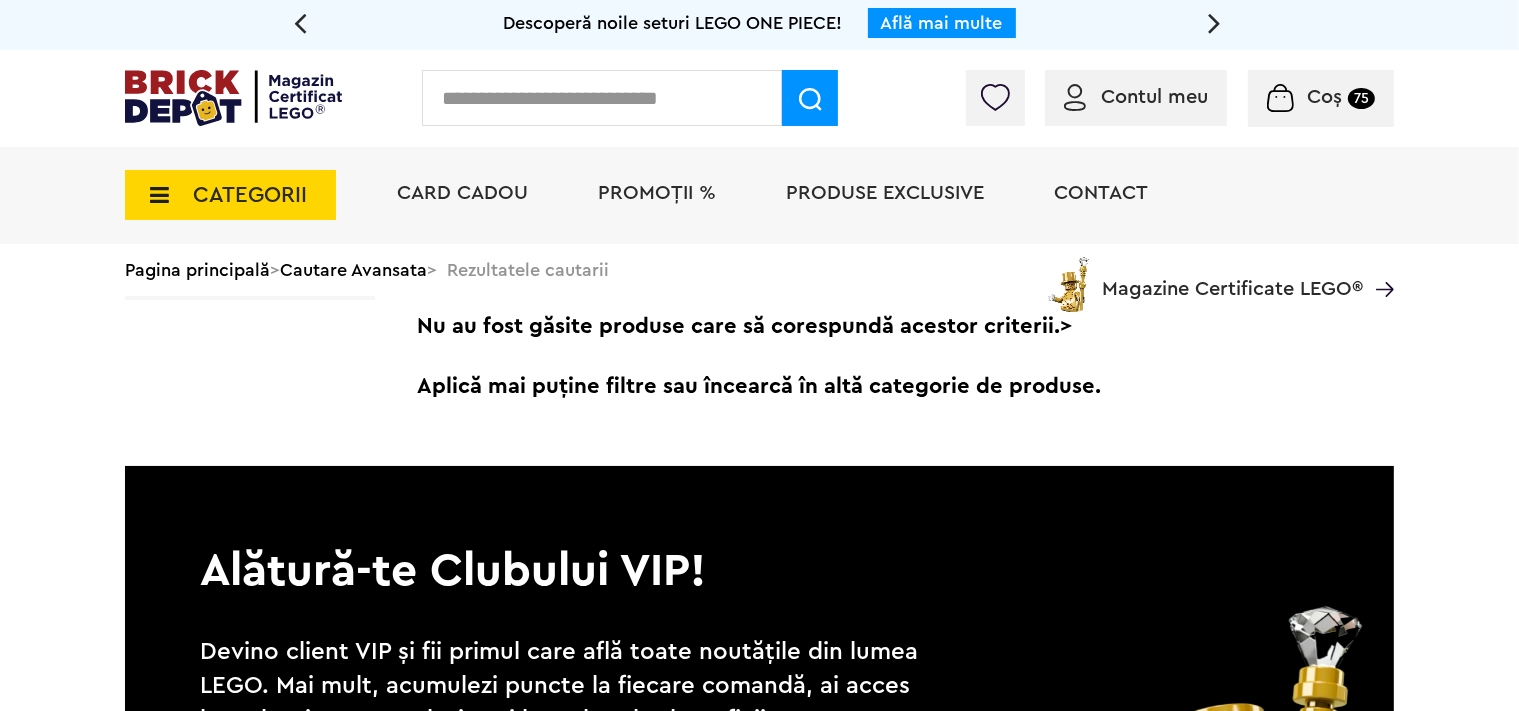 click at bounding box center [602, 98] 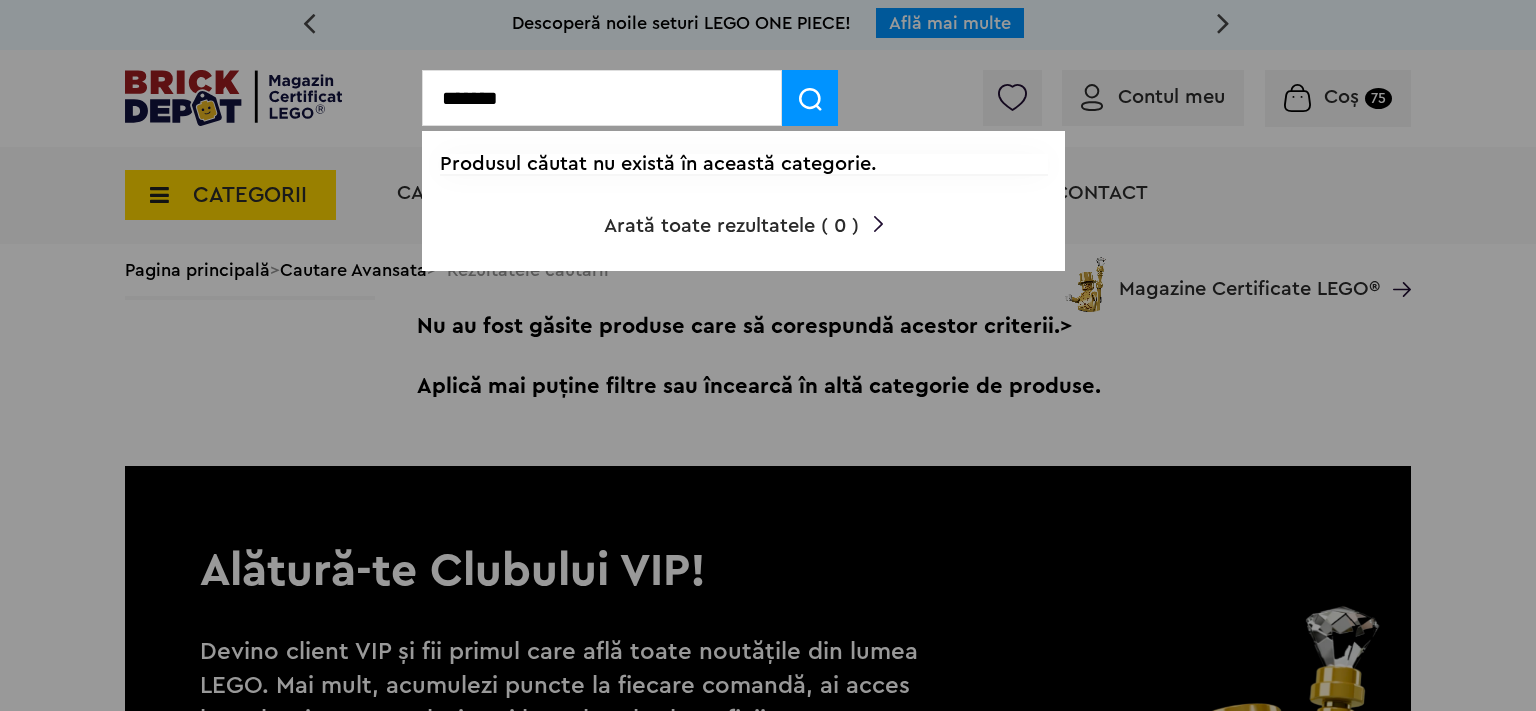 click at bounding box center (768, 355) 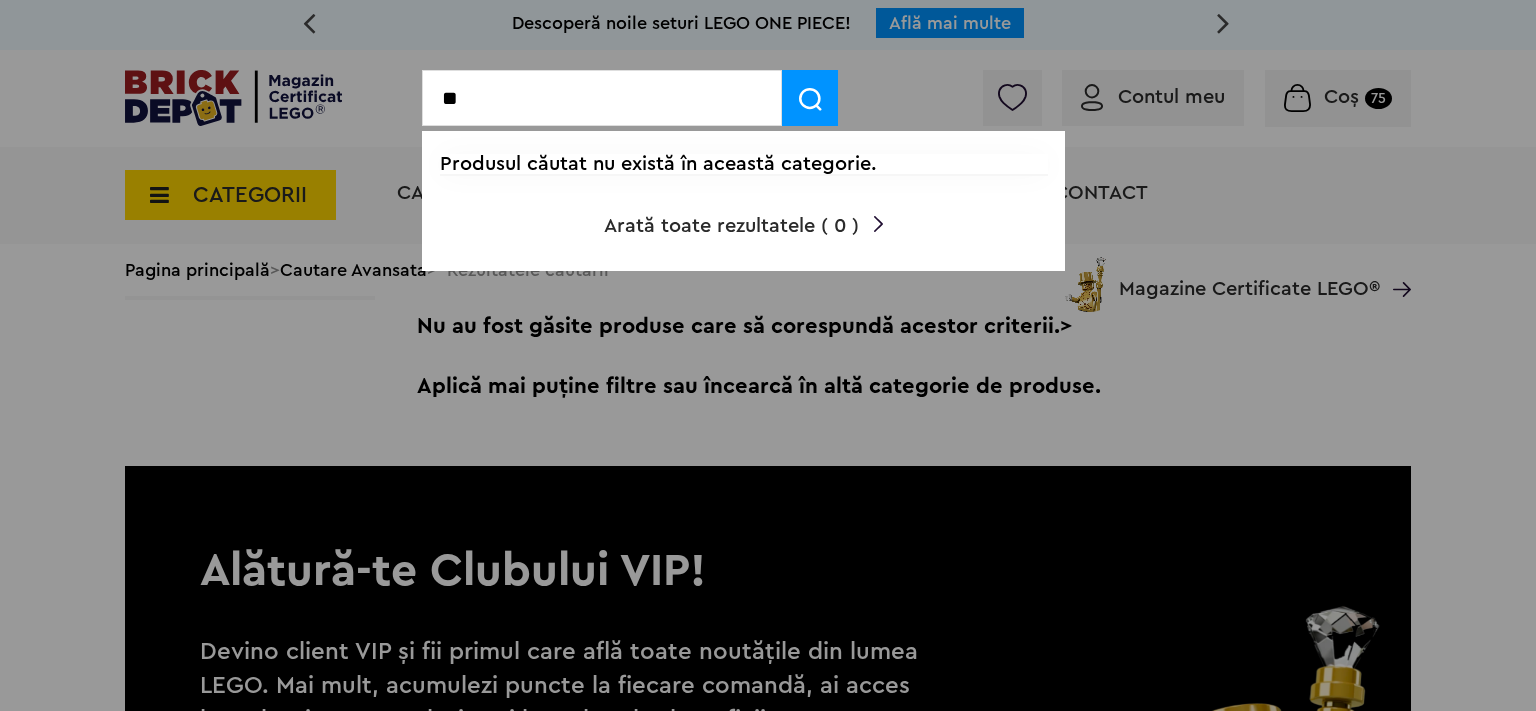 type on "*" 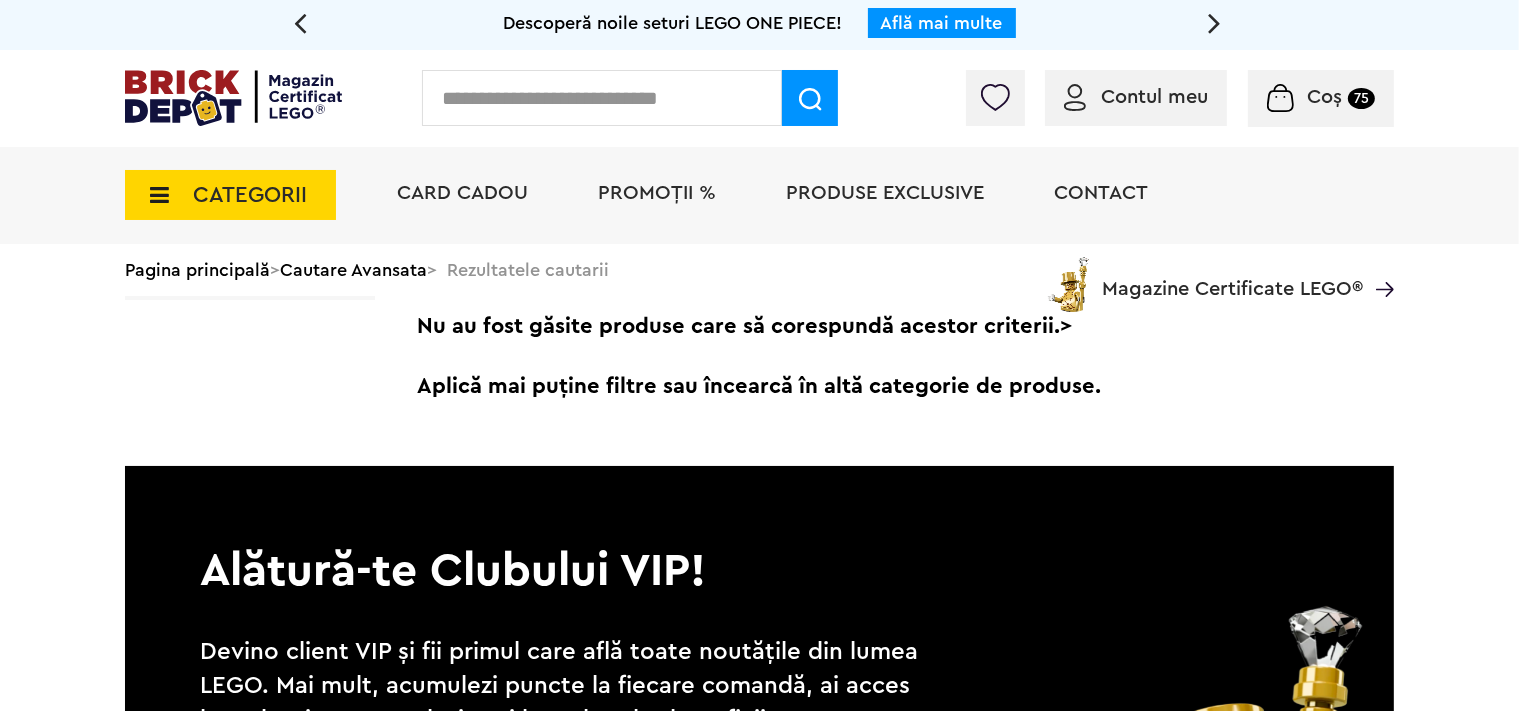 type 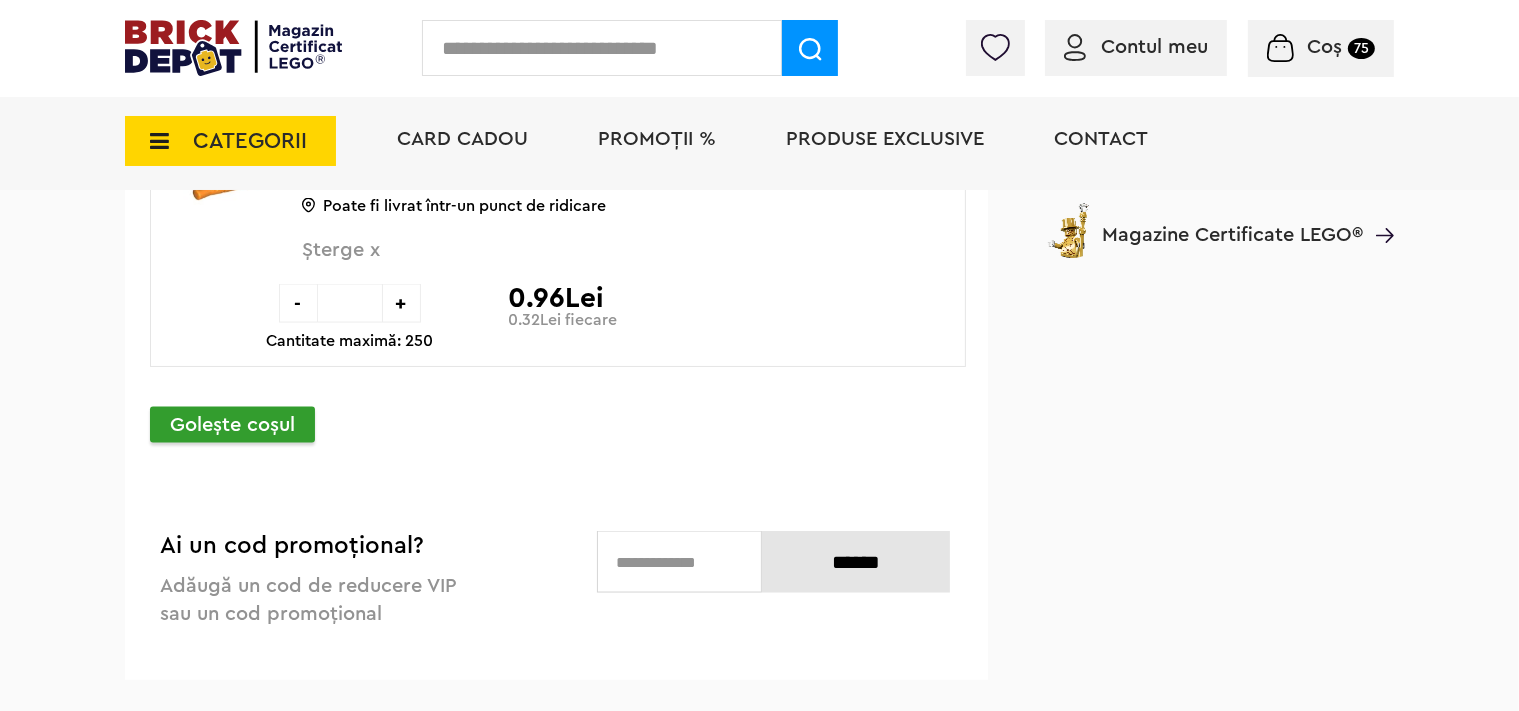 scroll, scrollTop: 10348, scrollLeft: 0, axis: vertical 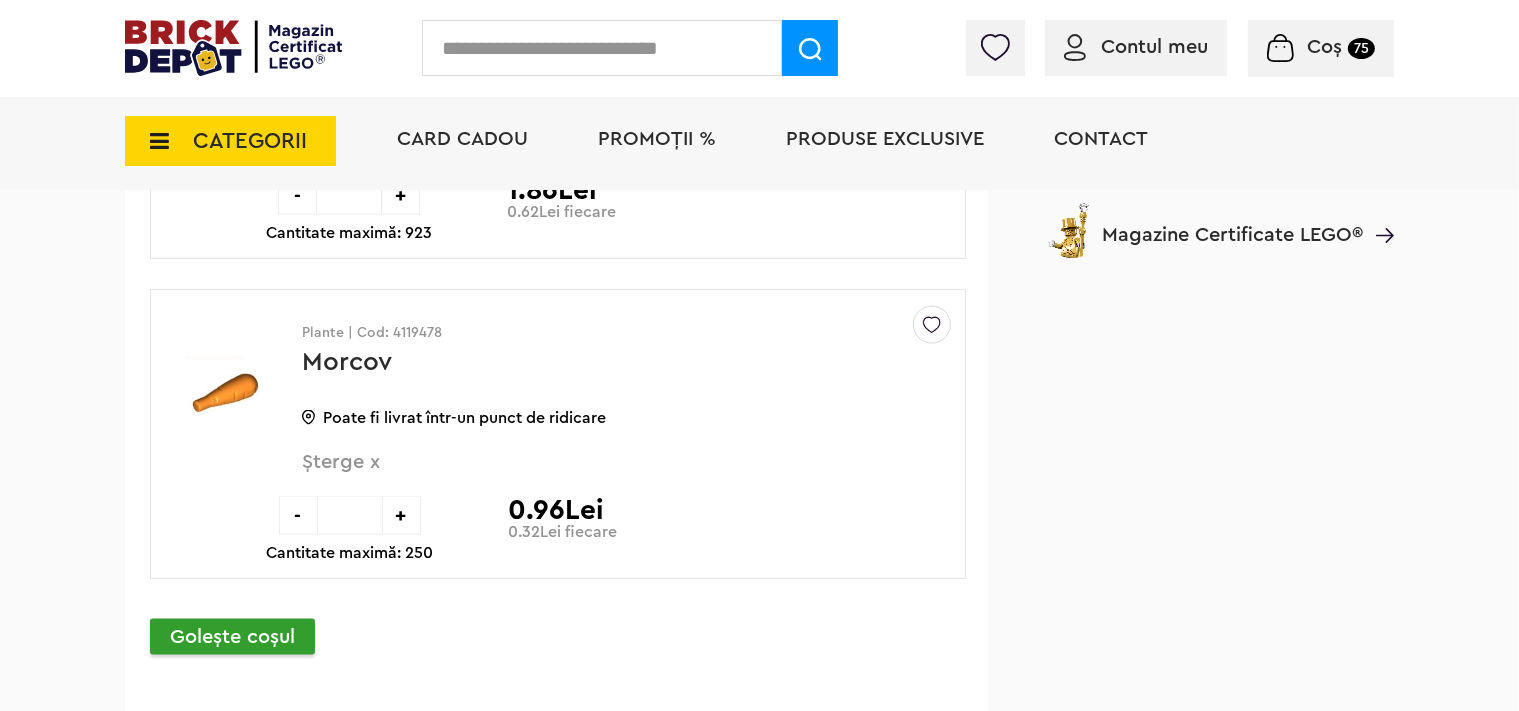 click on "Șterge x" at bounding box center (593, 473) 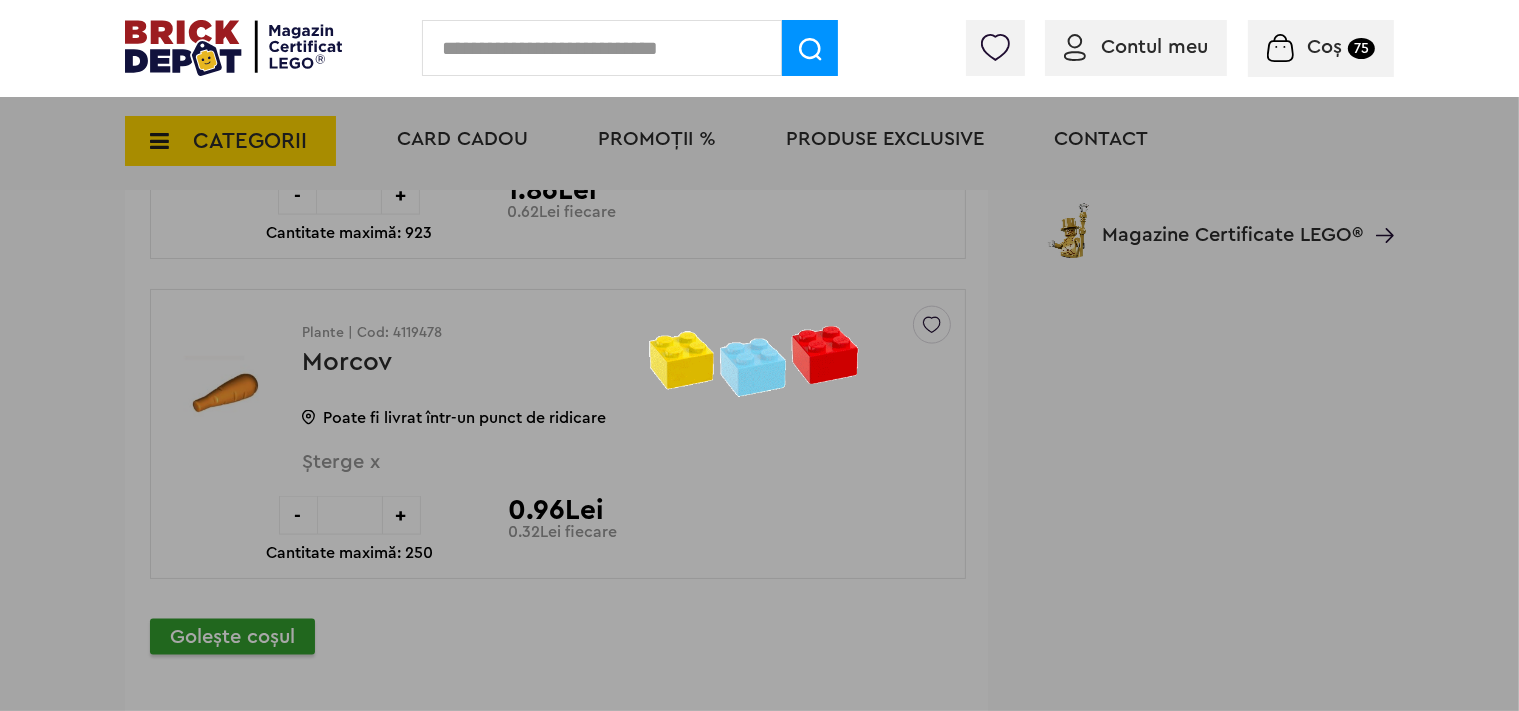 click at bounding box center [759, 355] 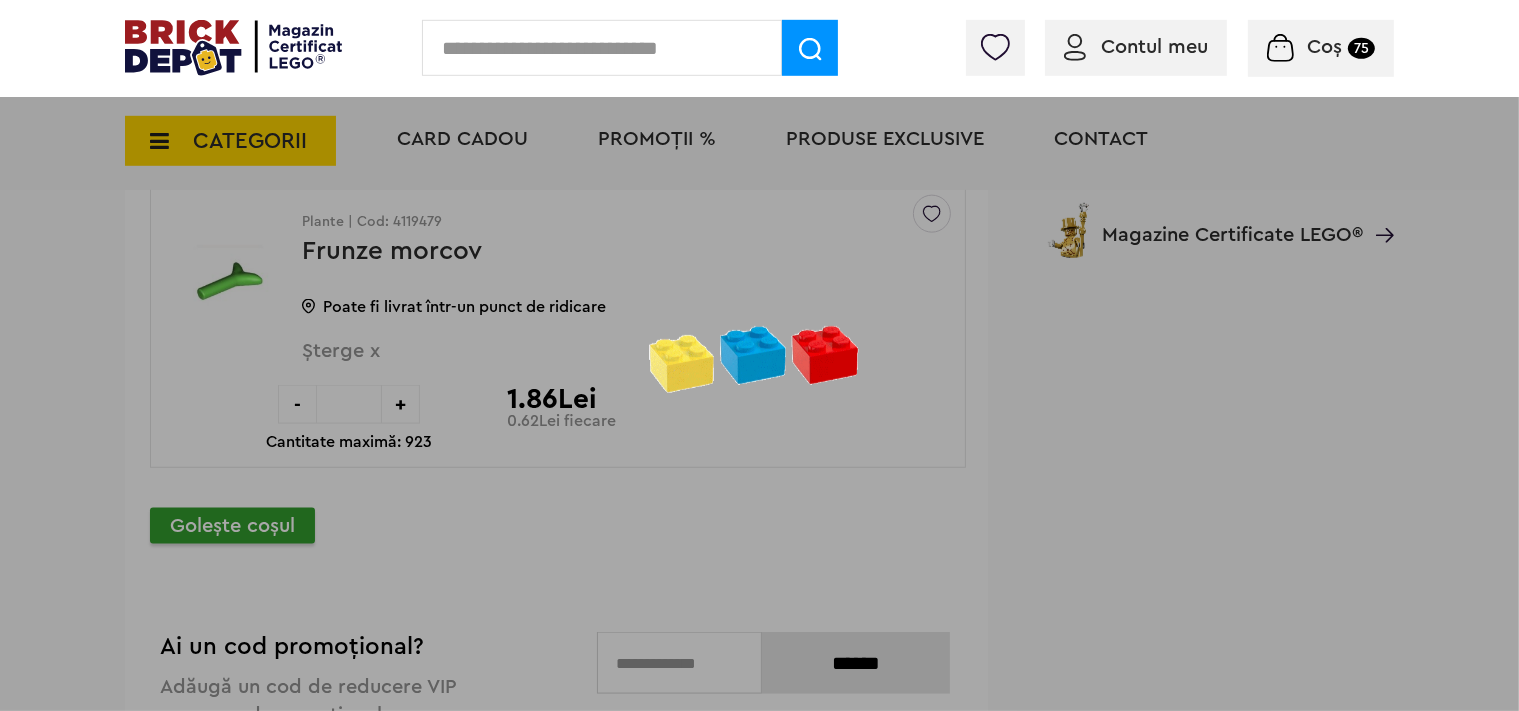 scroll, scrollTop: 10137, scrollLeft: 0, axis: vertical 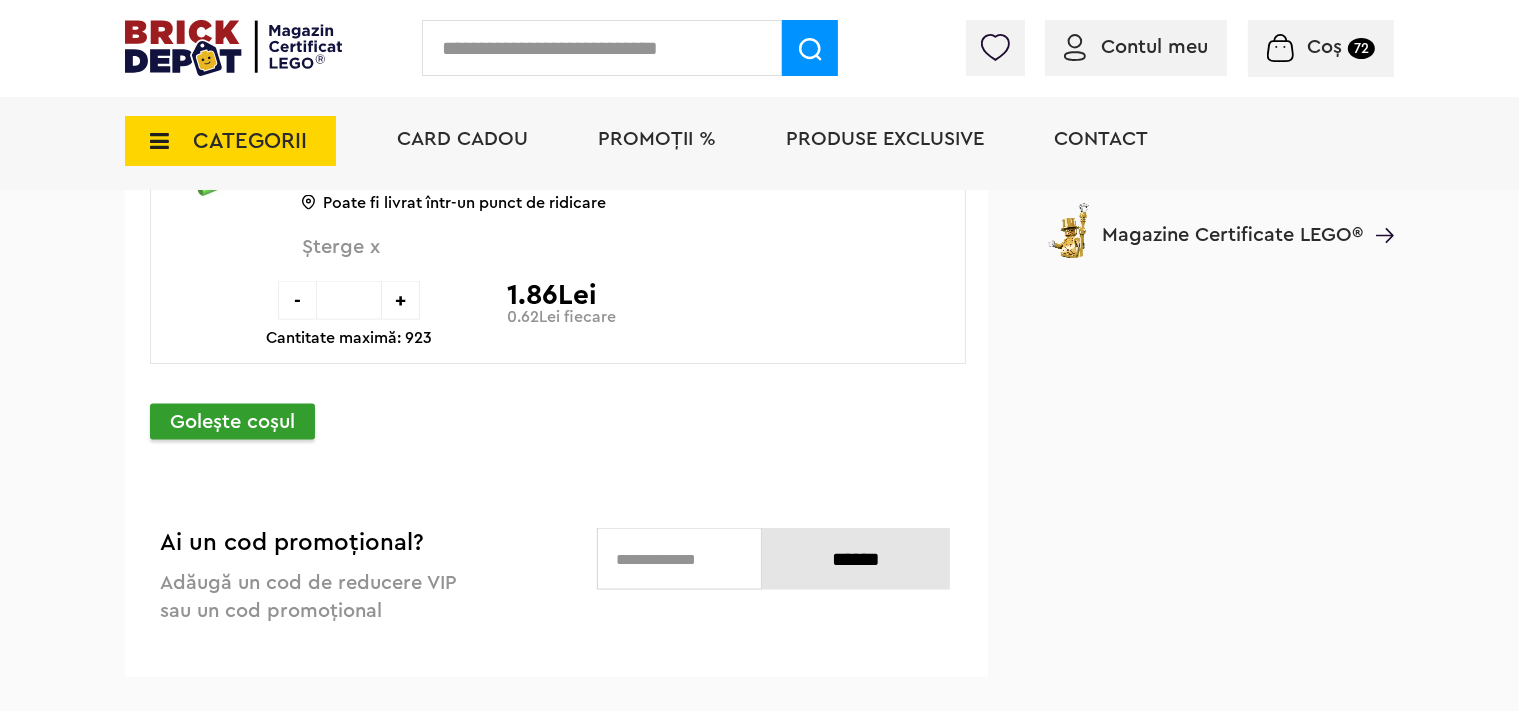 click at bounding box center (602, 48) 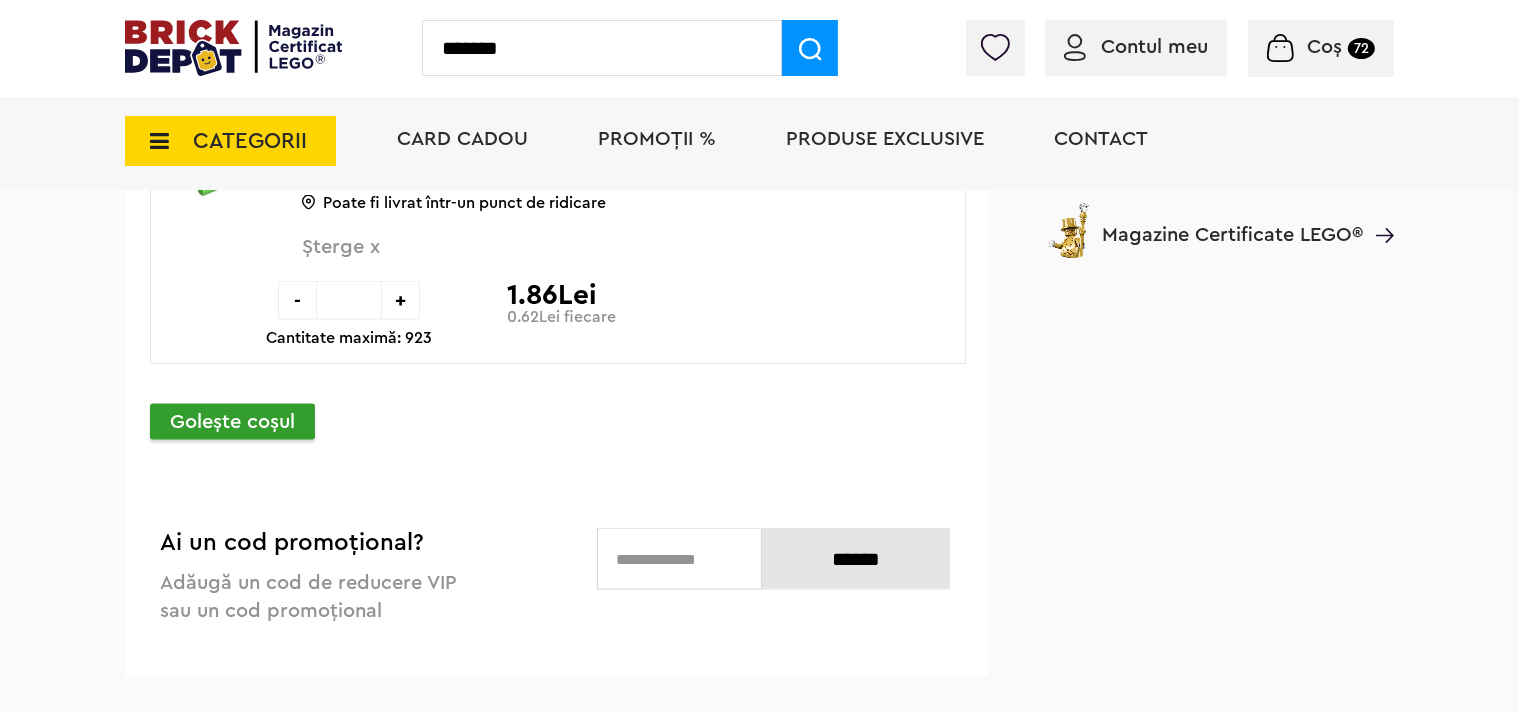 type on "*******" 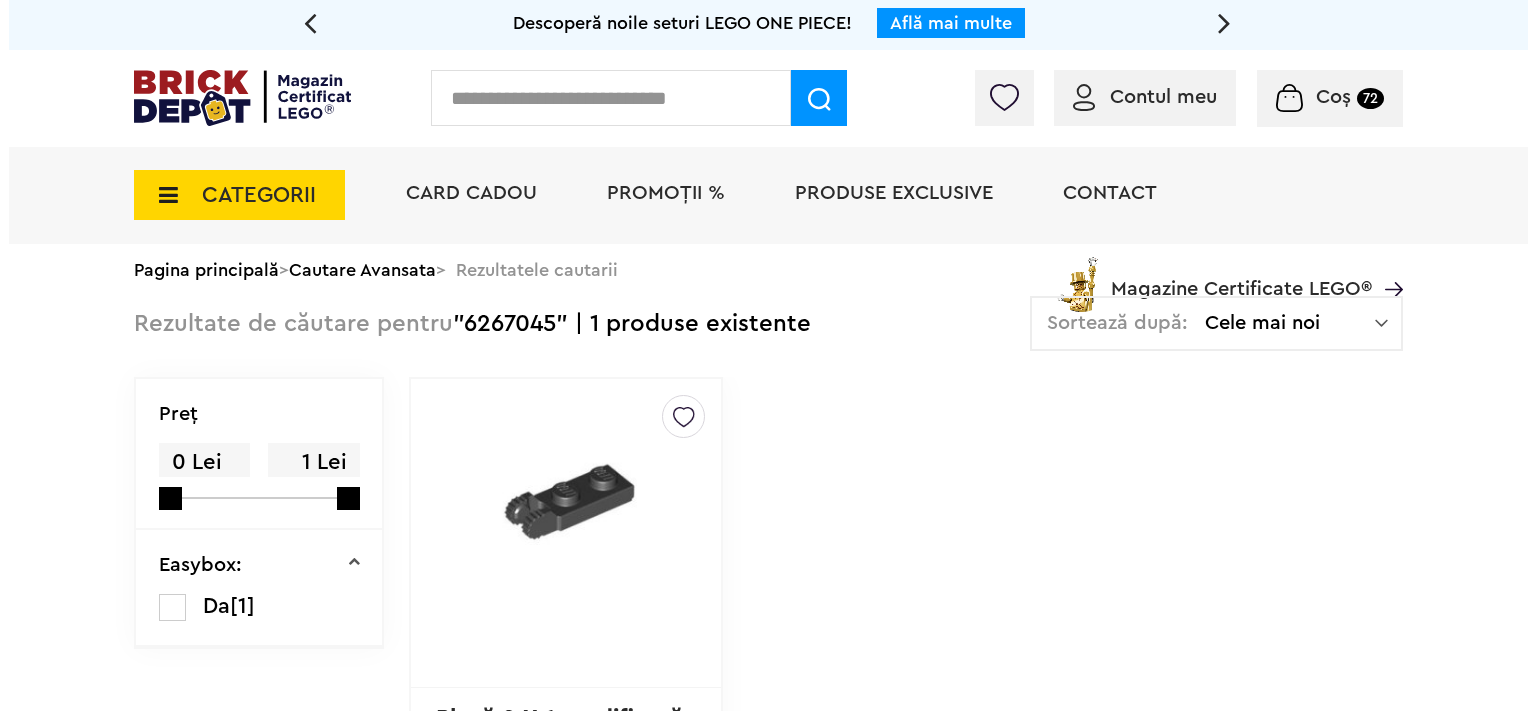 scroll, scrollTop: 0, scrollLeft: 0, axis: both 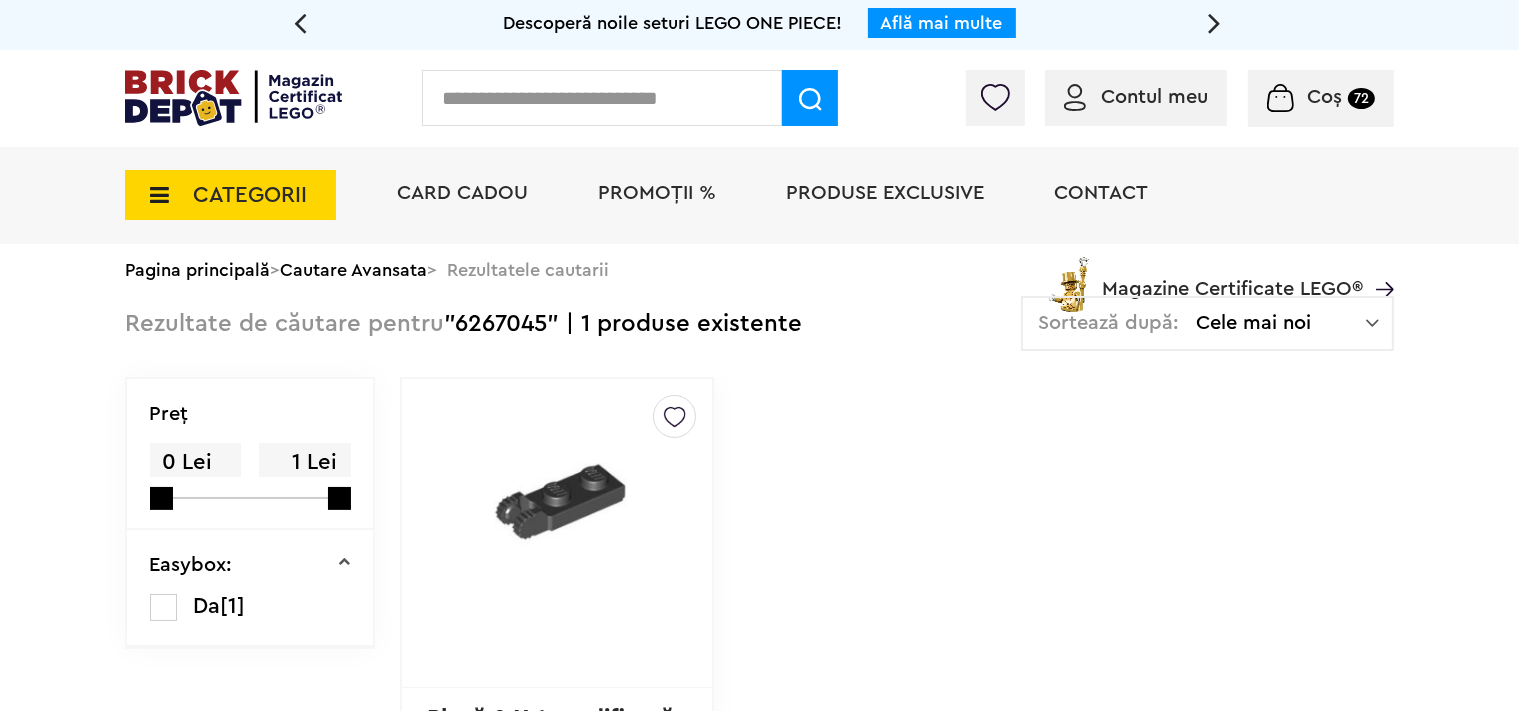 click at bounding box center [602, 98] 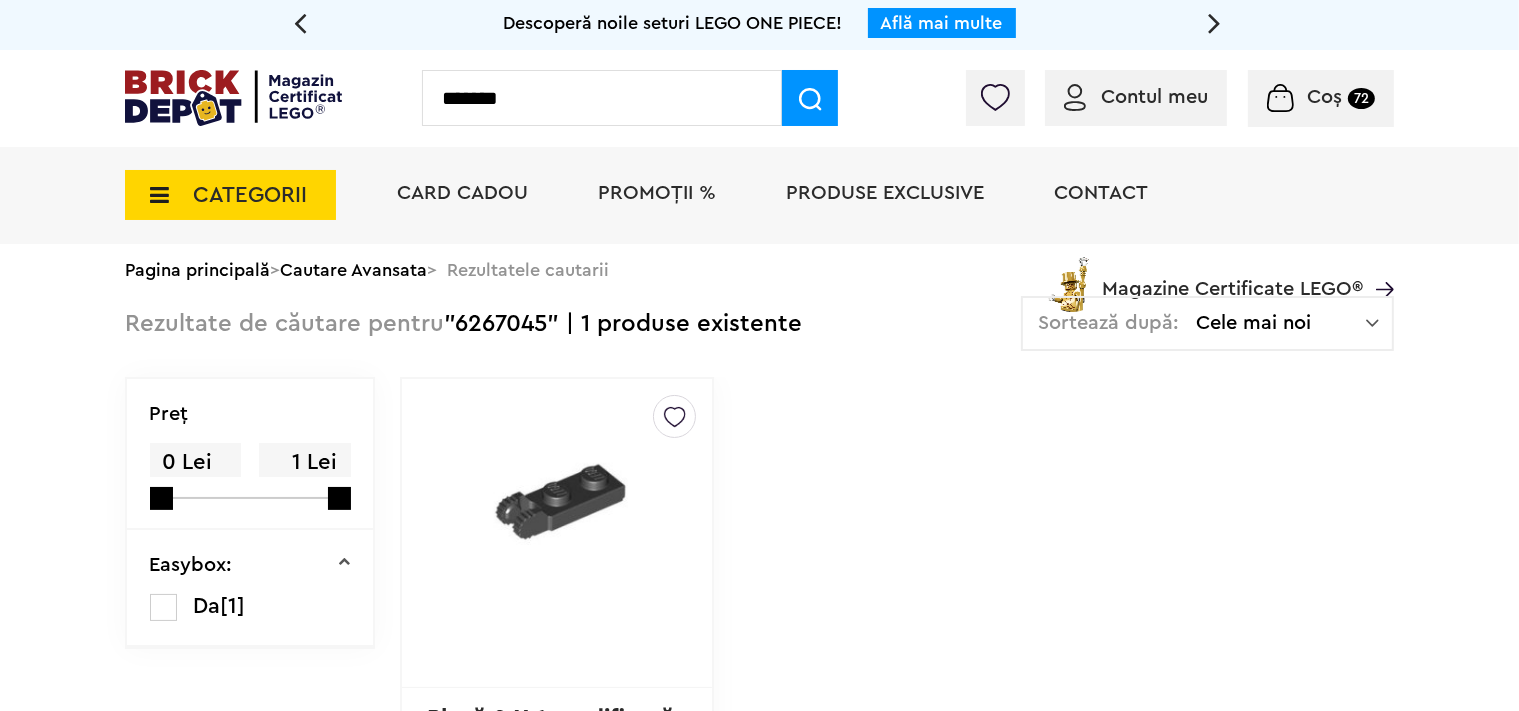 type on "*******" 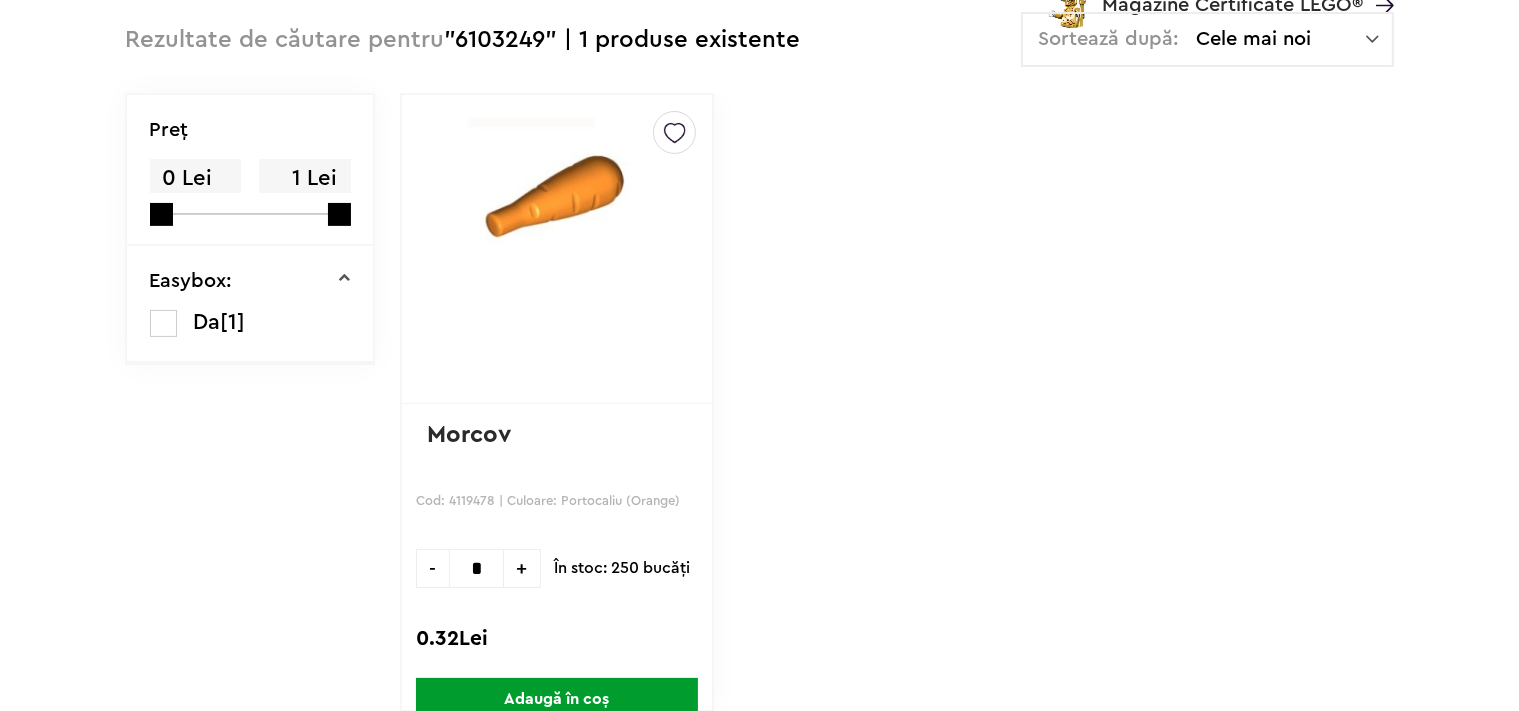 scroll, scrollTop: 316, scrollLeft: 0, axis: vertical 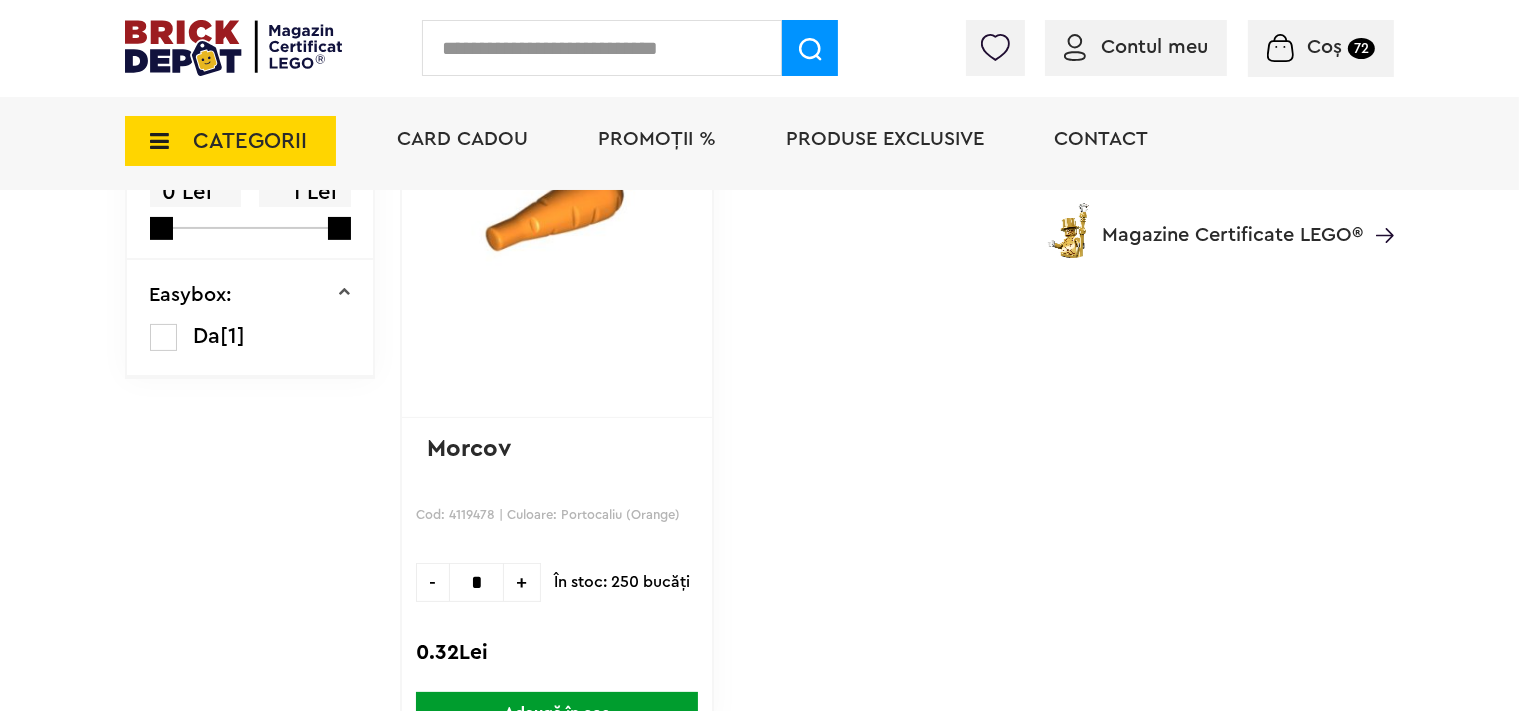 click on "+" at bounding box center [522, 582] 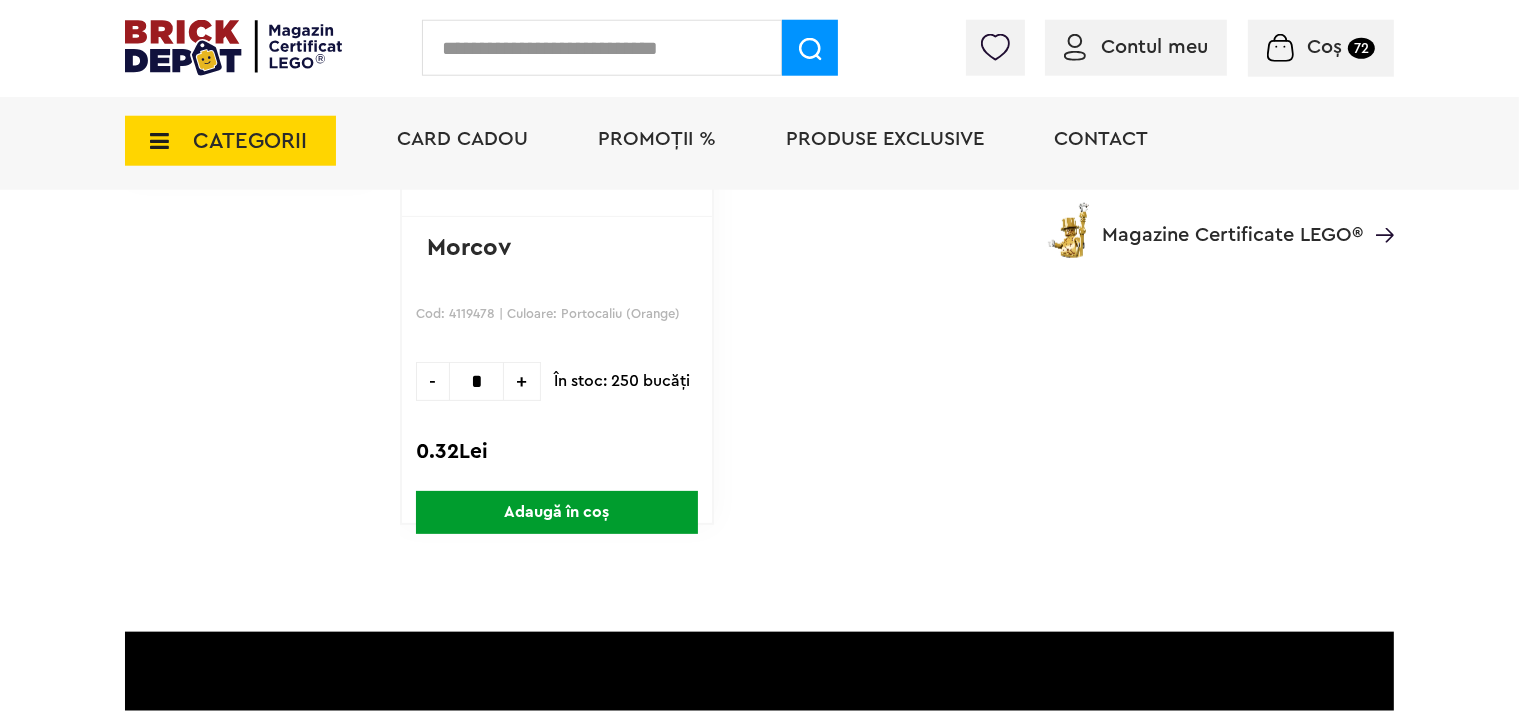 scroll, scrollTop: 528, scrollLeft: 0, axis: vertical 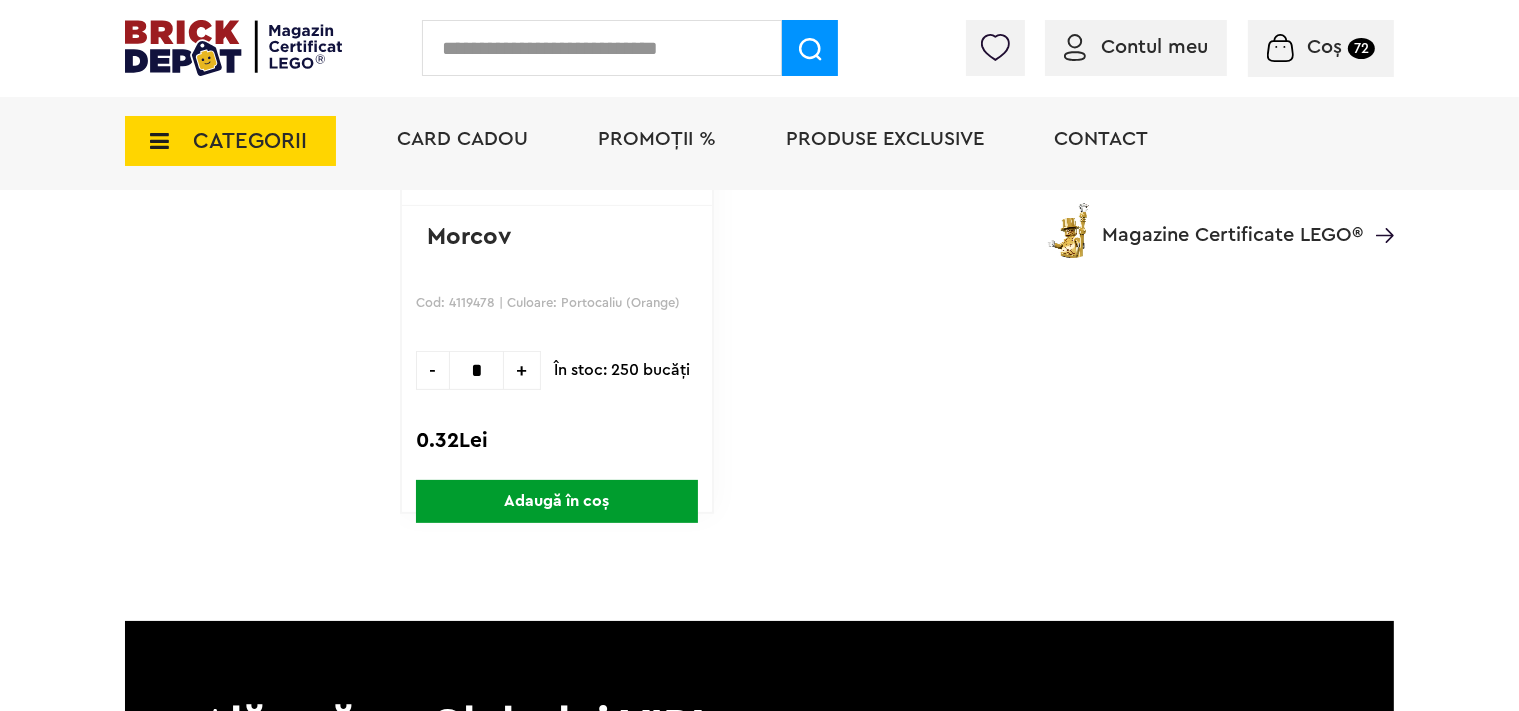 click on "Adaugă în coș" at bounding box center [557, 501] 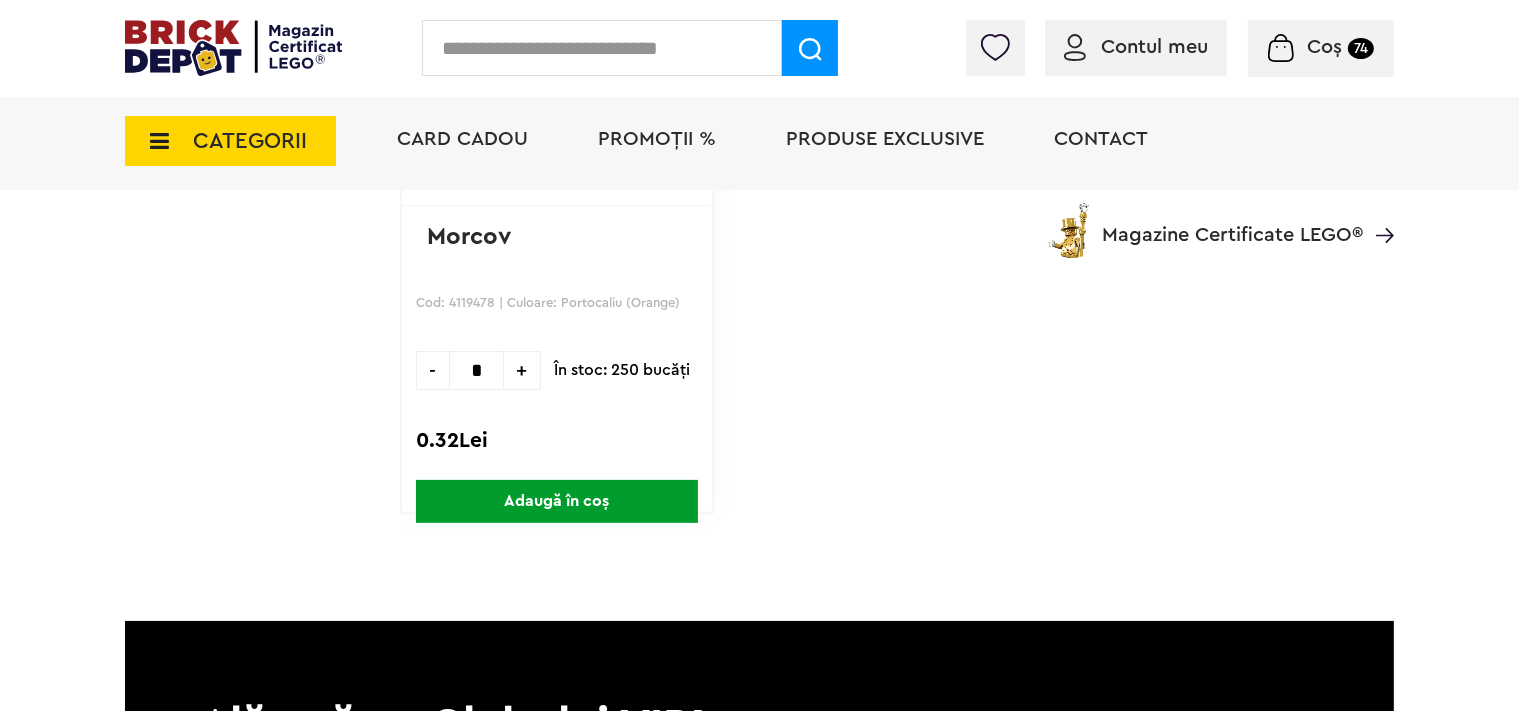 click on "Coș" at bounding box center [1324, 47] 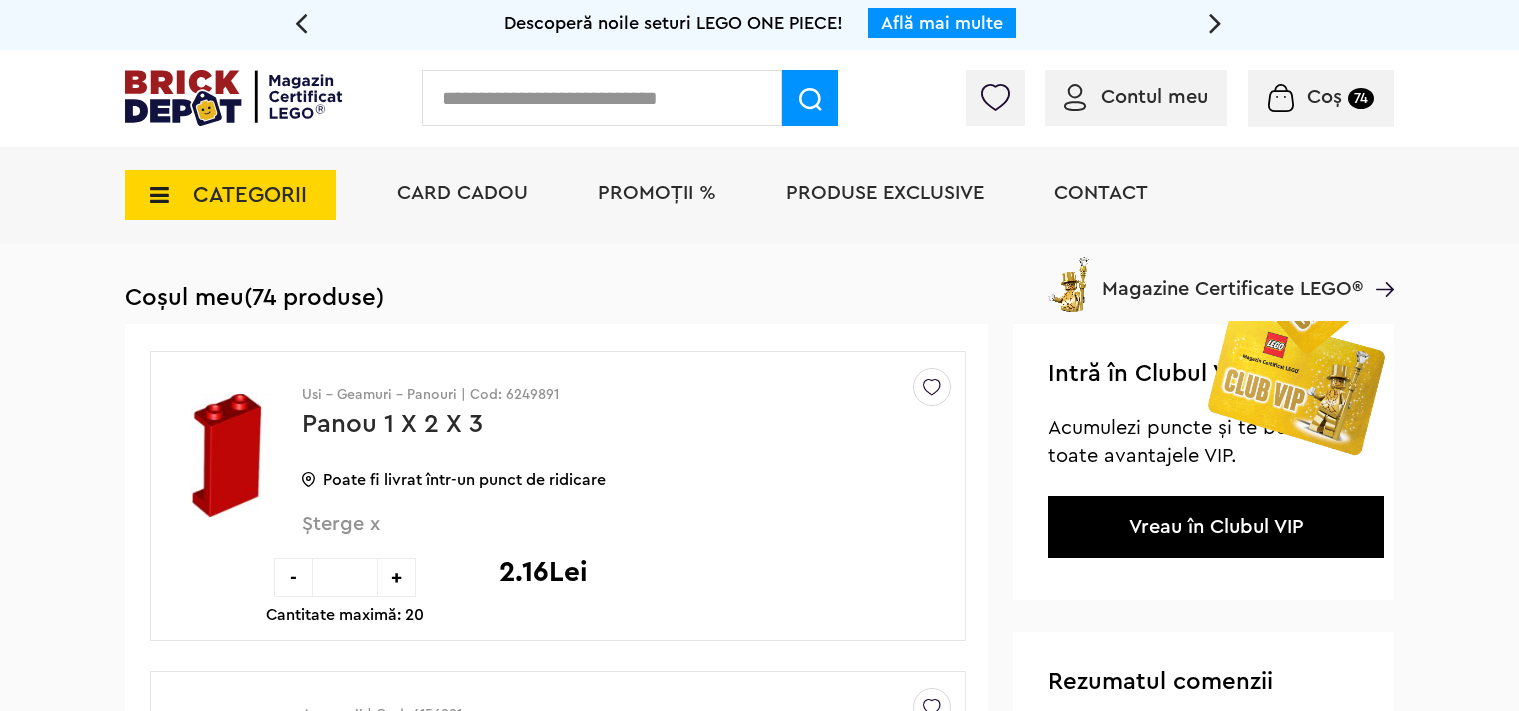 scroll, scrollTop: 0, scrollLeft: 0, axis: both 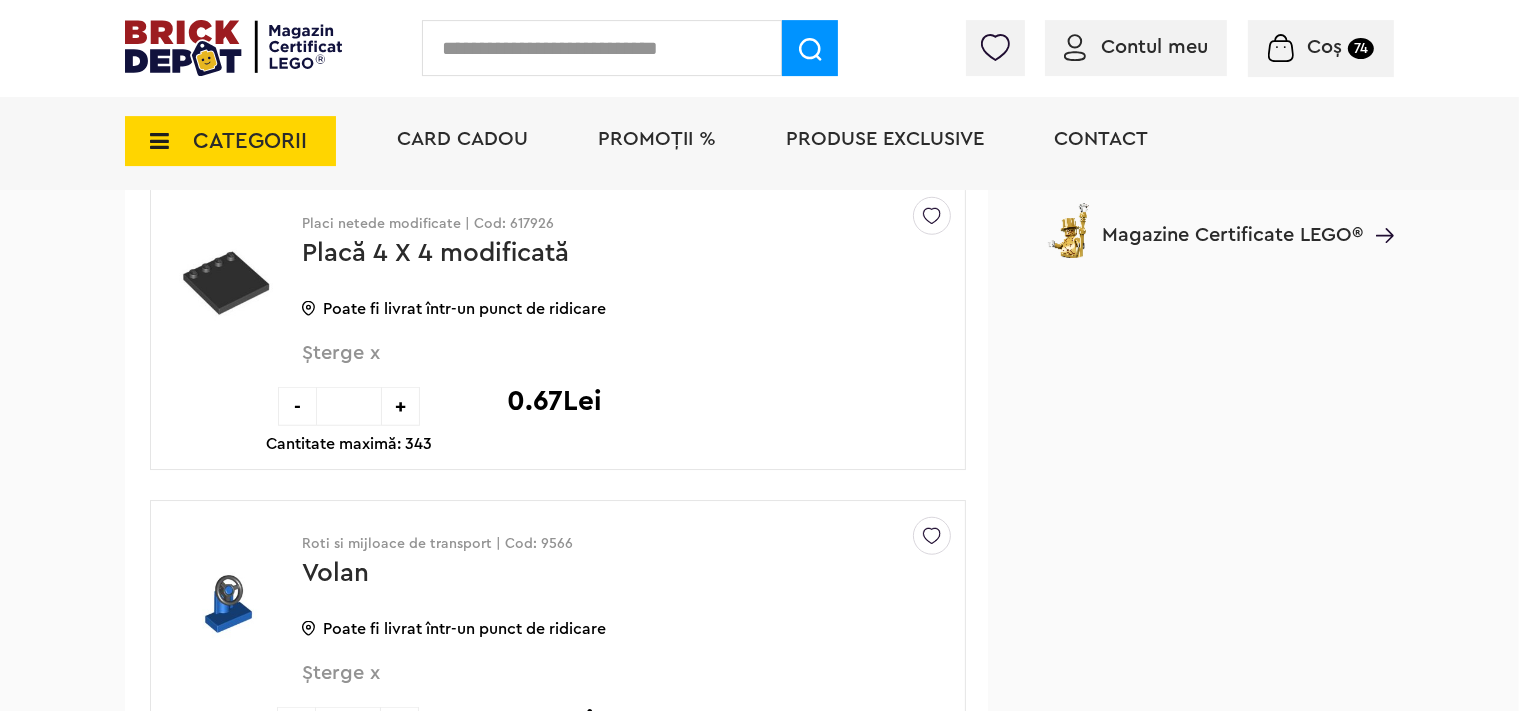 click on "Coș   74" at bounding box center [1321, 47] 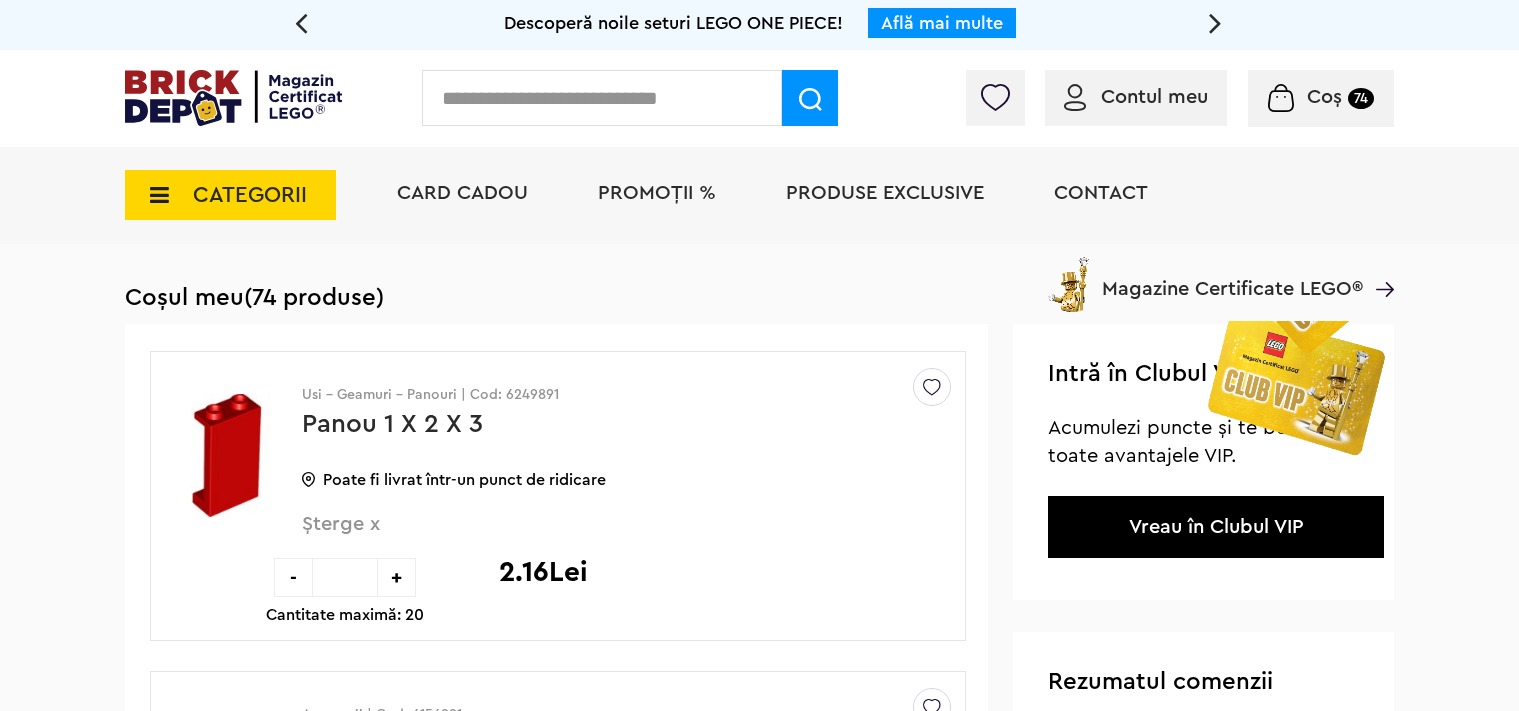 scroll, scrollTop: 0, scrollLeft: 0, axis: both 